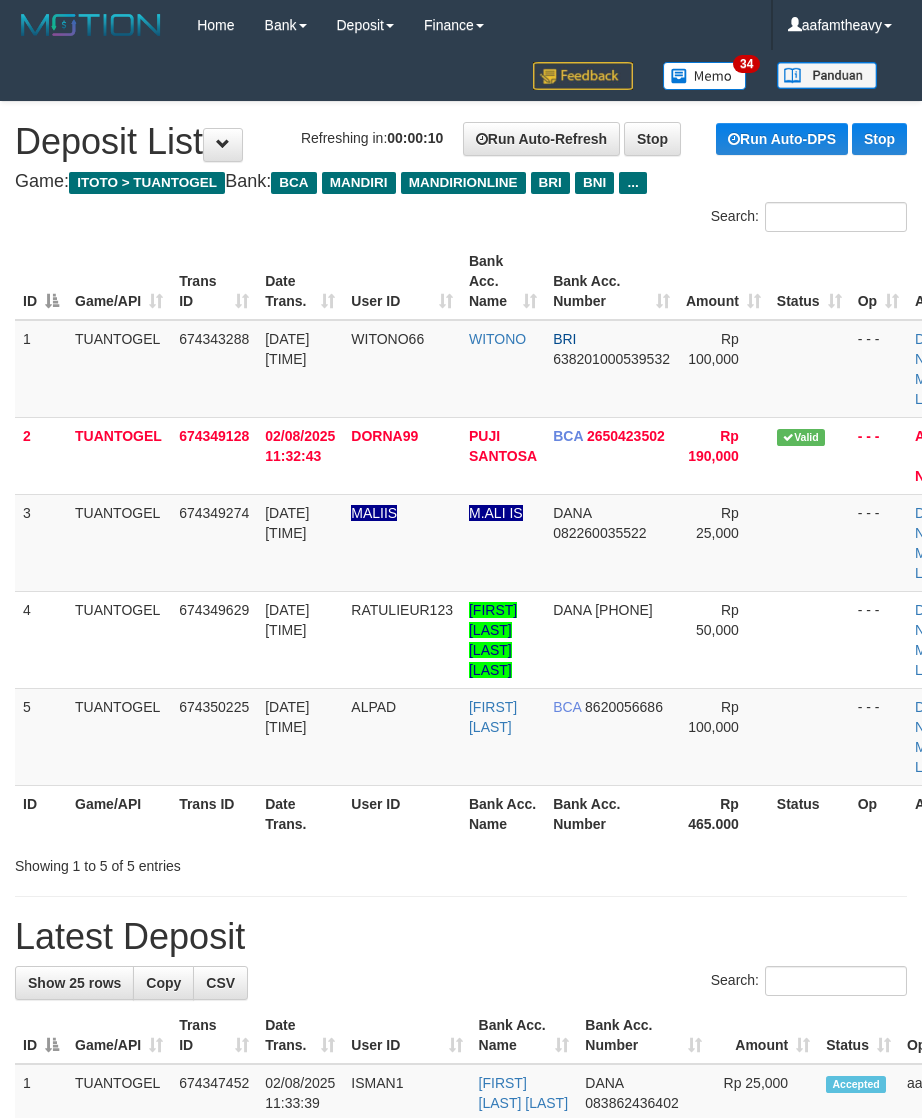scroll, scrollTop: 0, scrollLeft: 0, axis: both 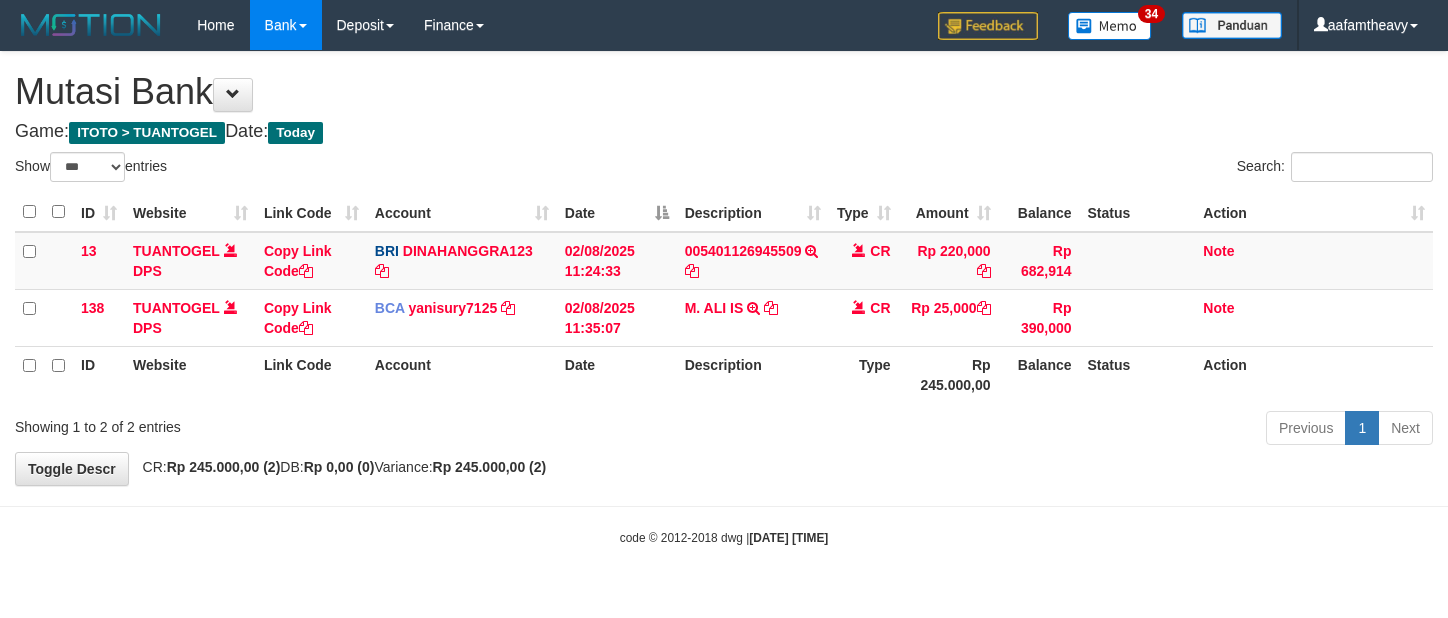 select on "***" 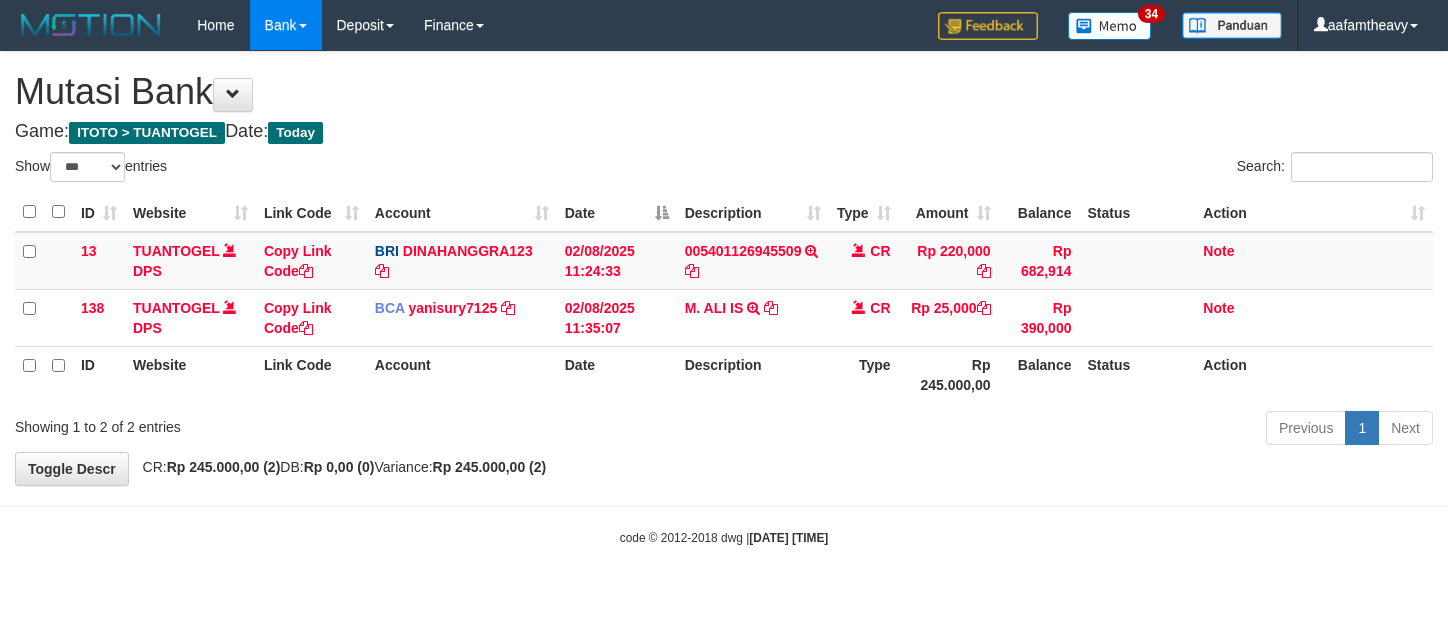 scroll, scrollTop: 0, scrollLeft: 0, axis: both 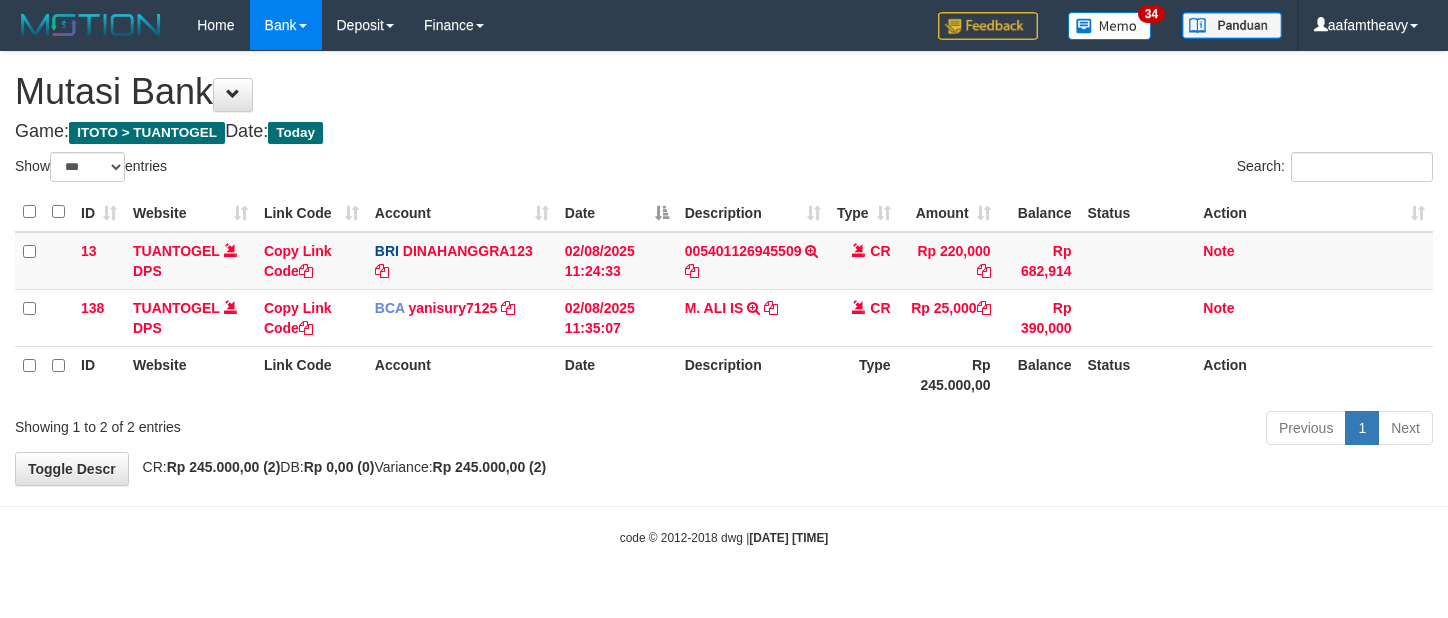 select on "***" 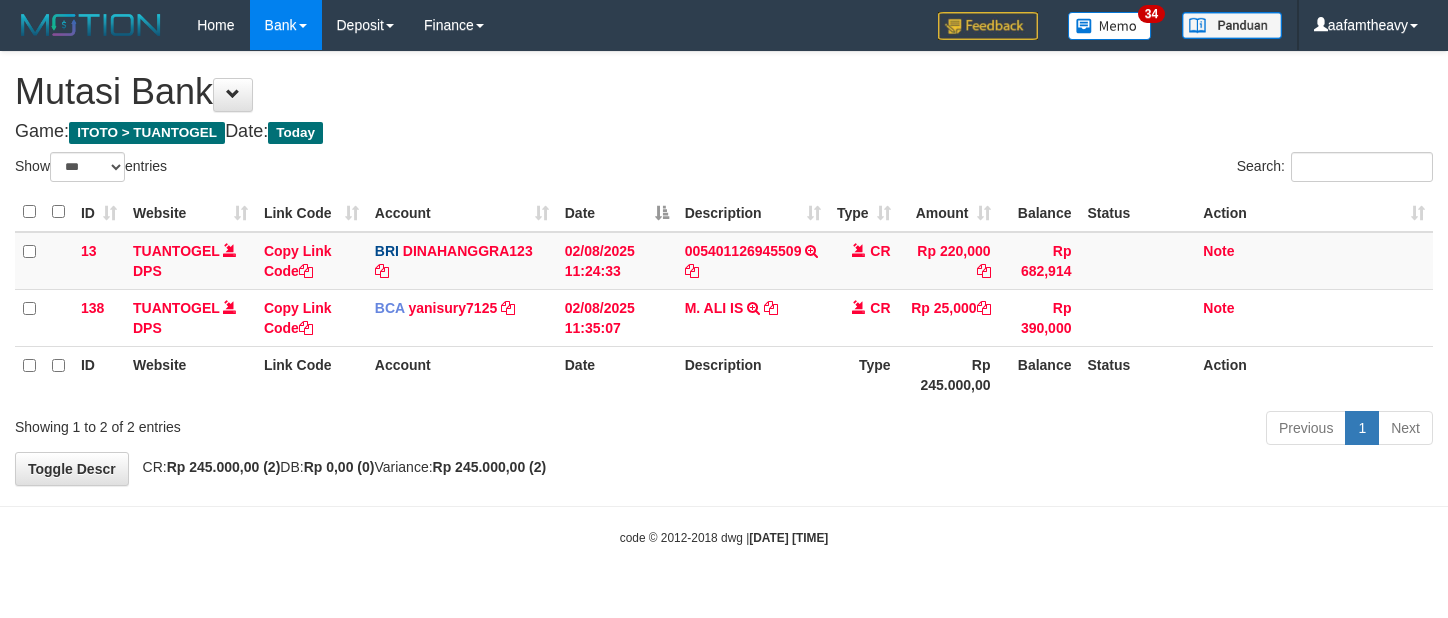 scroll, scrollTop: 0, scrollLeft: 0, axis: both 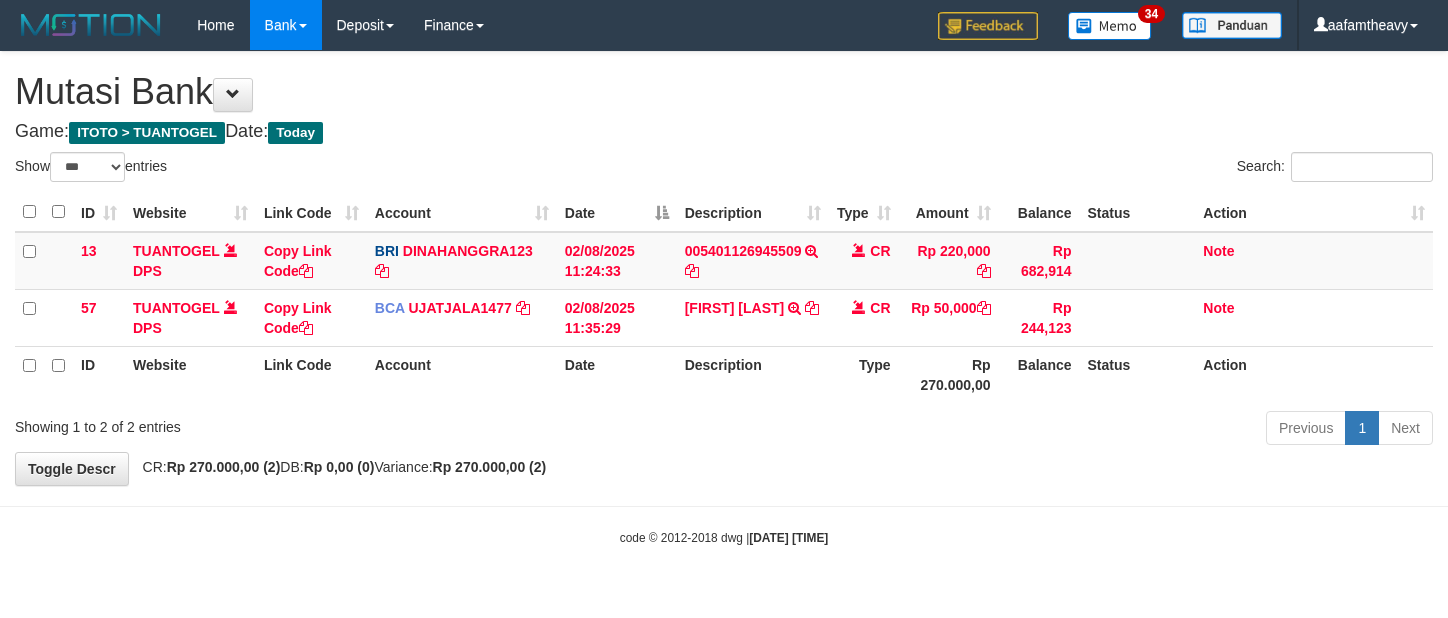 select on "***" 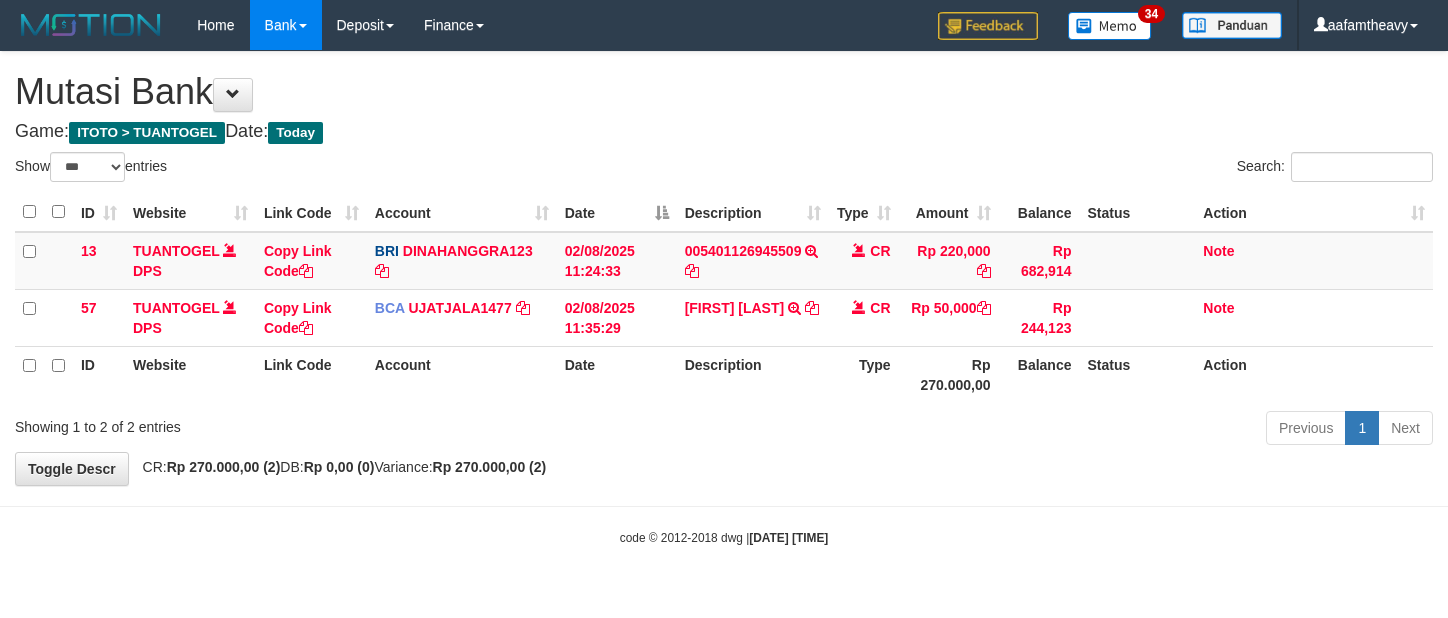 scroll, scrollTop: 0, scrollLeft: 0, axis: both 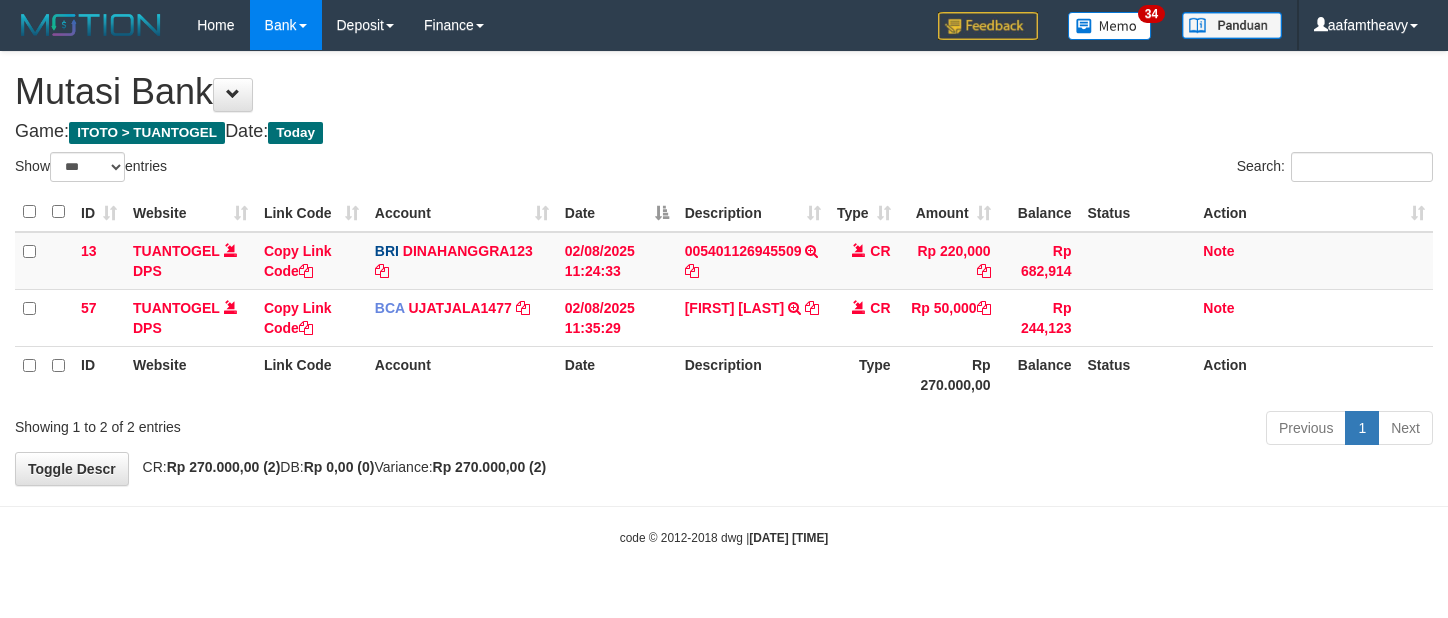 select on "***" 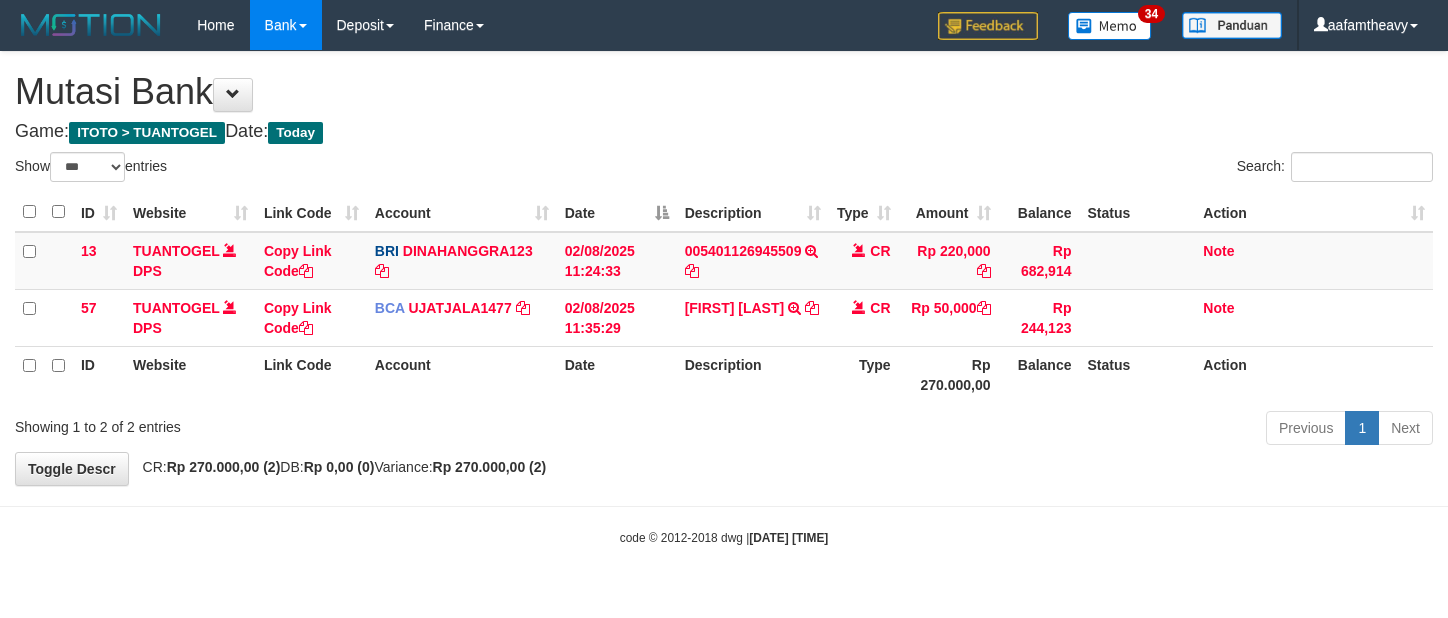 scroll, scrollTop: 0, scrollLeft: 0, axis: both 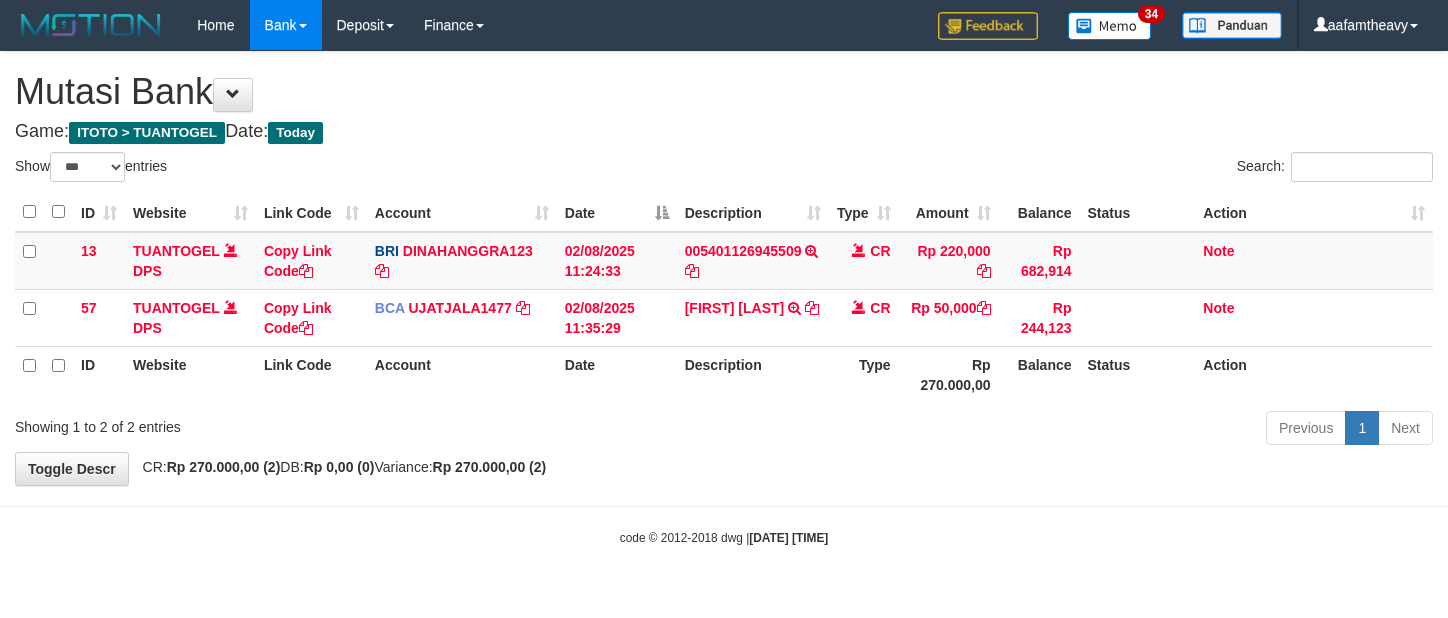 select on "***" 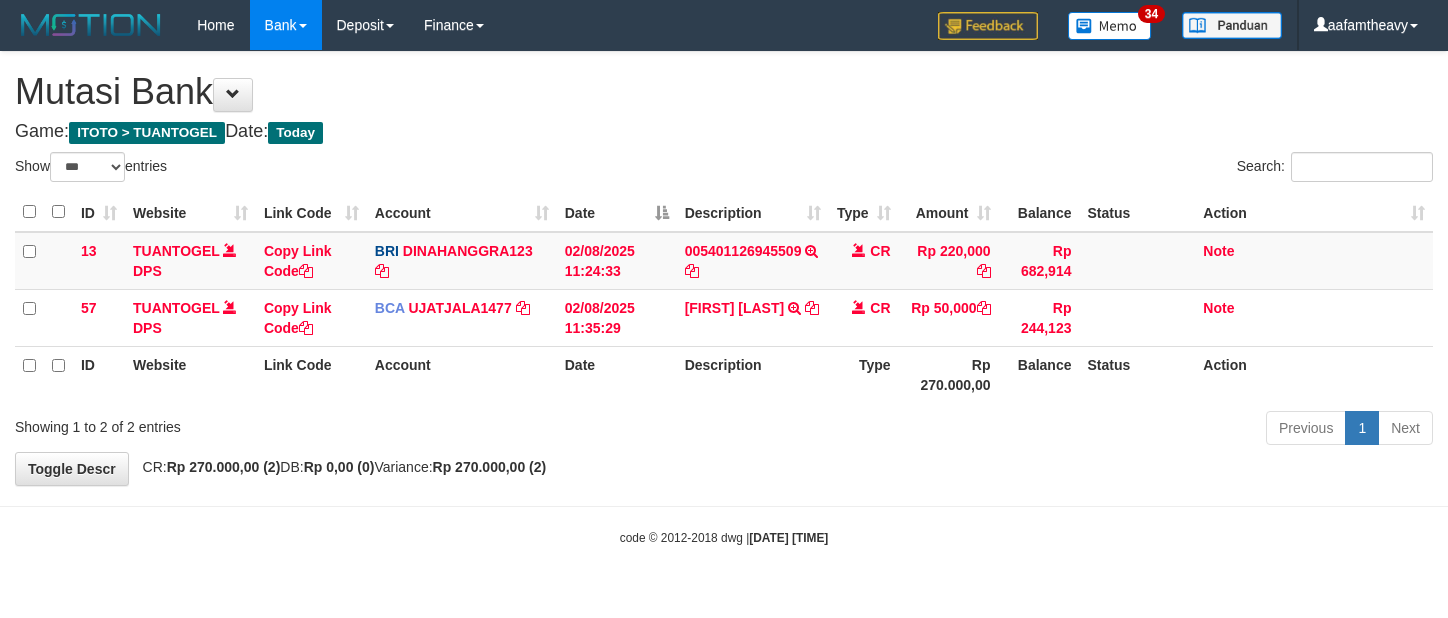 scroll, scrollTop: 0, scrollLeft: 0, axis: both 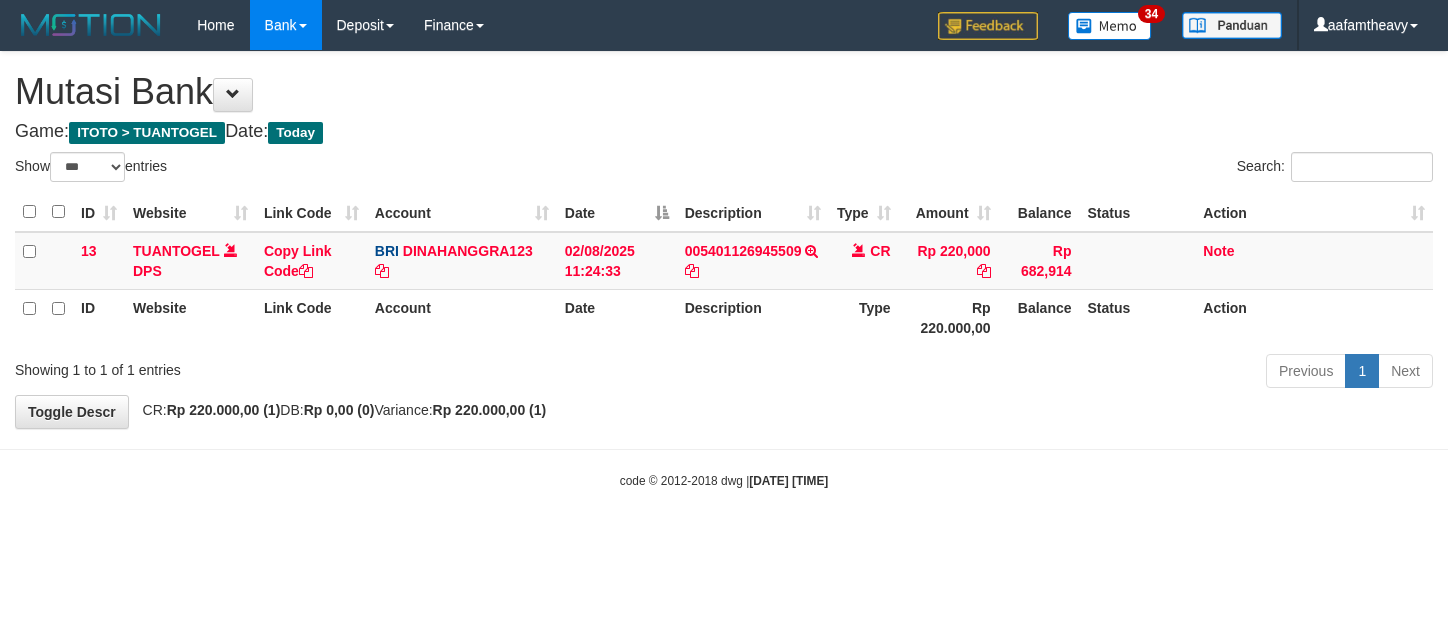 select on "***" 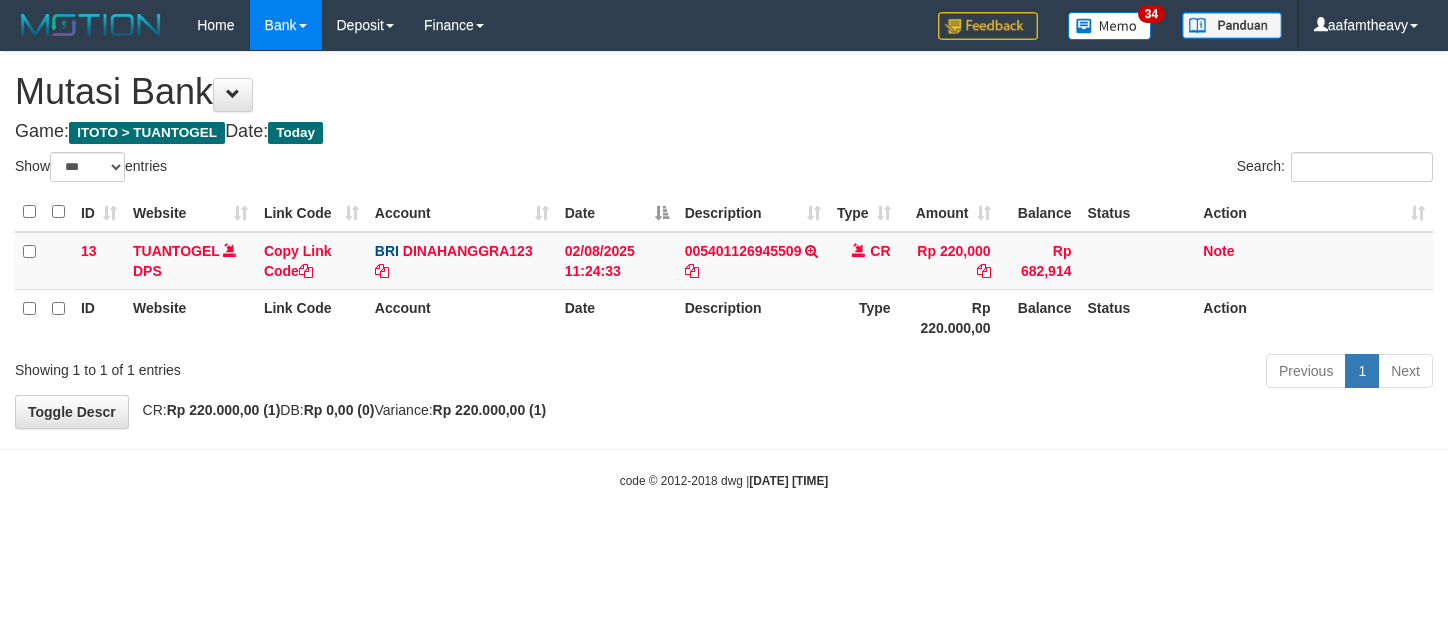 scroll, scrollTop: 0, scrollLeft: 0, axis: both 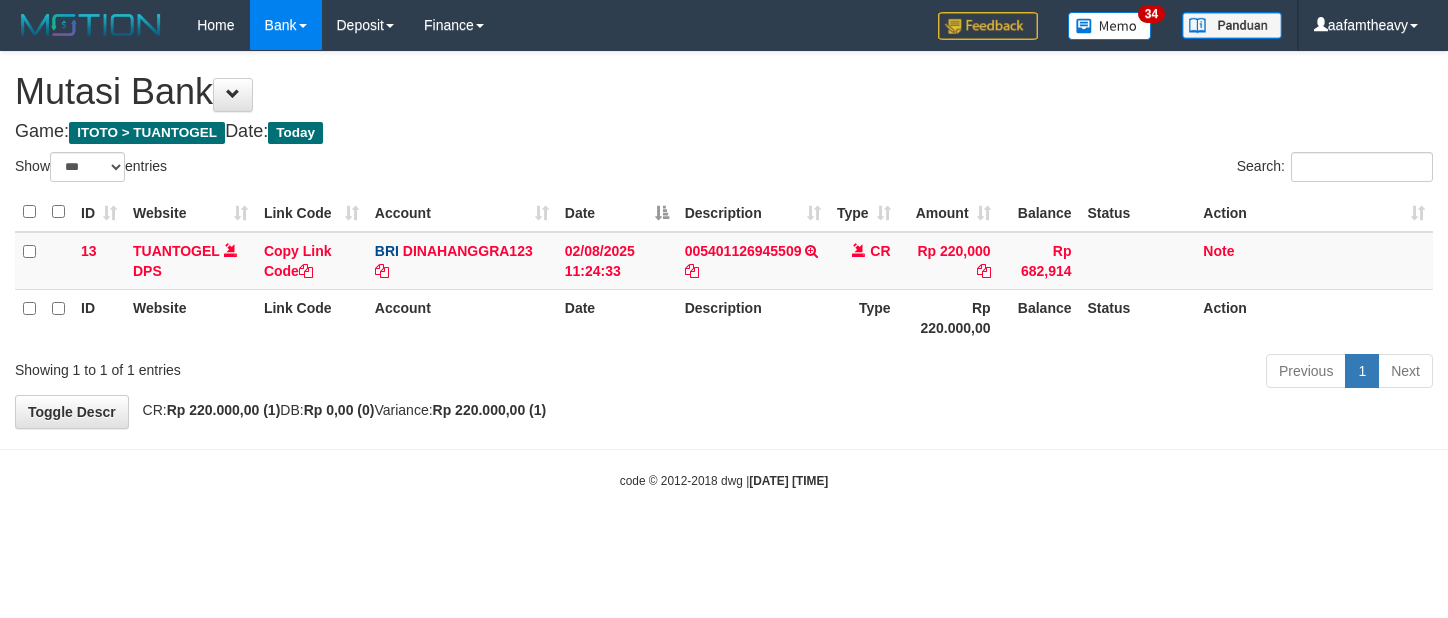 select on "***" 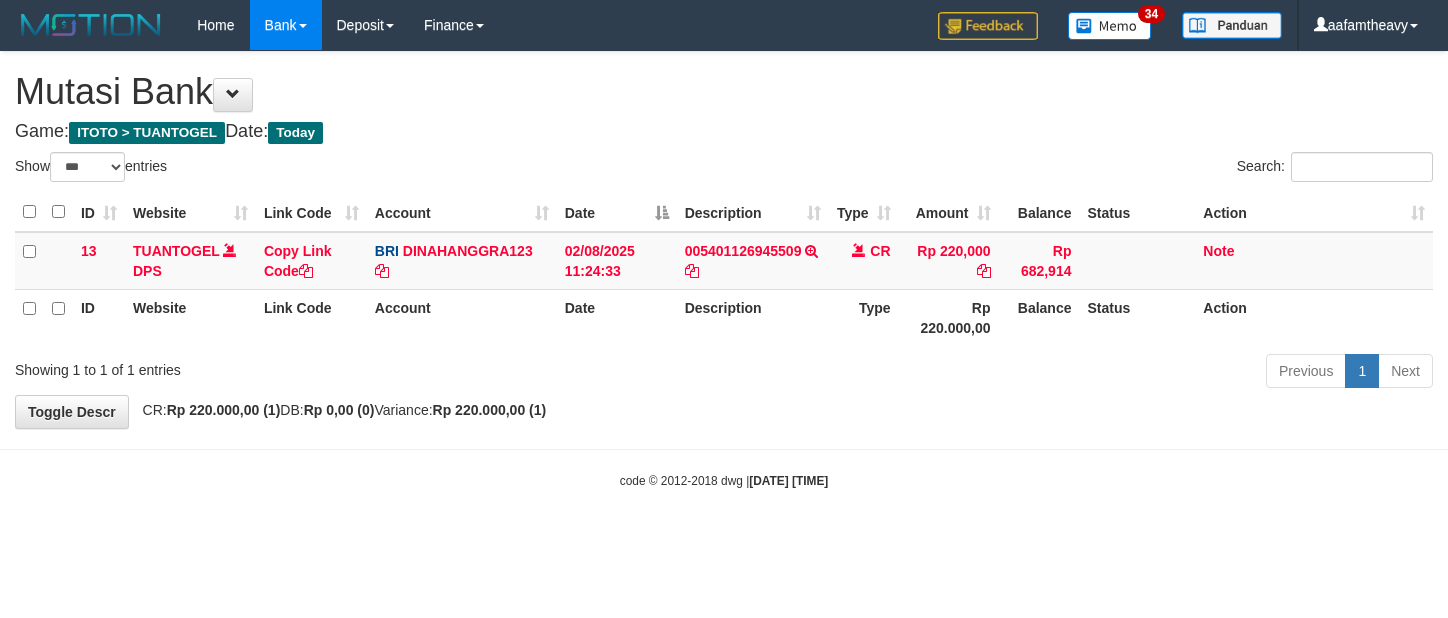 scroll, scrollTop: 0, scrollLeft: 0, axis: both 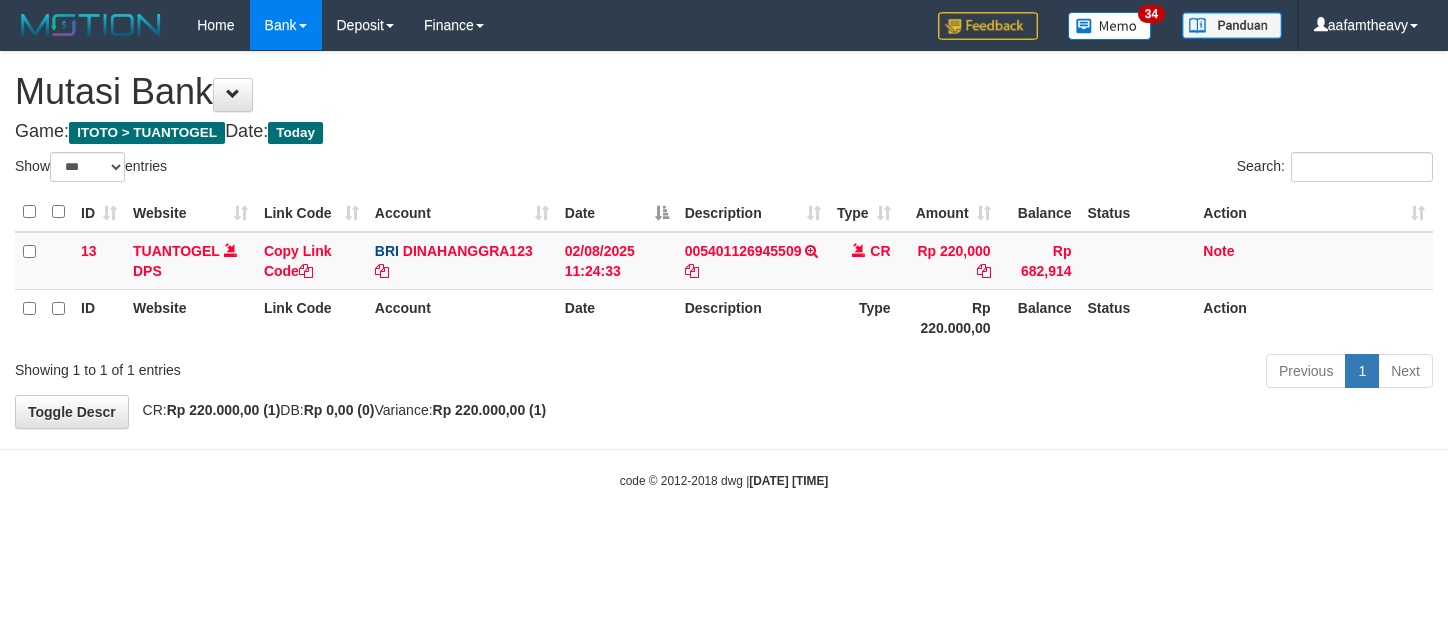 select on "***" 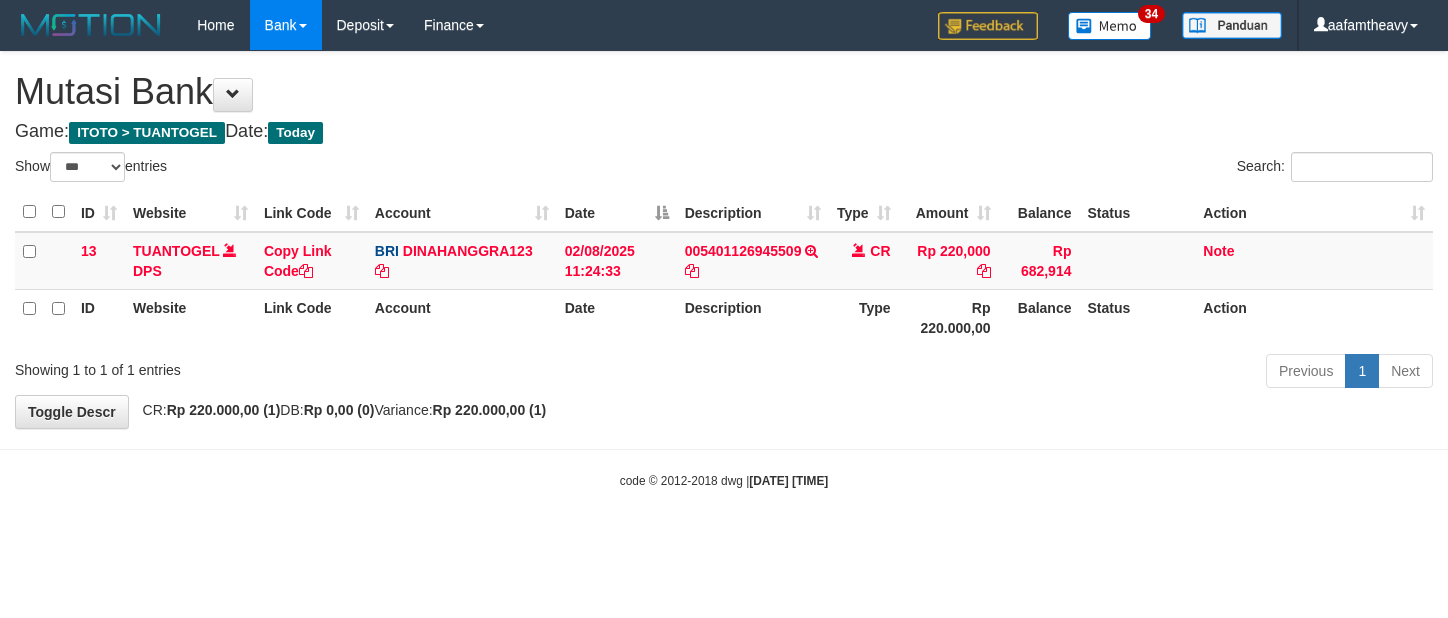 scroll, scrollTop: 0, scrollLeft: 0, axis: both 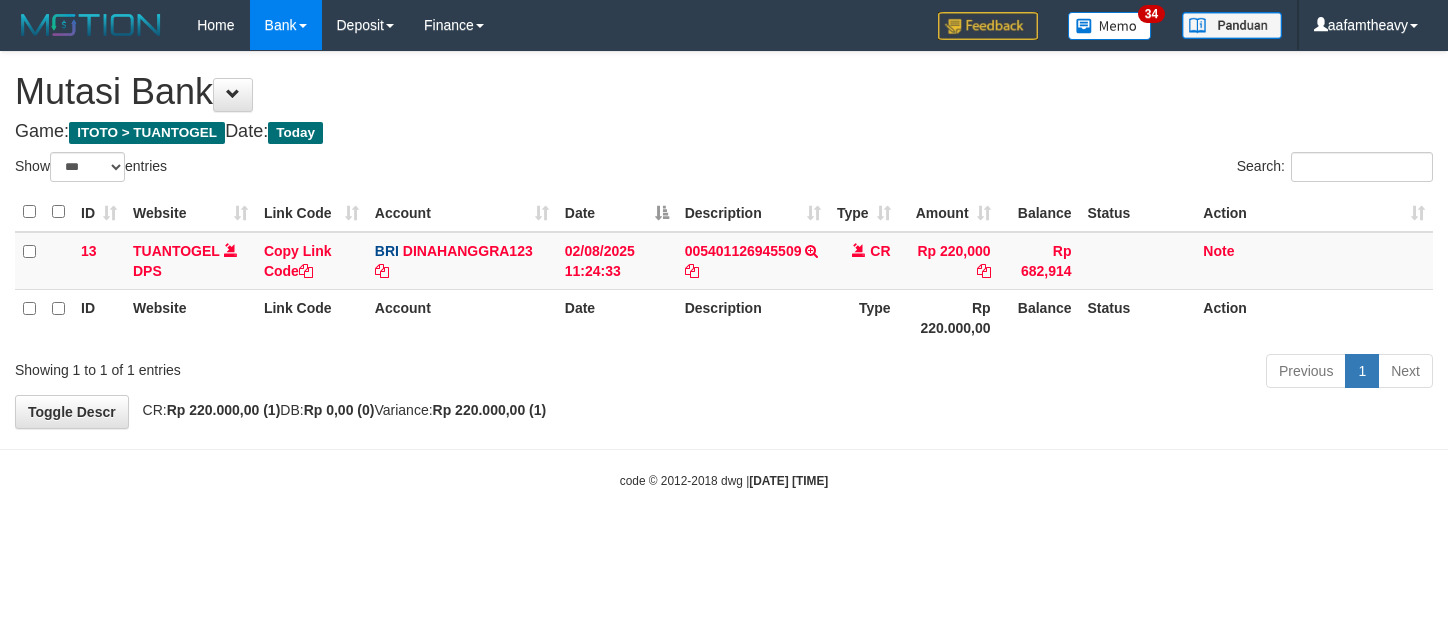 select on "***" 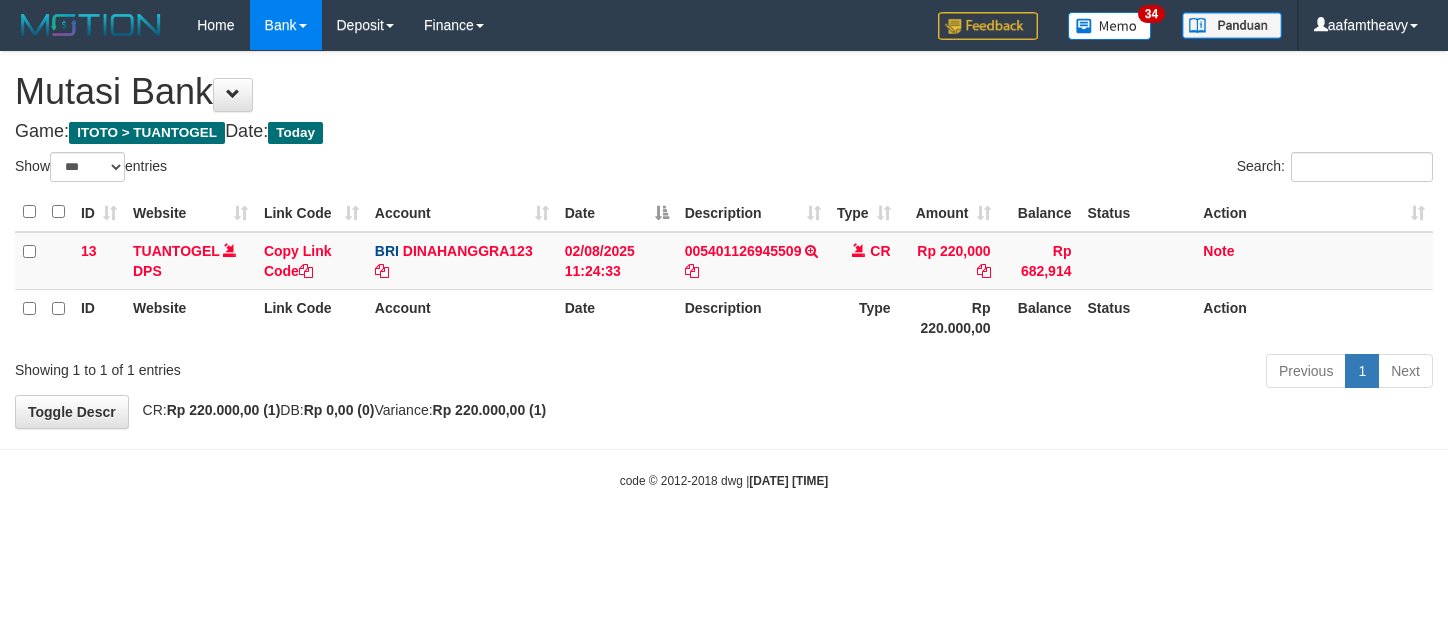 scroll, scrollTop: 0, scrollLeft: 0, axis: both 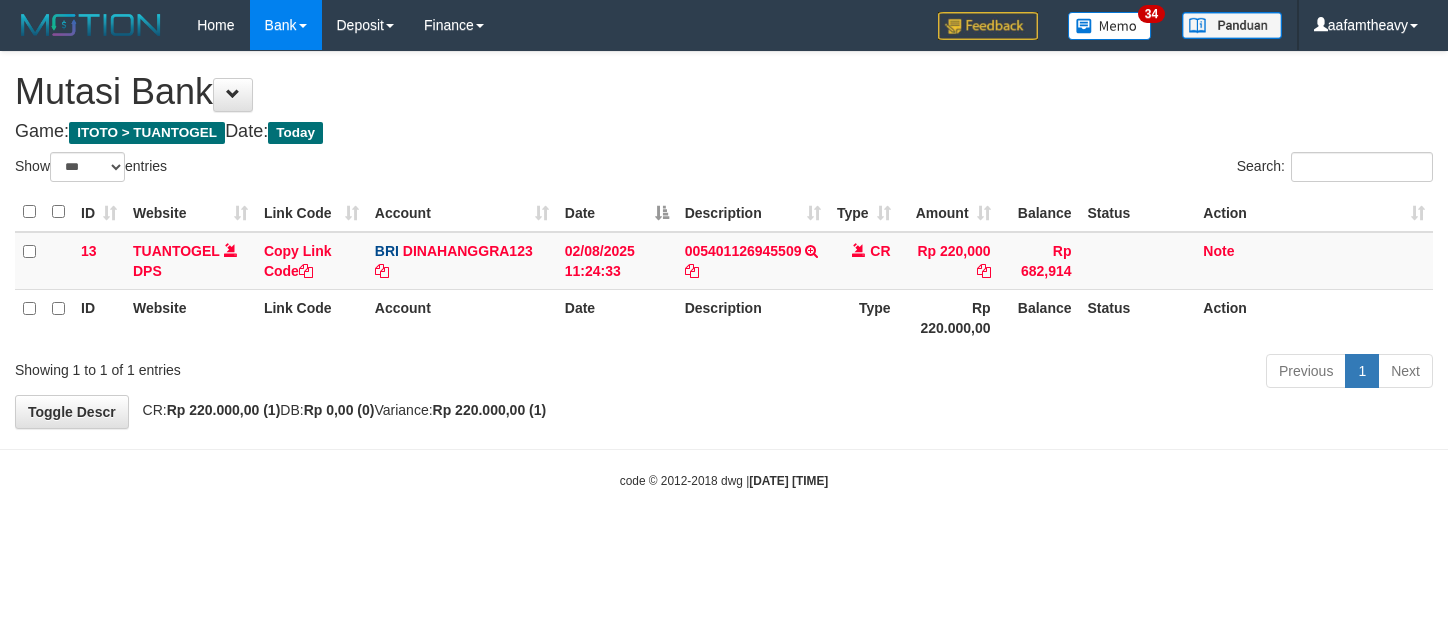 select on "***" 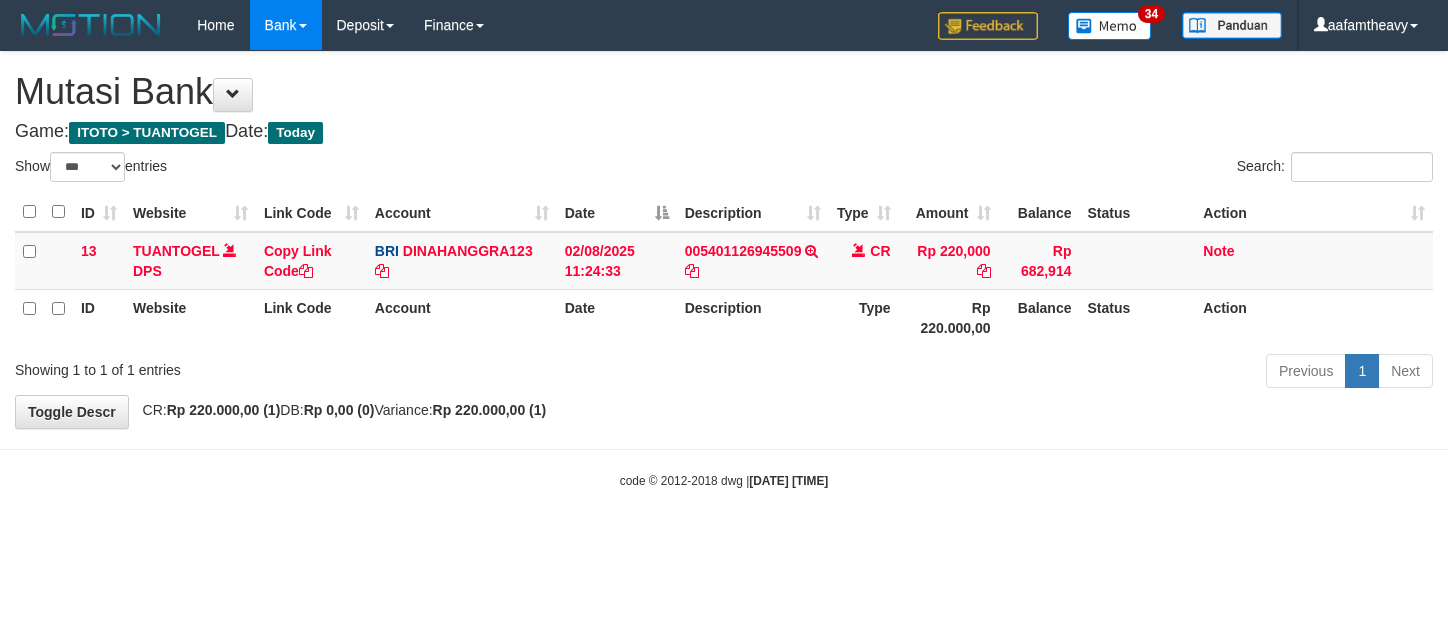 scroll, scrollTop: 0, scrollLeft: 0, axis: both 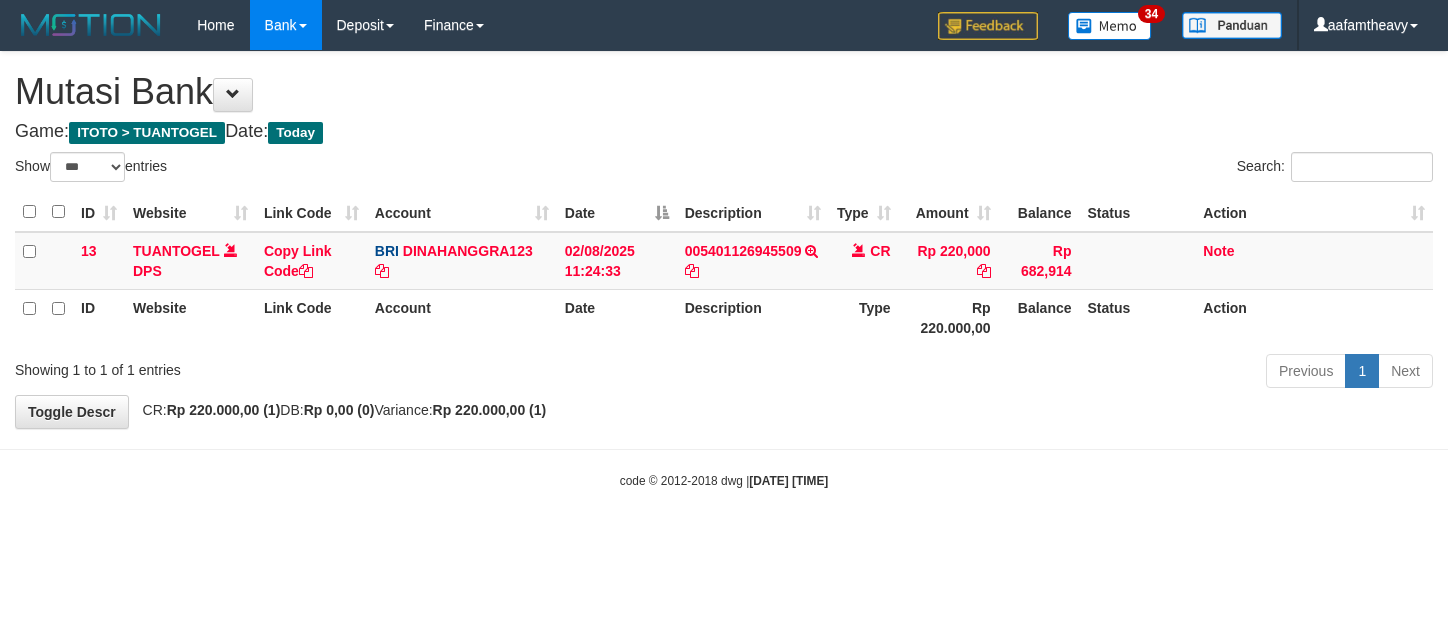 select on "***" 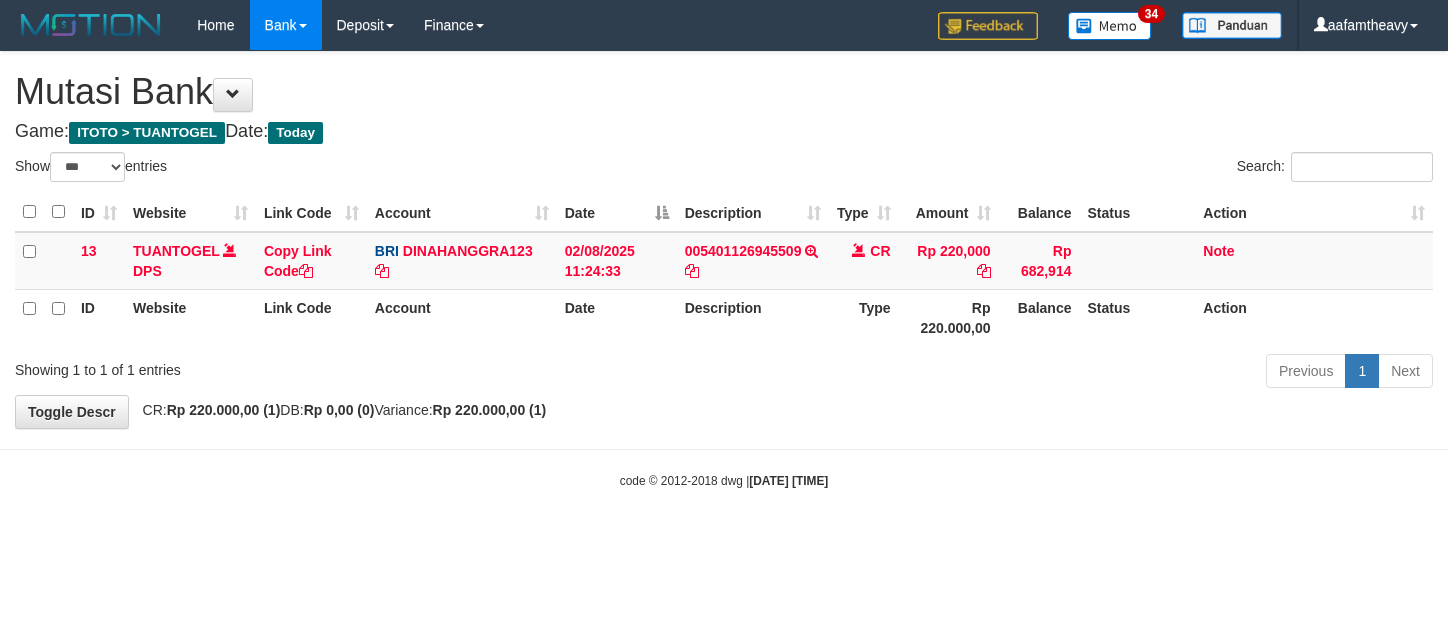 scroll, scrollTop: 0, scrollLeft: 0, axis: both 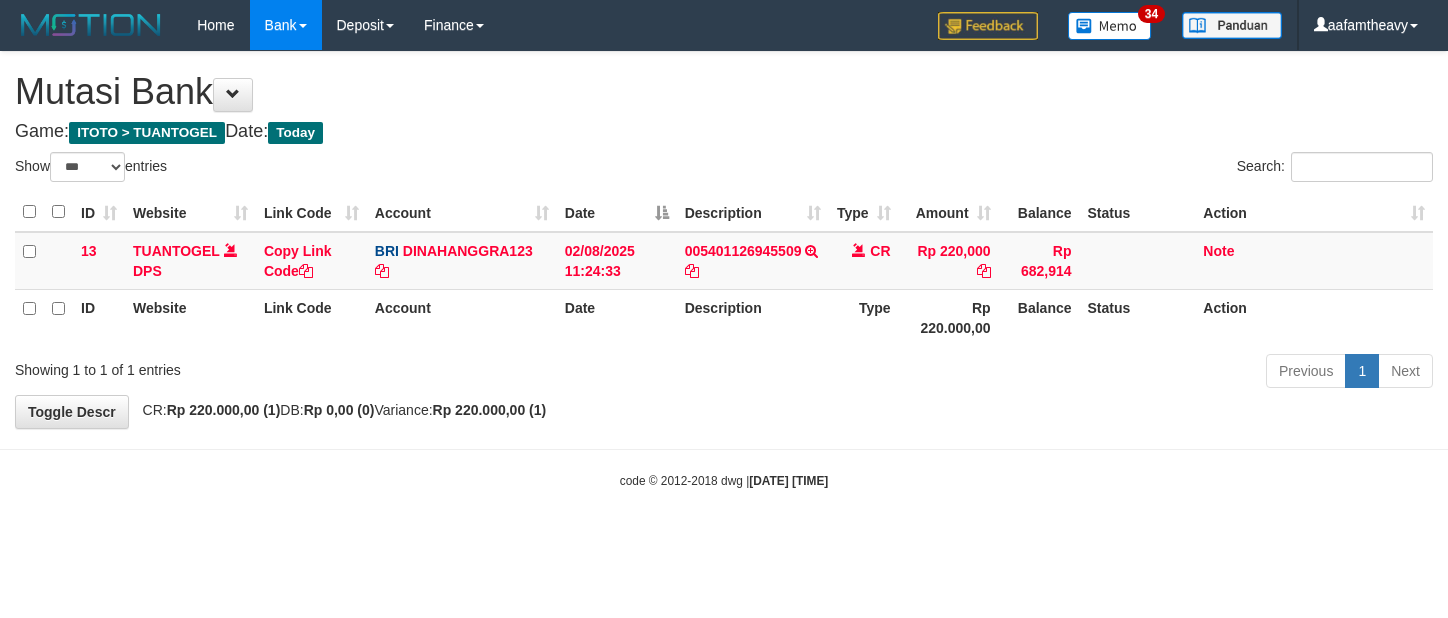 select on "***" 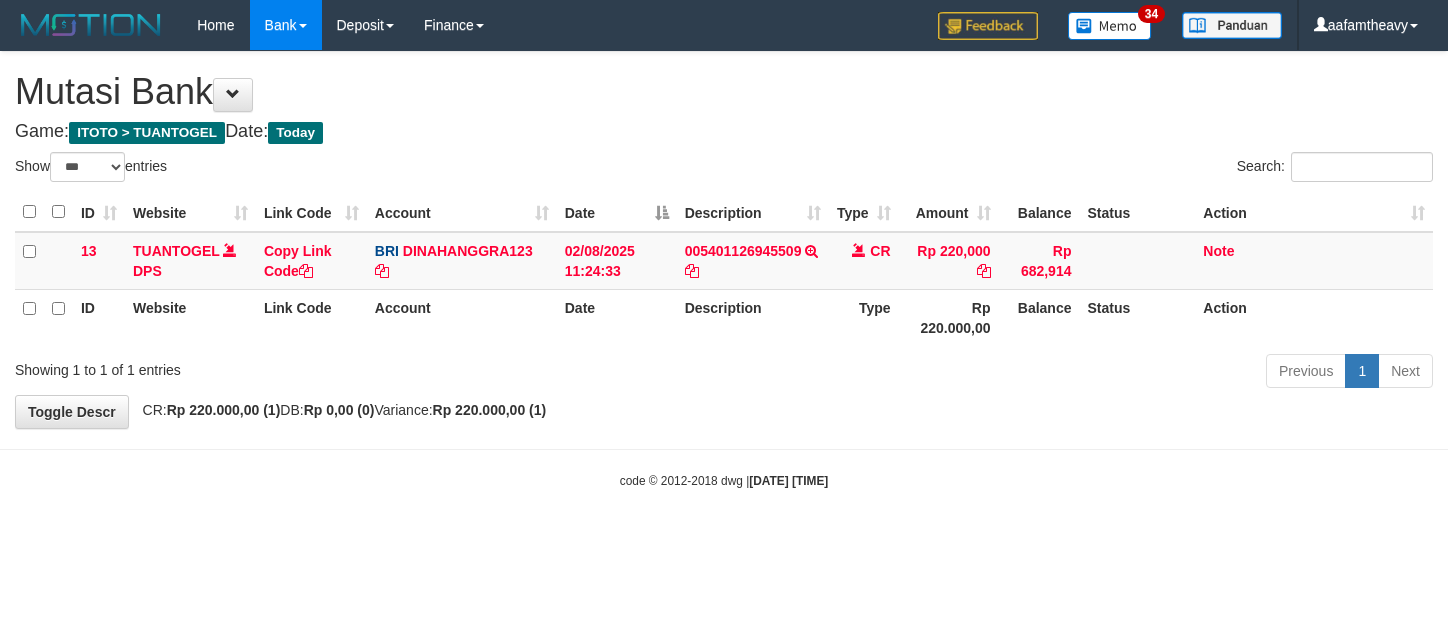 scroll, scrollTop: 0, scrollLeft: 0, axis: both 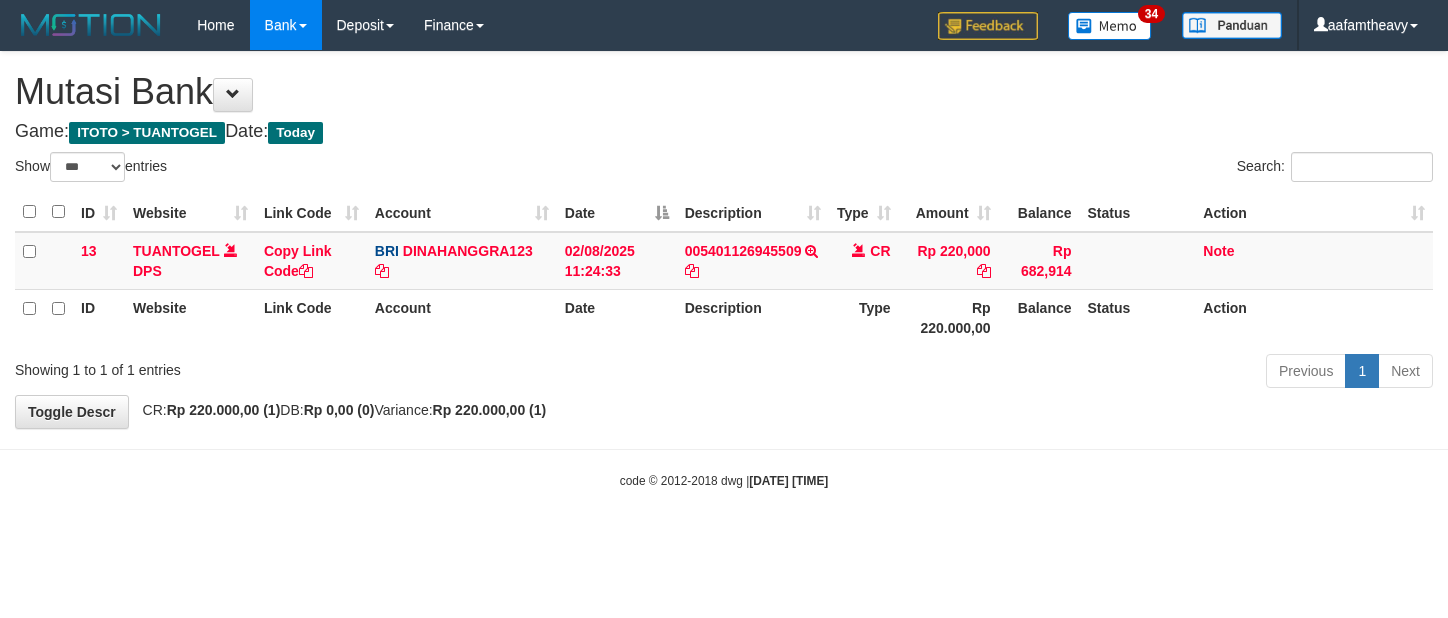 select on "***" 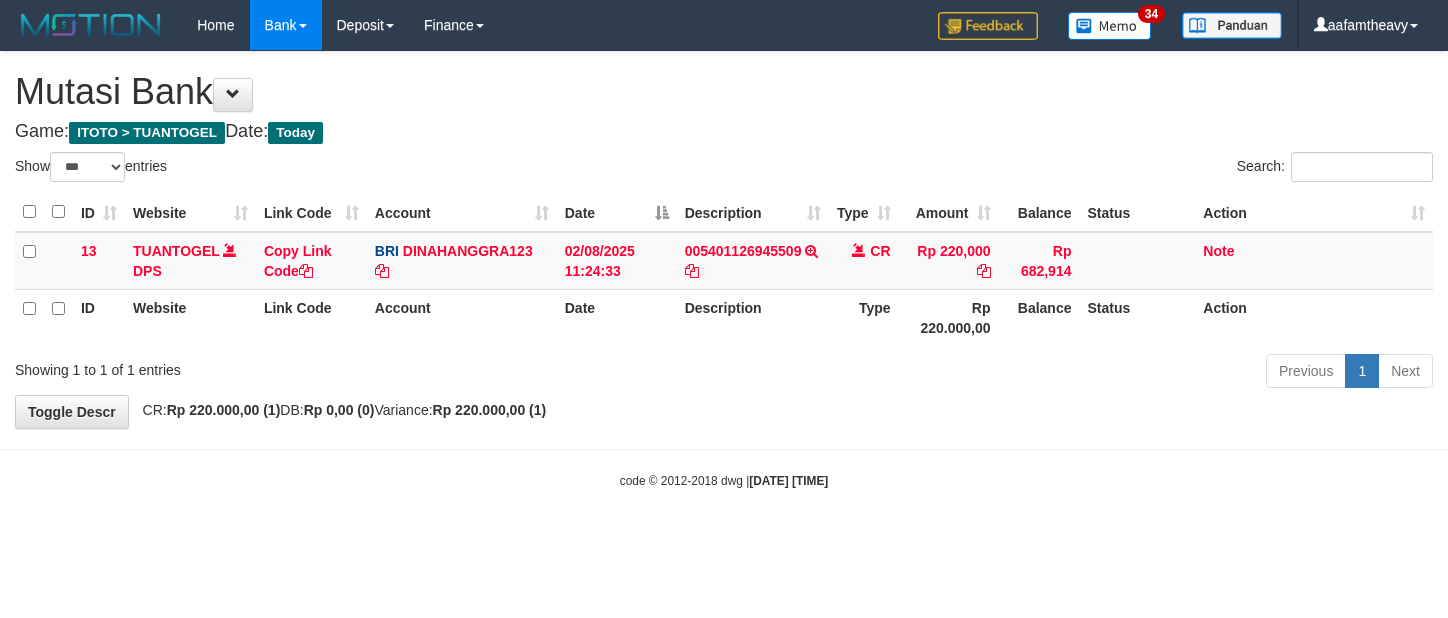 scroll, scrollTop: 0, scrollLeft: 0, axis: both 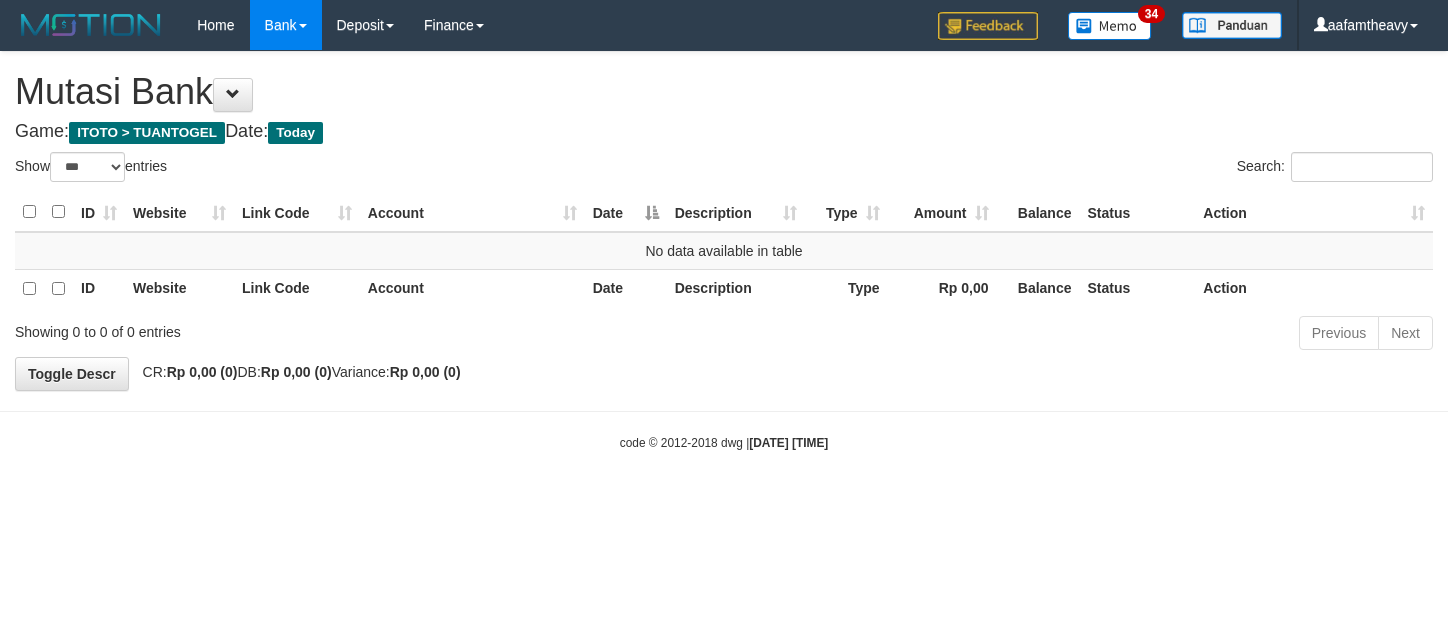 select on "***" 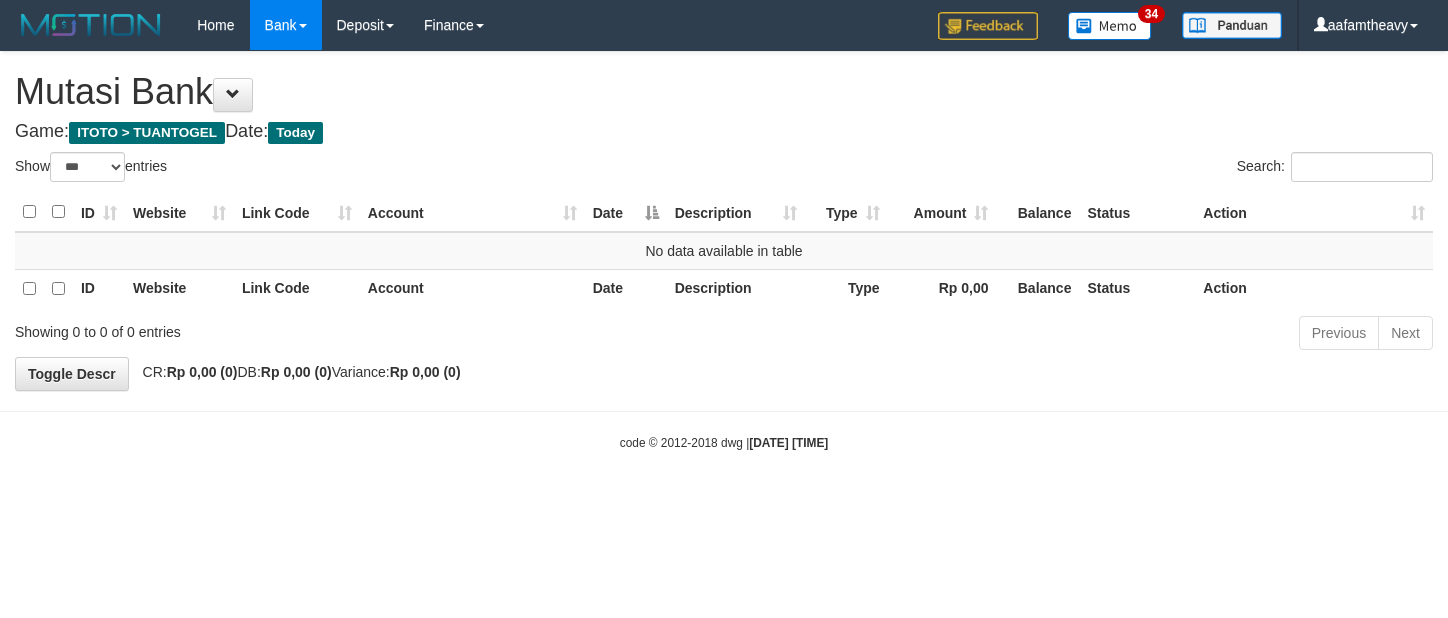 scroll, scrollTop: 0, scrollLeft: 0, axis: both 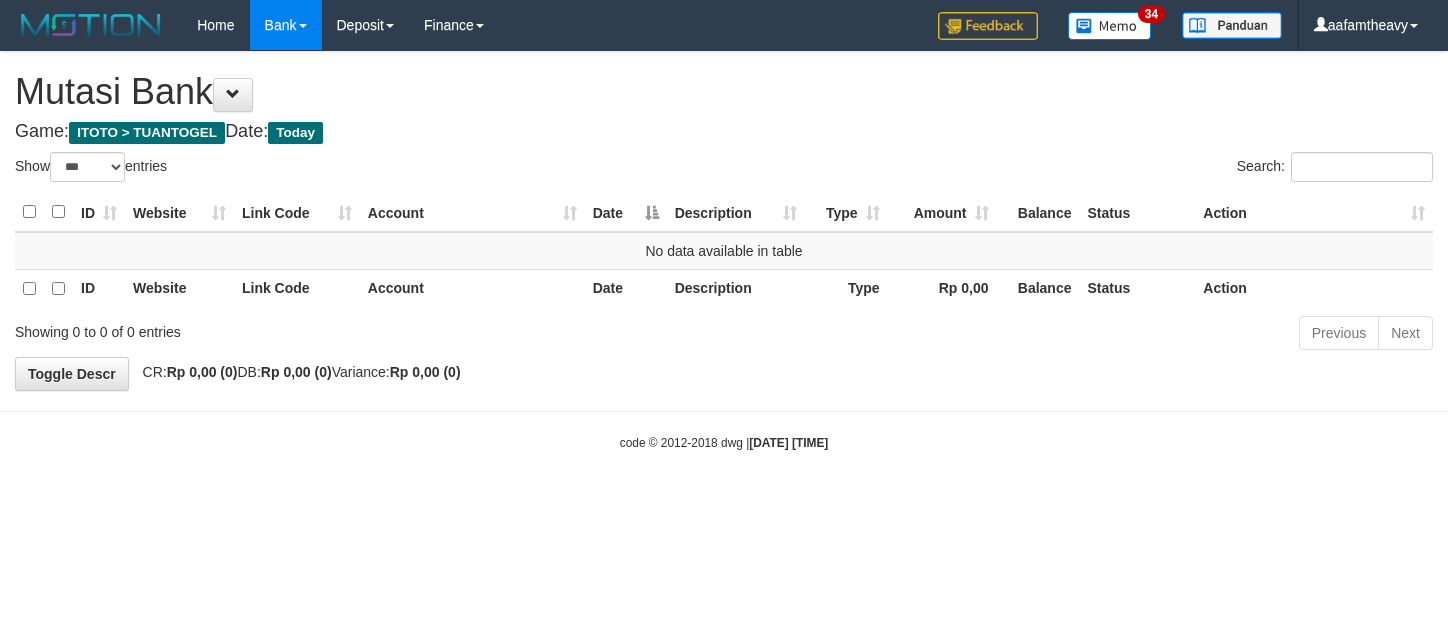 select on "***" 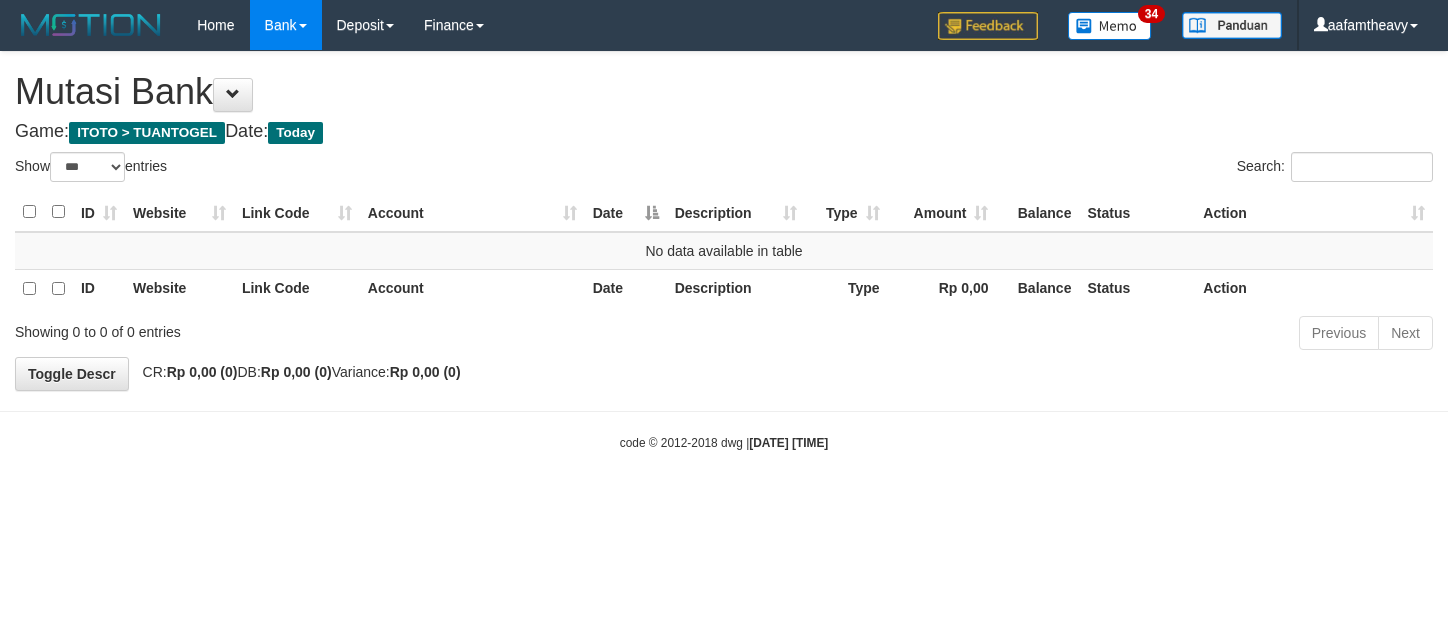 scroll, scrollTop: 0, scrollLeft: 0, axis: both 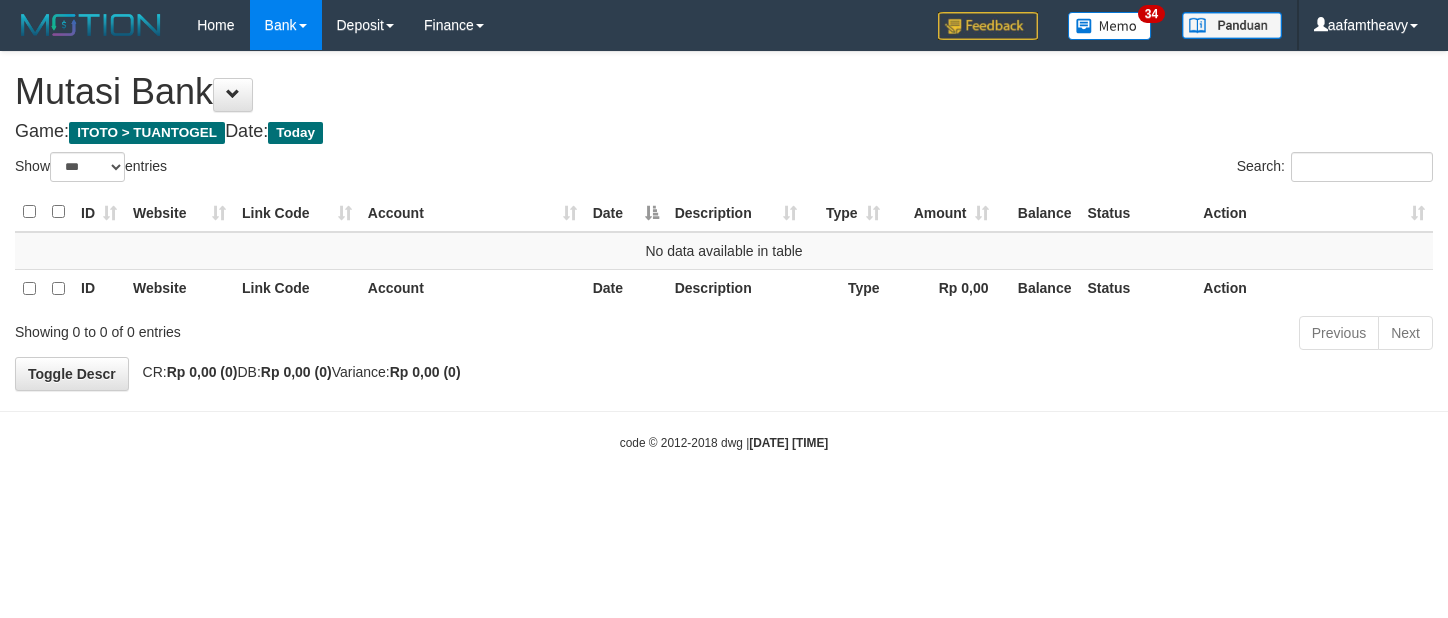 select on "***" 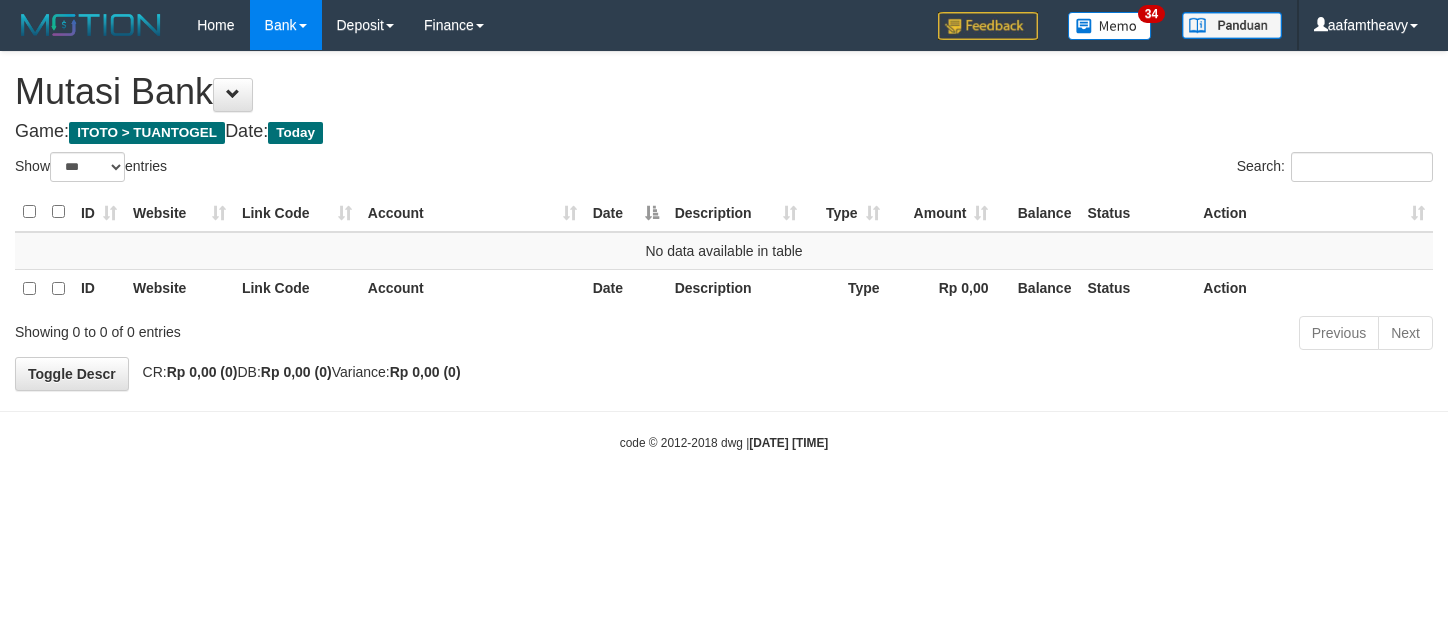 scroll, scrollTop: 0, scrollLeft: 0, axis: both 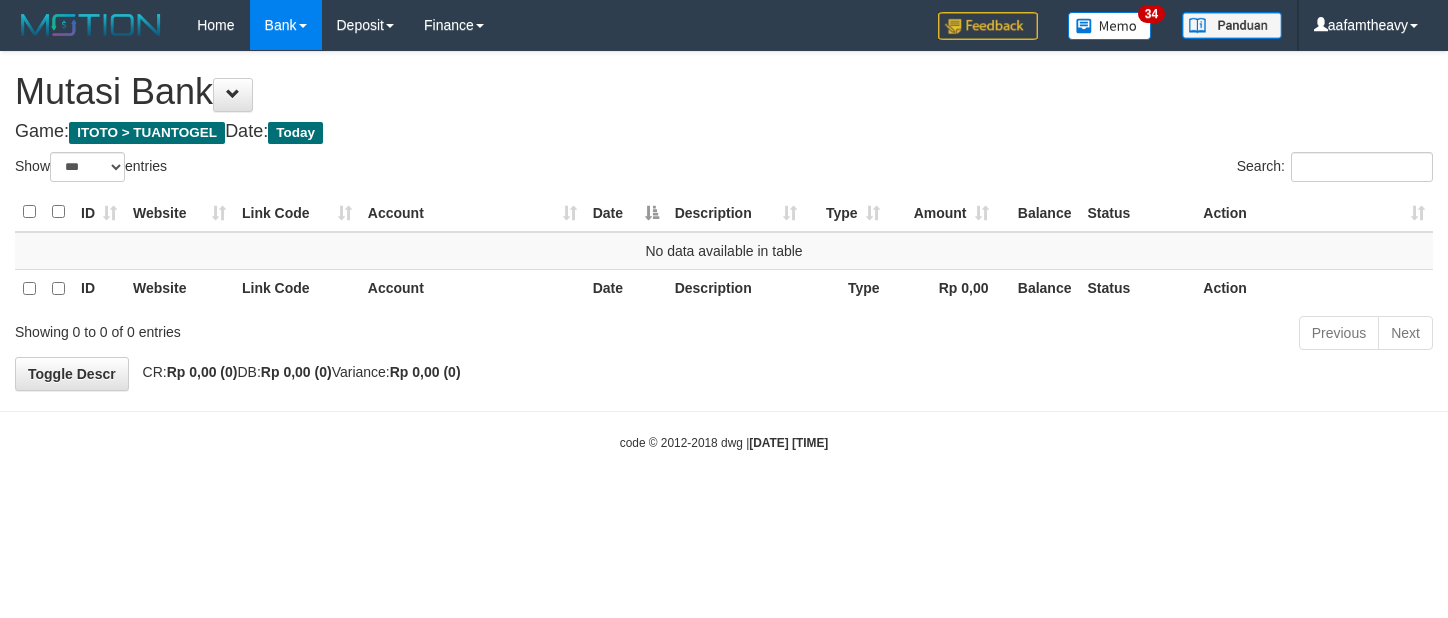 select on "***" 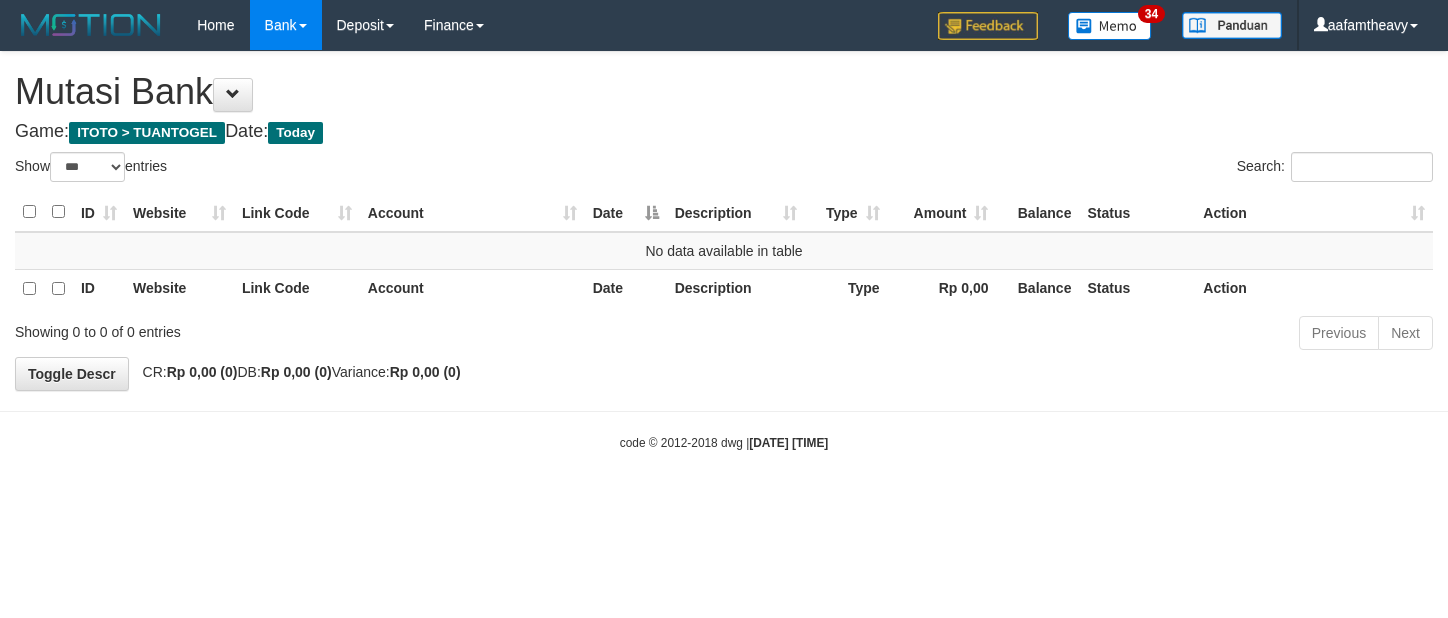 scroll, scrollTop: 0, scrollLeft: 0, axis: both 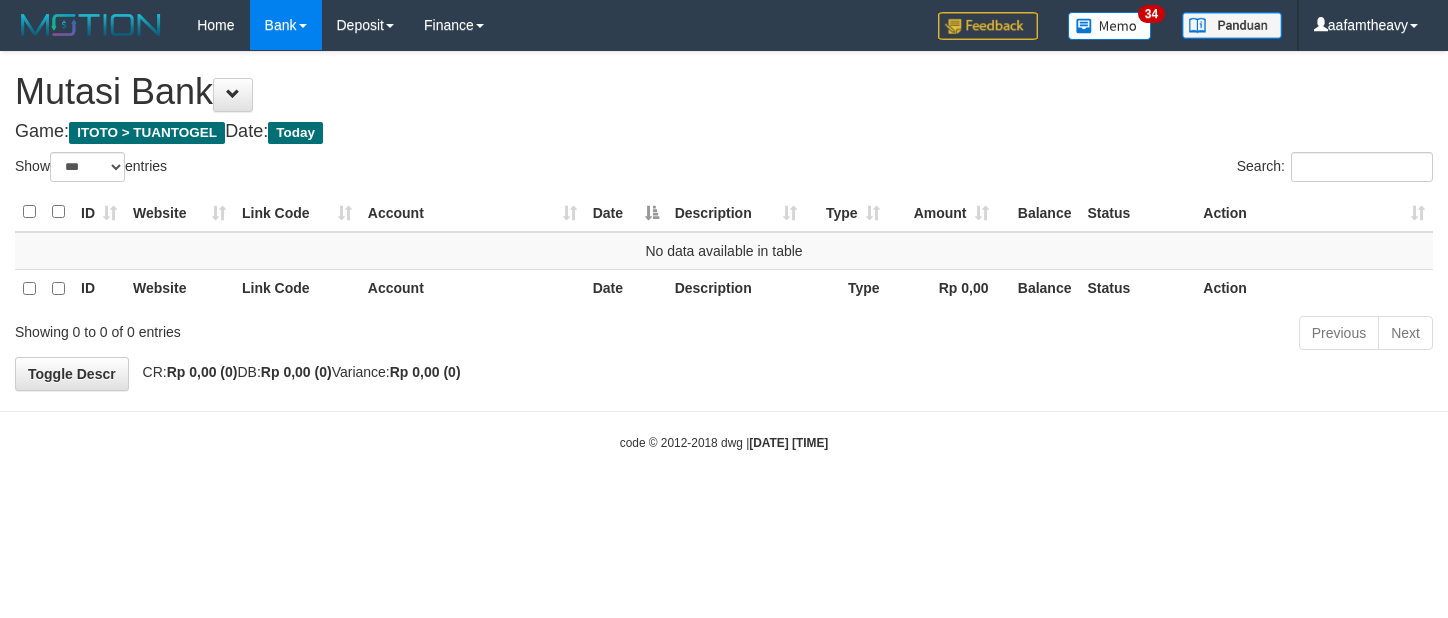 select on "***" 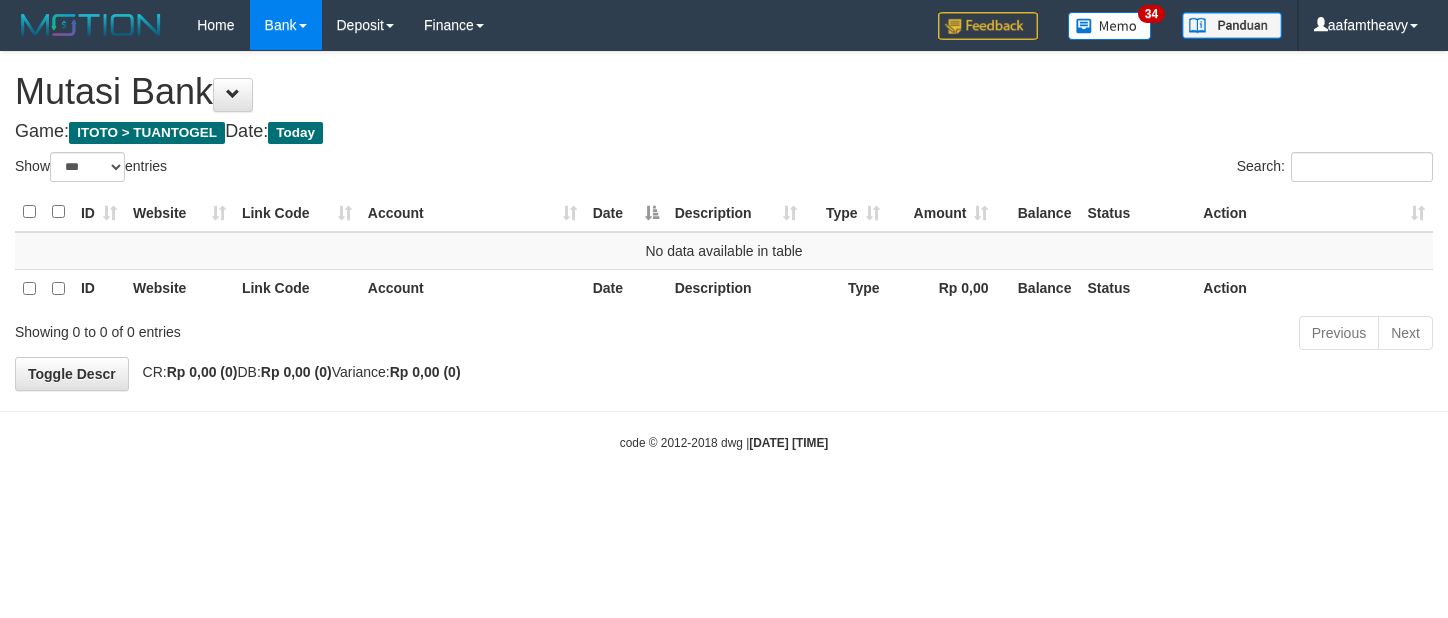 scroll, scrollTop: 0, scrollLeft: 0, axis: both 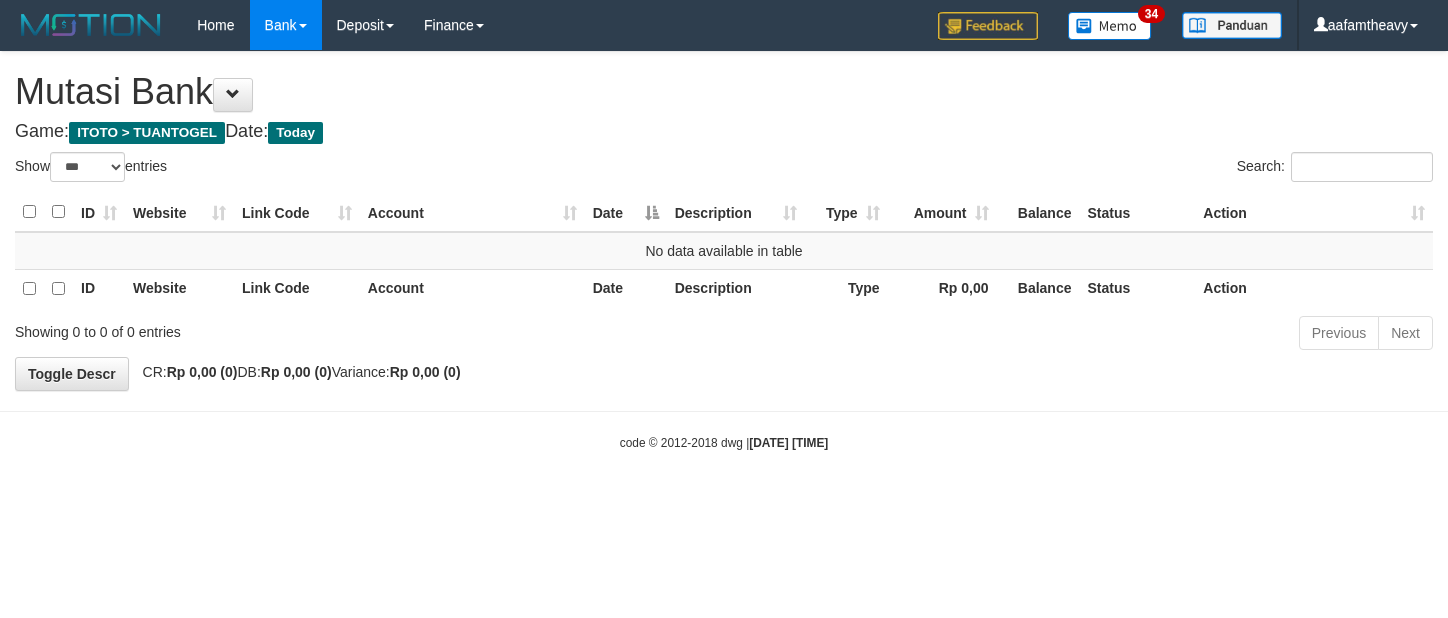 select on "***" 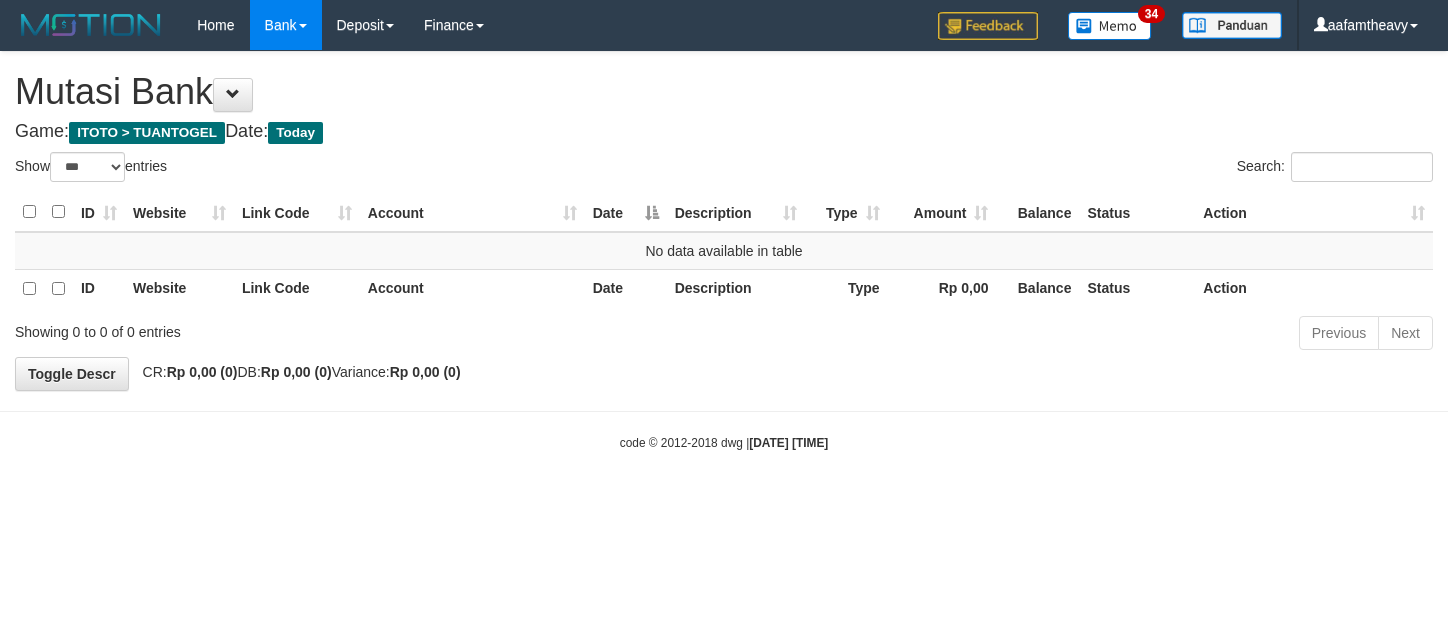 scroll, scrollTop: 0, scrollLeft: 0, axis: both 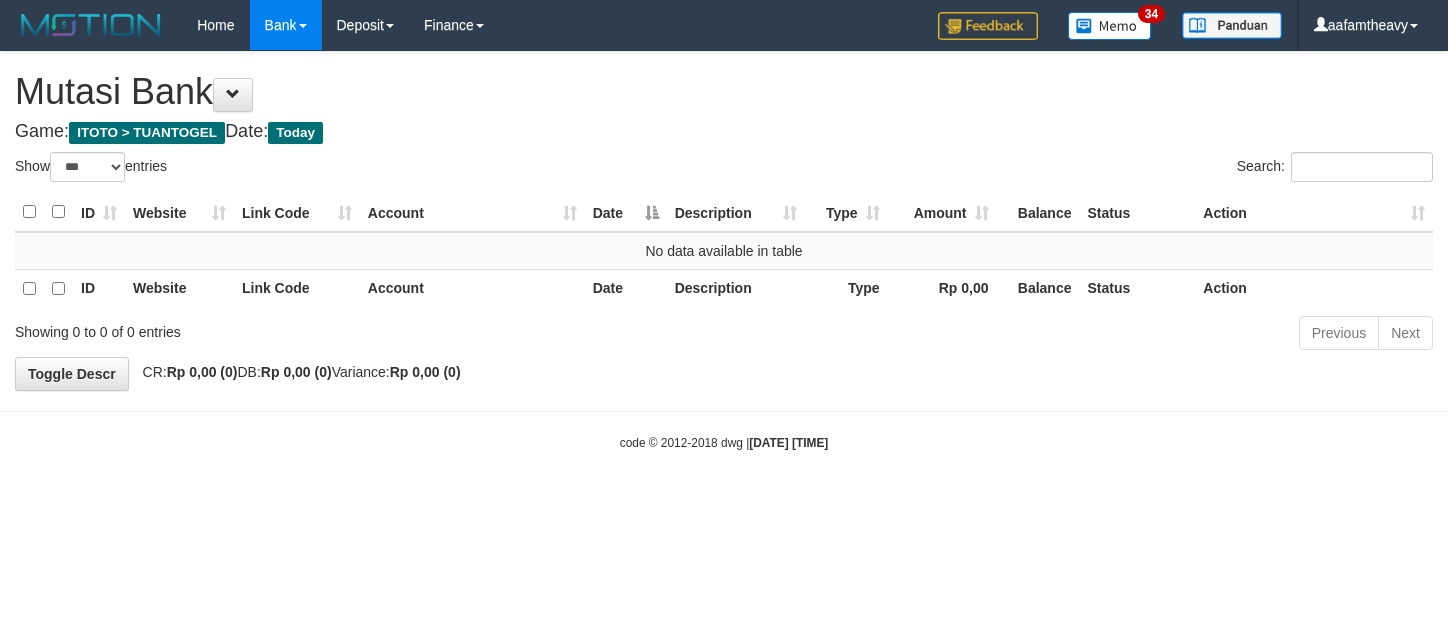 select on "***" 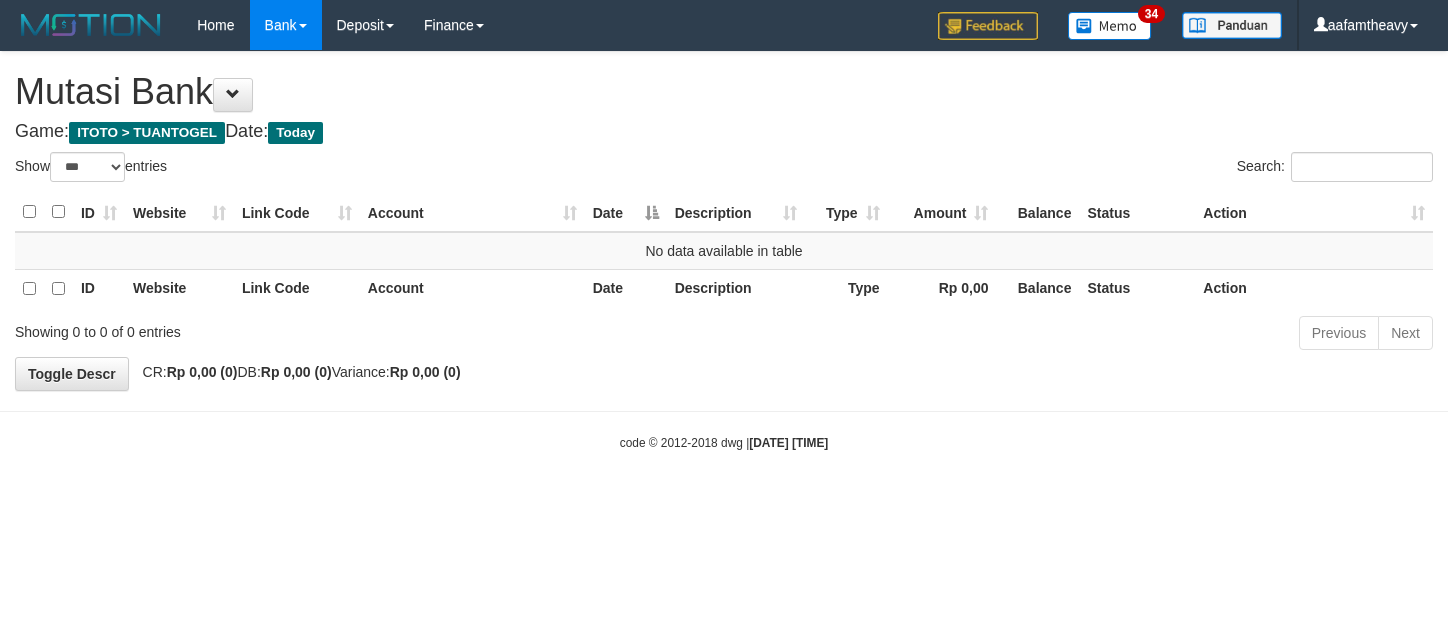 scroll, scrollTop: 0, scrollLeft: 0, axis: both 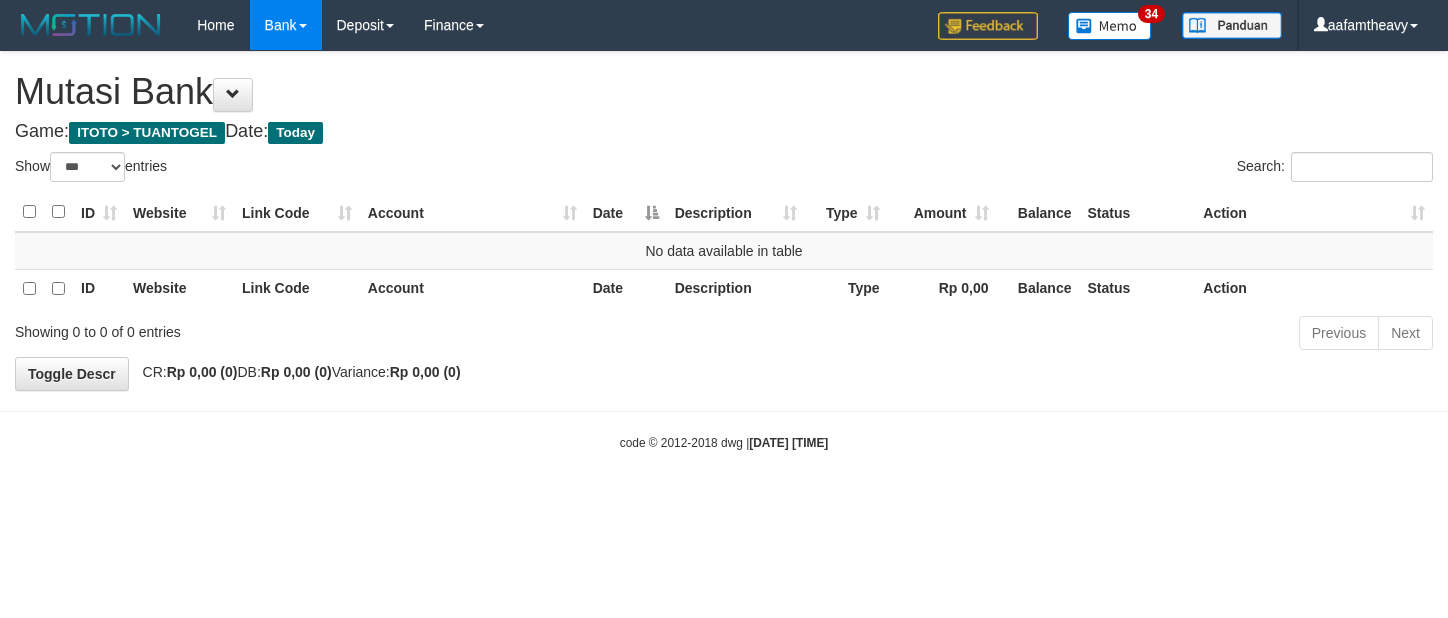 select on "***" 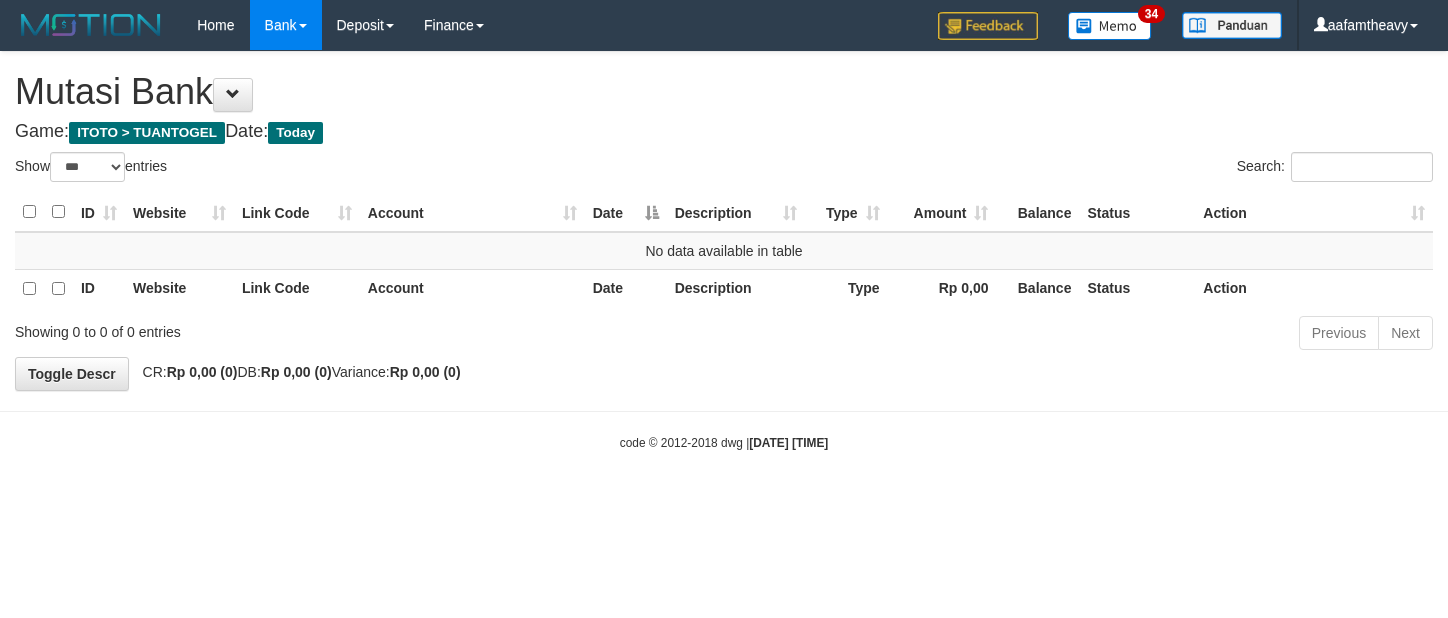 scroll, scrollTop: 0, scrollLeft: 0, axis: both 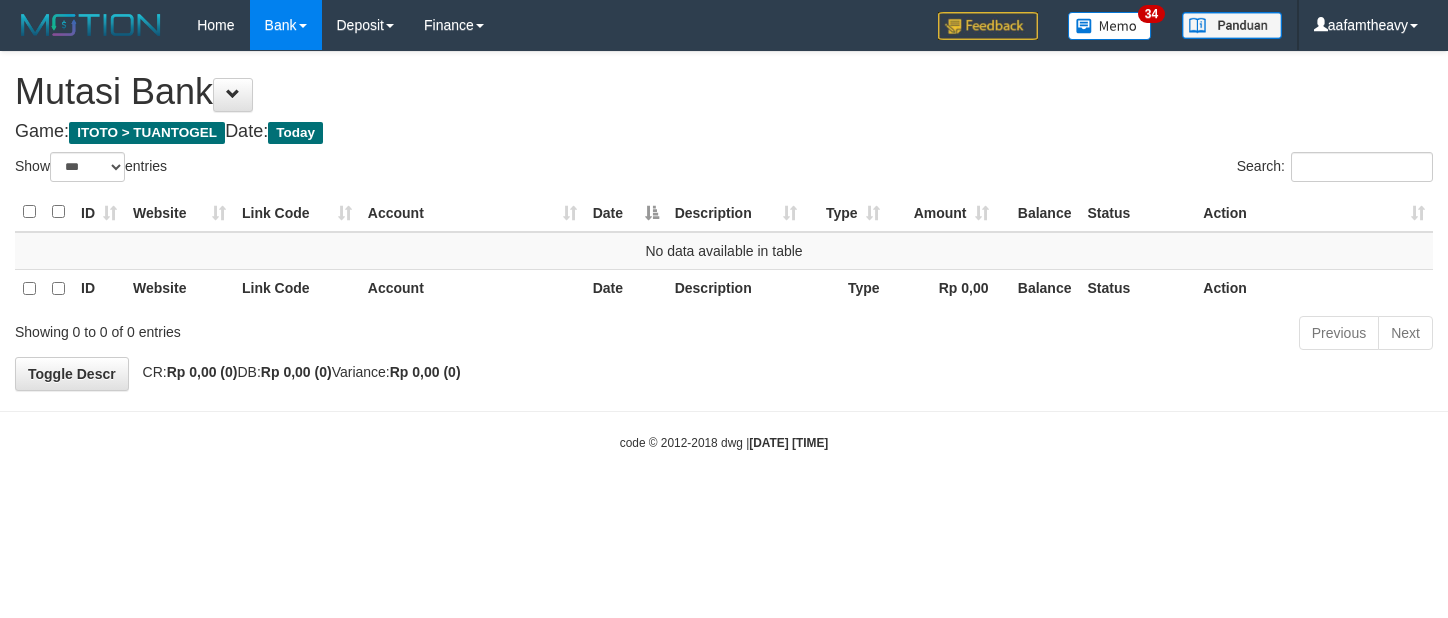 select on "***" 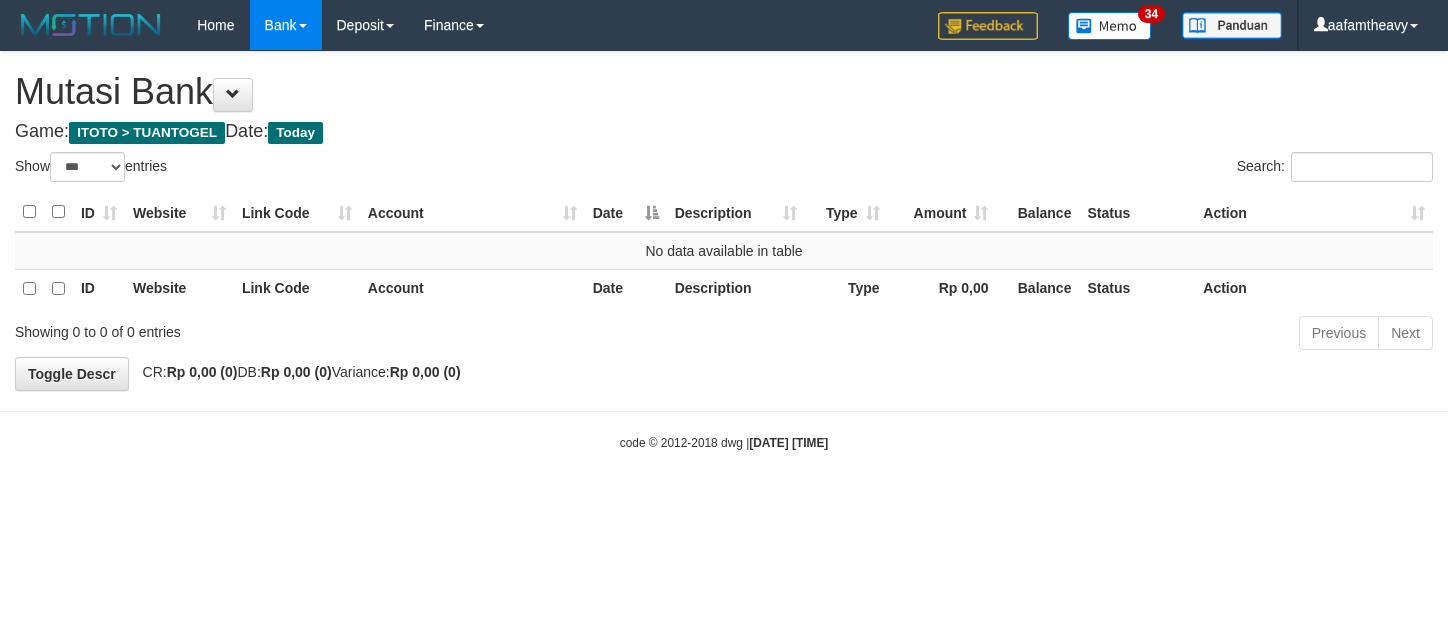 scroll, scrollTop: 0, scrollLeft: 0, axis: both 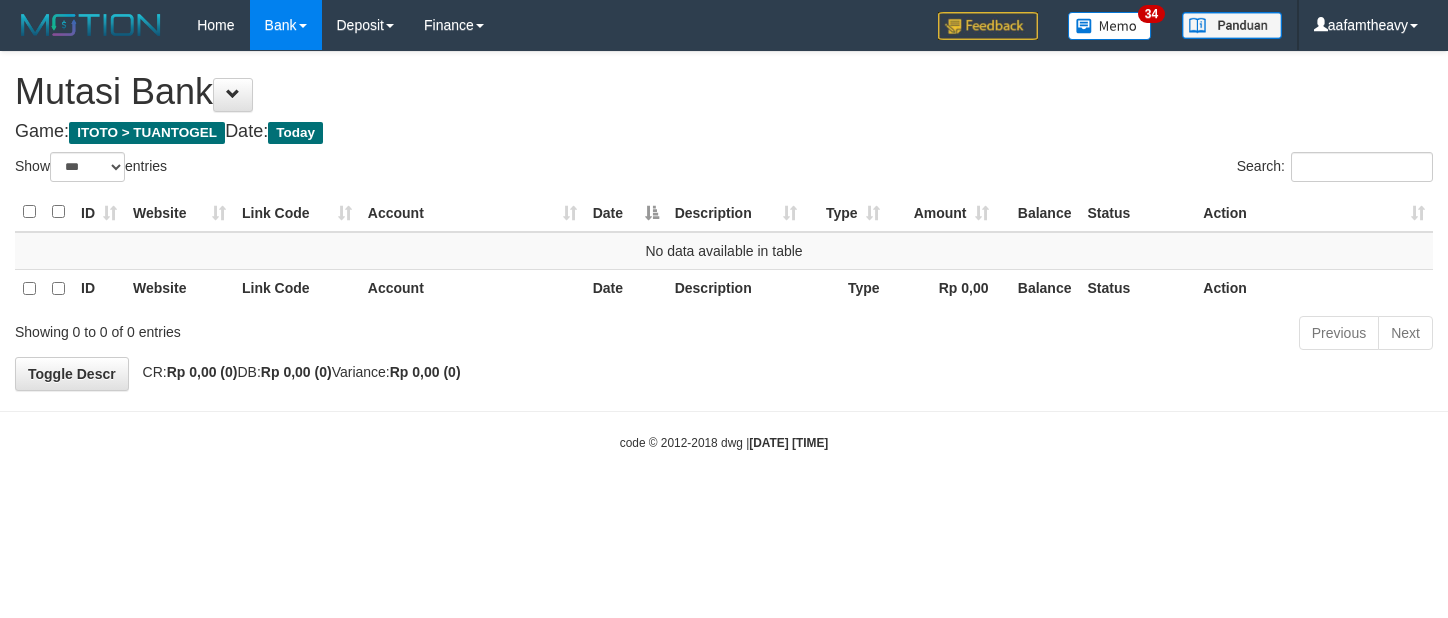 select on "***" 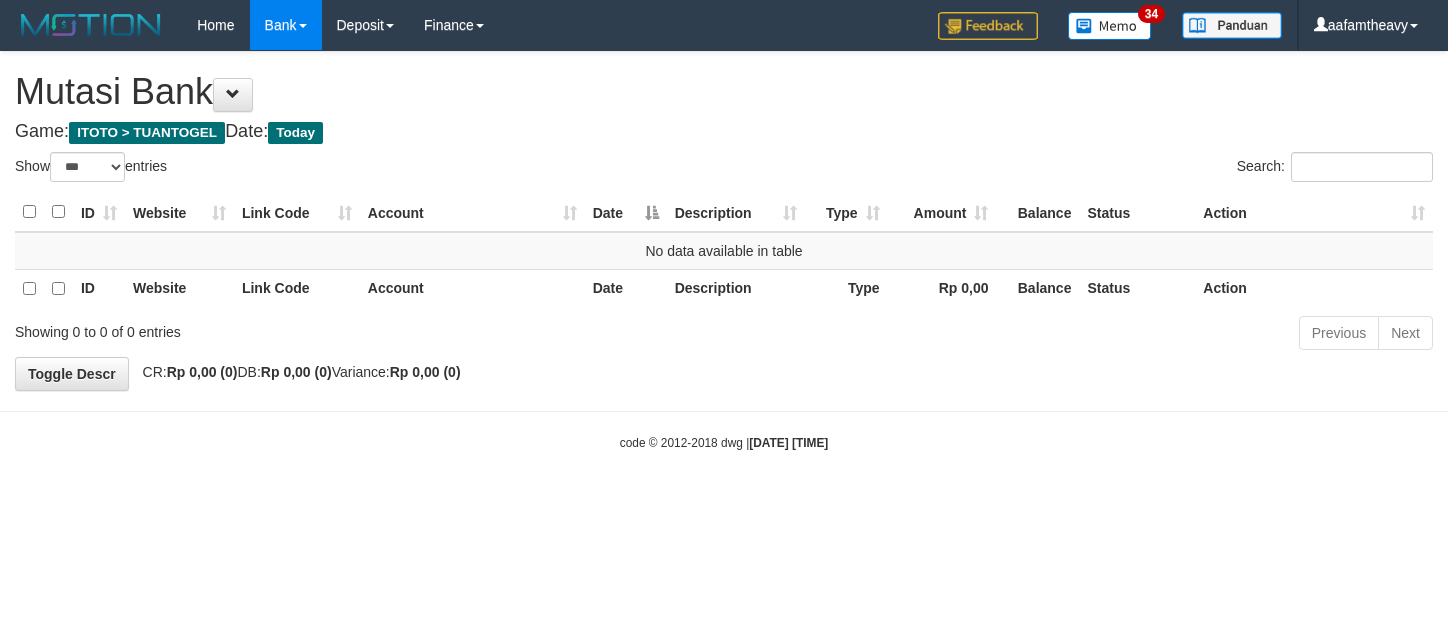 scroll, scrollTop: 0, scrollLeft: 0, axis: both 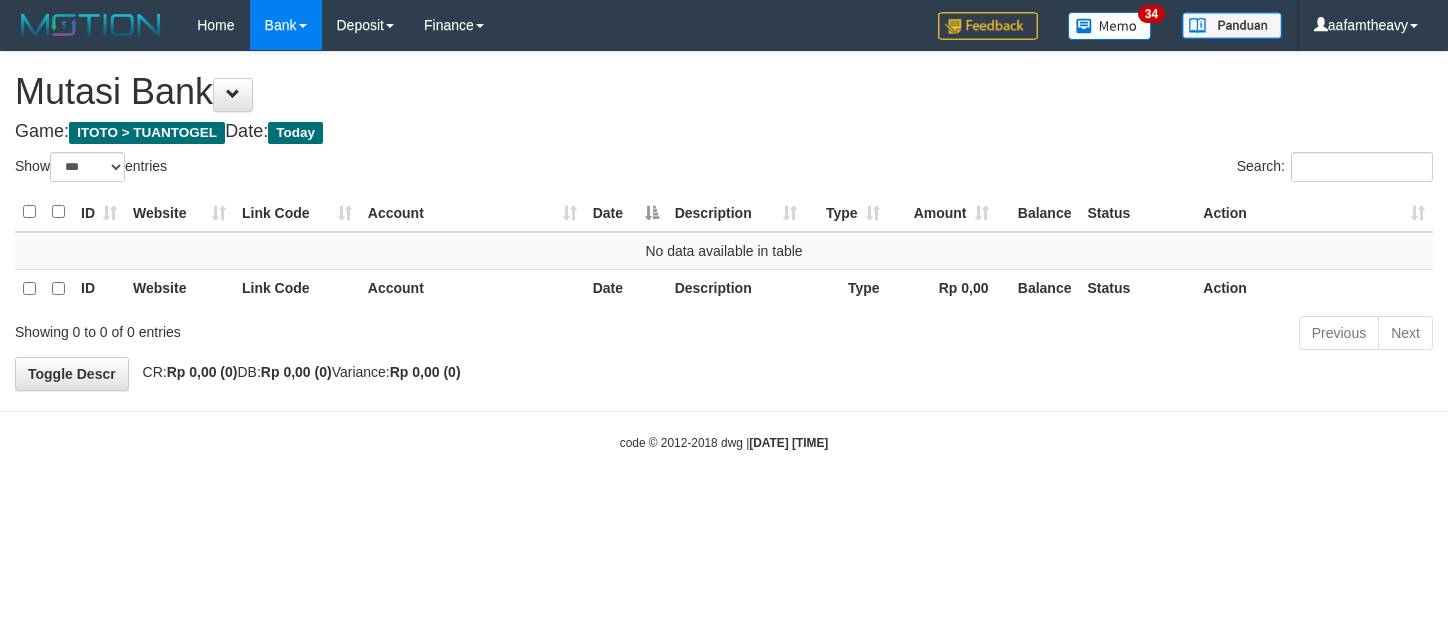 select on "***" 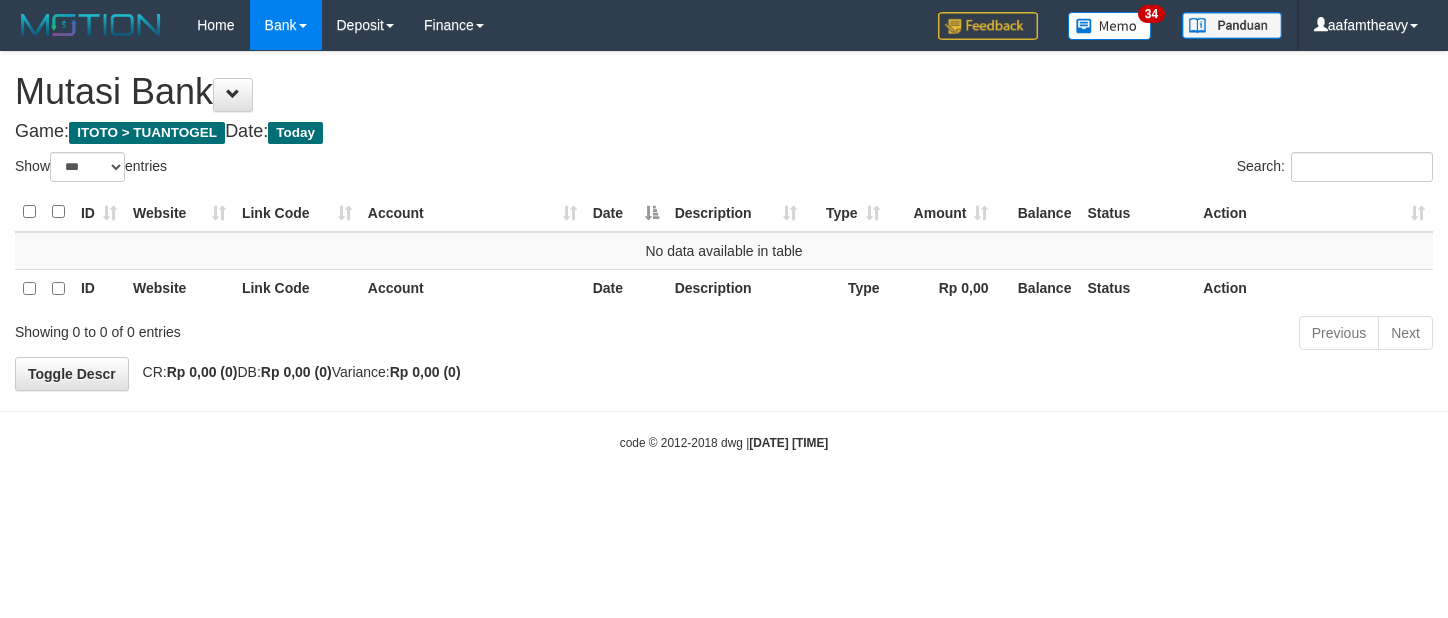 scroll, scrollTop: 0, scrollLeft: 0, axis: both 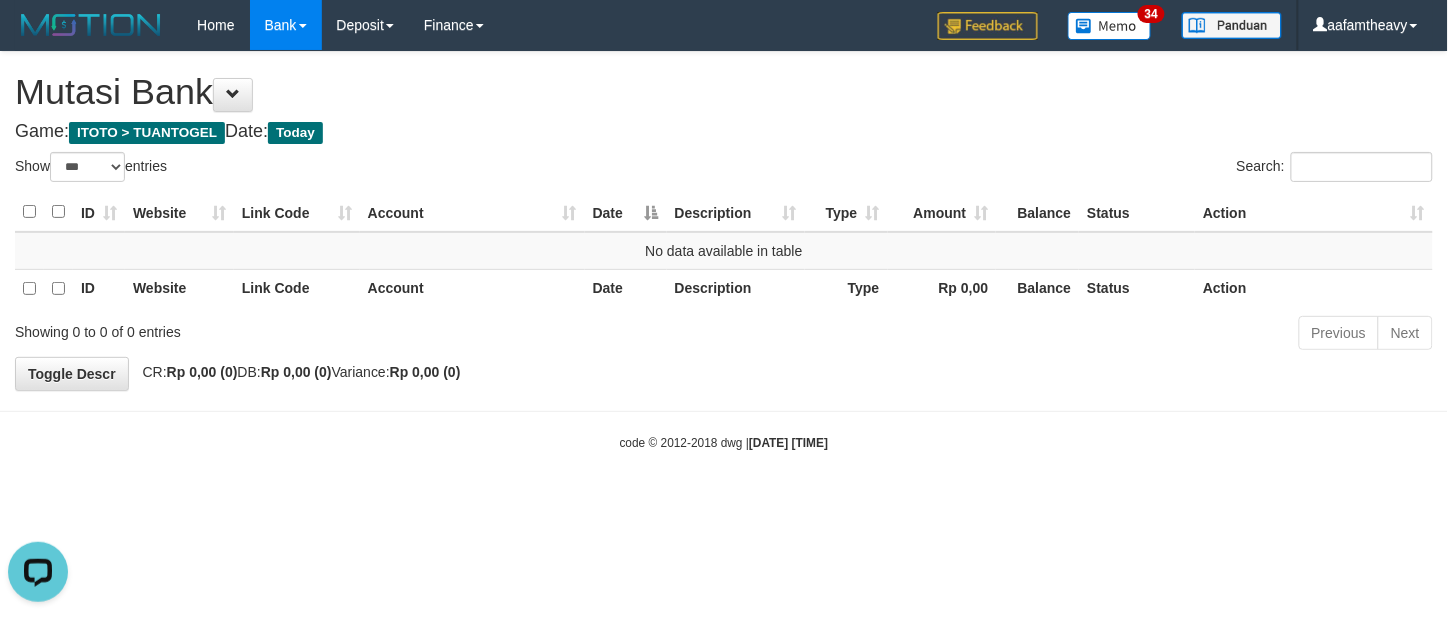 click on "Toggle navigation
Home
Bank
Account List
Load
By Website
Group
[ITOTO]													TUANTOGEL
By Load Group (DPS)
Group aaf-DPBCA02TUANTOGEL" at bounding box center (724, 251) 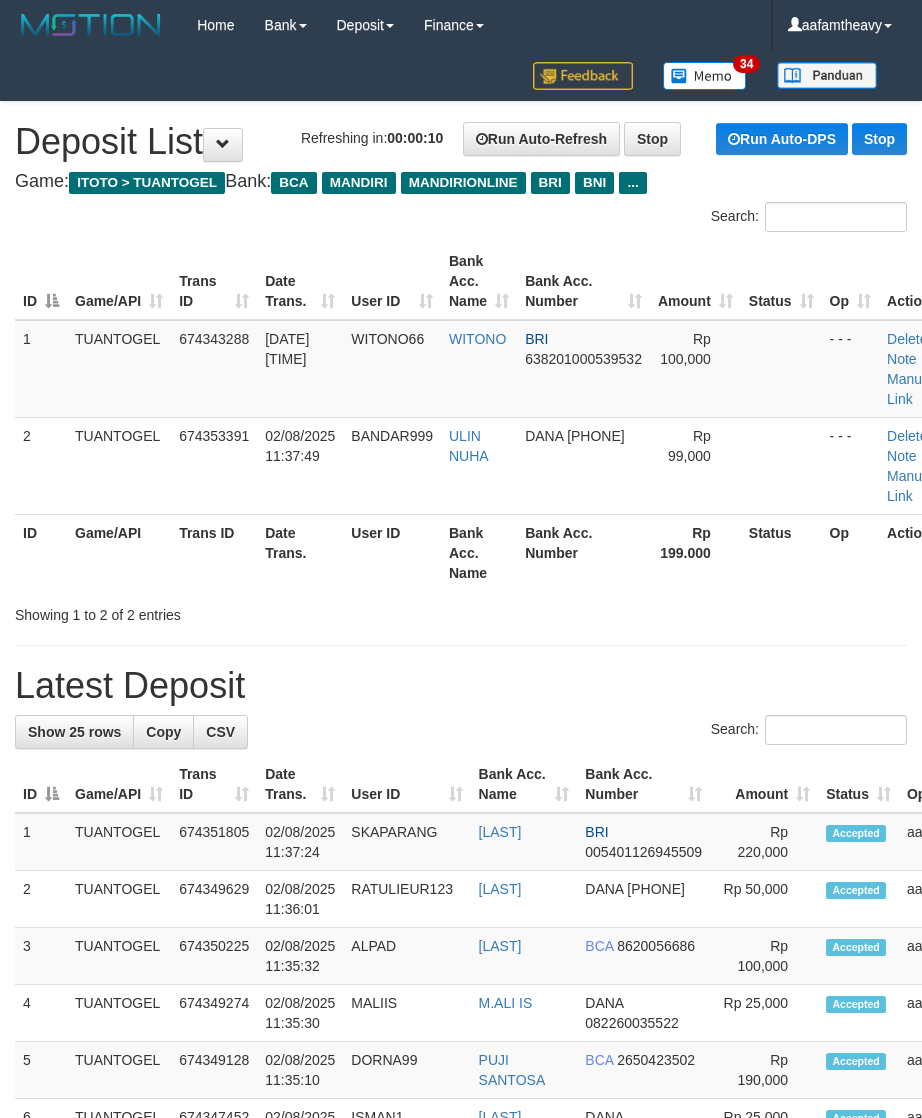 scroll, scrollTop: 0, scrollLeft: 0, axis: both 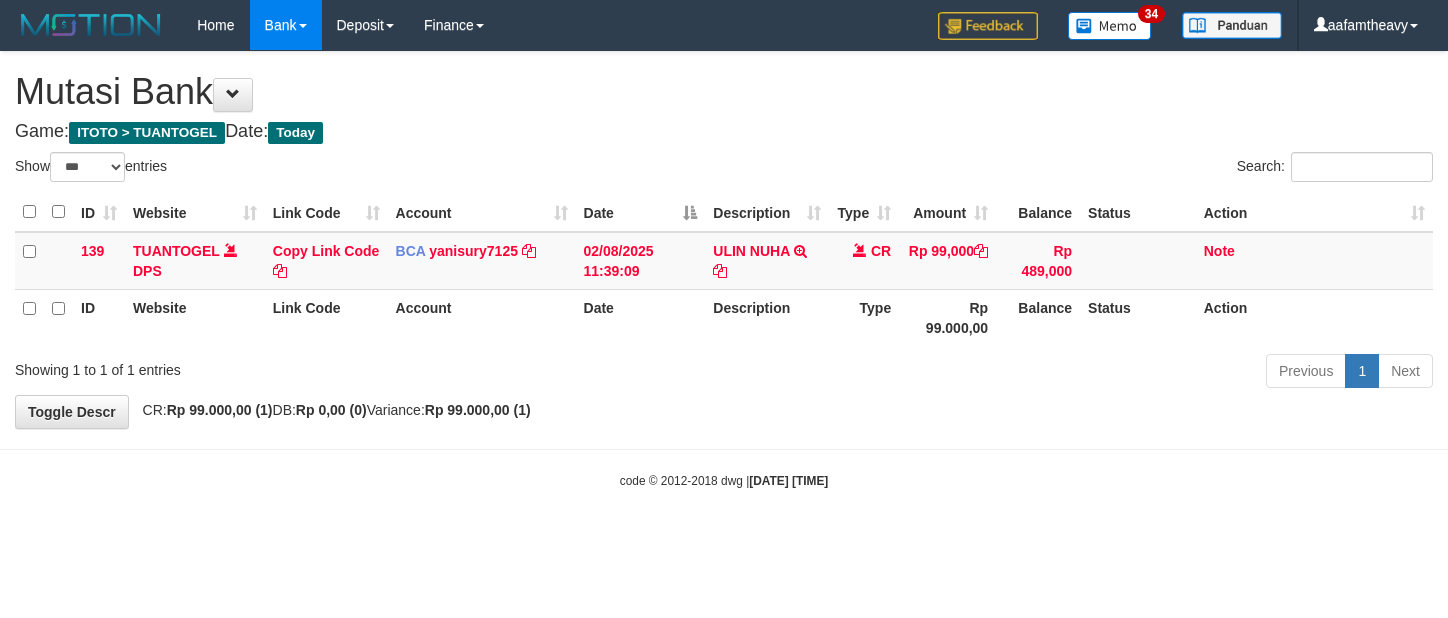 select on "***" 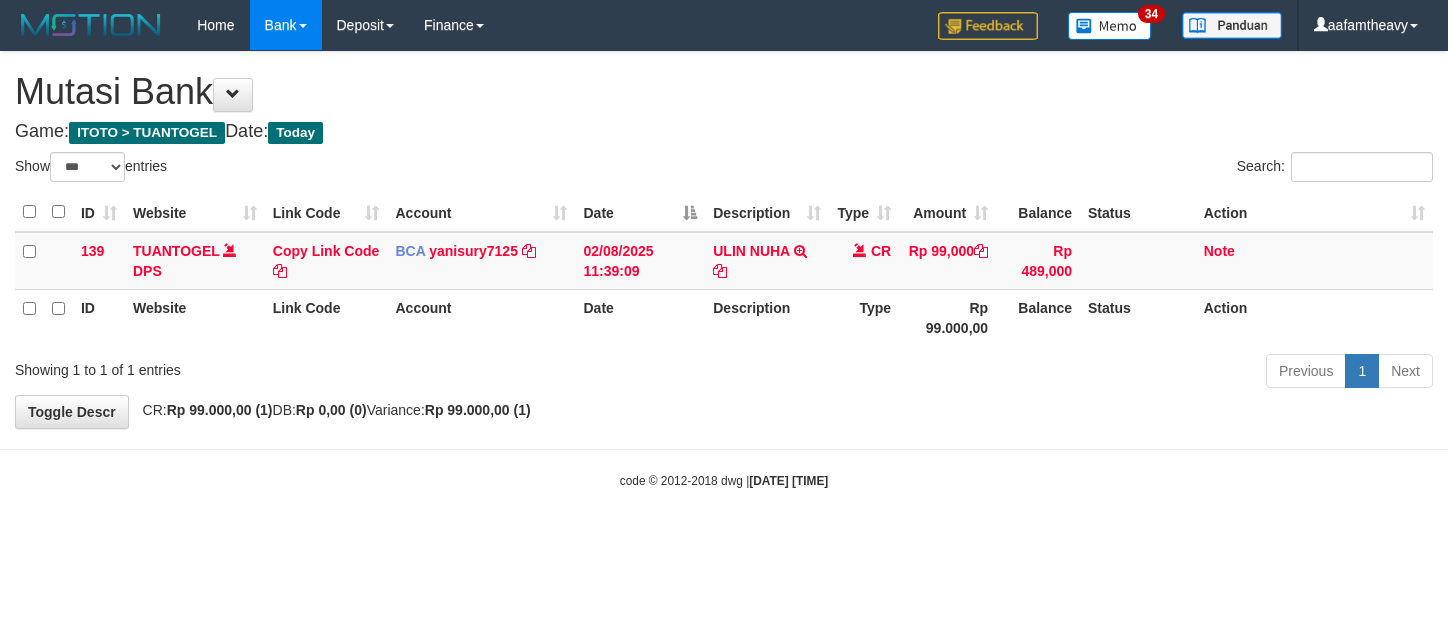 scroll, scrollTop: 0, scrollLeft: 0, axis: both 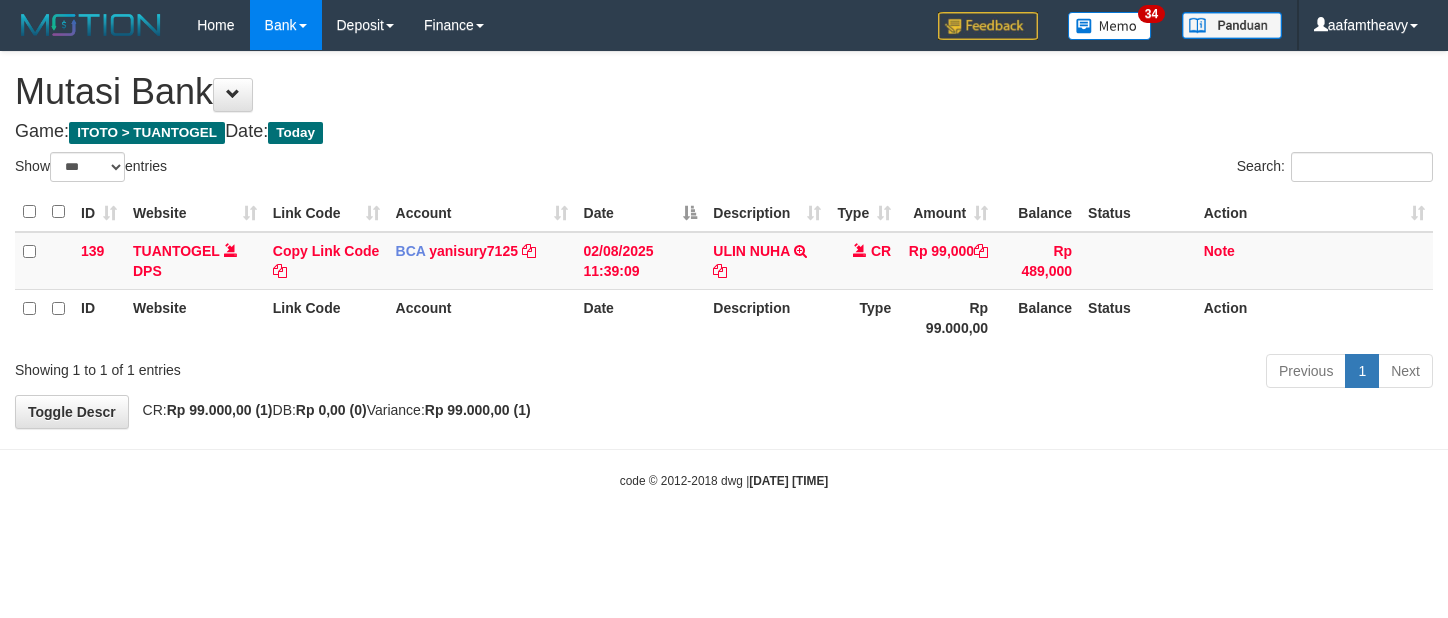 select on "***" 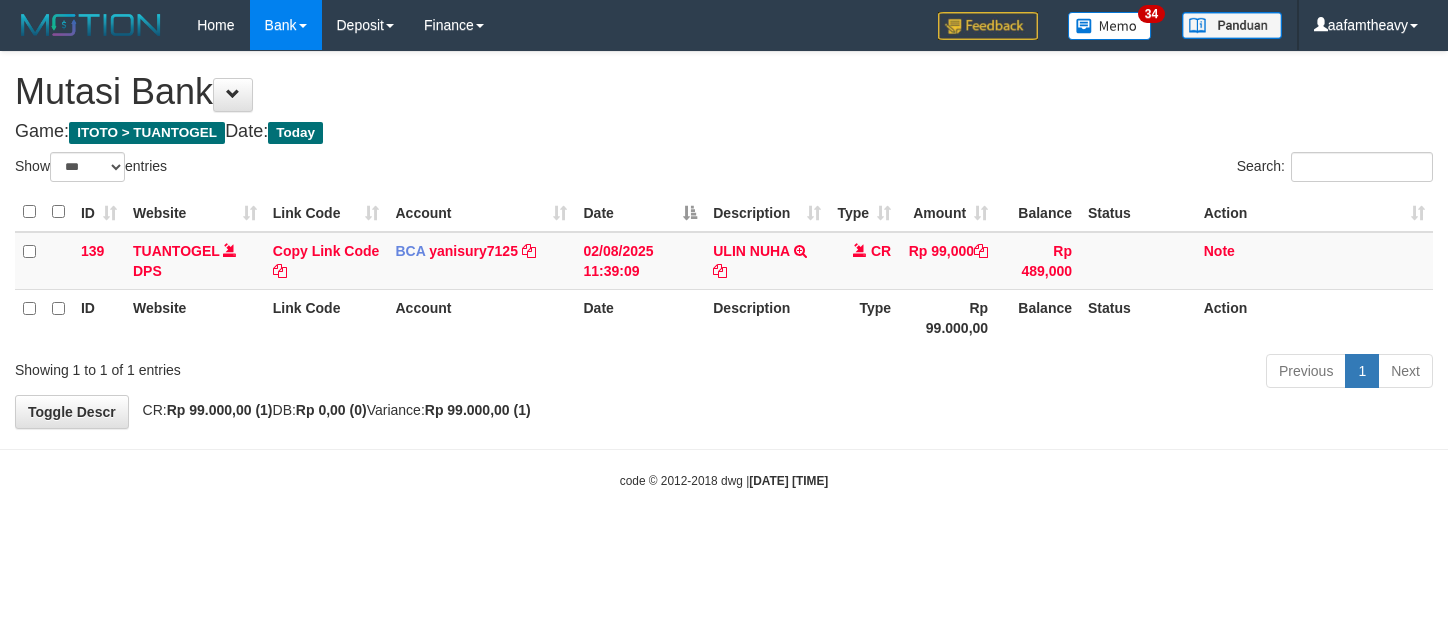 scroll, scrollTop: 0, scrollLeft: 0, axis: both 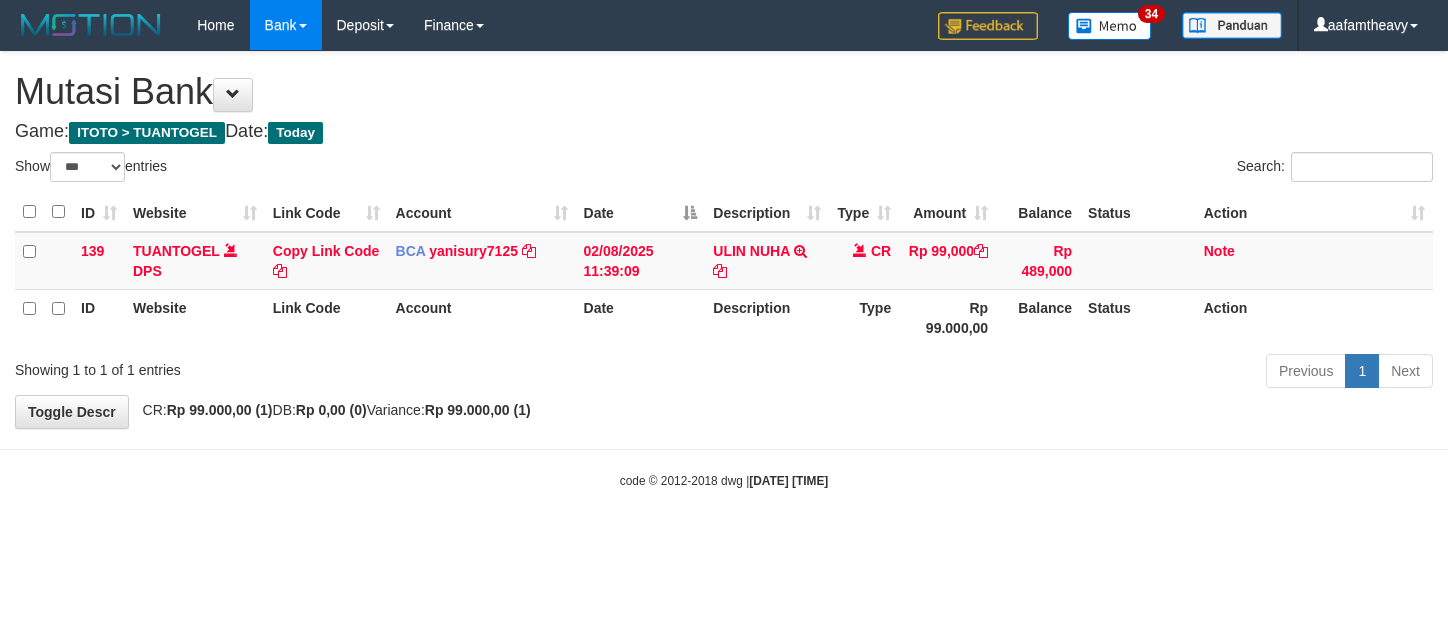 select on "***" 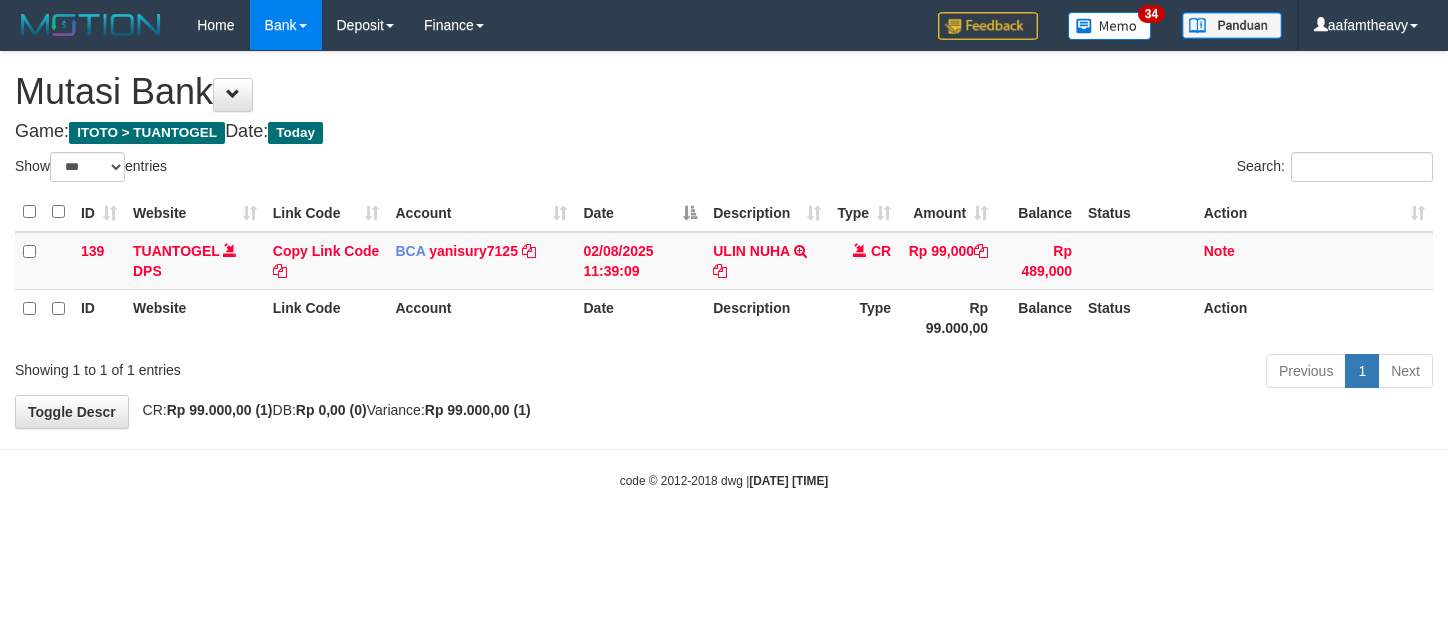 scroll, scrollTop: 0, scrollLeft: 0, axis: both 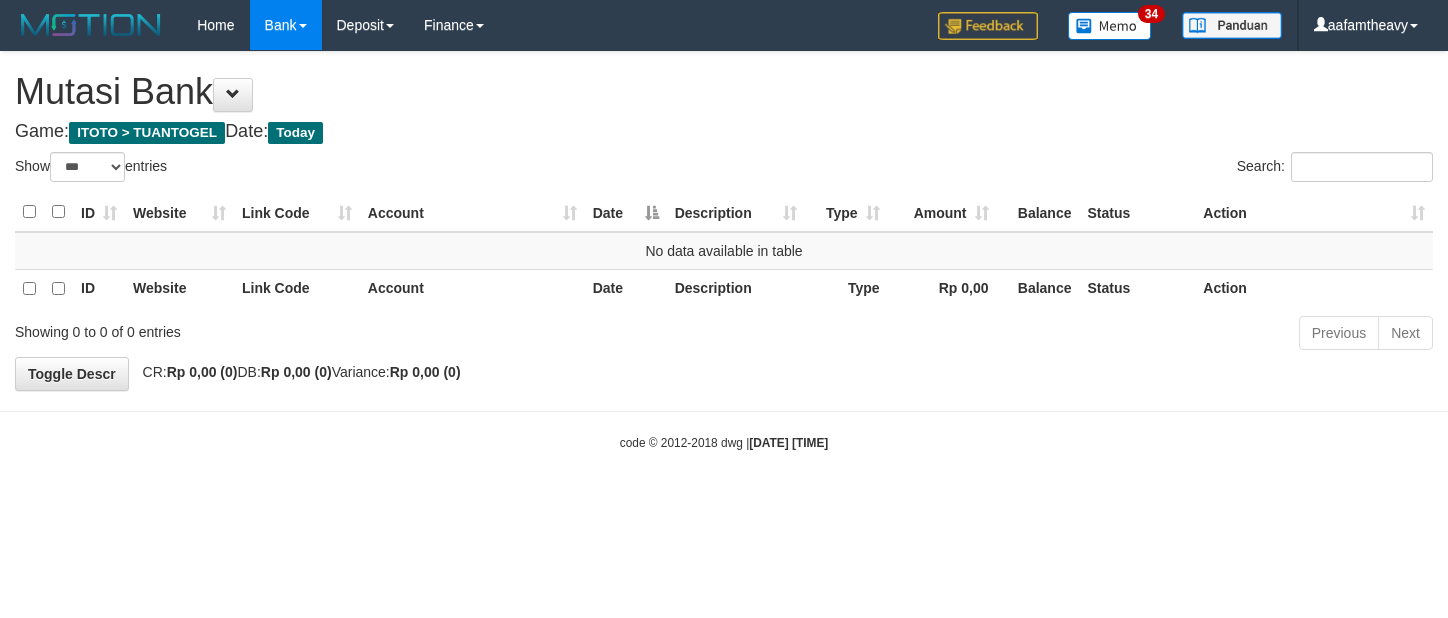 select on "***" 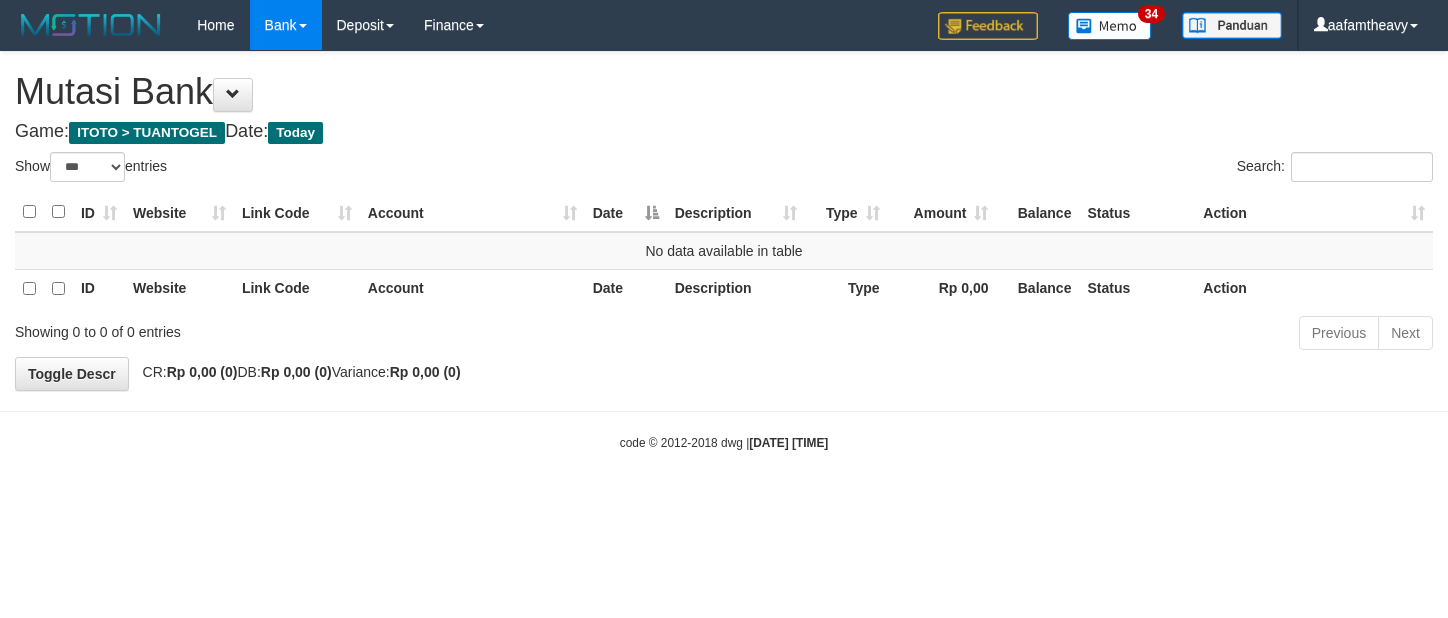 scroll, scrollTop: 0, scrollLeft: 0, axis: both 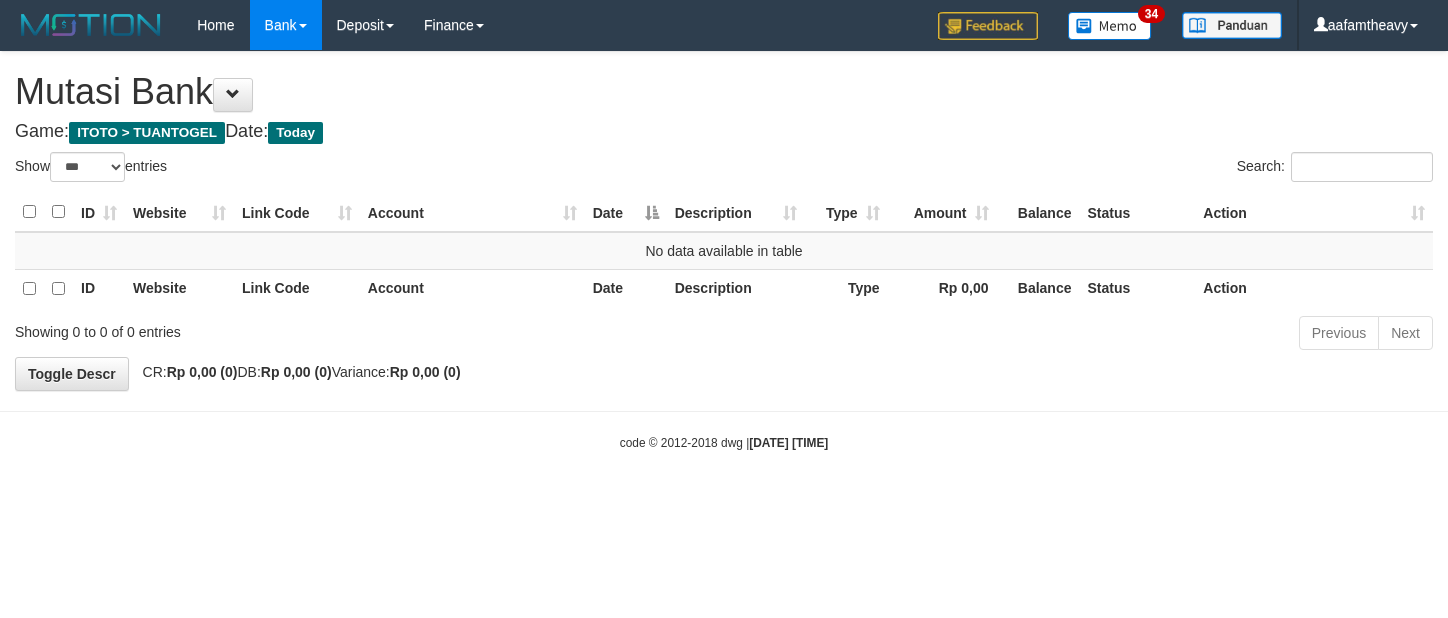 select on "***" 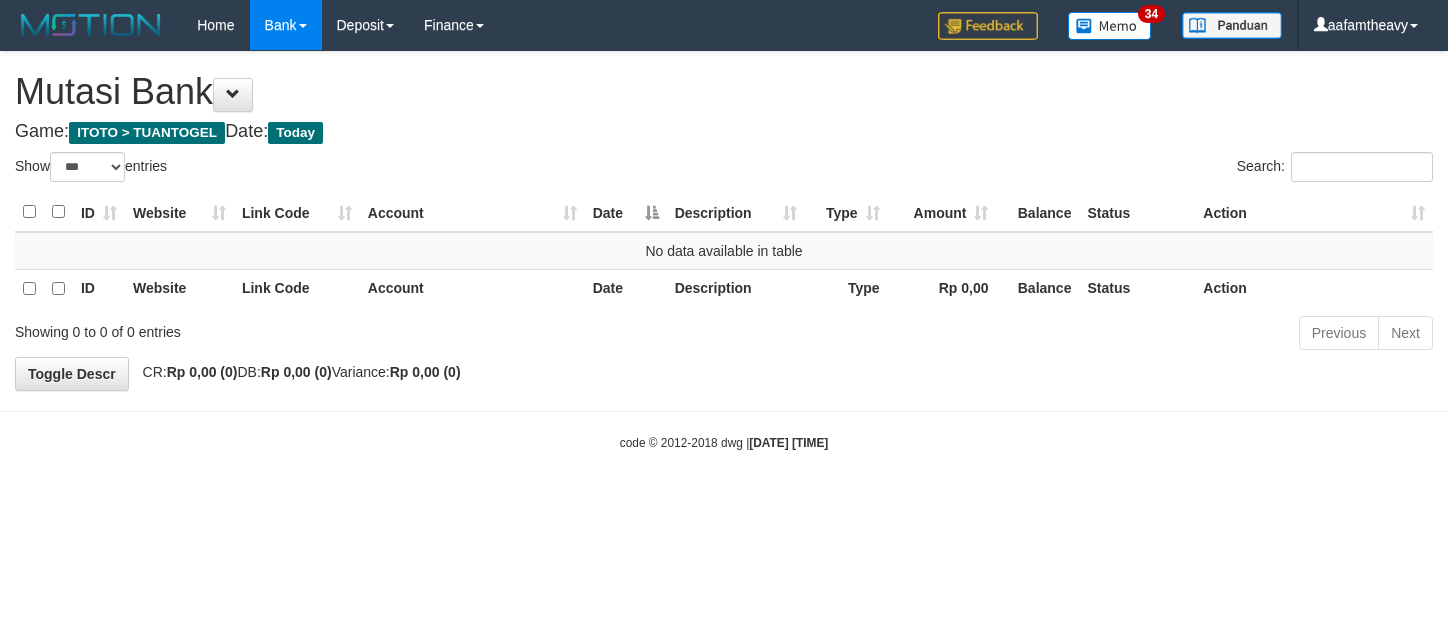 scroll, scrollTop: 0, scrollLeft: 0, axis: both 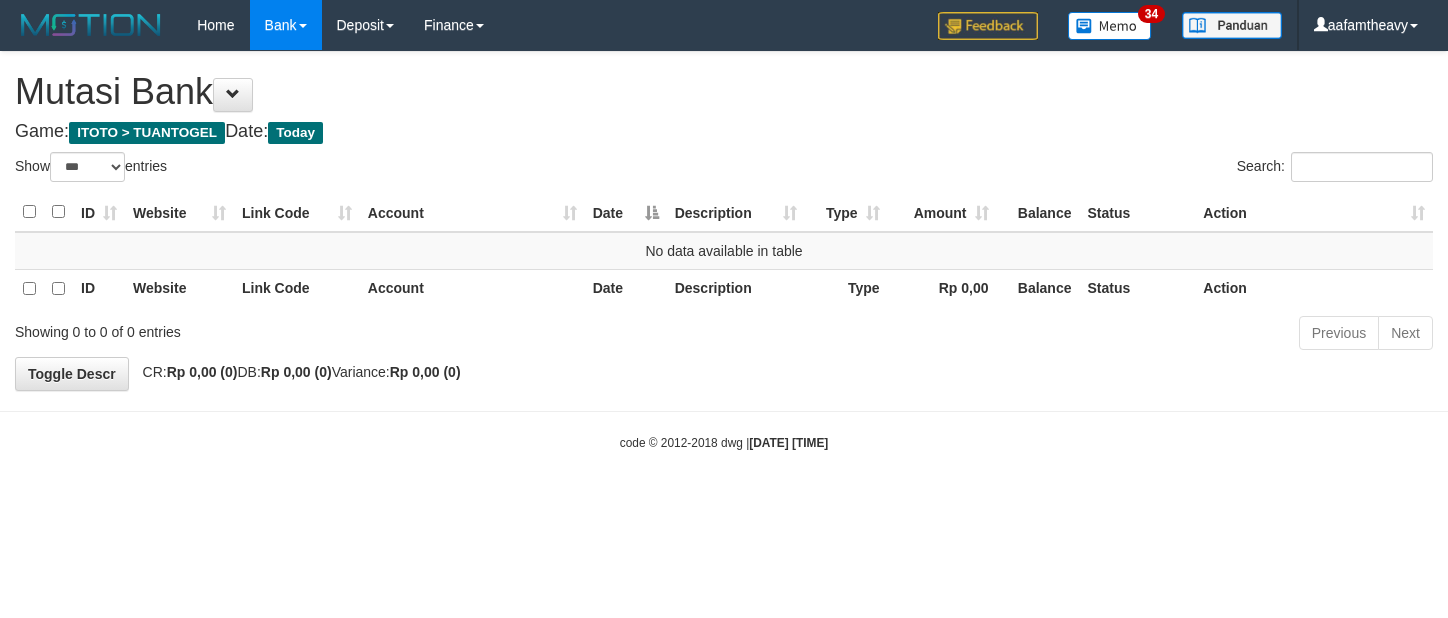 select on "***" 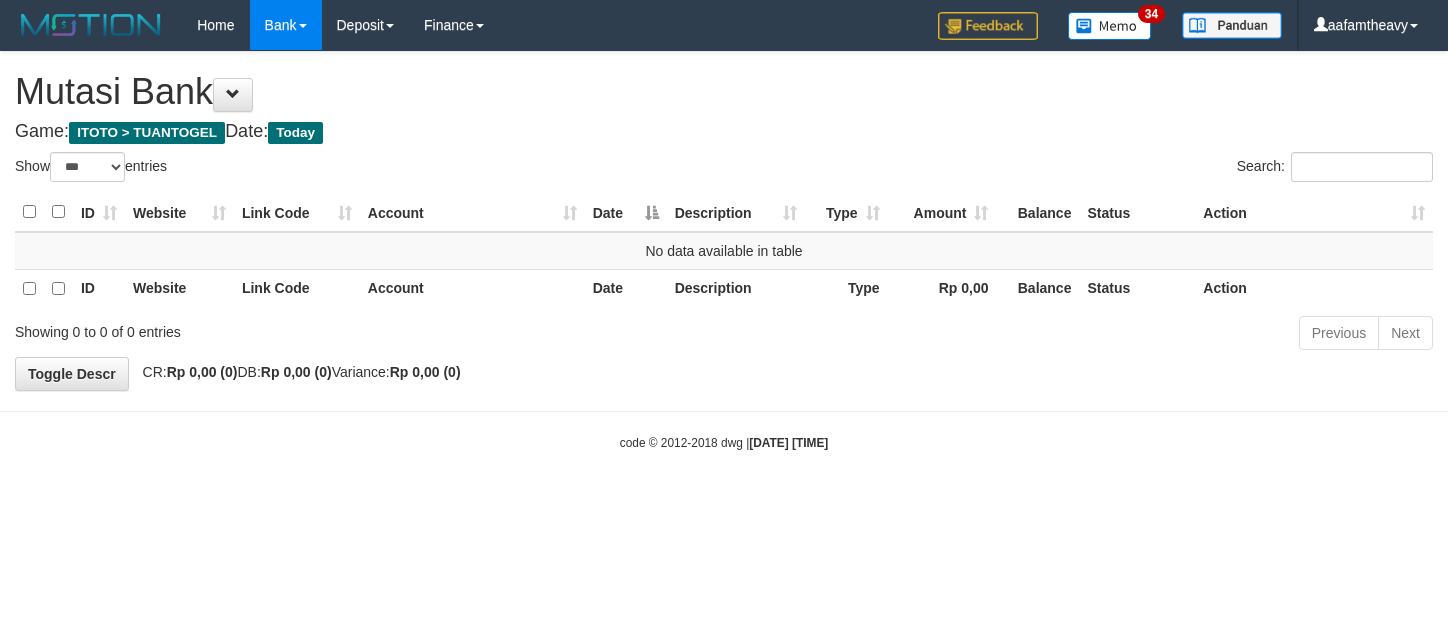 scroll, scrollTop: 0, scrollLeft: 0, axis: both 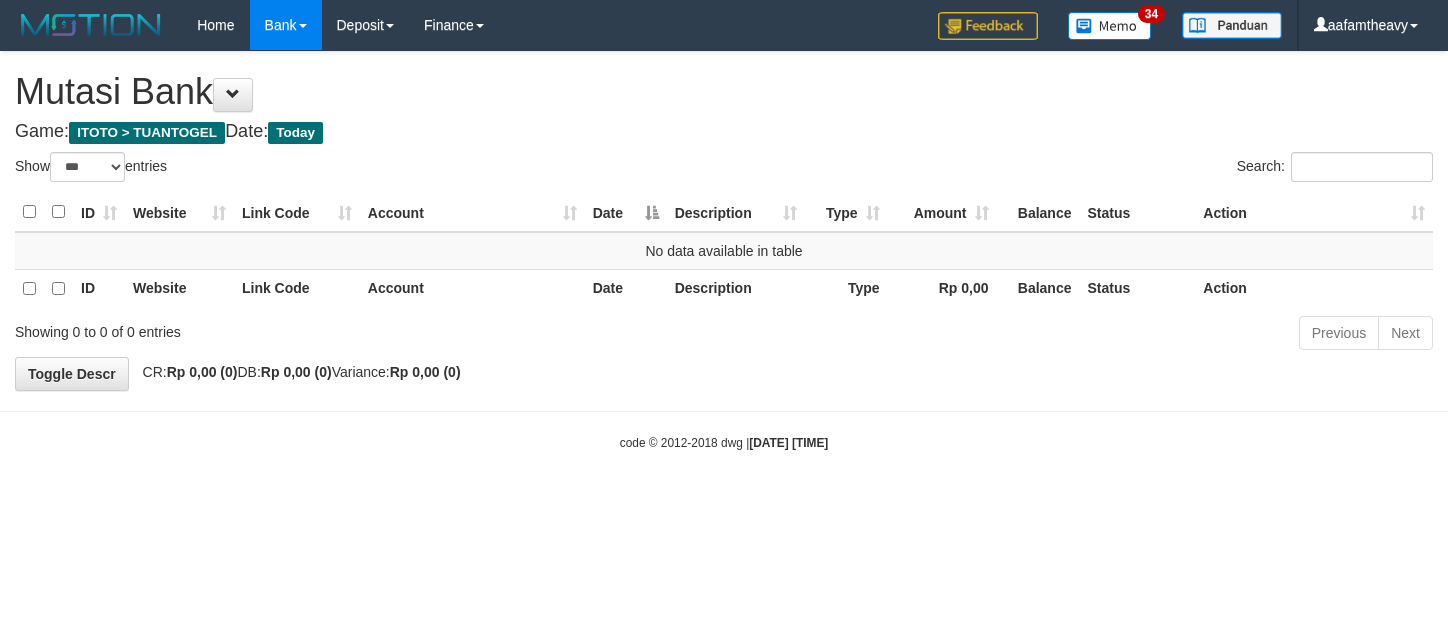 select on "***" 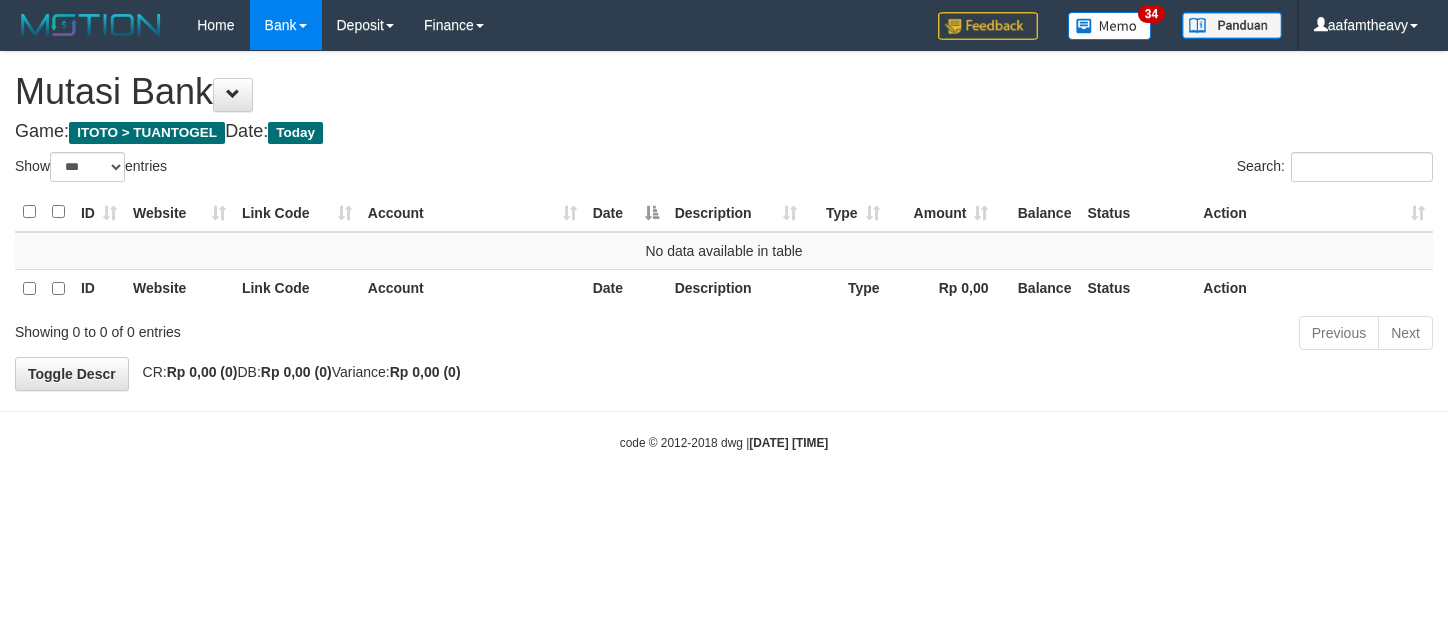 scroll, scrollTop: 0, scrollLeft: 0, axis: both 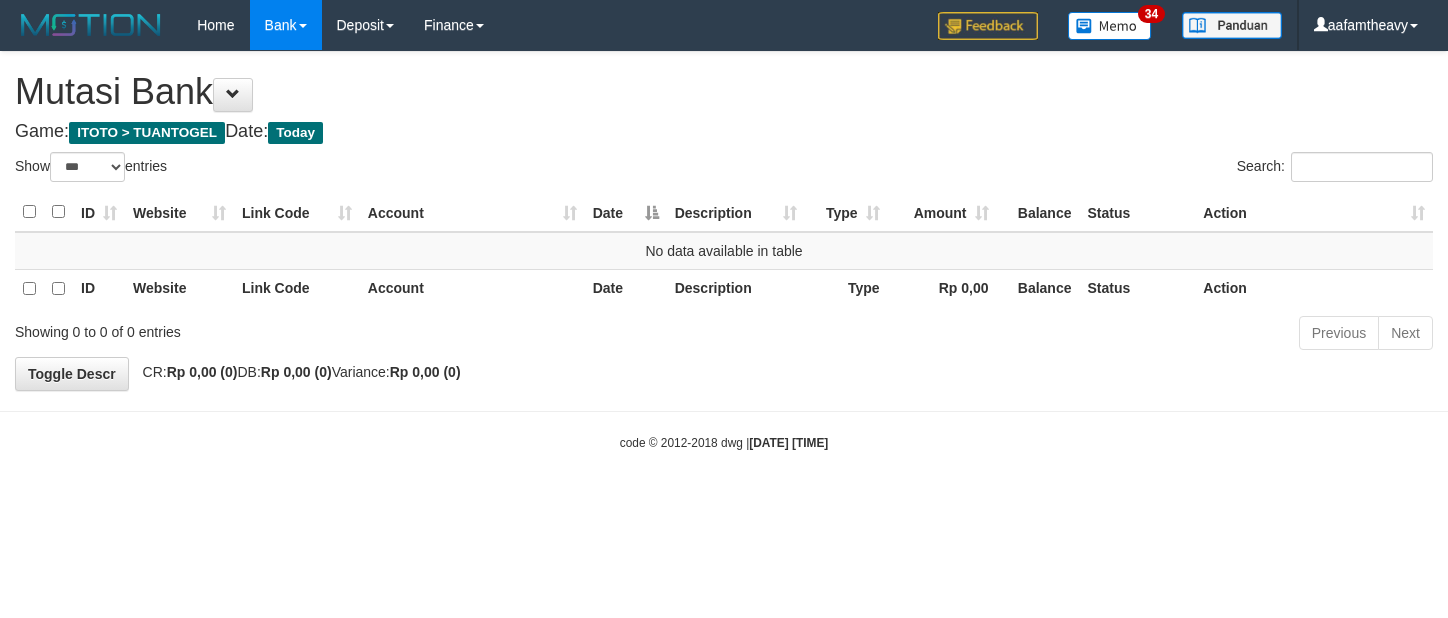 select on "***" 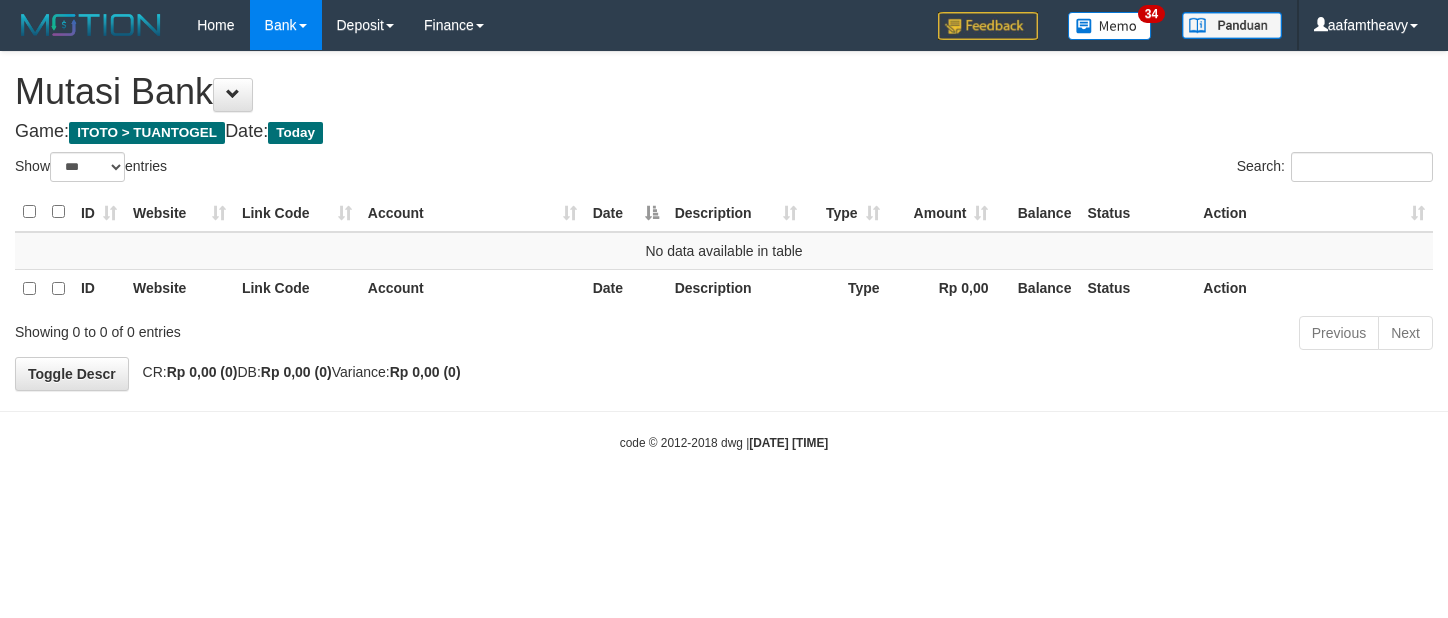 scroll, scrollTop: 0, scrollLeft: 0, axis: both 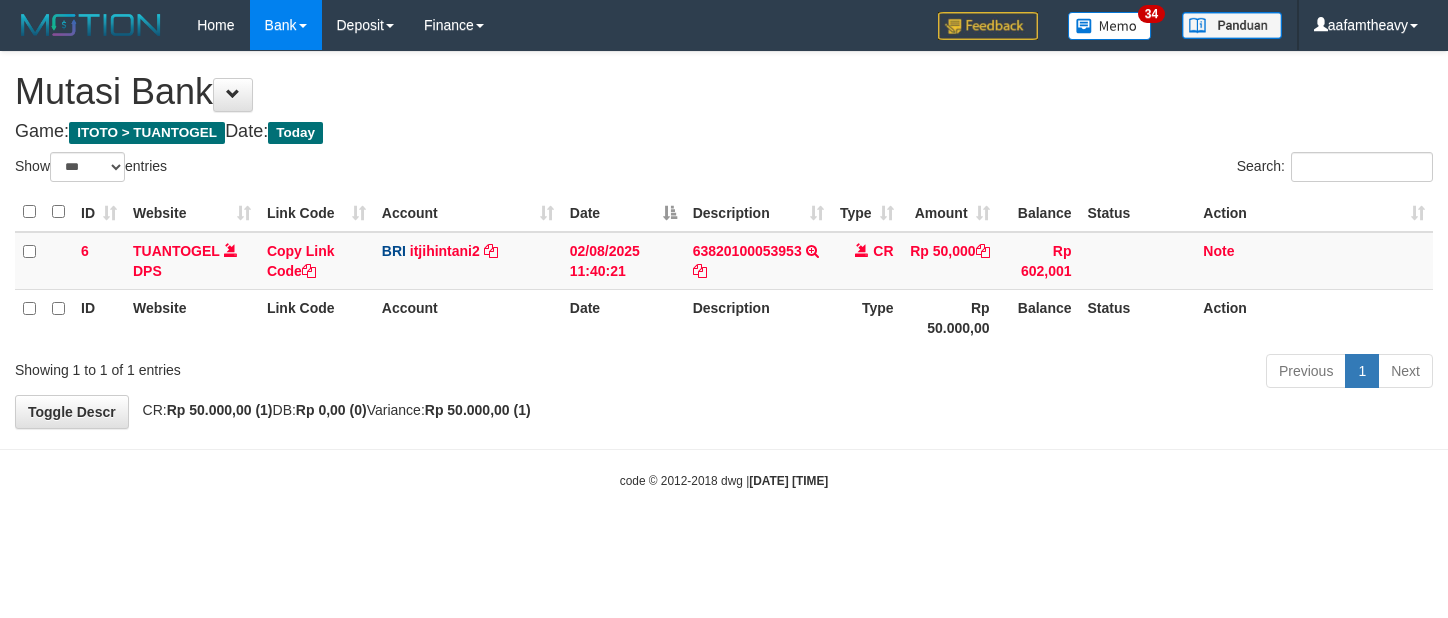 select on "***" 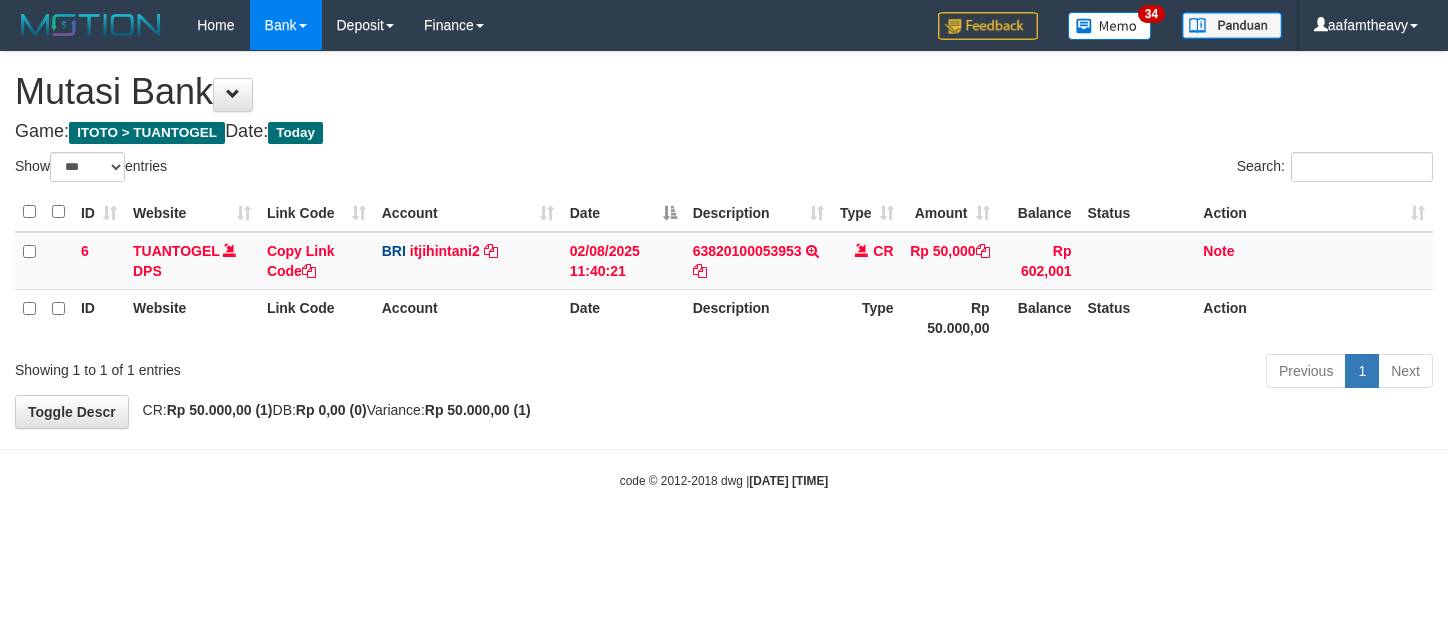 scroll, scrollTop: 0, scrollLeft: 0, axis: both 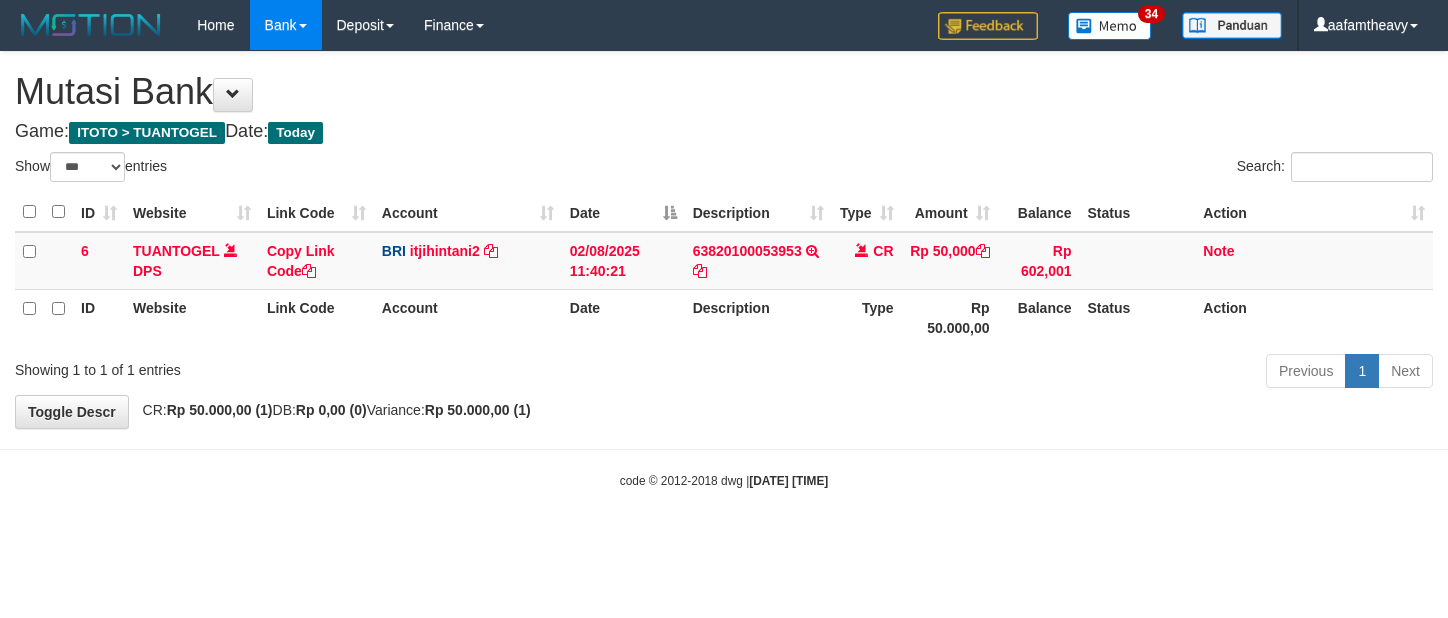 select on "***" 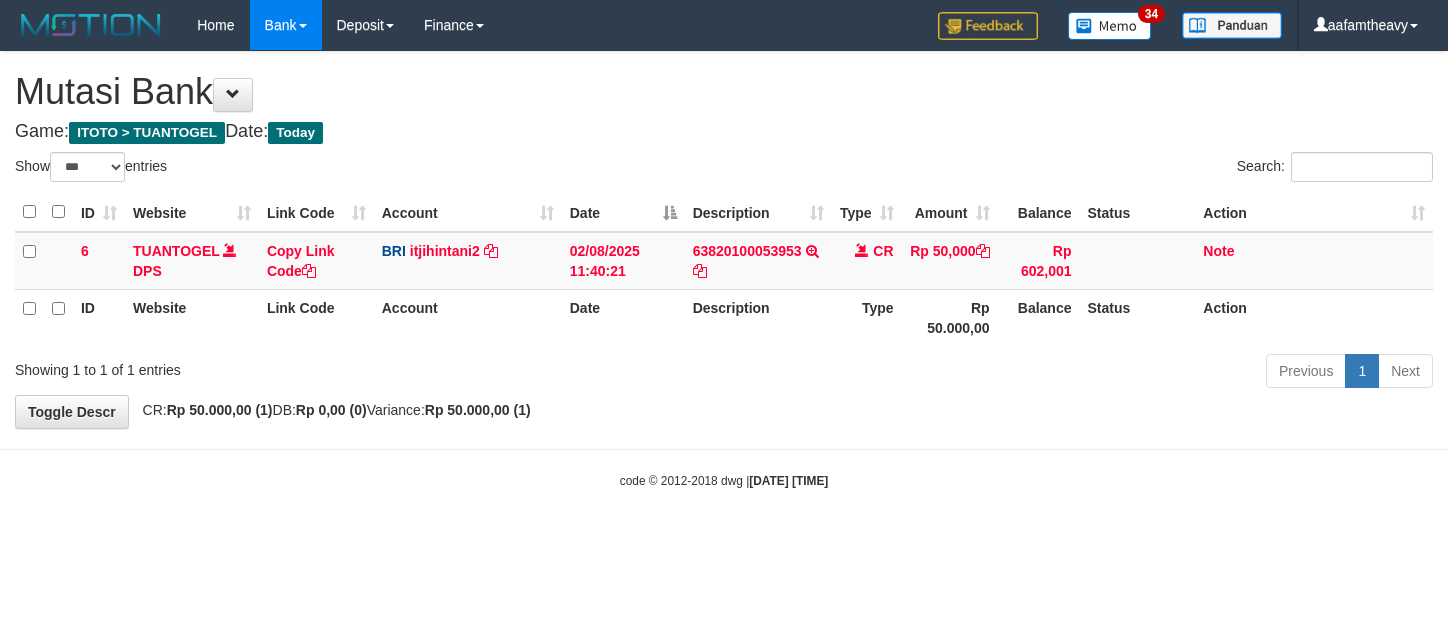 scroll, scrollTop: 0, scrollLeft: 0, axis: both 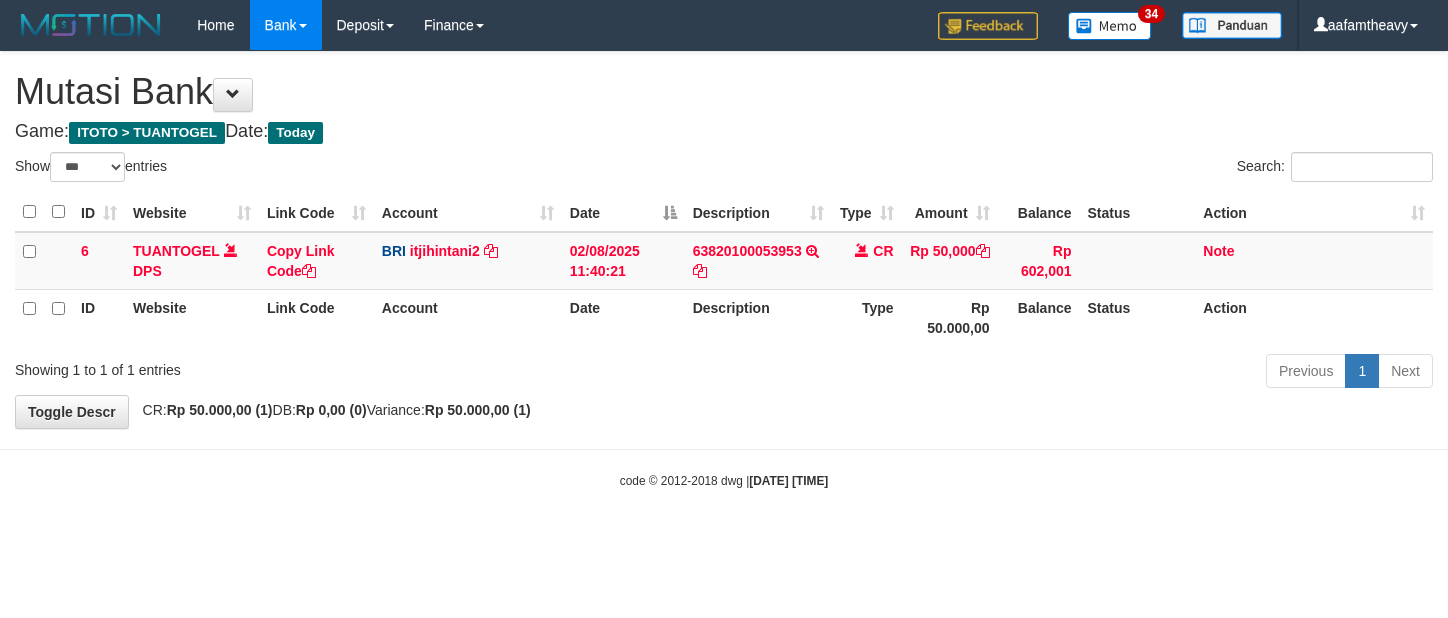 select on "***" 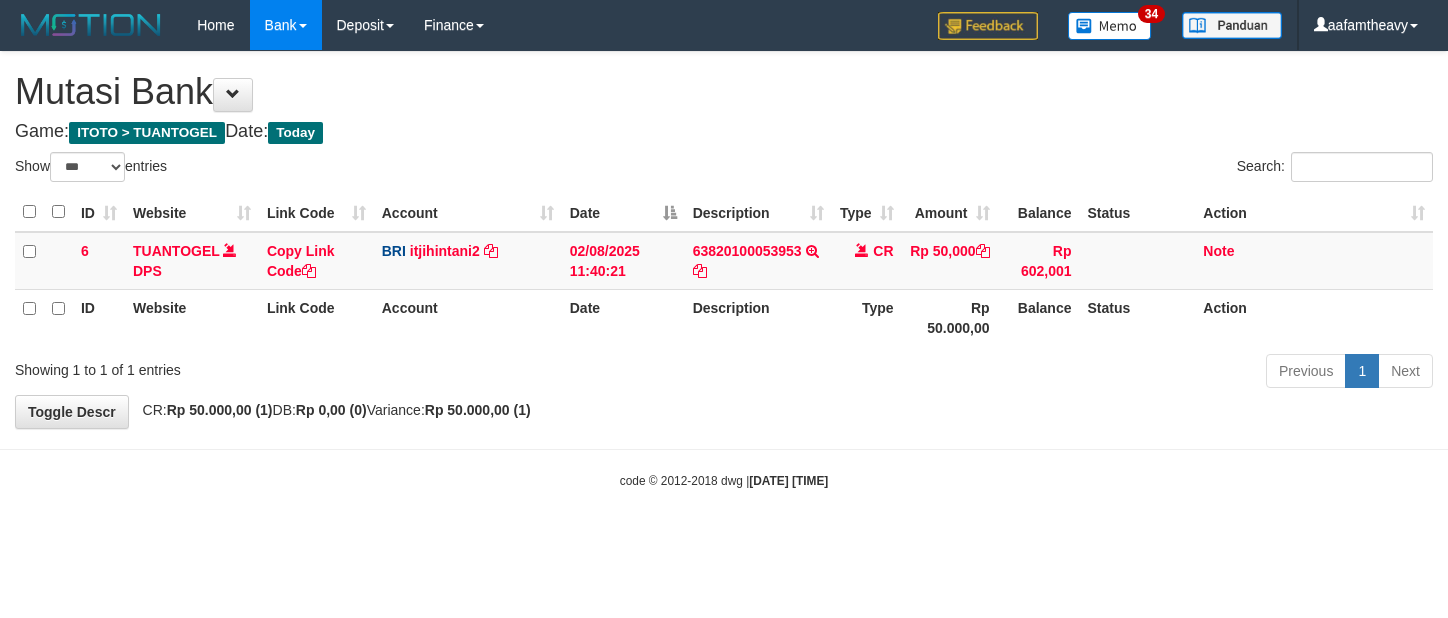 scroll, scrollTop: 0, scrollLeft: 0, axis: both 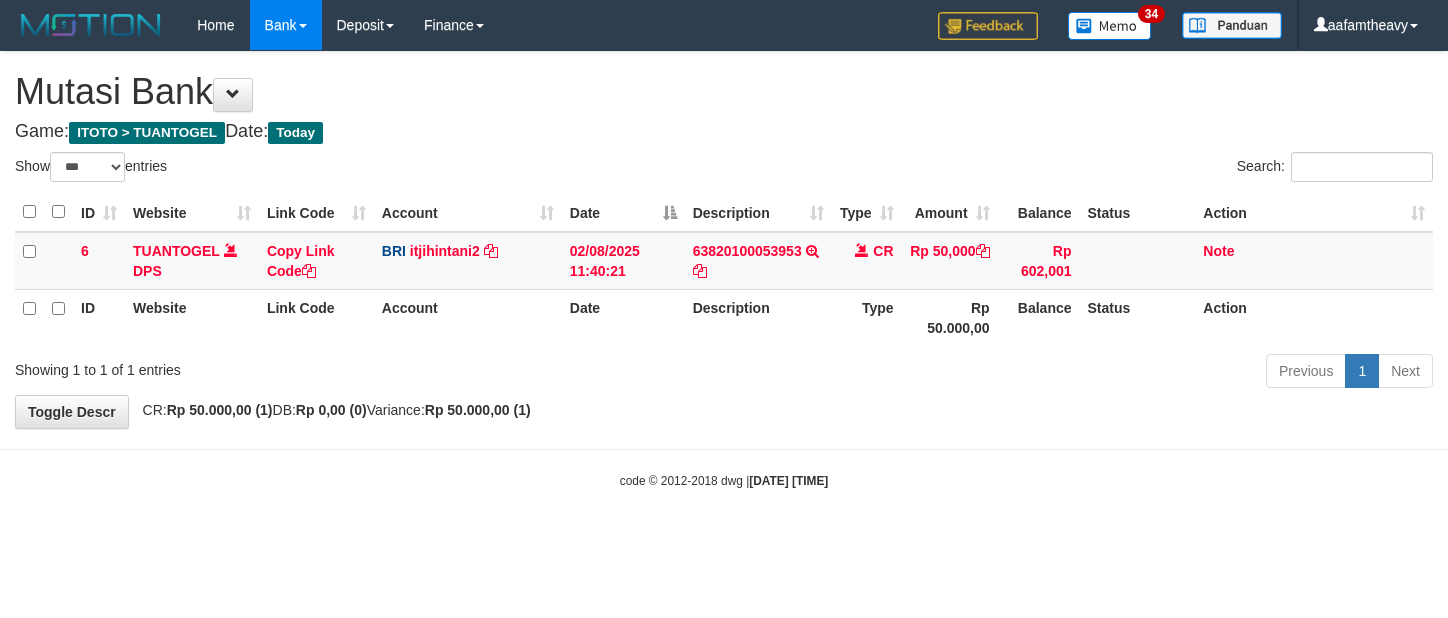 select on "***" 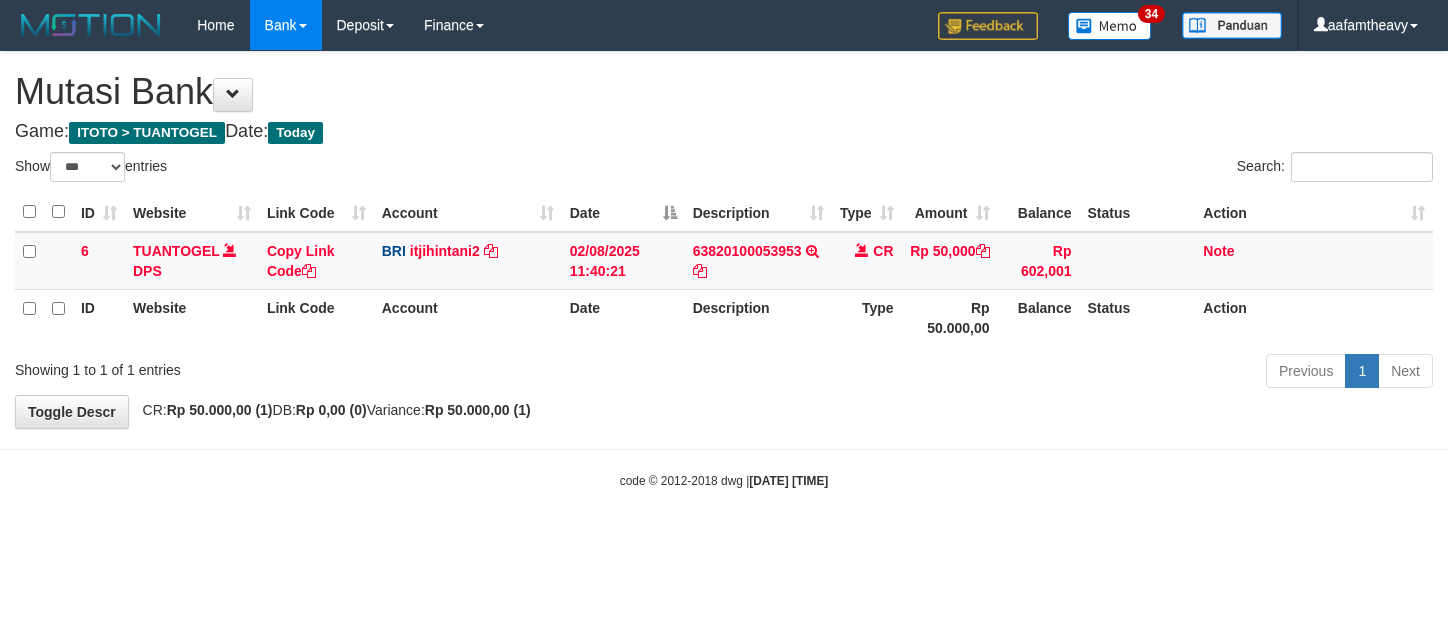scroll, scrollTop: 0, scrollLeft: 0, axis: both 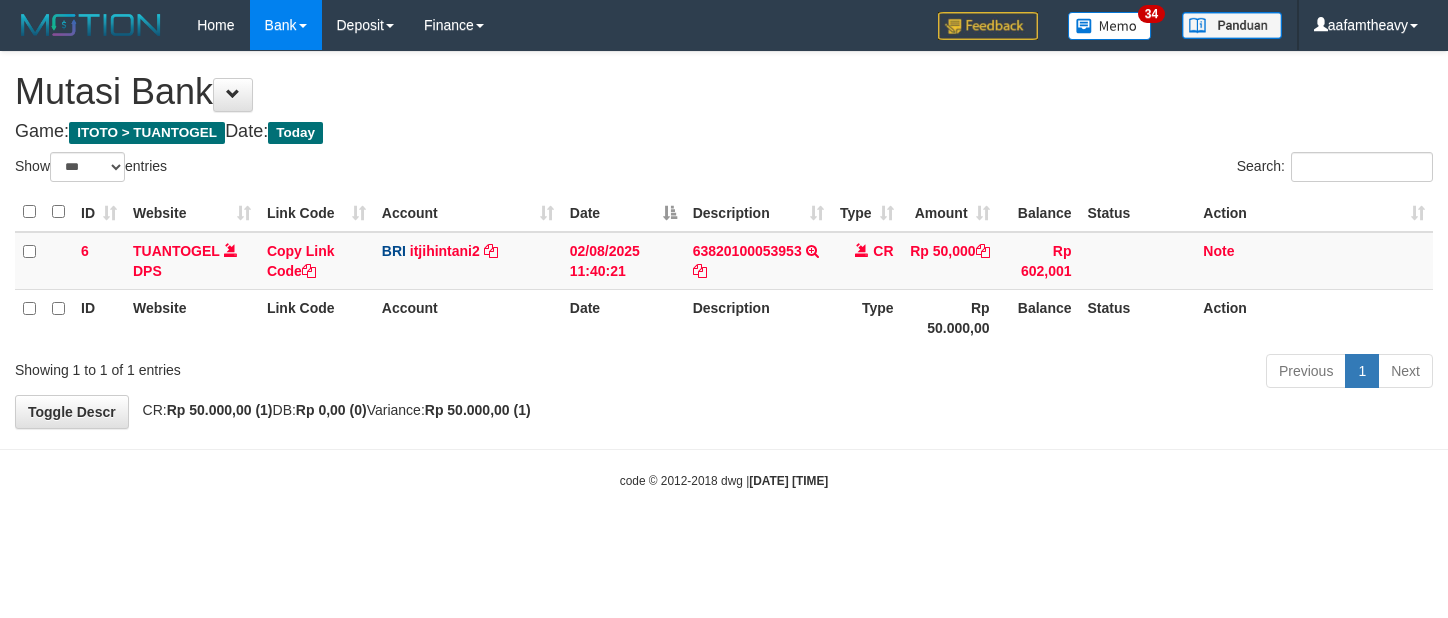 select on "***" 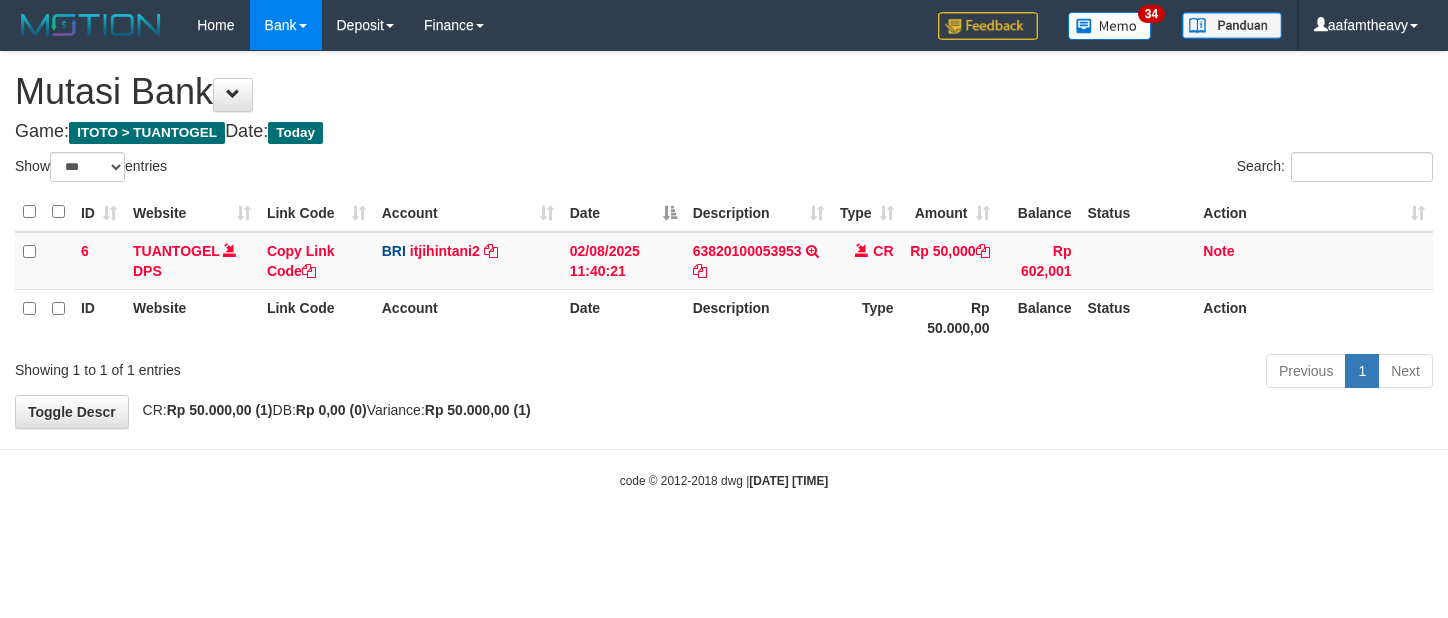 scroll, scrollTop: 0, scrollLeft: 0, axis: both 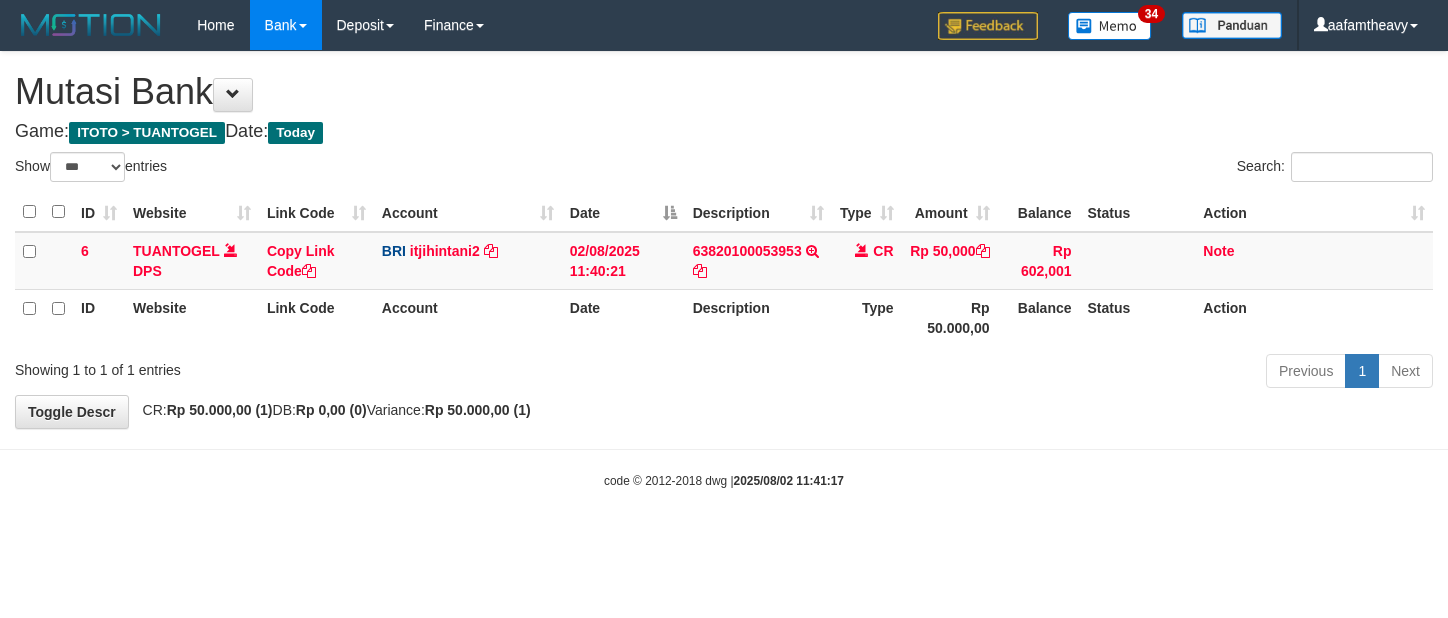 select on "***" 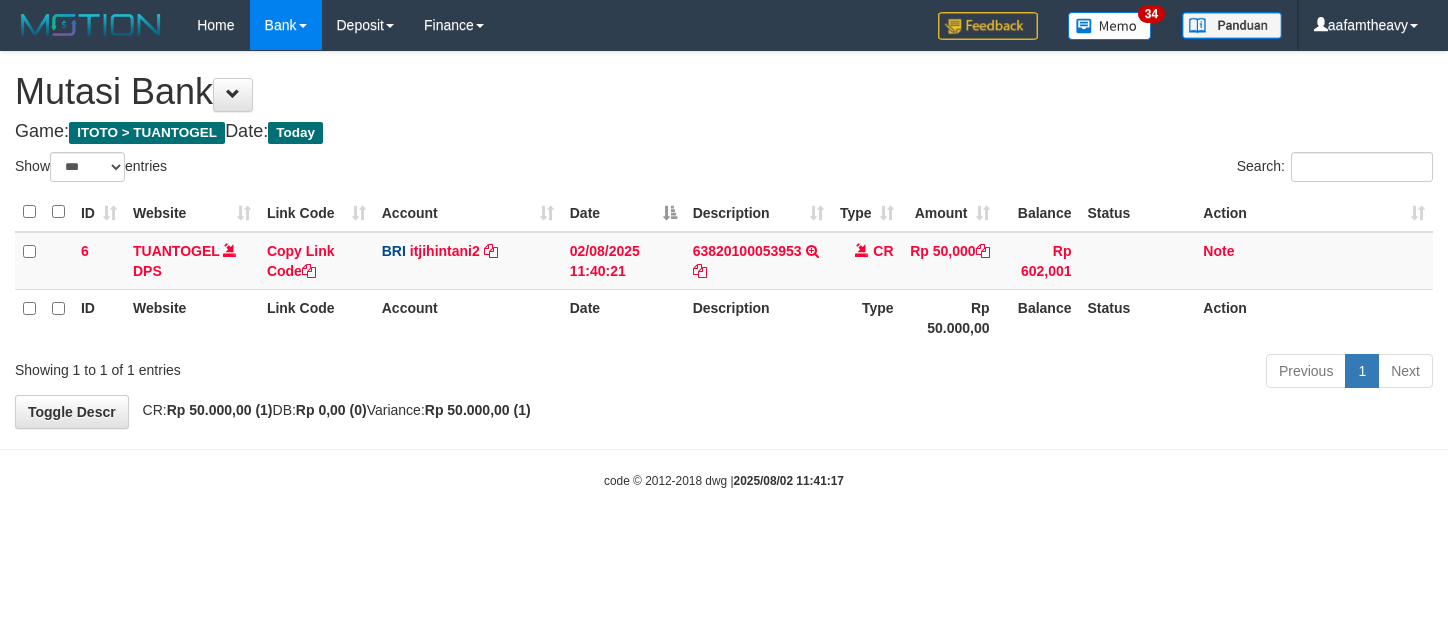 scroll, scrollTop: 0, scrollLeft: 0, axis: both 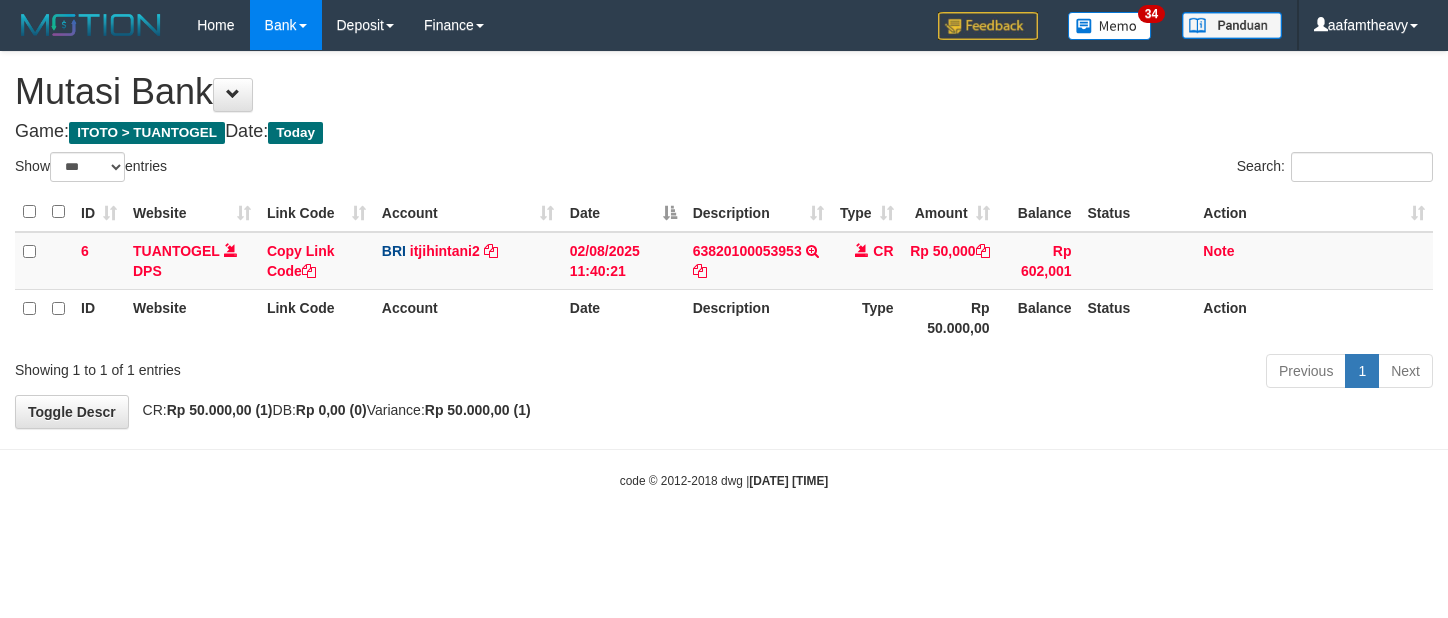select on "***" 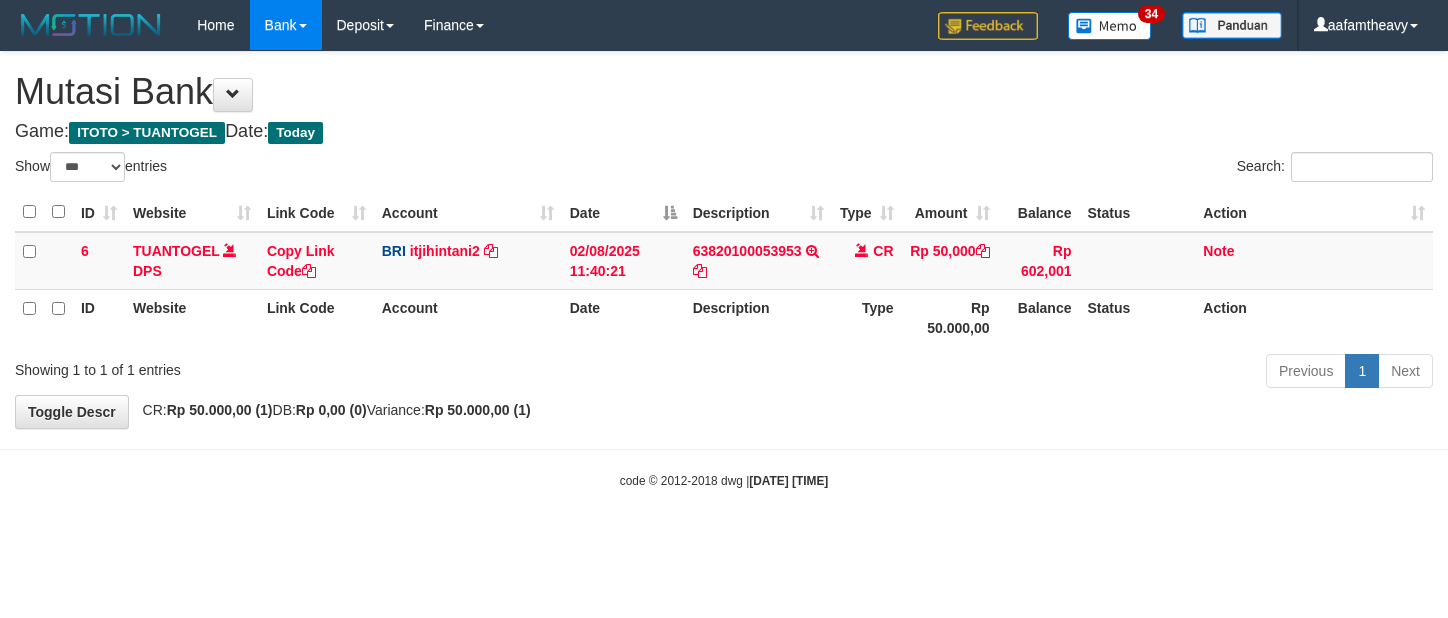 scroll, scrollTop: 0, scrollLeft: 0, axis: both 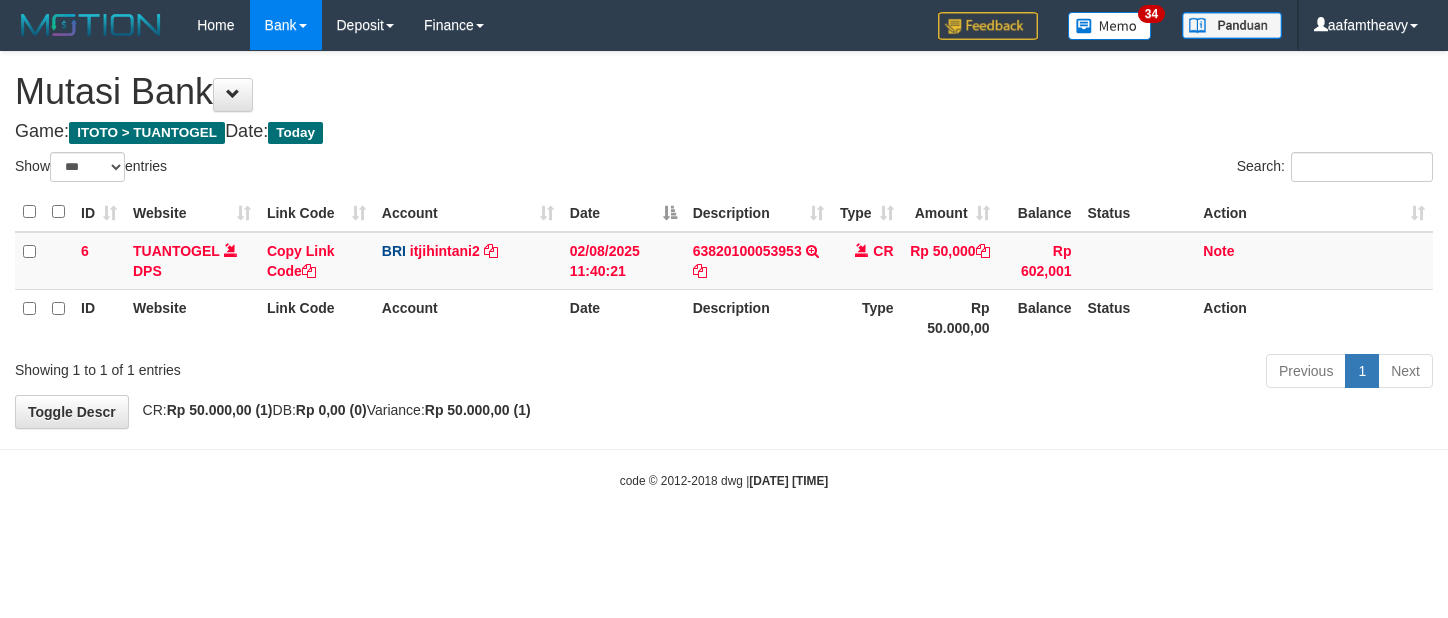 select on "***" 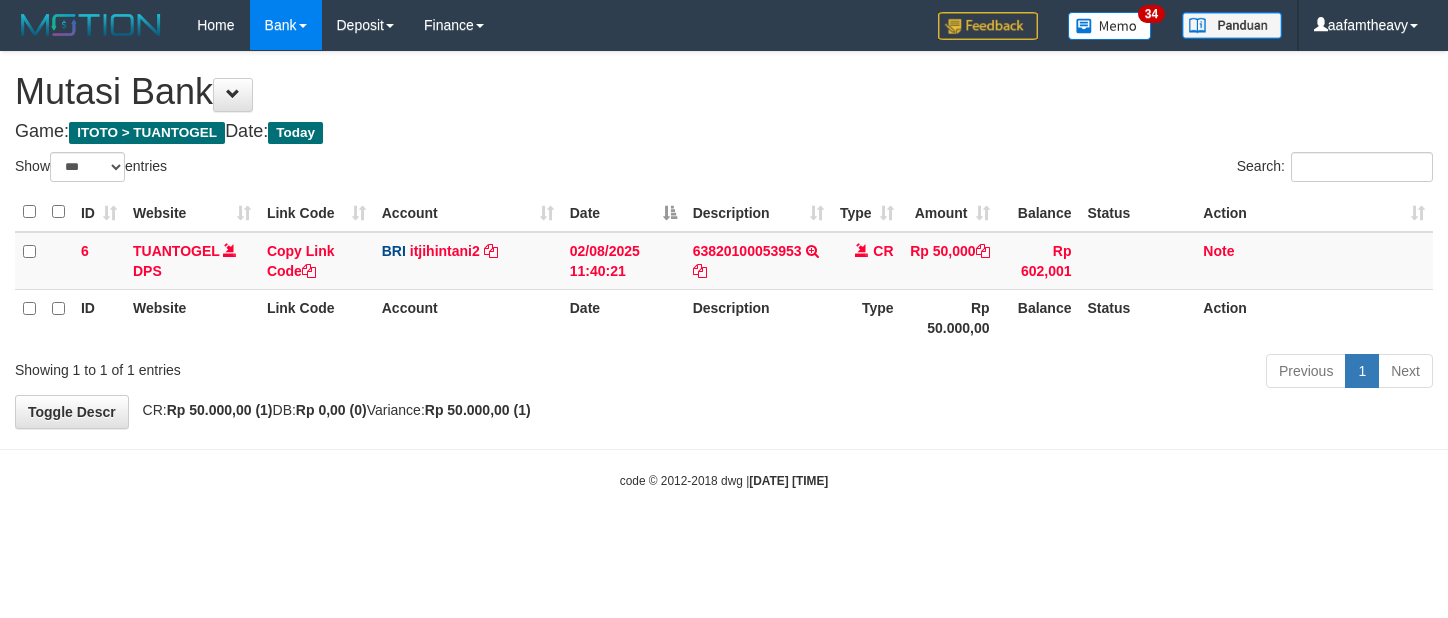 scroll, scrollTop: 0, scrollLeft: 0, axis: both 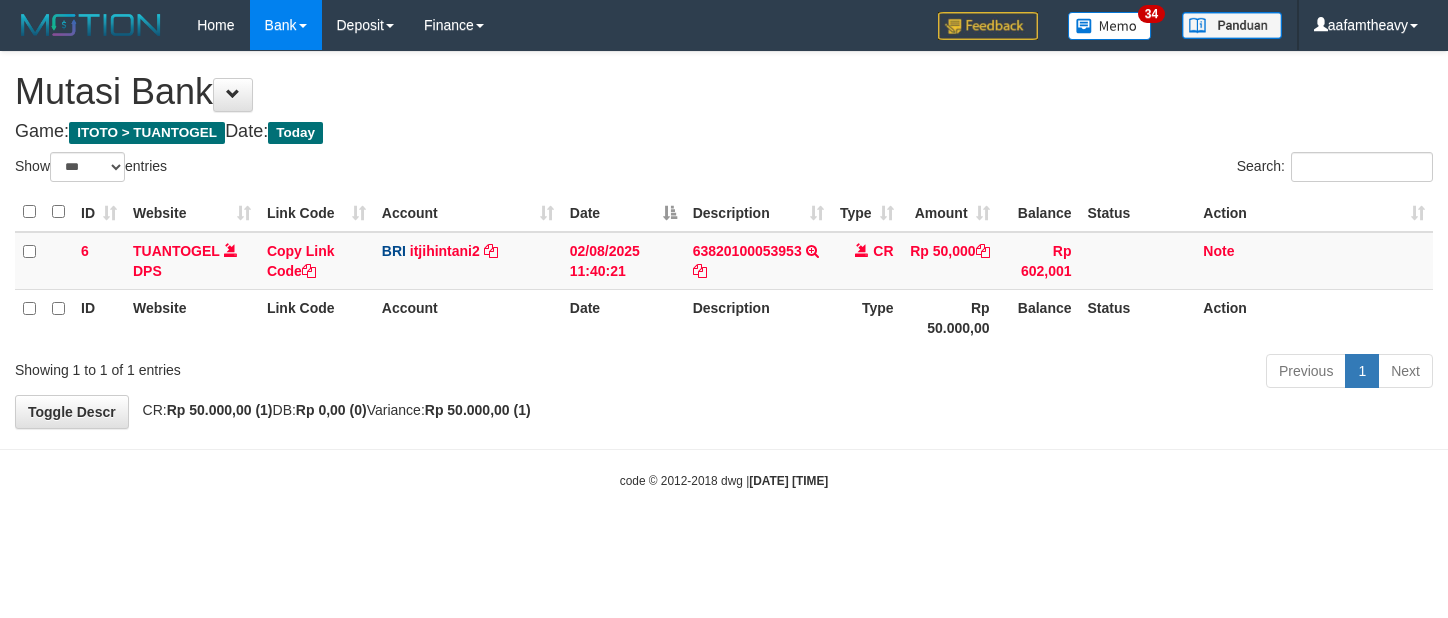 select on "***" 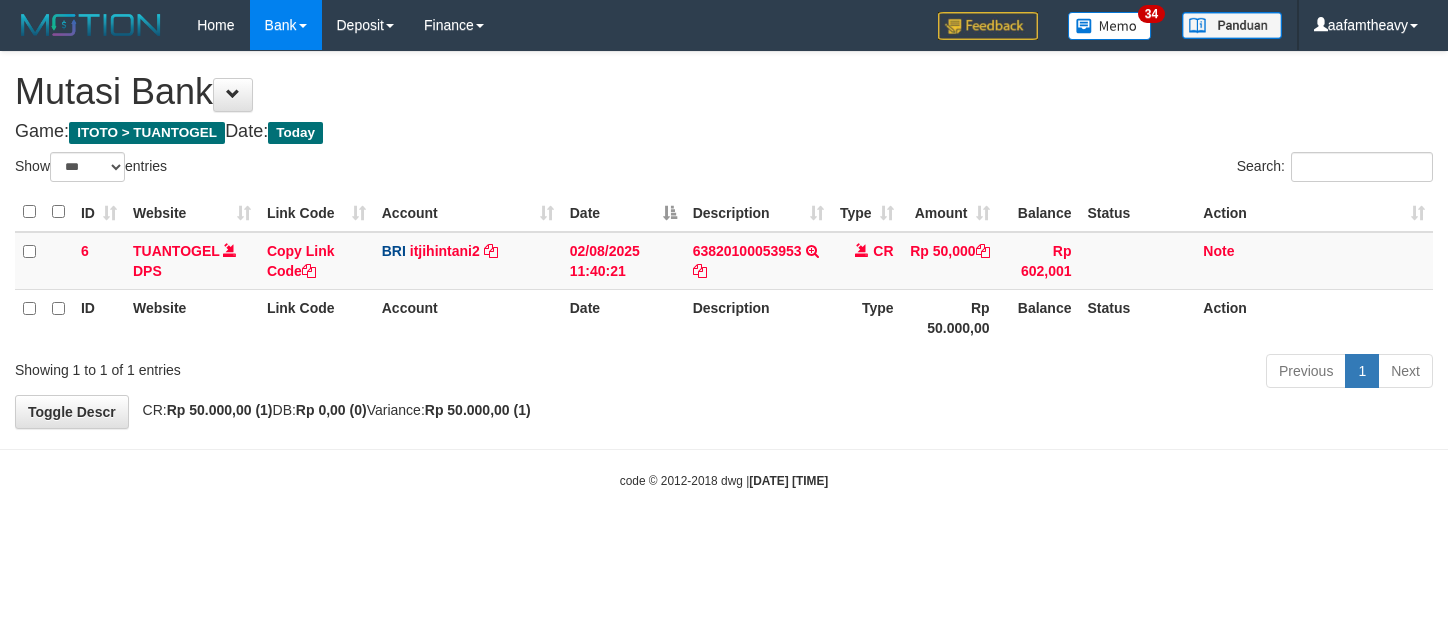 scroll, scrollTop: 0, scrollLeft: 0, axis: both 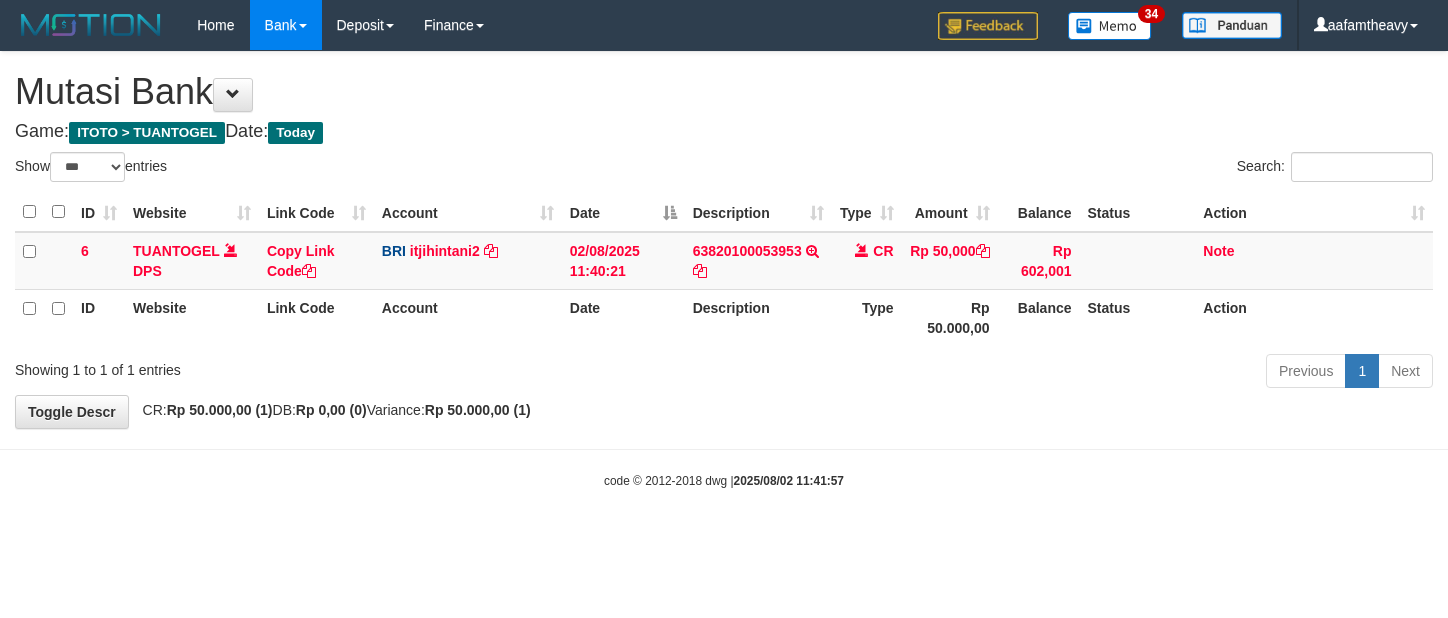 select on "***" 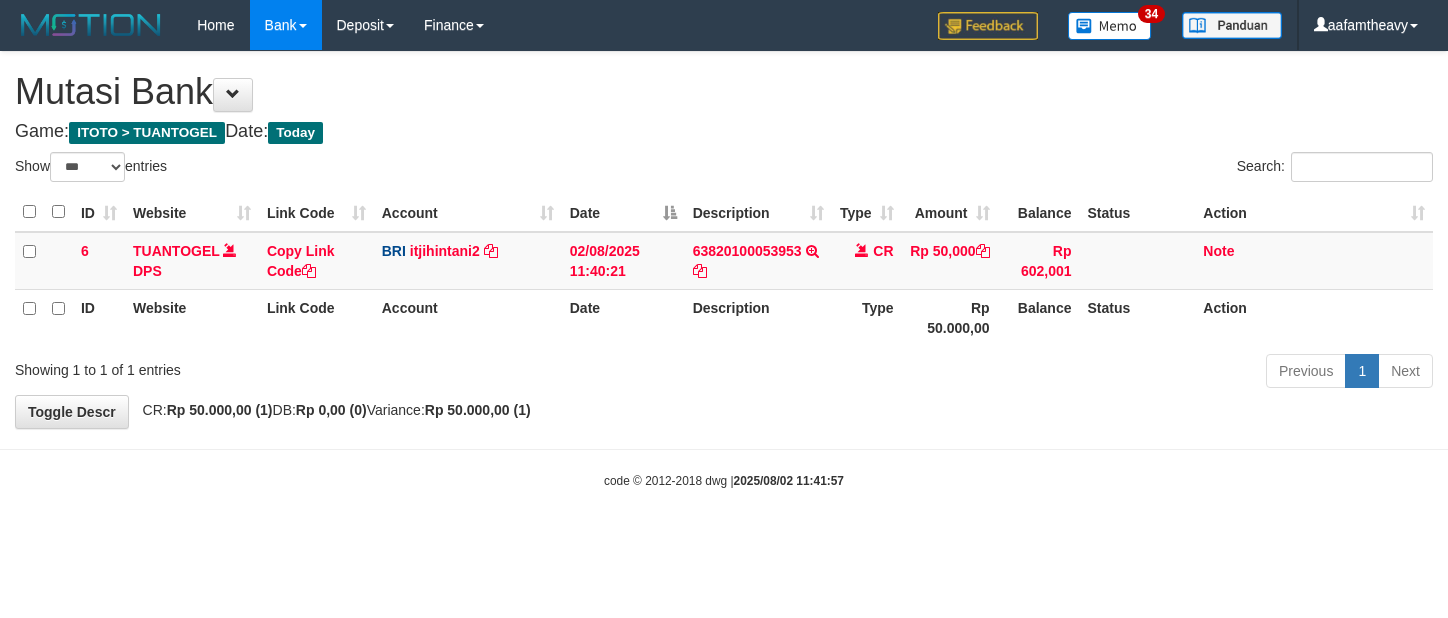 scroll, scrollTop: 0, scrollLeft: 0, axis: both 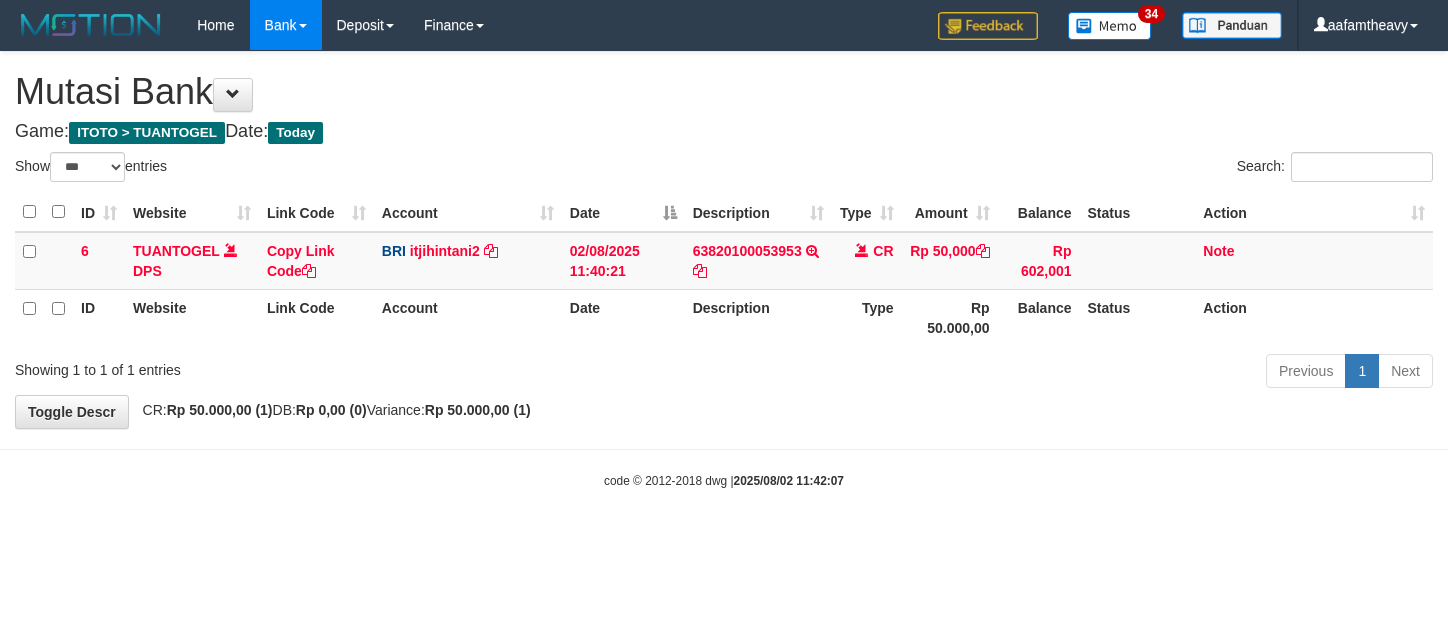 select on "***" 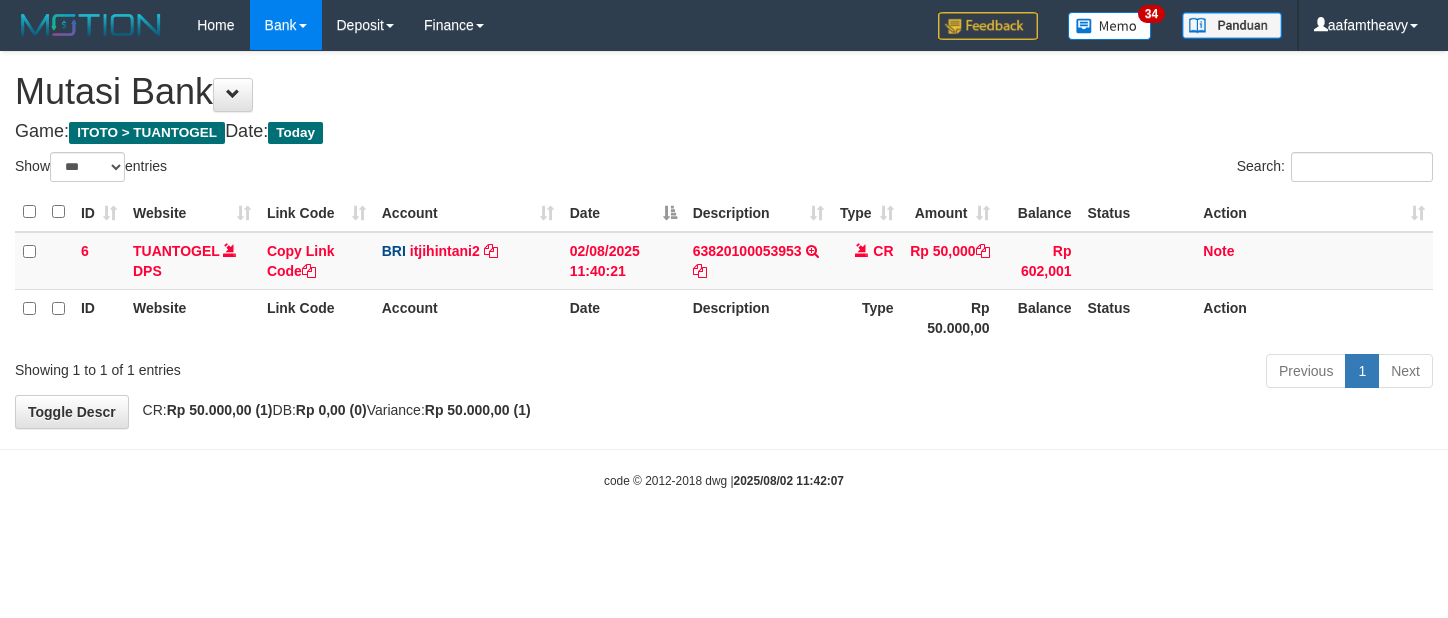 scroll, scrollTop: 0, scrollLeft: 0, axis: both 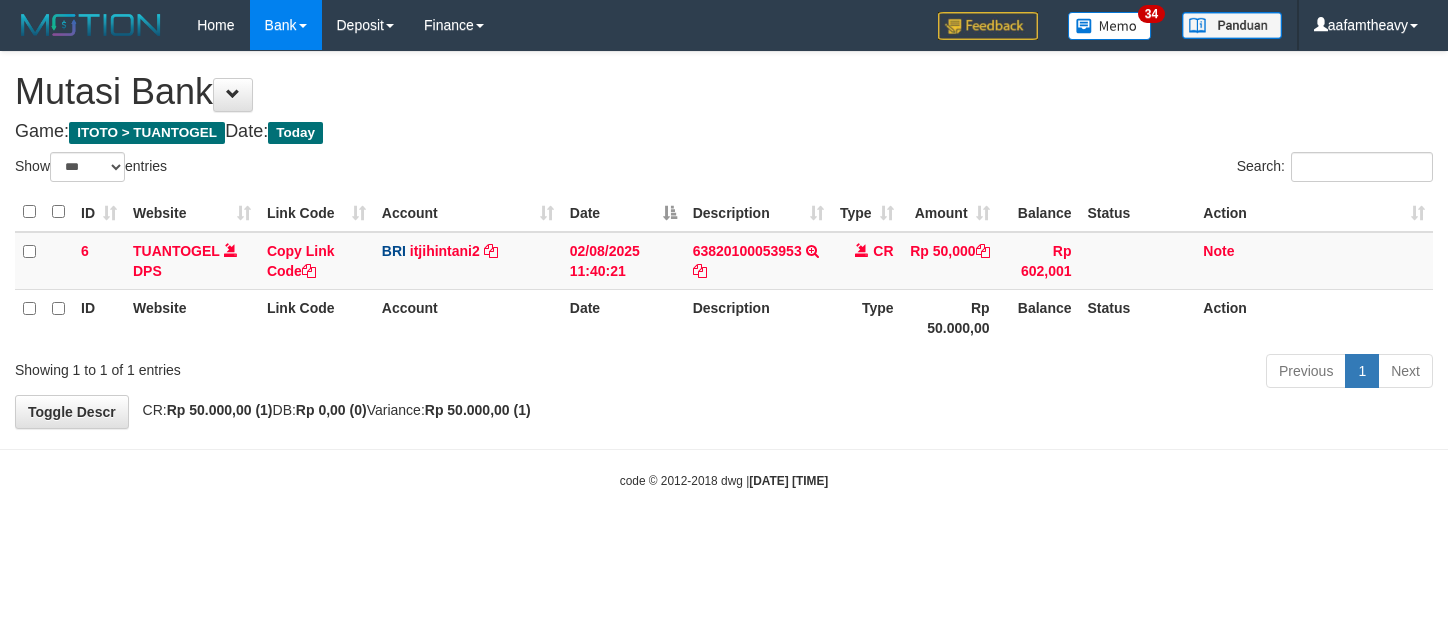 select on "***" 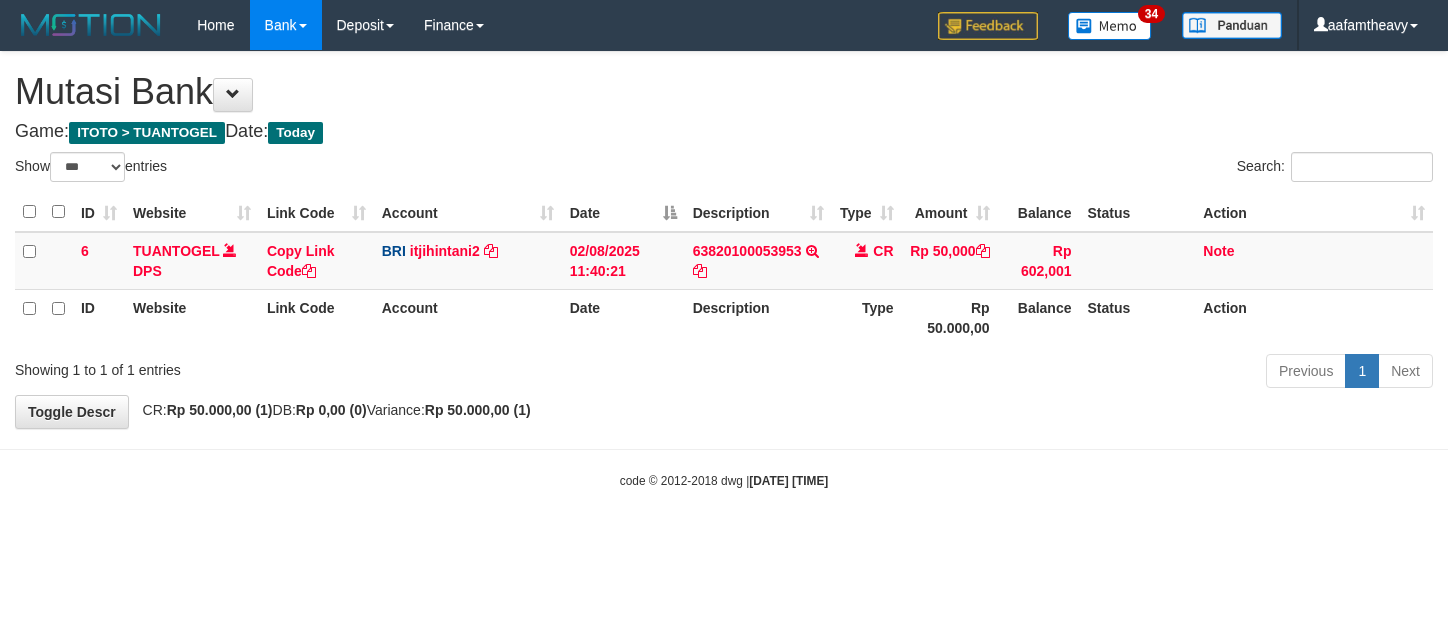 scroll, scrollTop: 0, scrollLeft: 0, axis: both 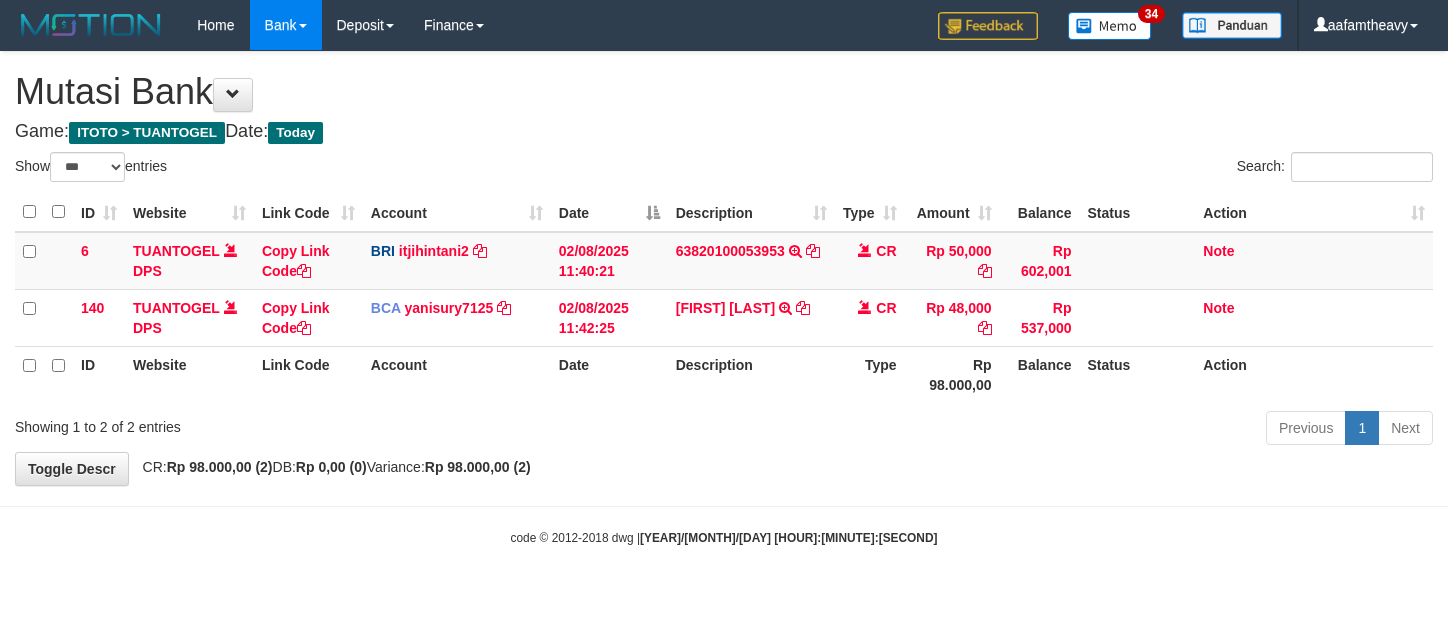 select on "***" 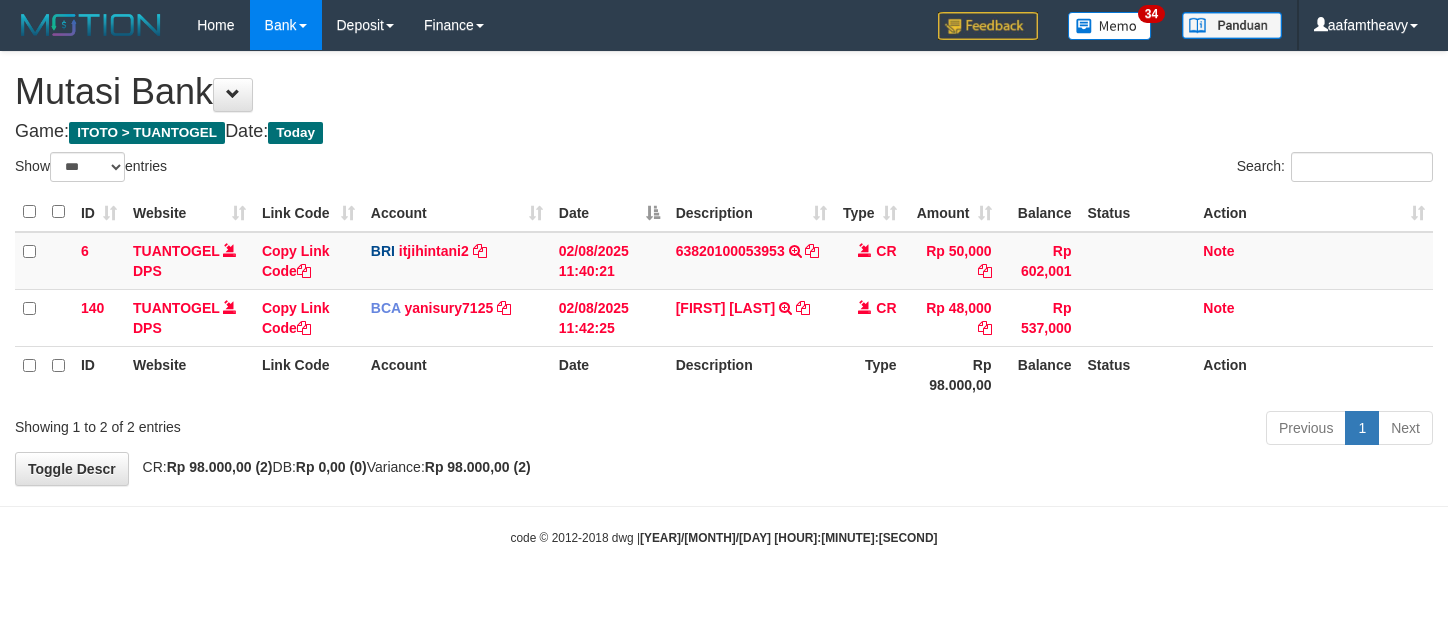 scroll, scrollTop: 0, scrollLeft: 0, axis: both 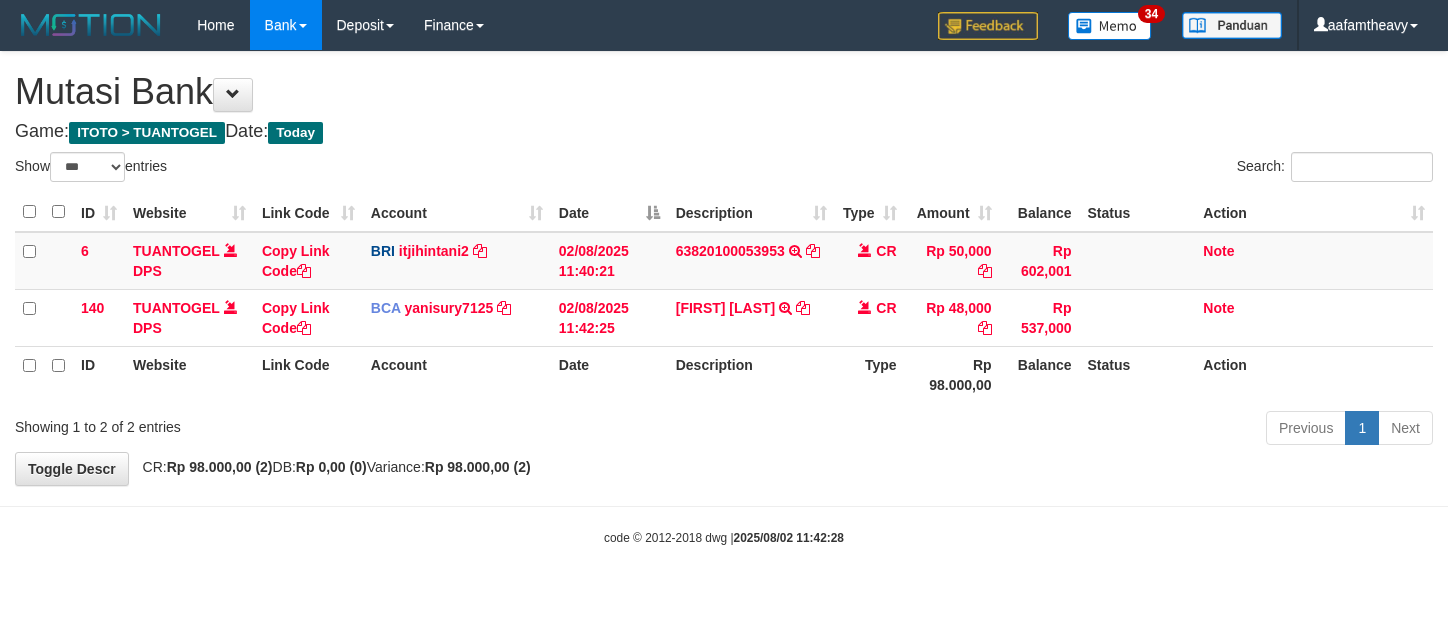 select on "***" 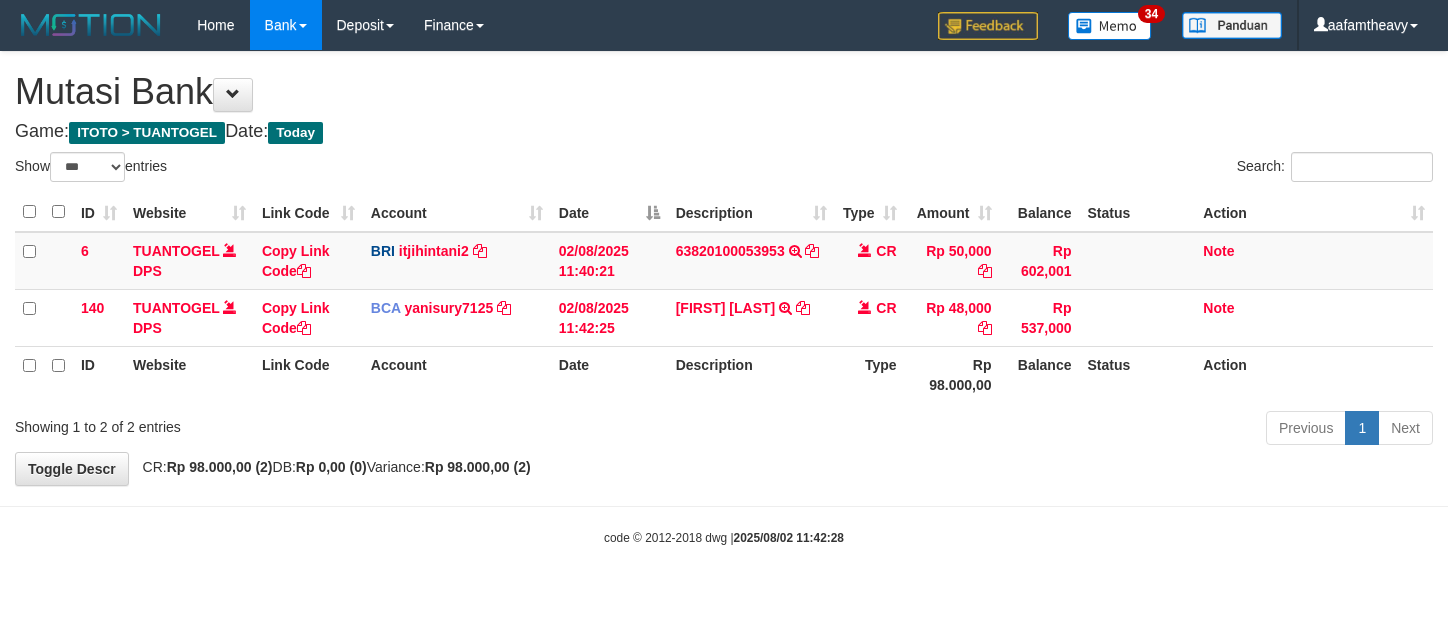 scroll, scrollTop: 0, scrollLeft: 0, axis: both 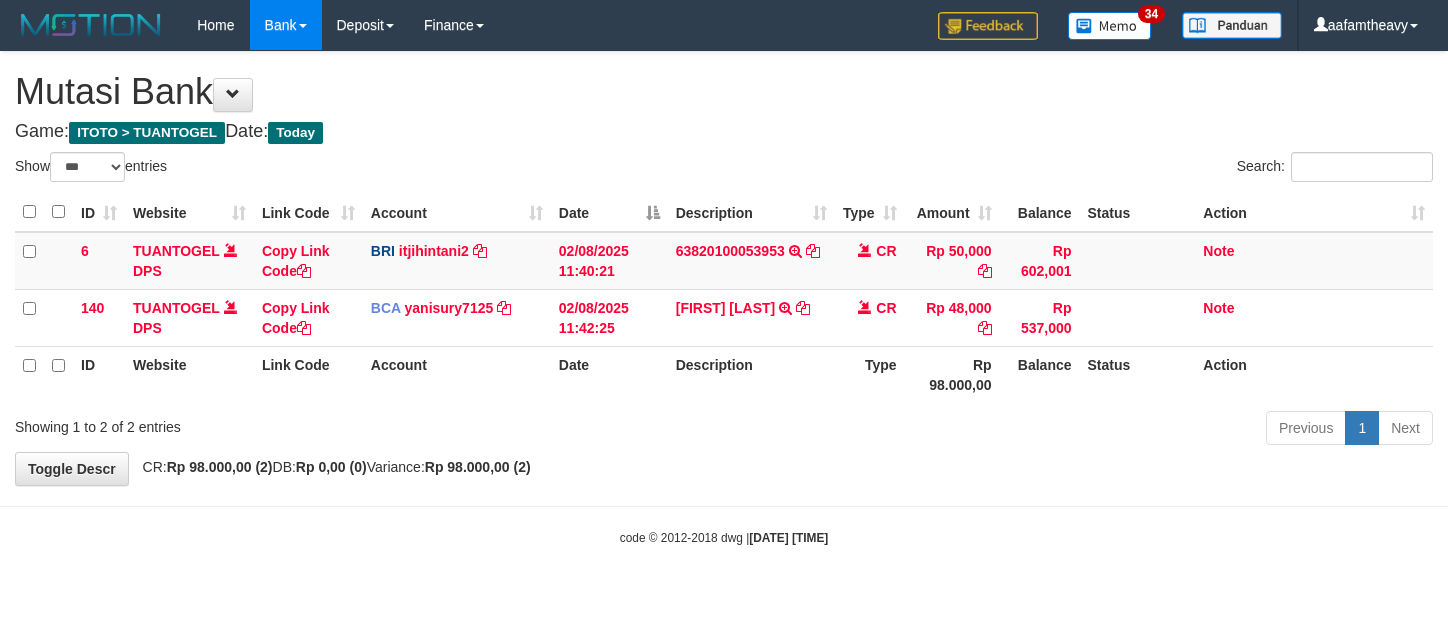 select on "***" 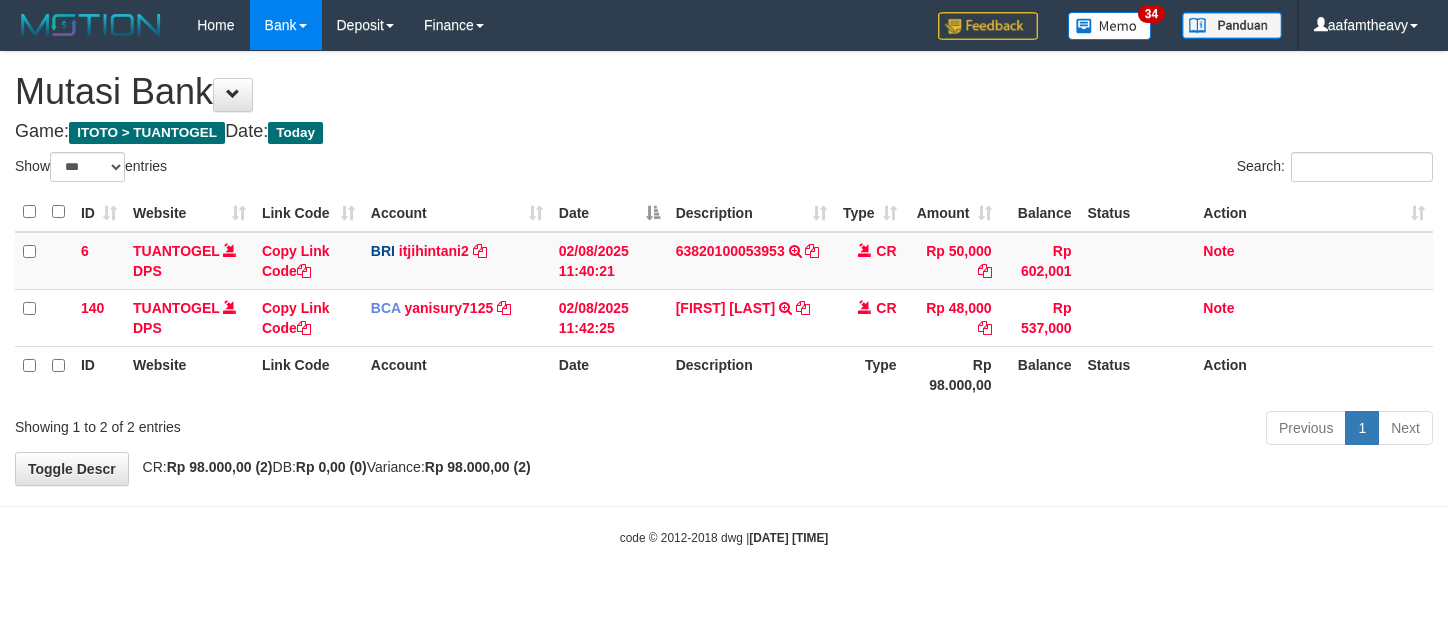 scroll, scrollTop: 0, scrollLeft: 0, axis: both 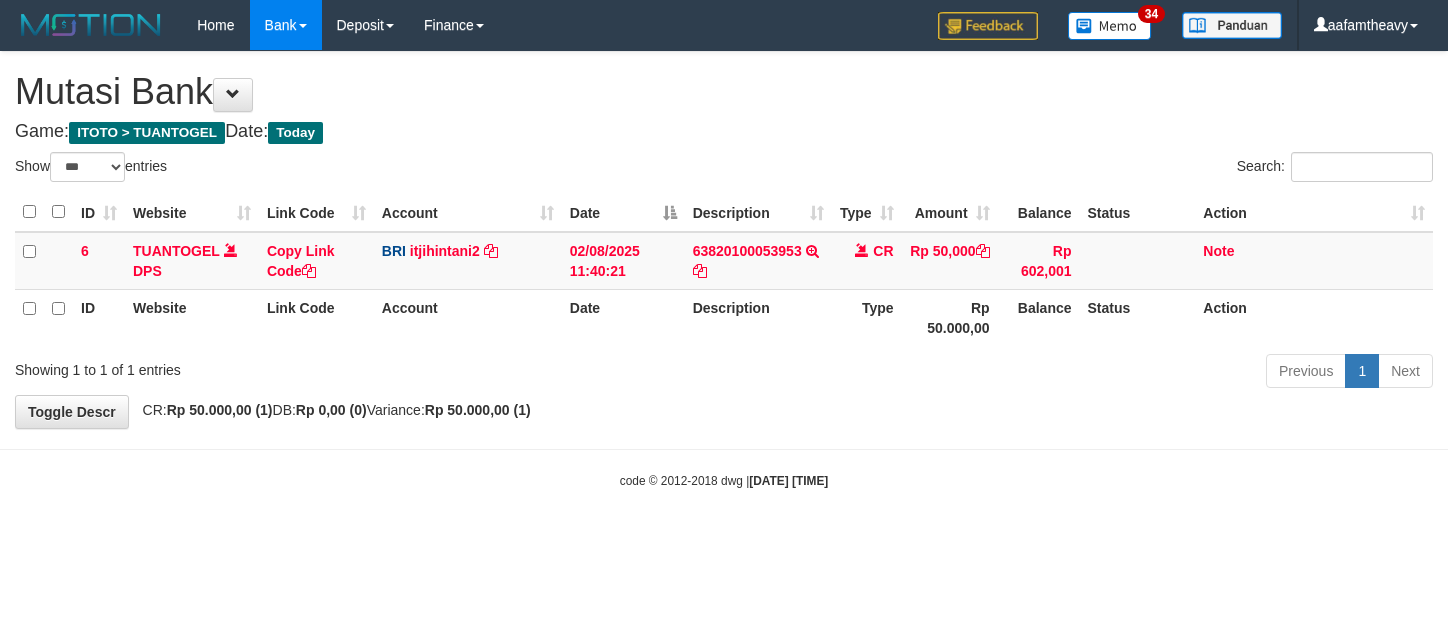 select on "***" 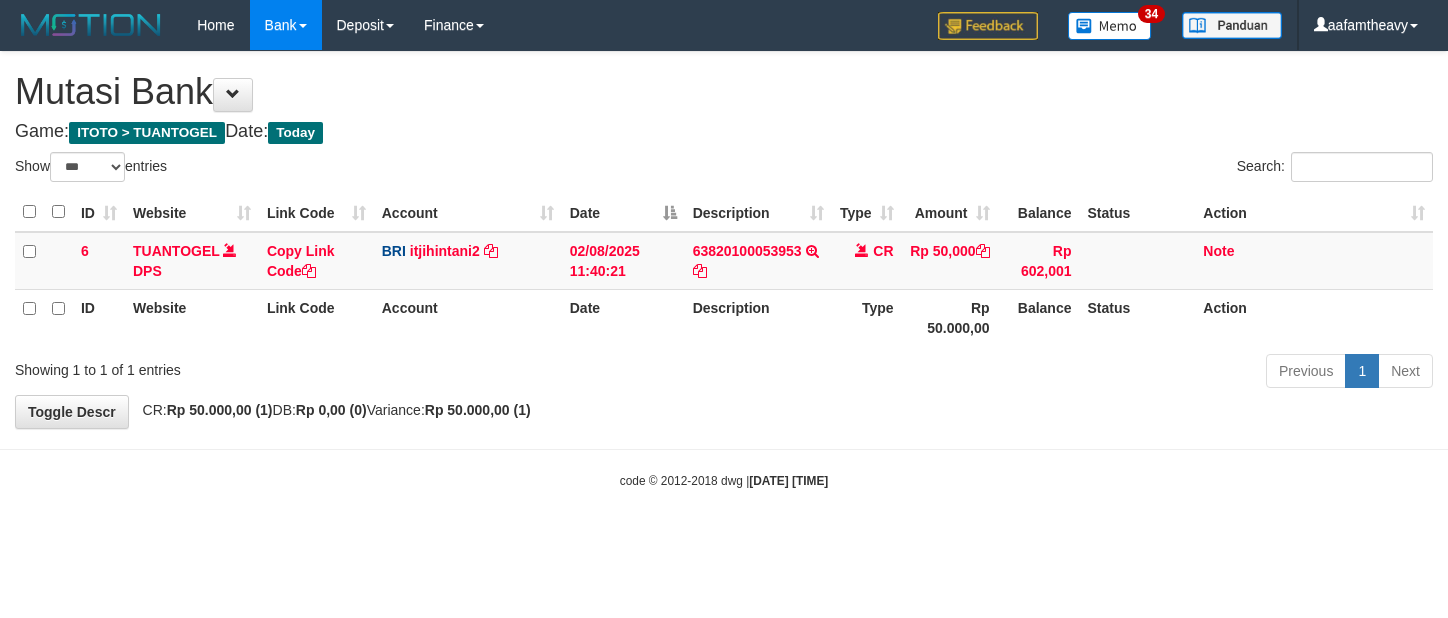 scroll, scrollTop: 0, scrollLeft: 0, axis: both 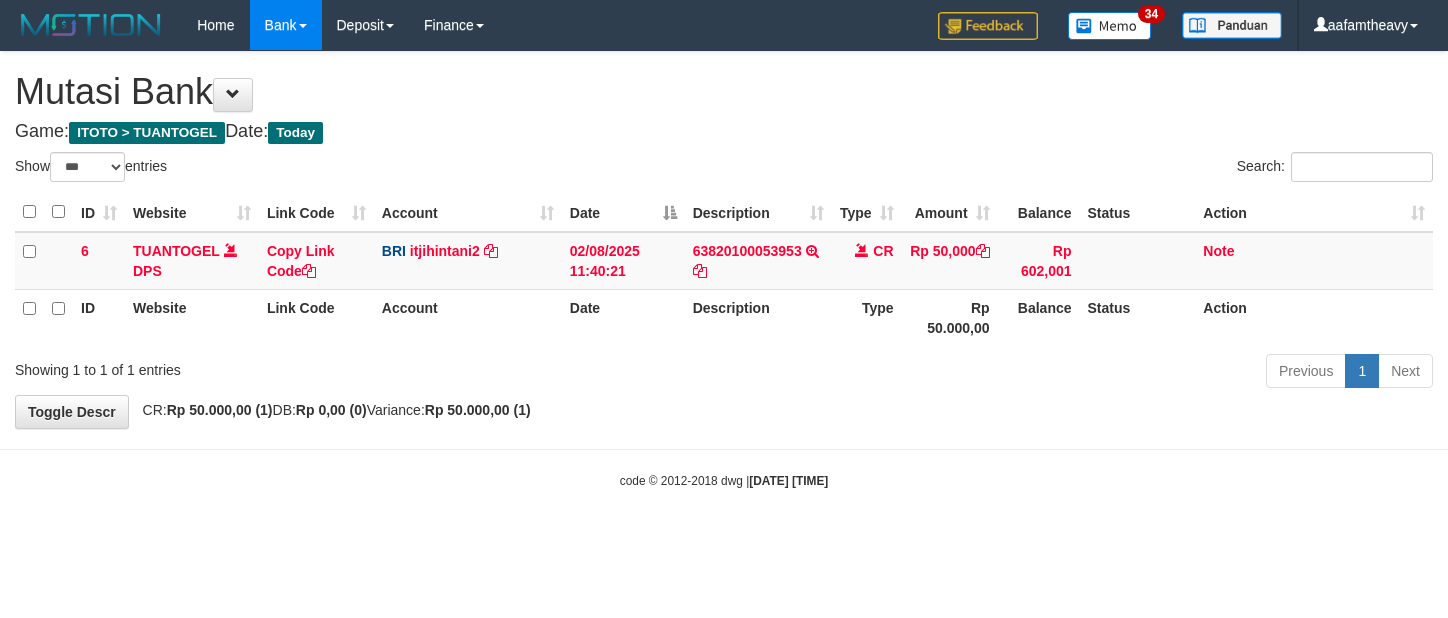 select on "***" 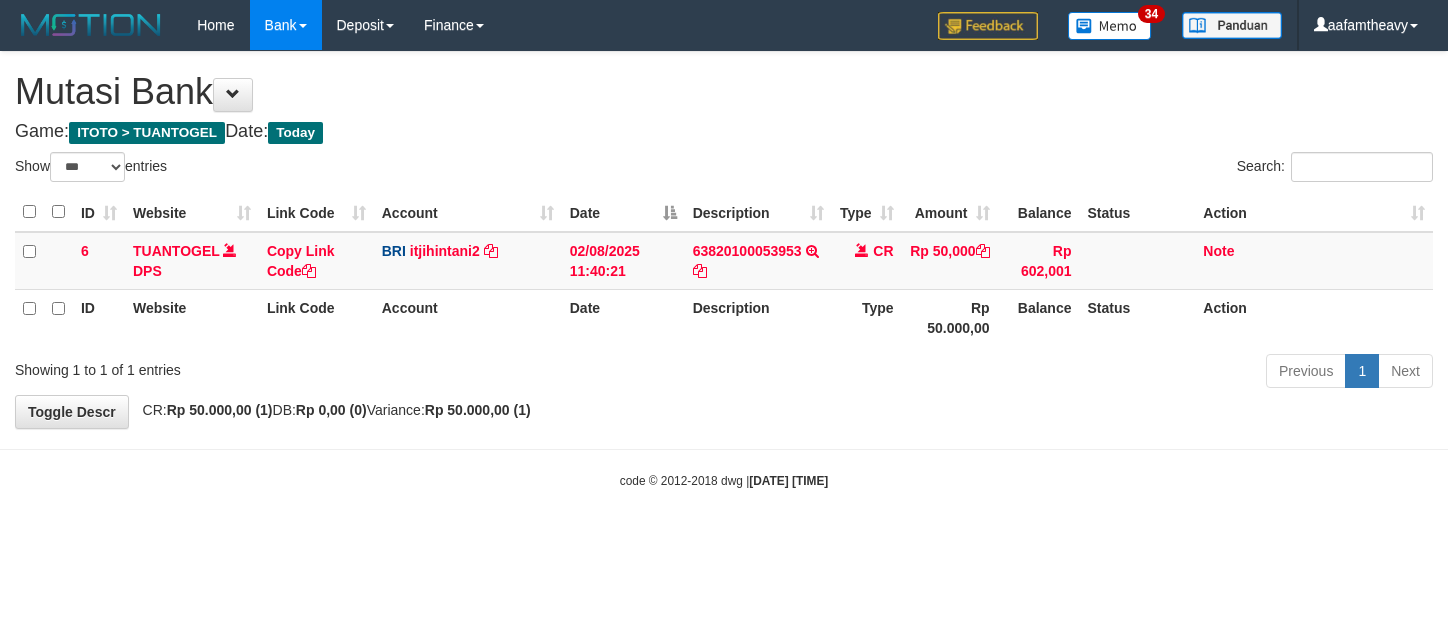 scroll, scrollTop: 0, scrollLeft: 0, axis: both 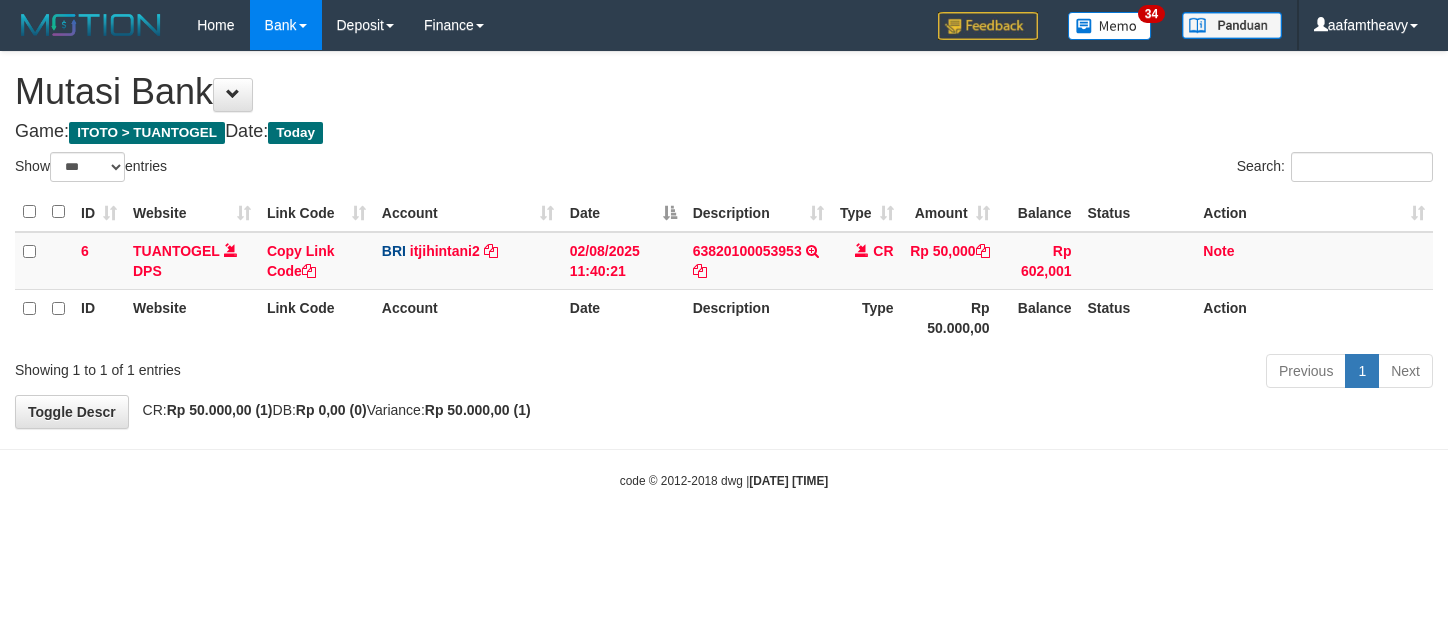 select on "***" 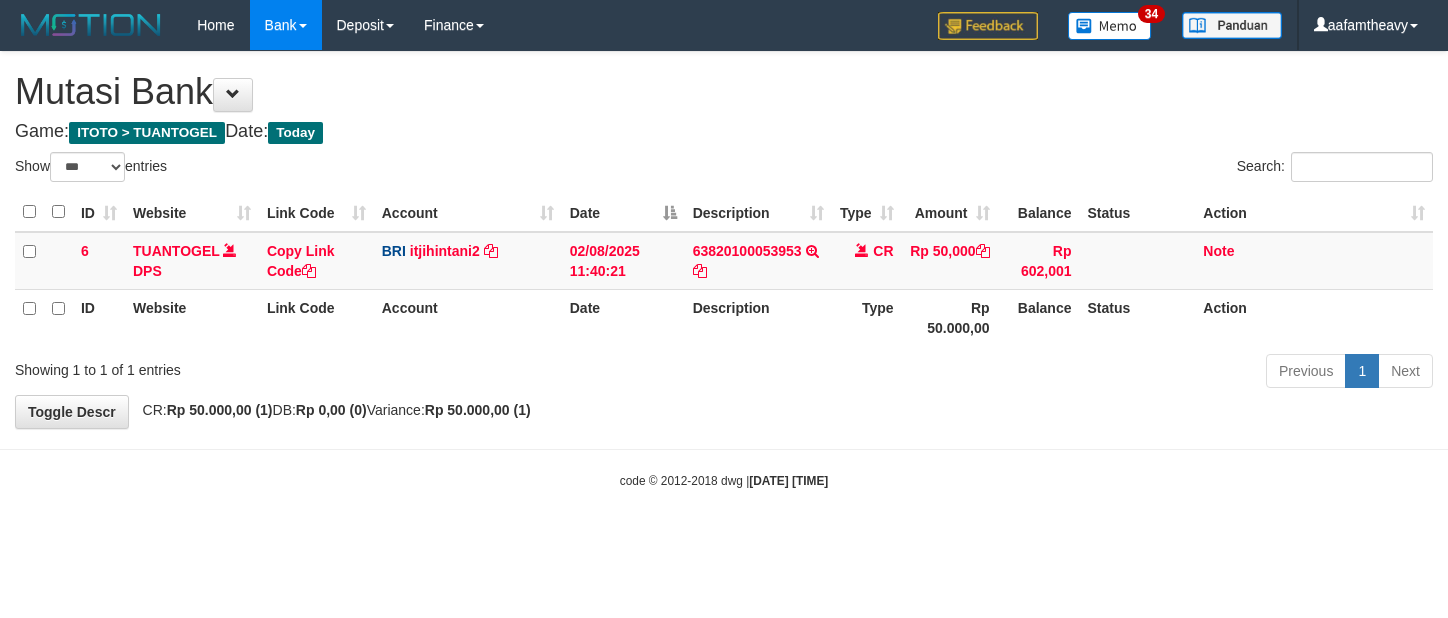 scroll, scrollTop: 0, scrollLeft: 0, axis: both 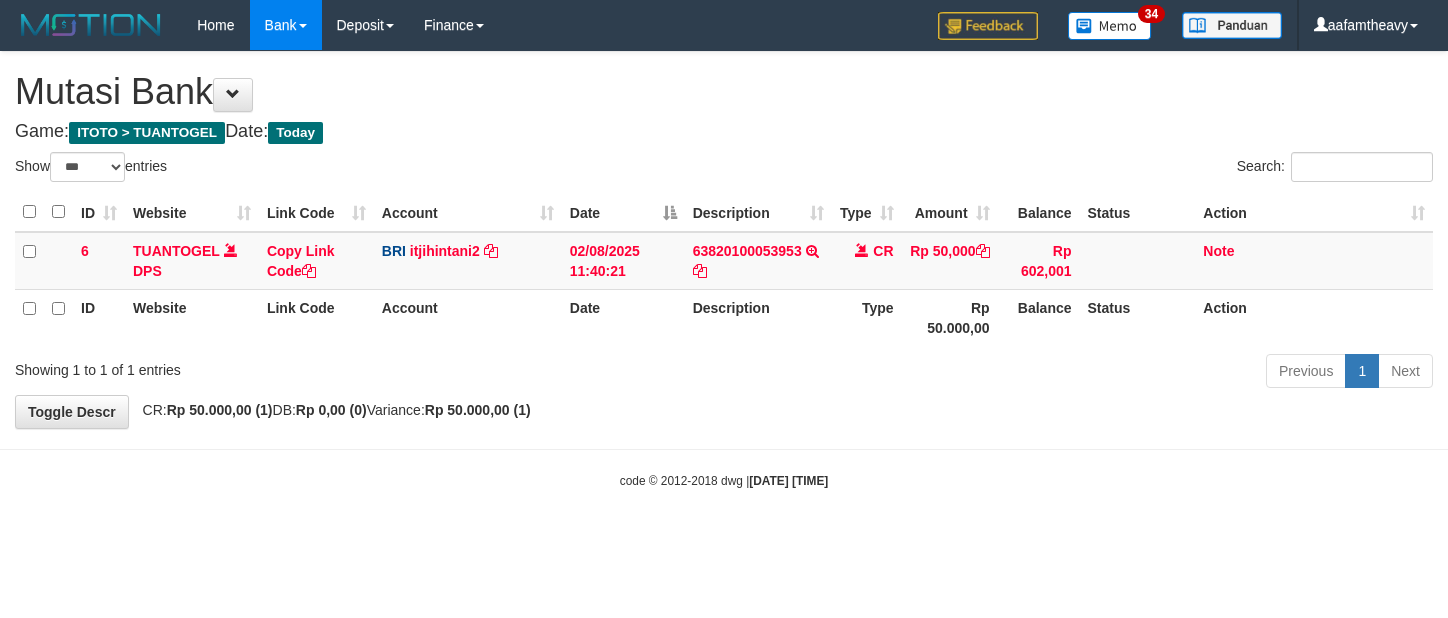 select on "***" 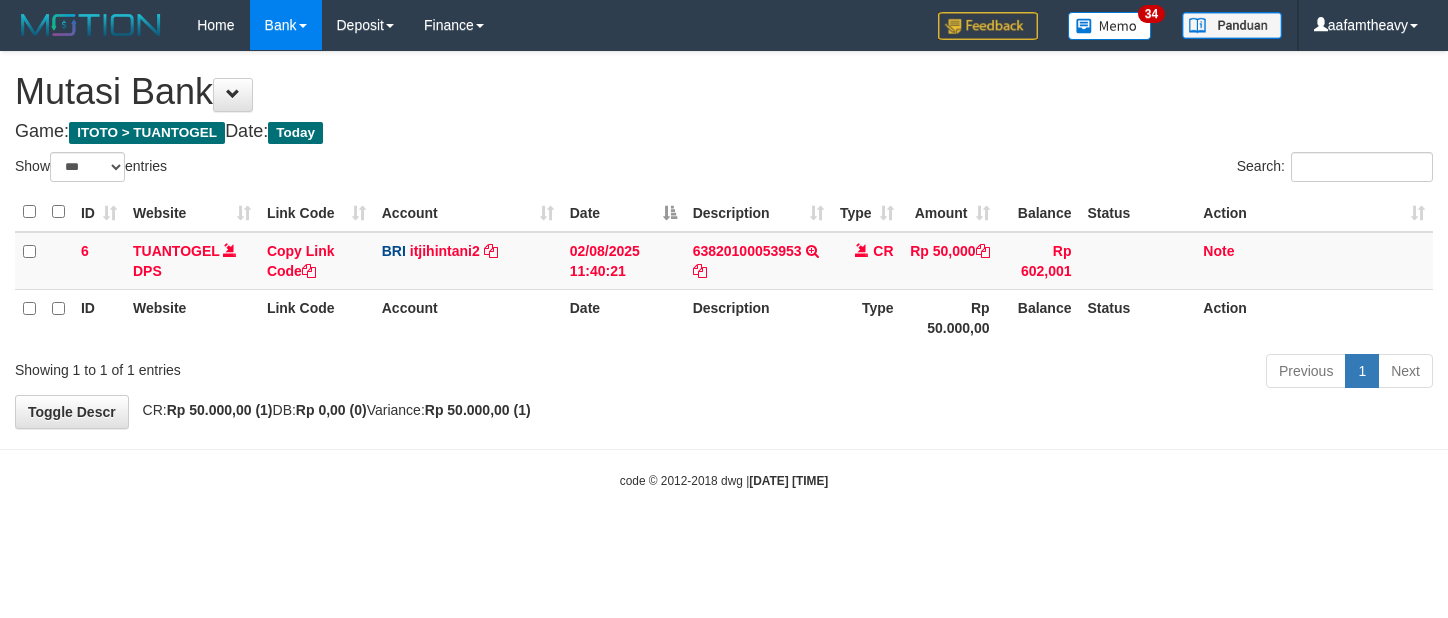 scroll, scrollTop: 0, scrollLeft: 0, axis: both 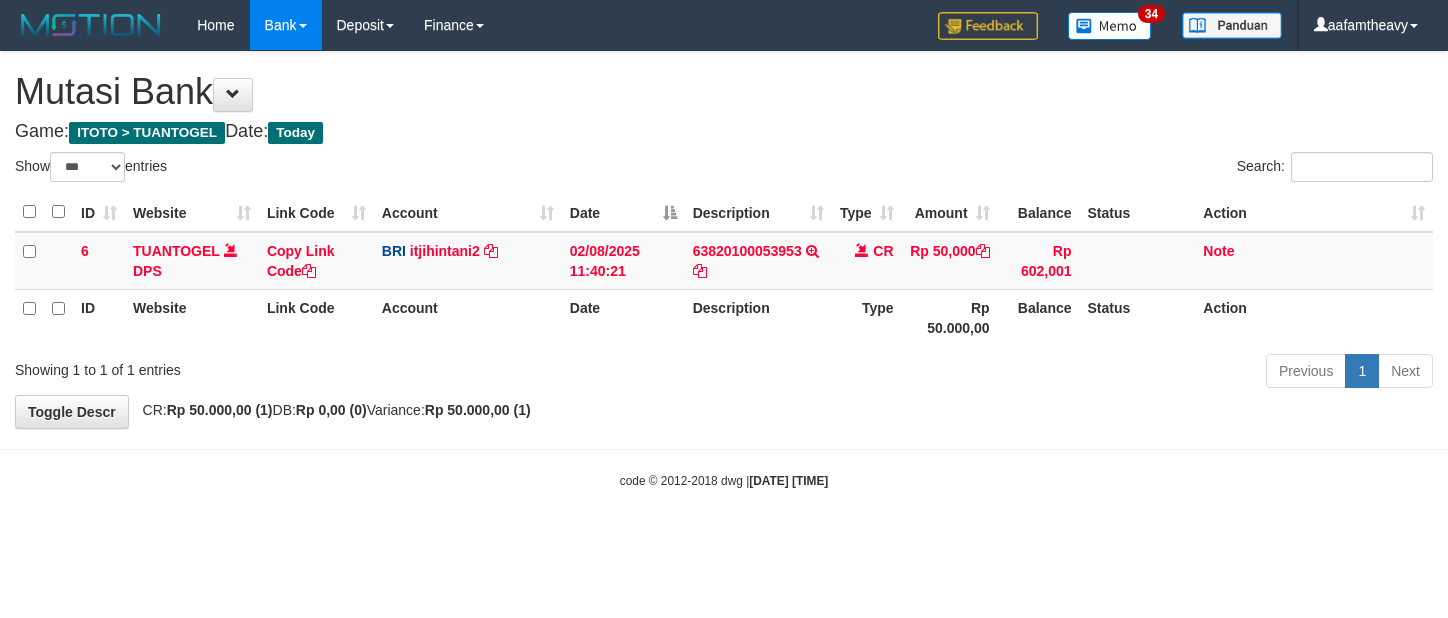 select on "***" 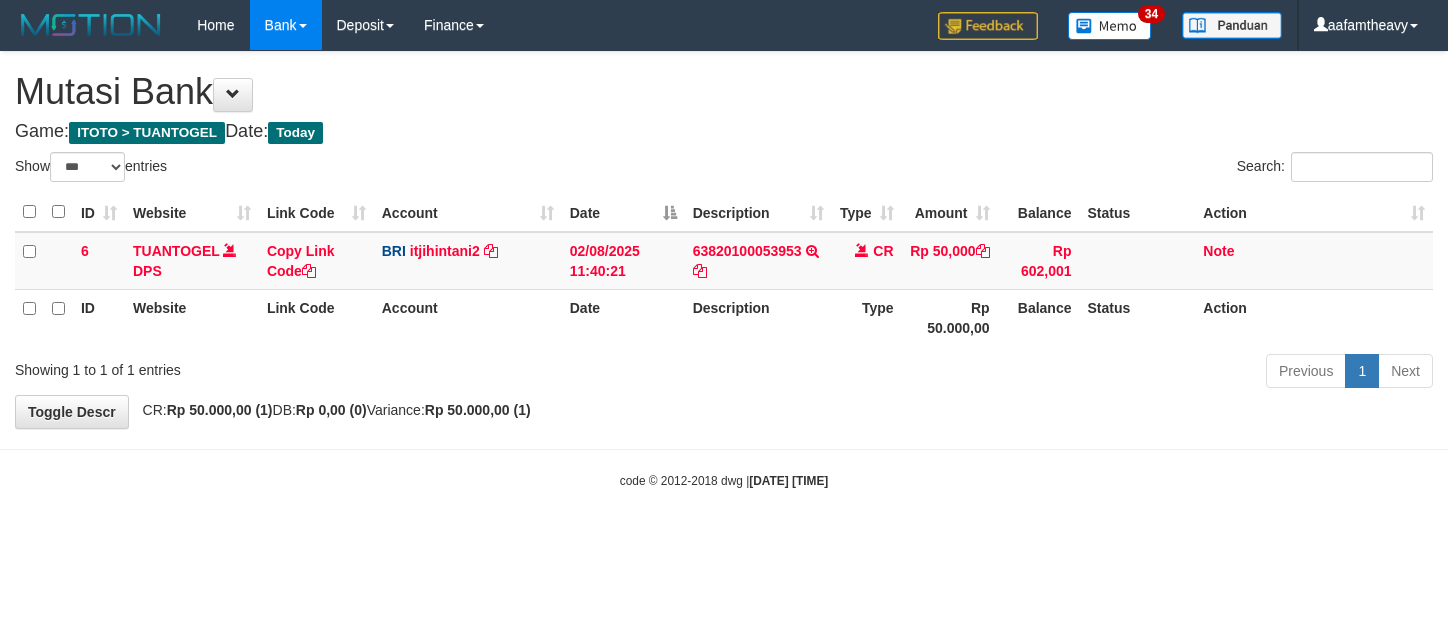 scroll, scrollTop: 0, scrollLeft: 0, axis: both 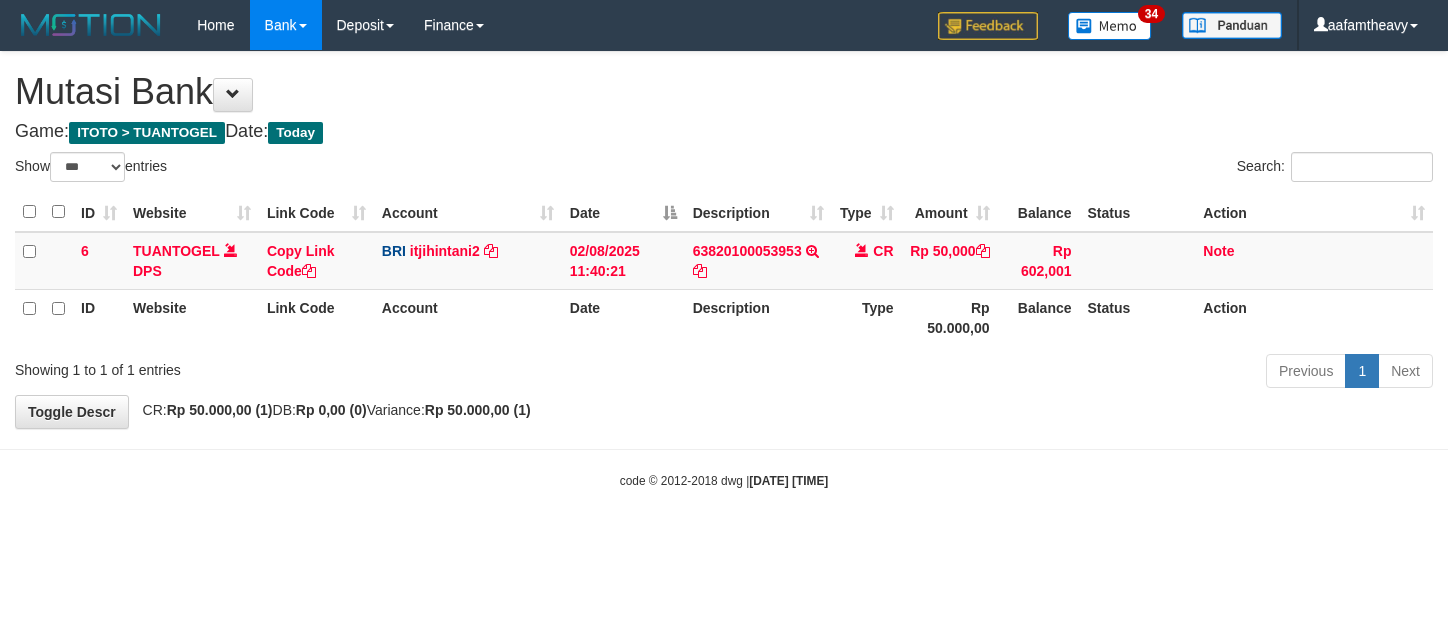 select on "***" 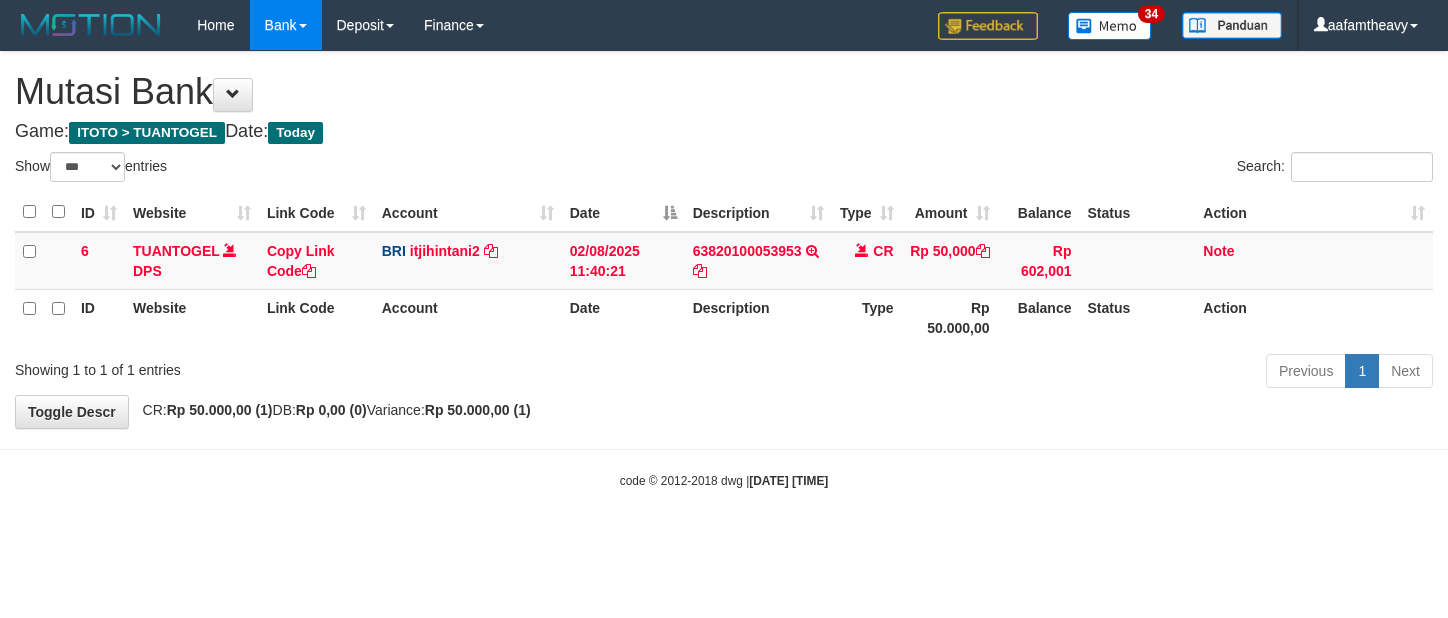 scroll, scrollTop: 0, scrollLeft: 0, axis: both 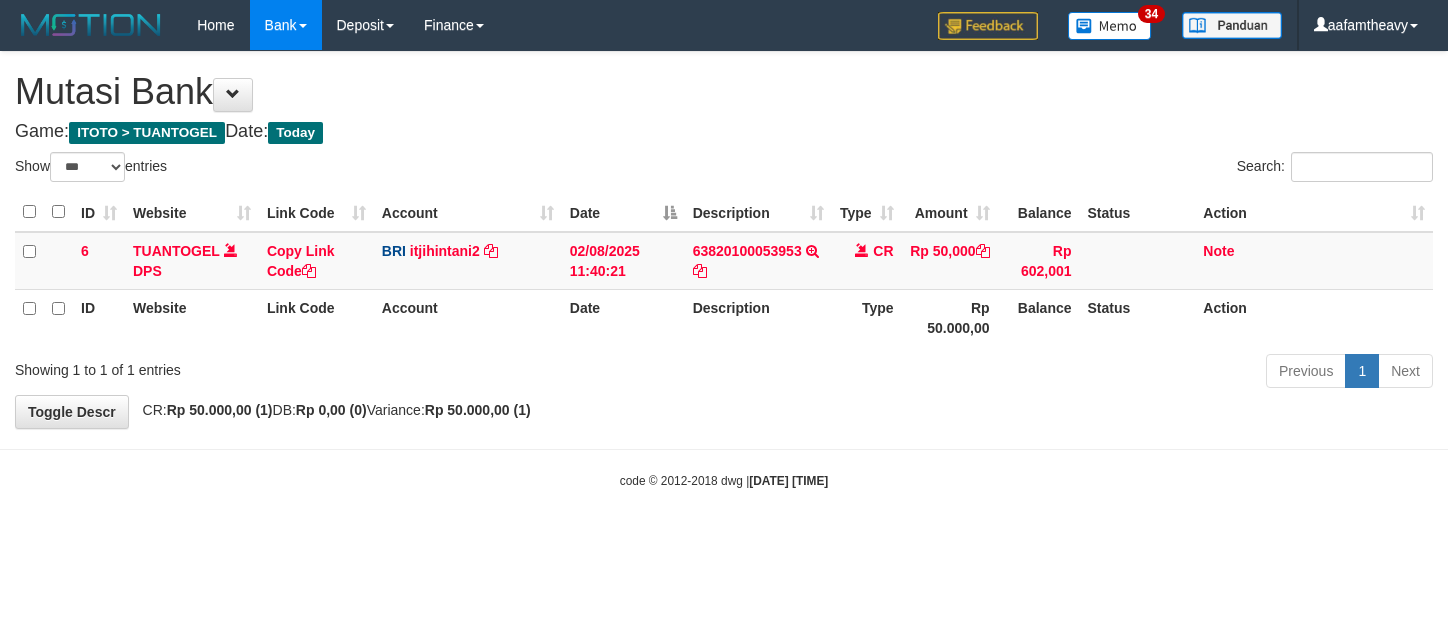 select on "***" 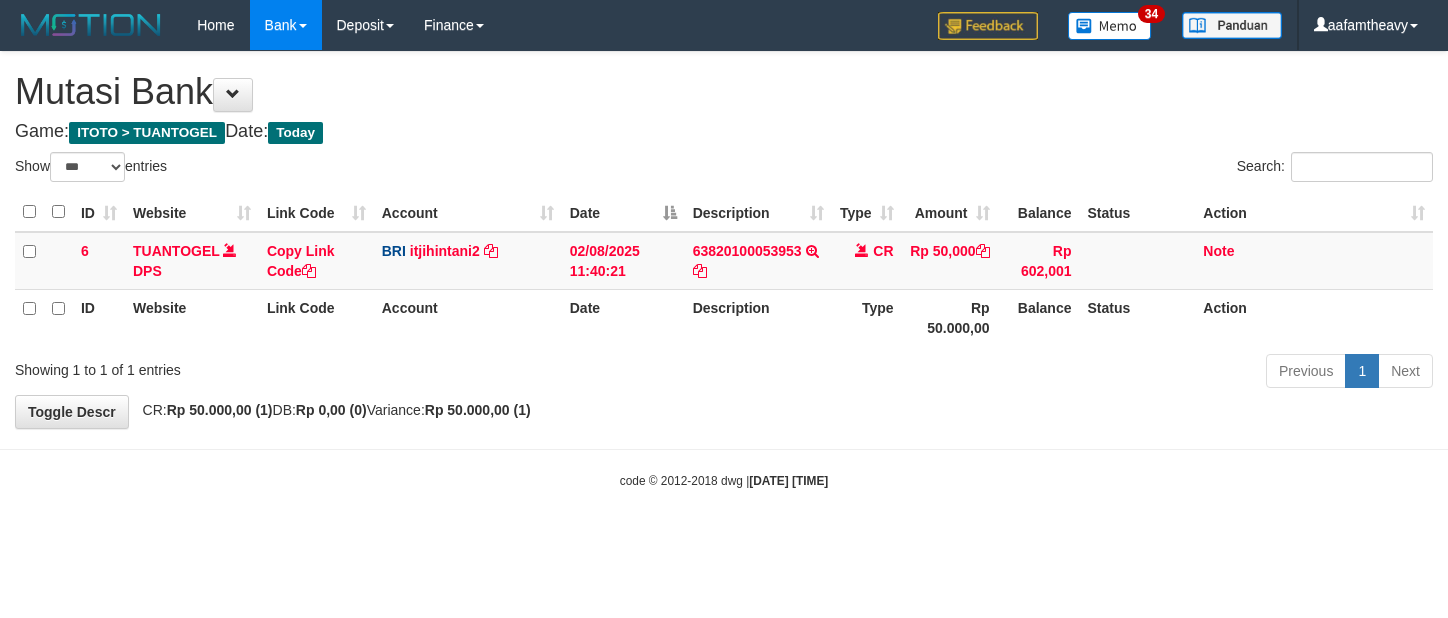 scroll, scrollTop: 0, scrollLeft: 0, axis: both 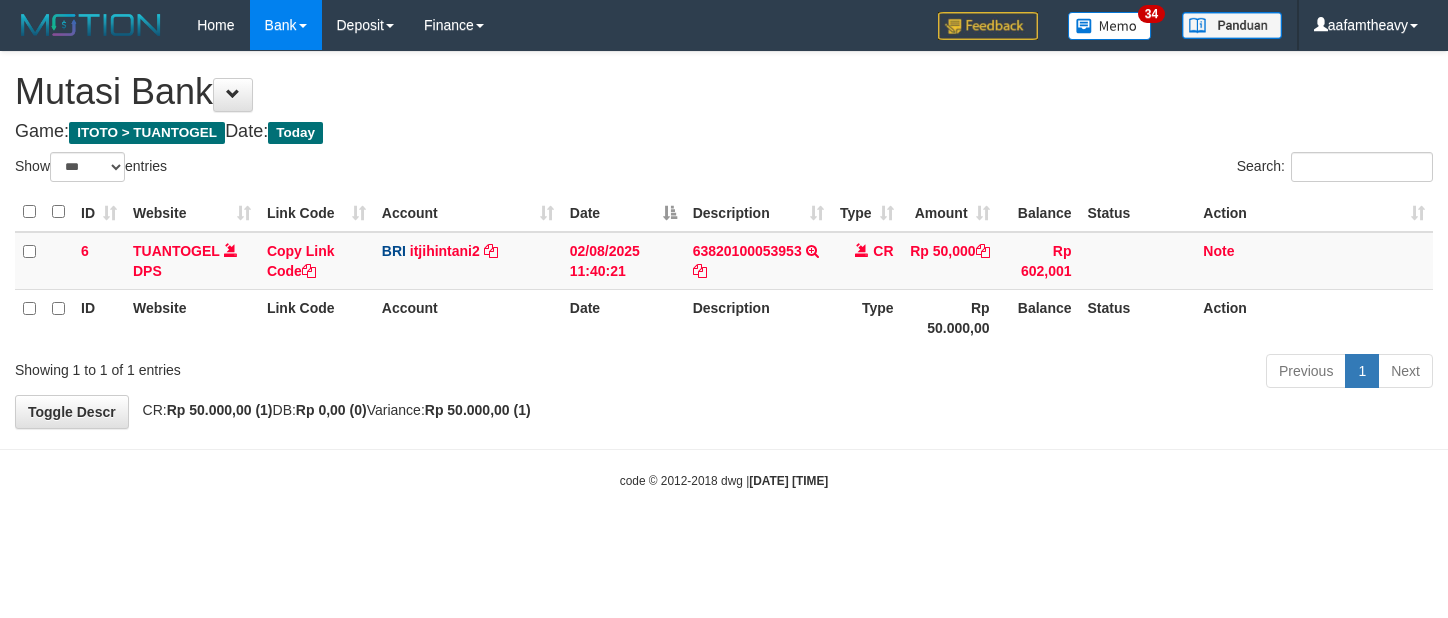 select on "***" 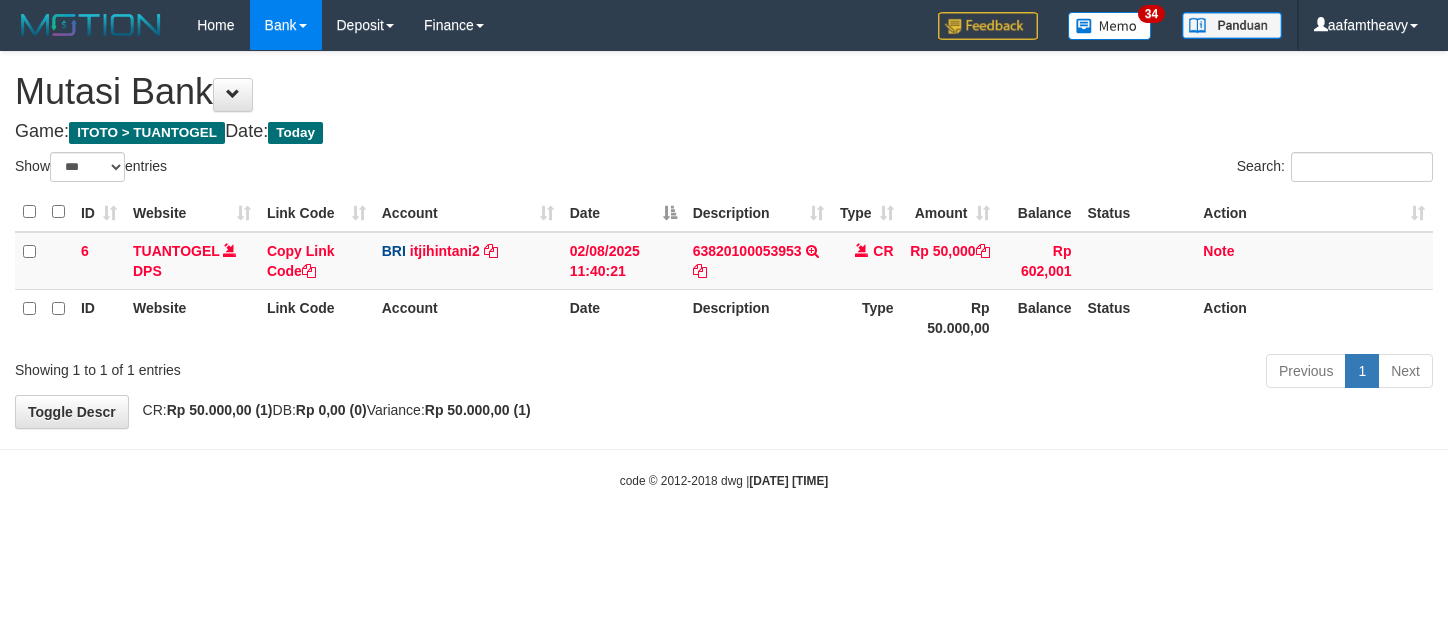 scroll, scrollTop: 0, scrollLeft: 0, axis: both 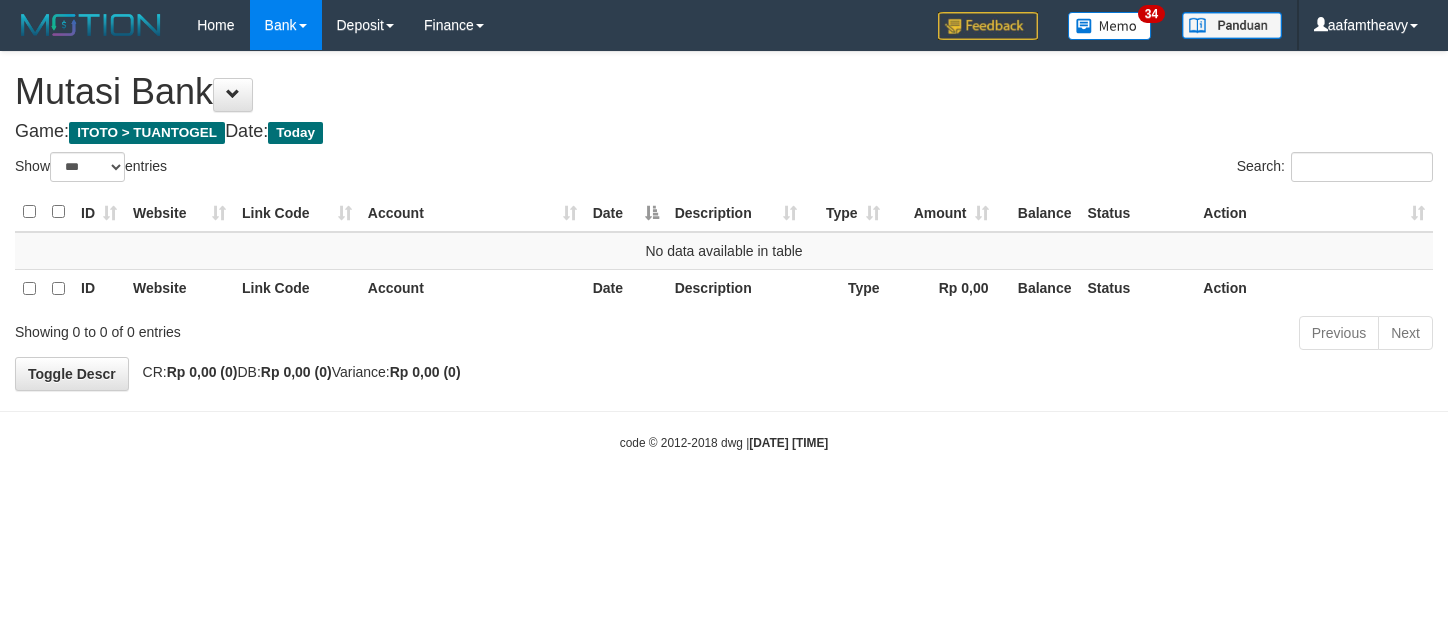 select on "***" 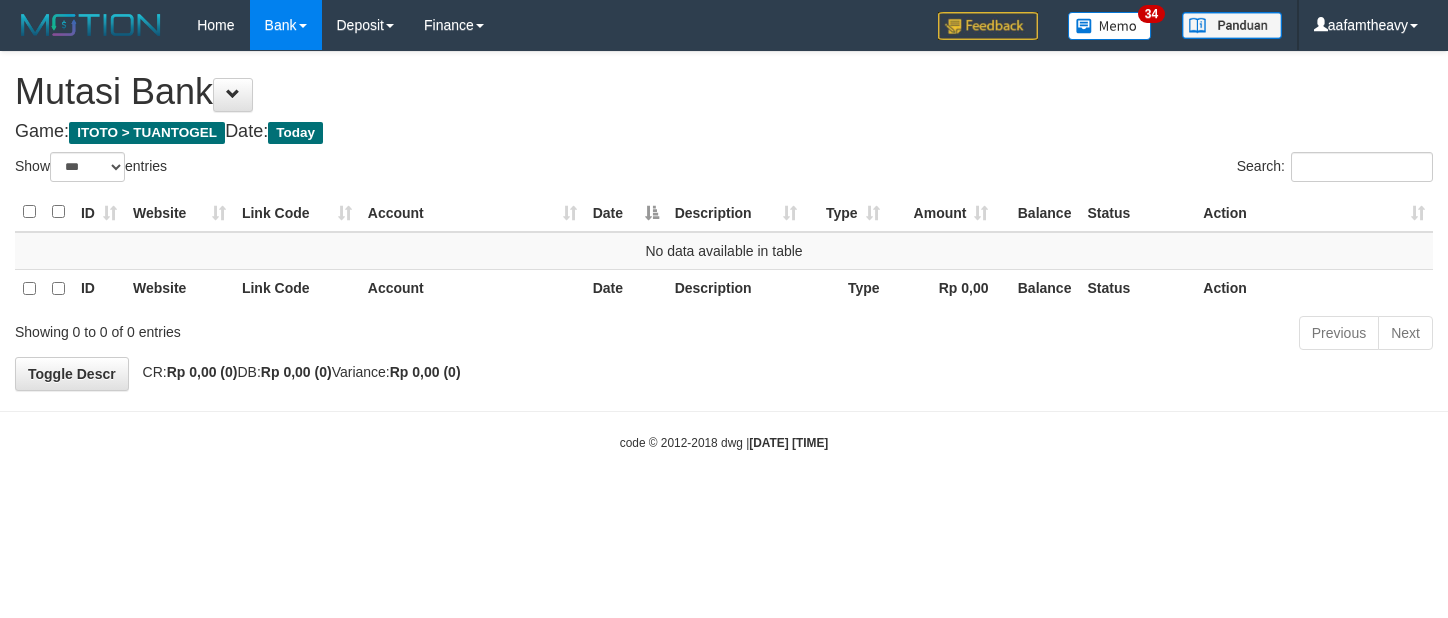 scroll, scrollTop: 0, scrollLeft: 0, axis: both 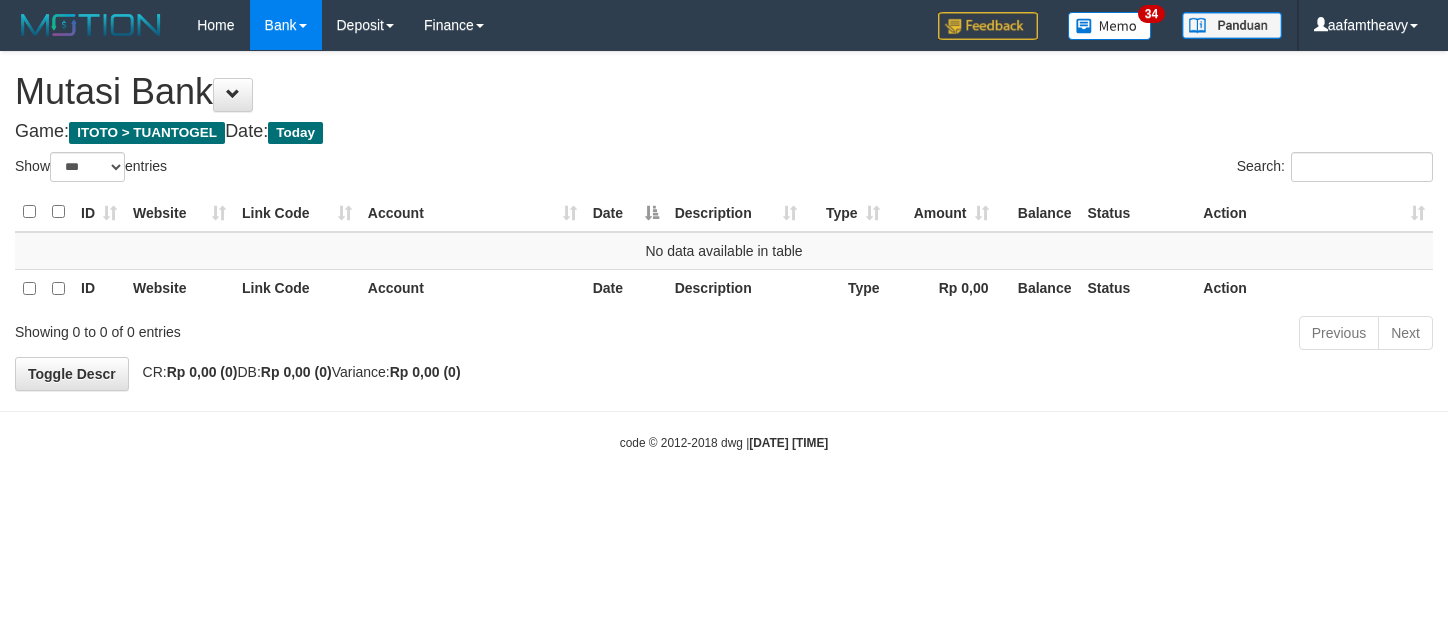 select on "***" 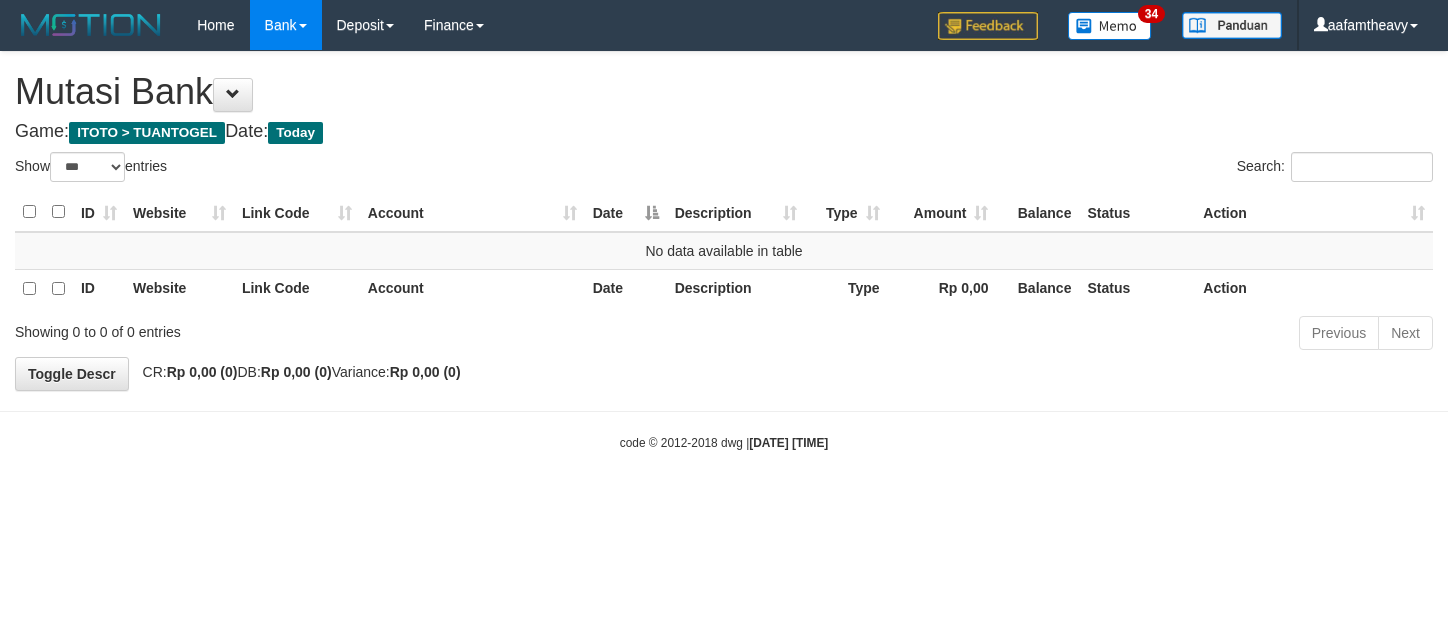 scroll, scrollTop: 0, scrollLeft: 0, axis: both 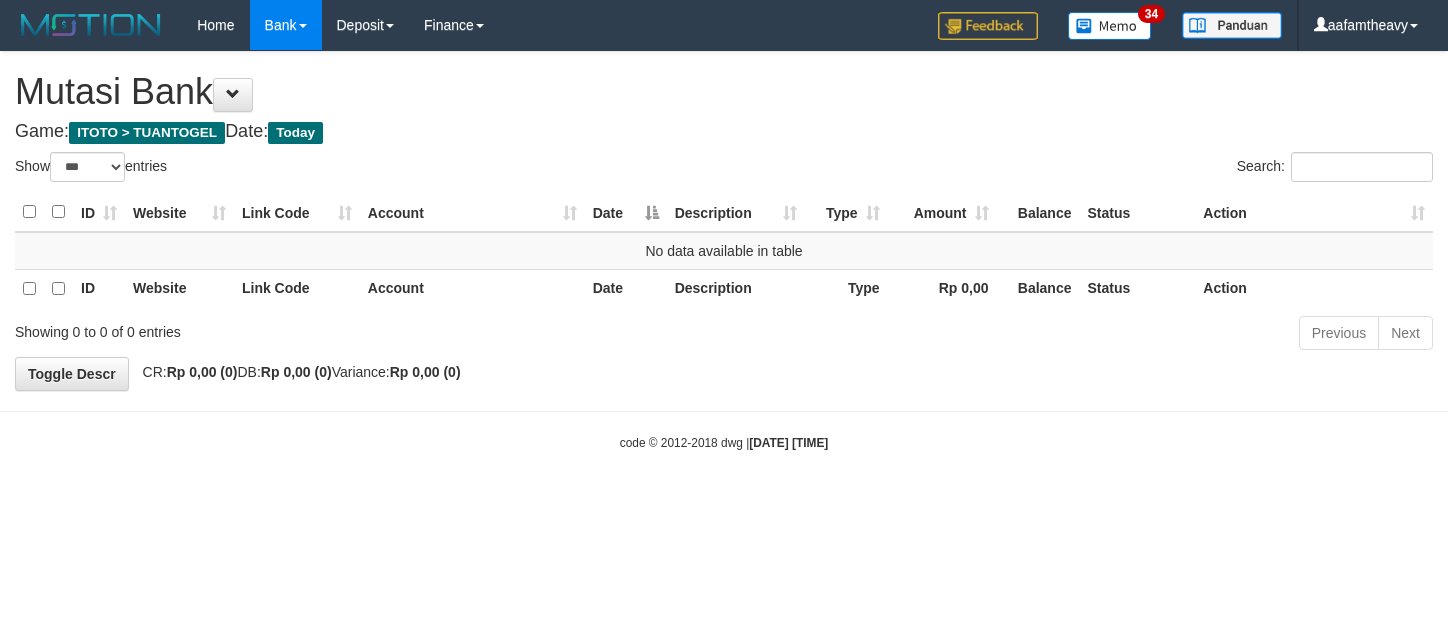 select on "***" 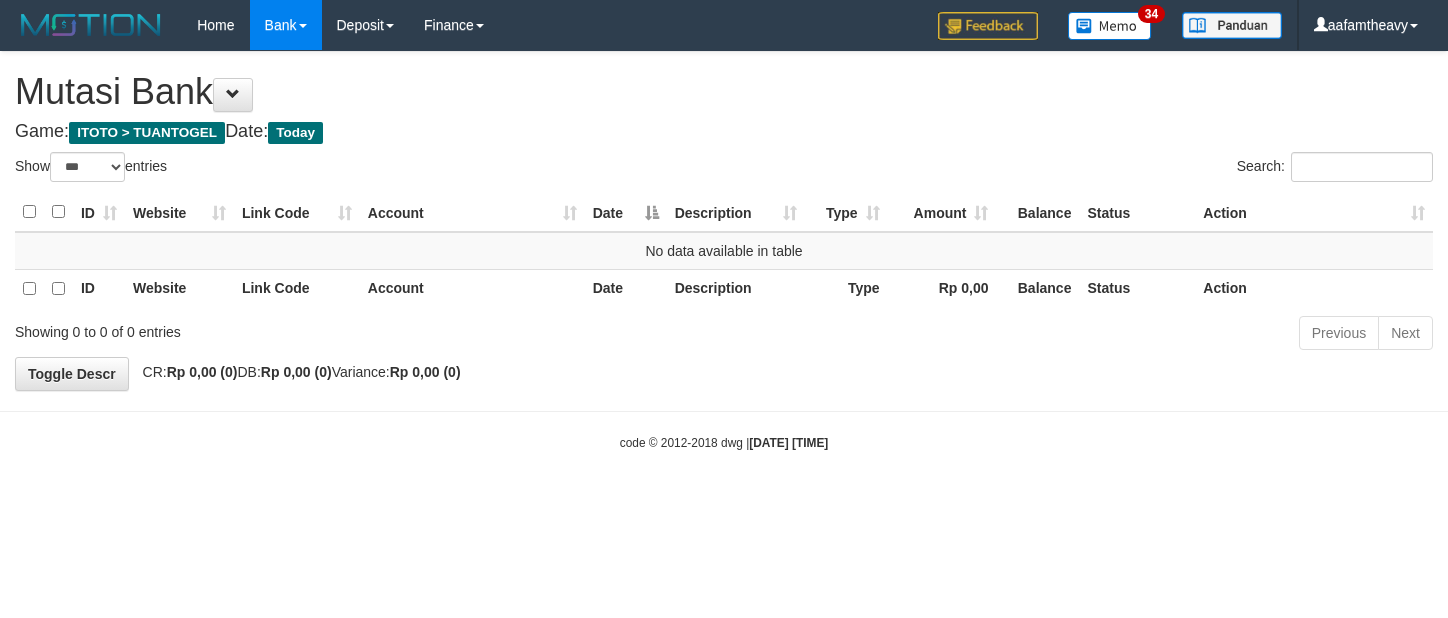 scroll, scrollTop: 0, scrollLeft: 0, axis: both 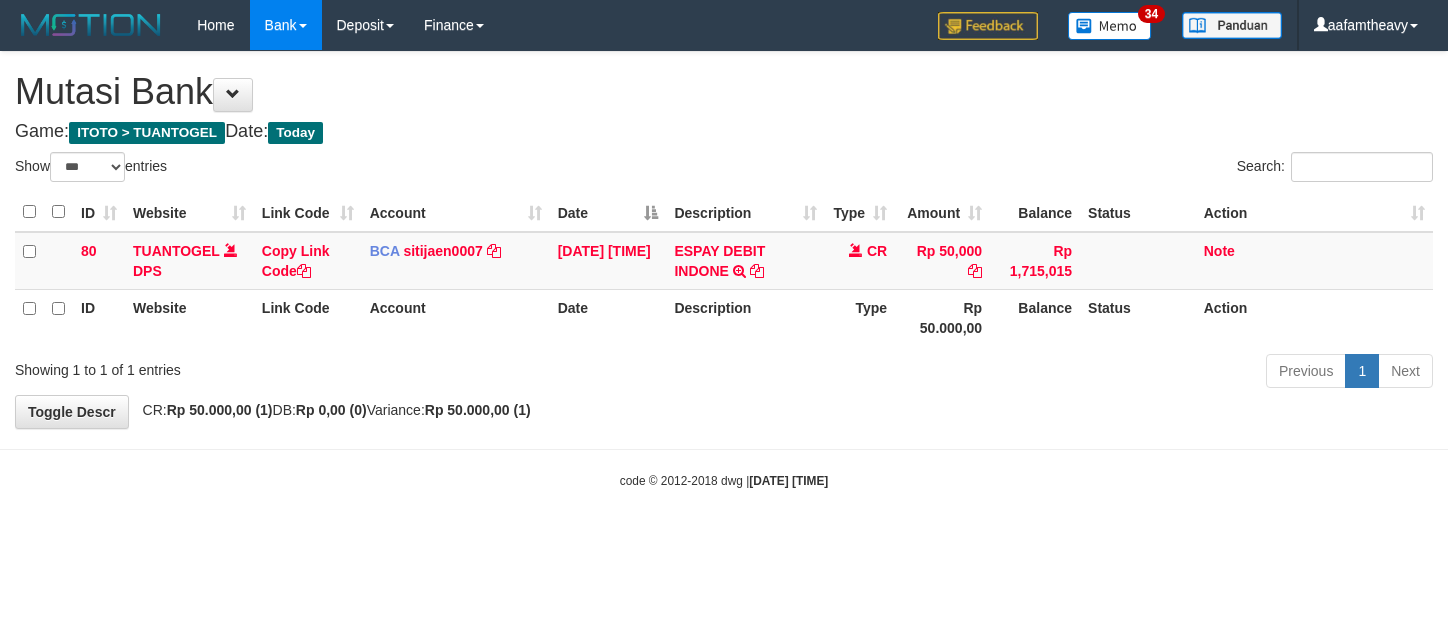 select on "***" 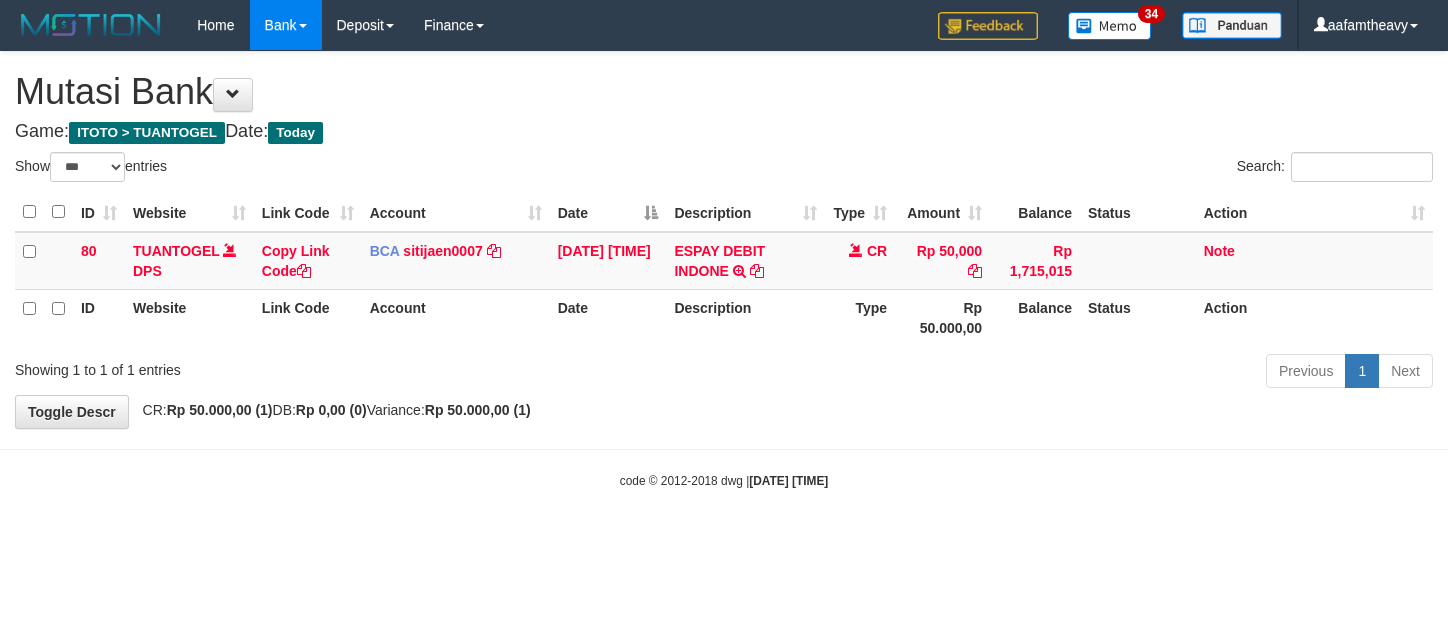 scroll, scrollTop: 0, scrollLeft: 0, axis: both 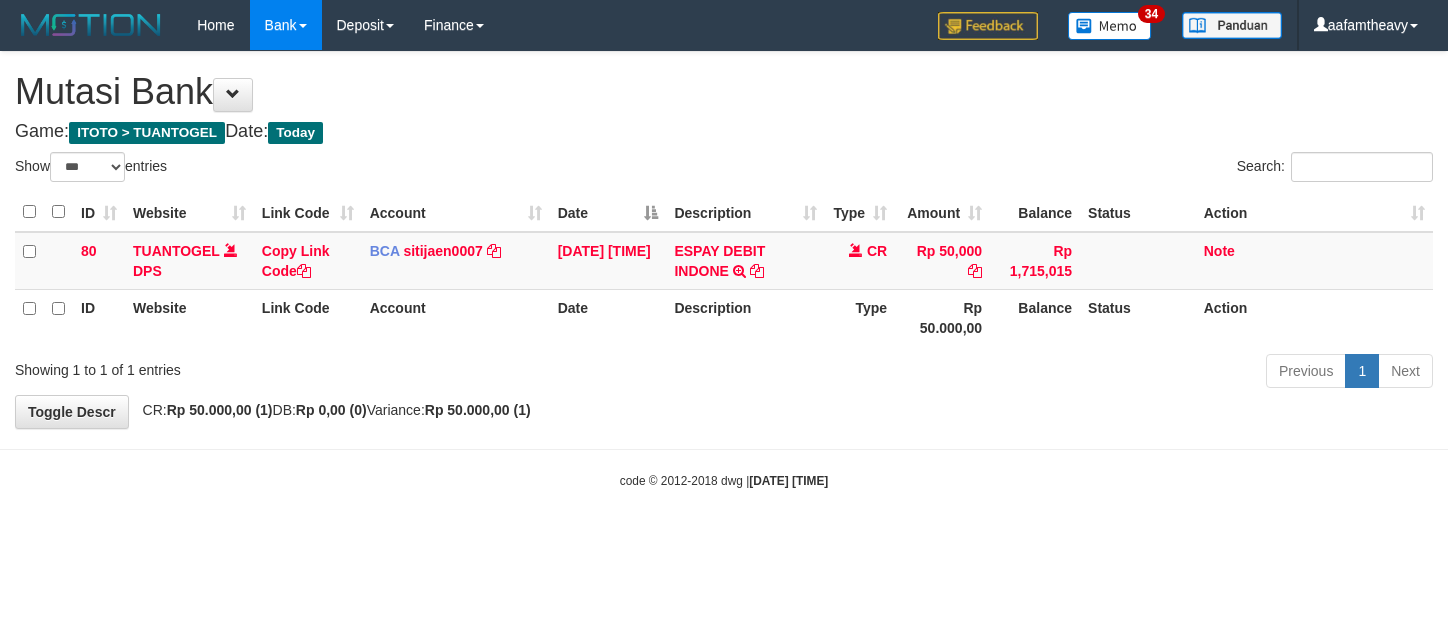 select on "***" 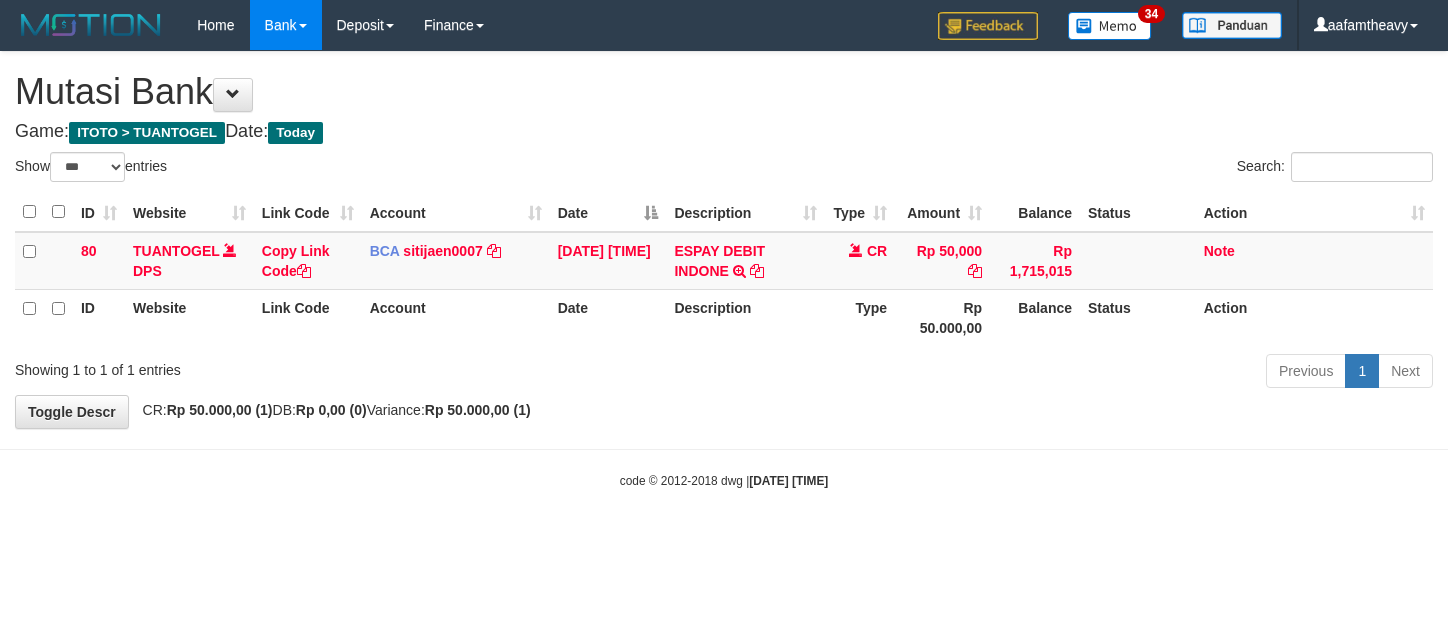 scroll, scrollTop: 0, scrollLeft: 0, axis: both 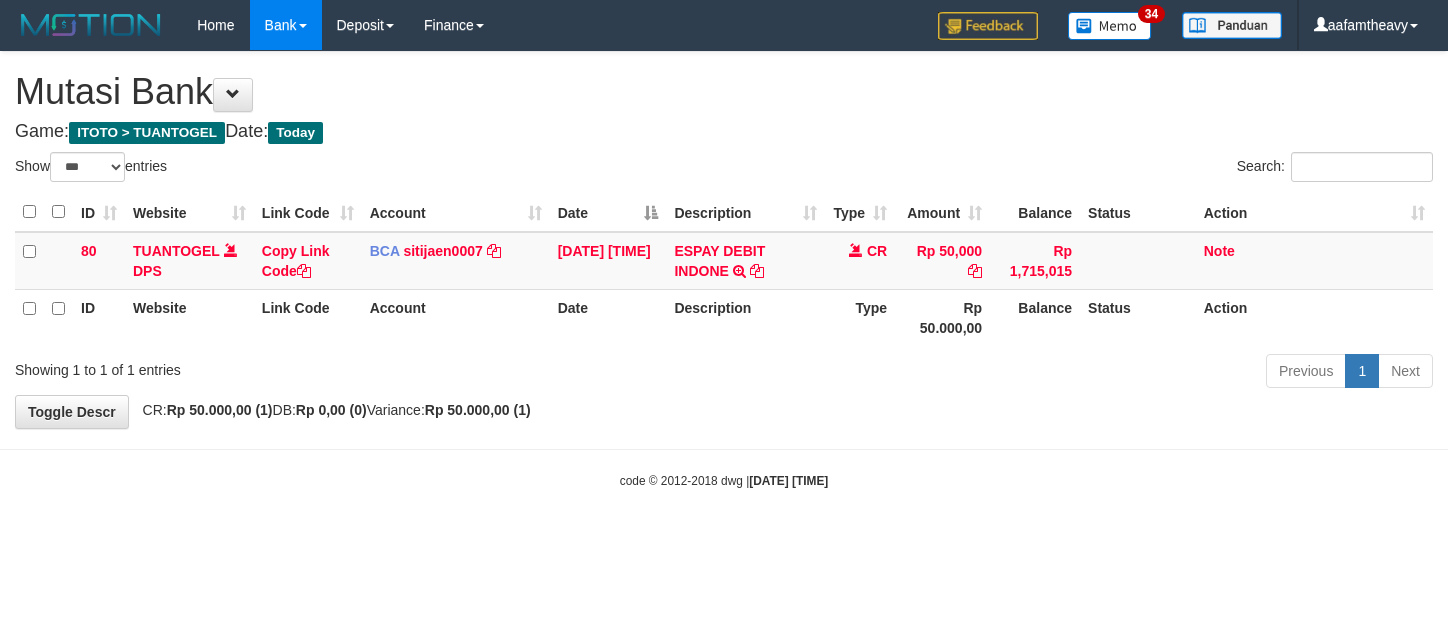 select on "***" 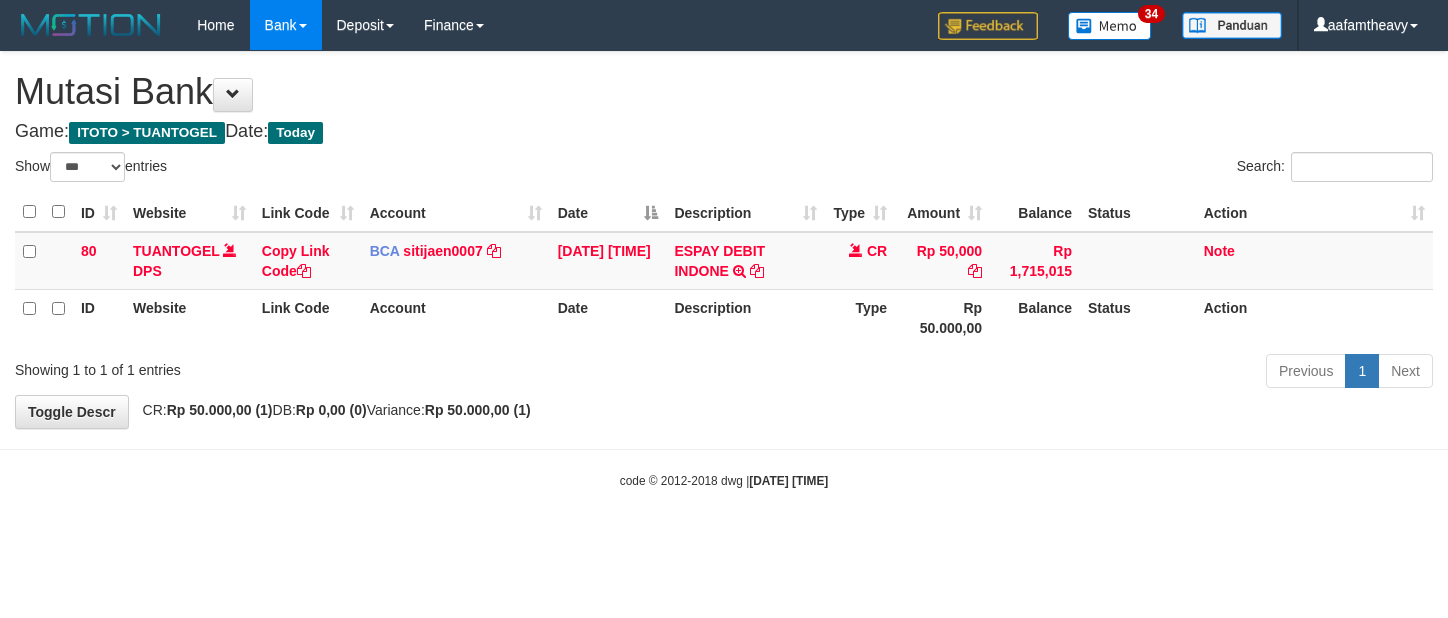 scroll, scrollTop: 0, scrollLeft: 0, axis: both 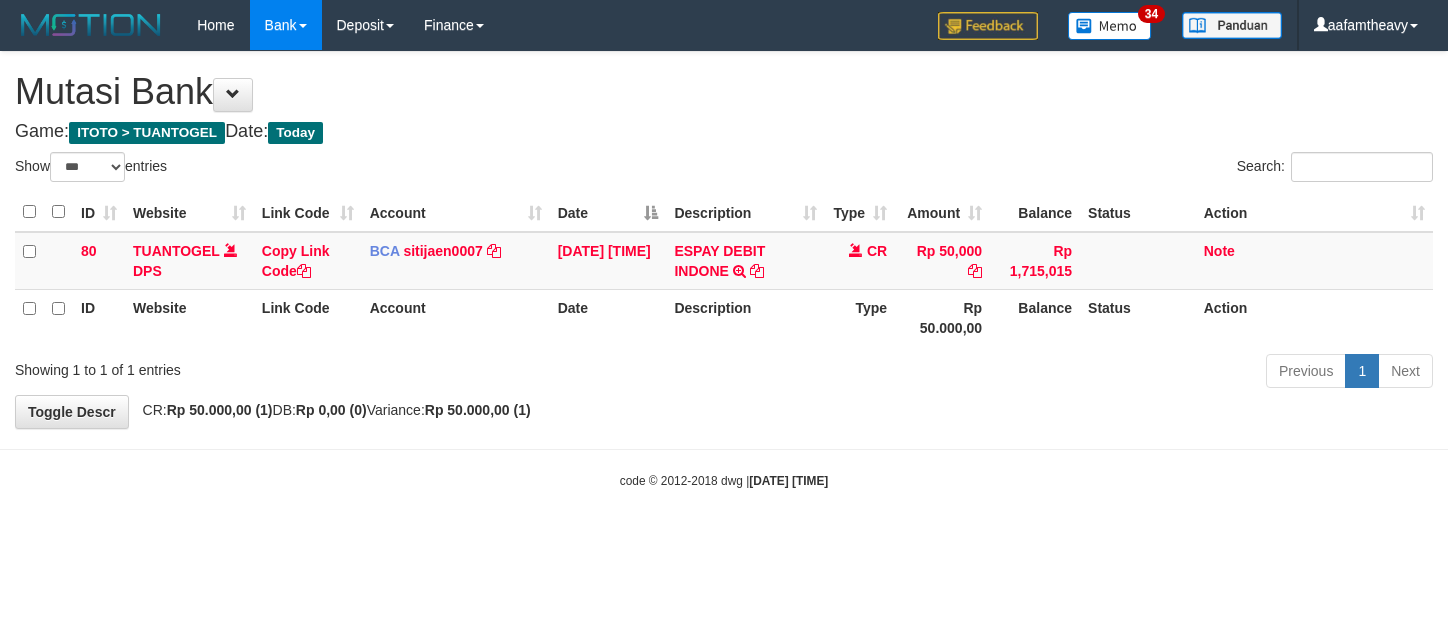 select on "***" 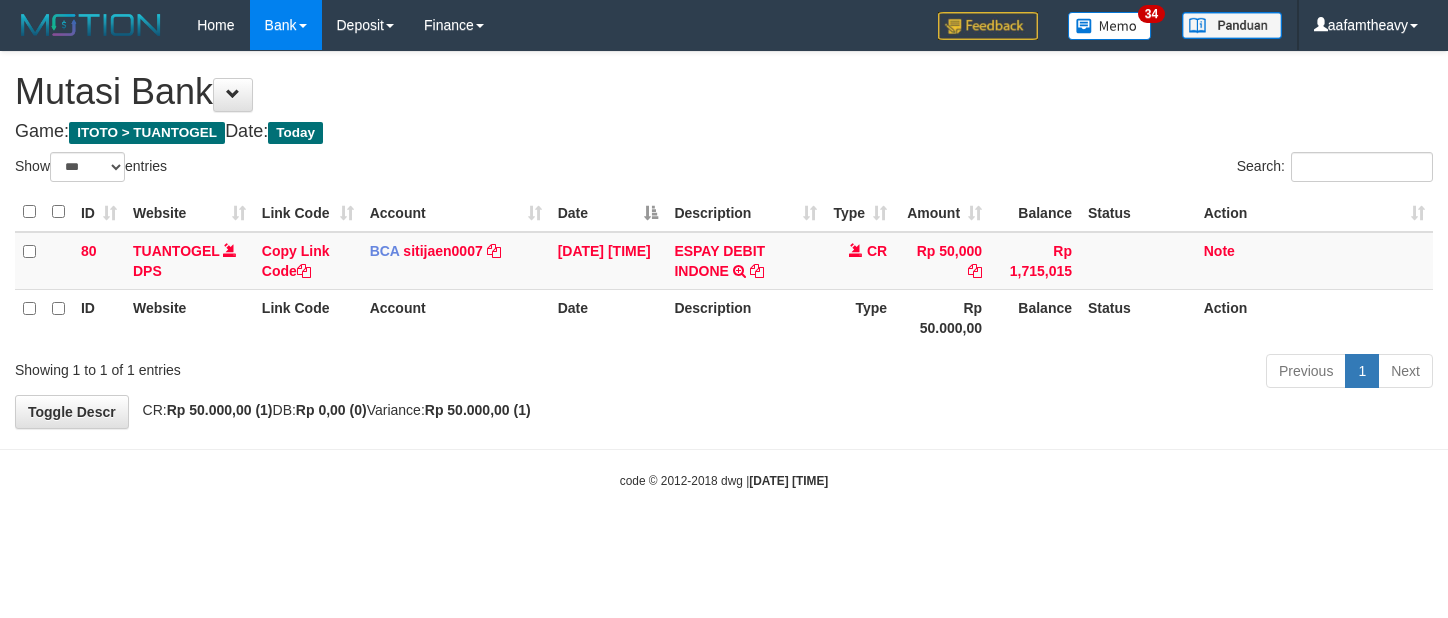 scroll, scrollTop: 0, scrollLeft: 0, axis: both 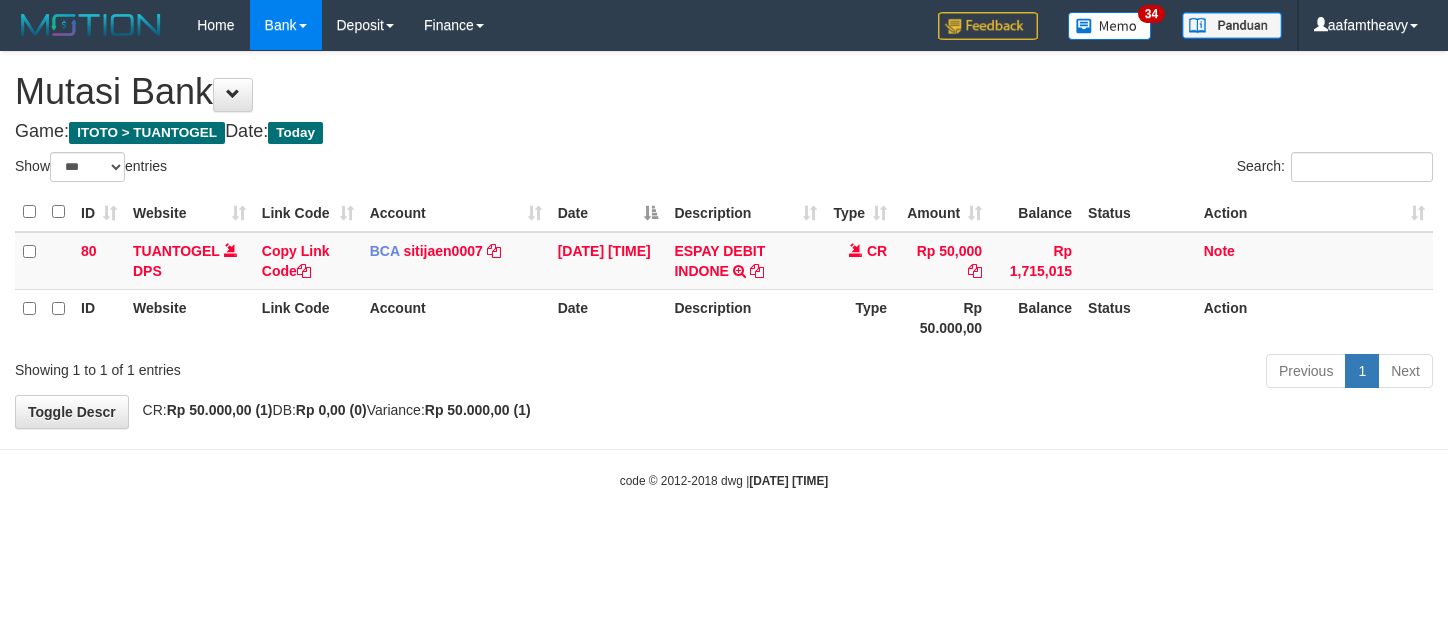 select on "***" 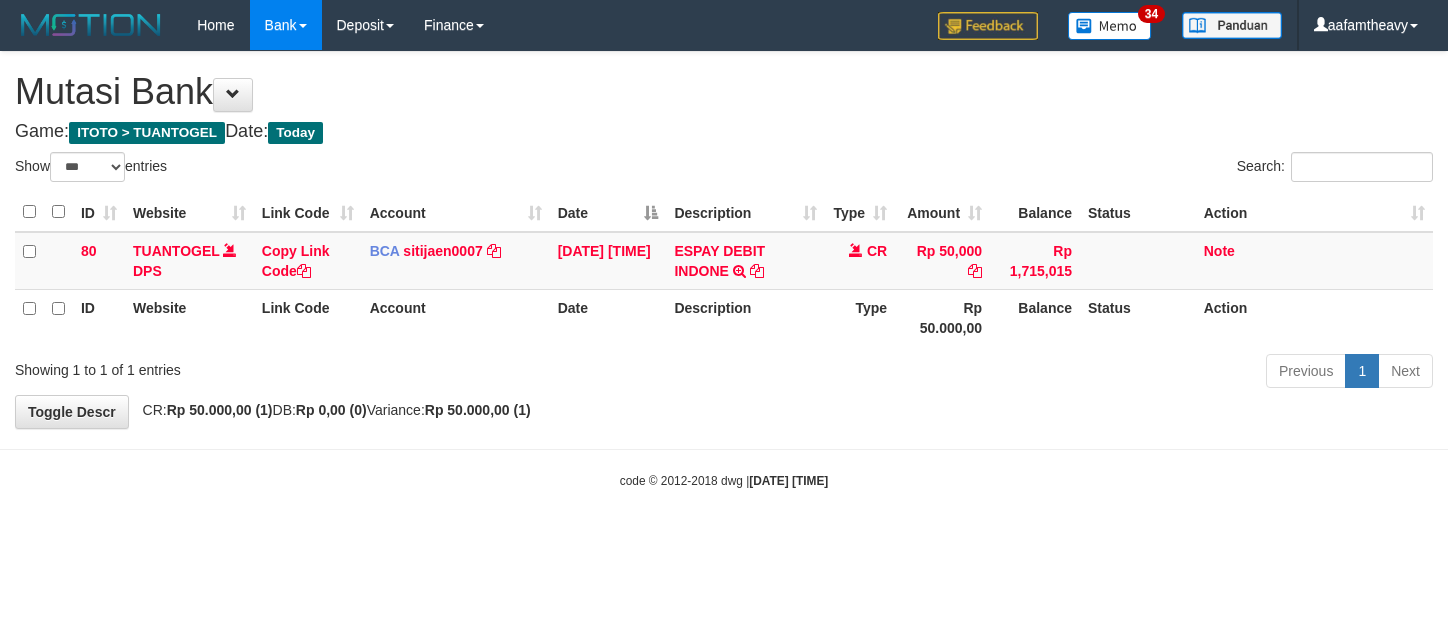 scroll, scrollTop: 0, scrollLeft: 0, axis: both 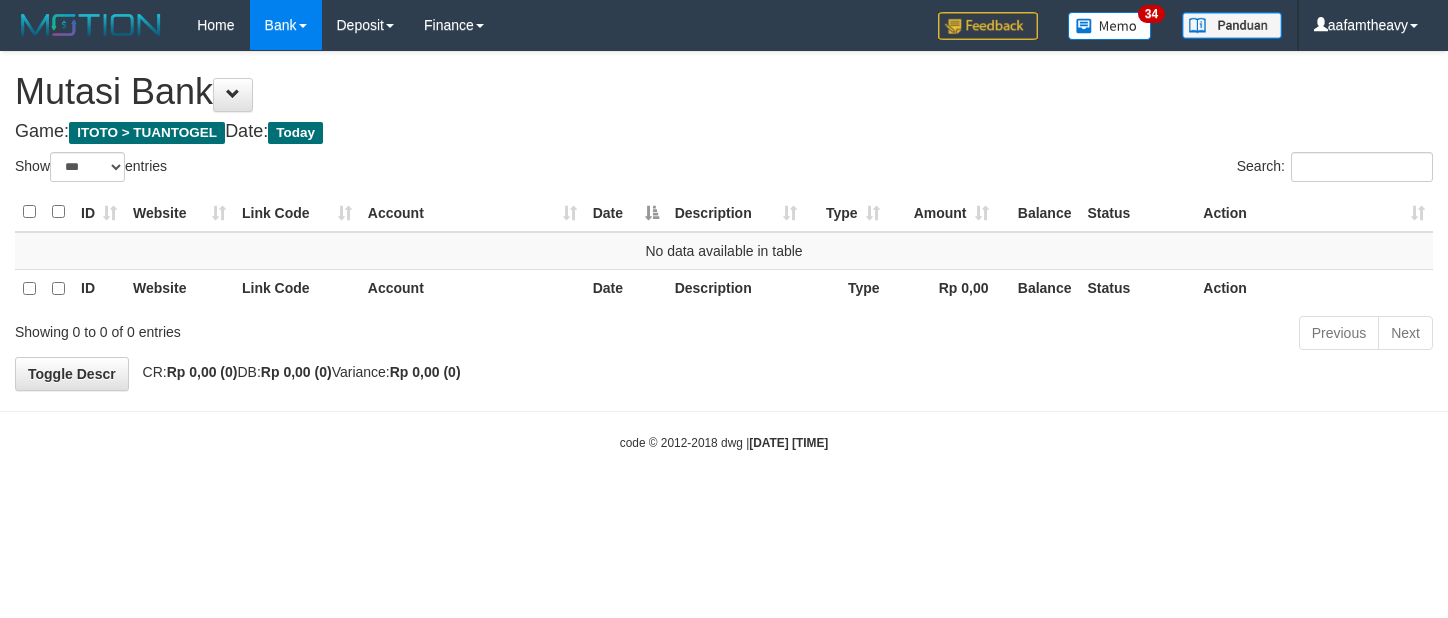 select on "***" 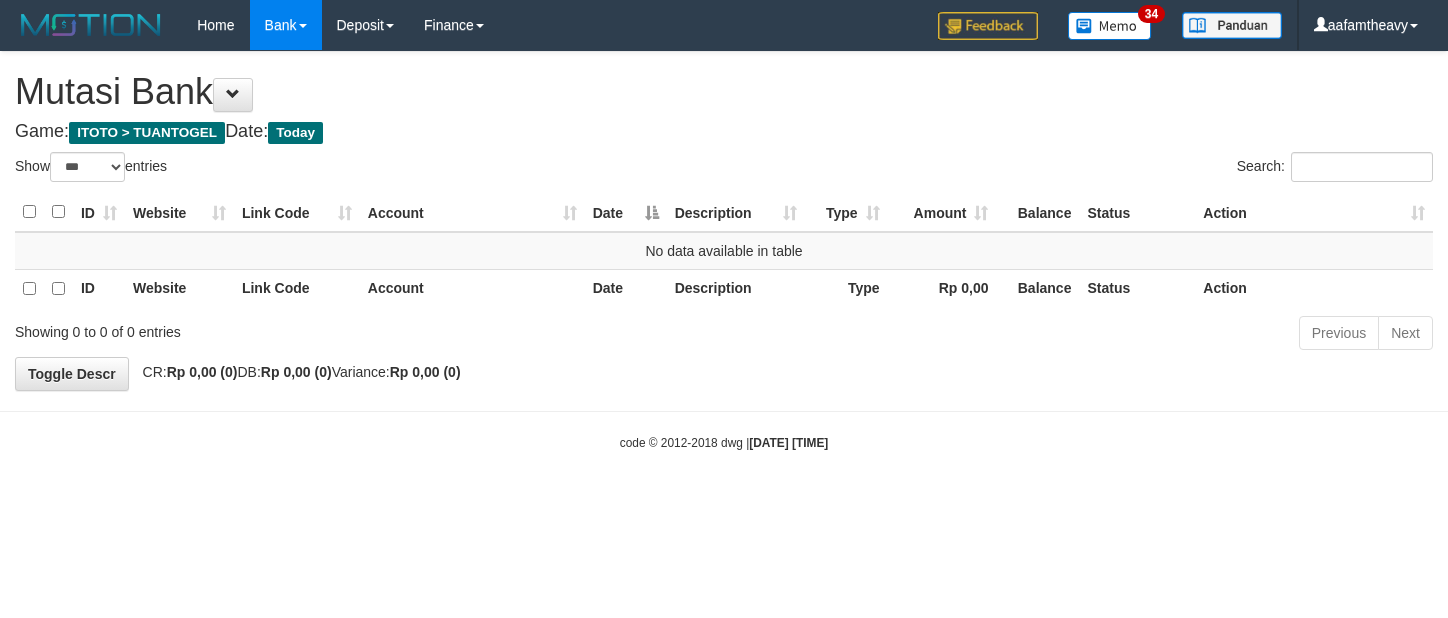 scroll, scrollTop: 0, scrollLeft: 0, axis: both 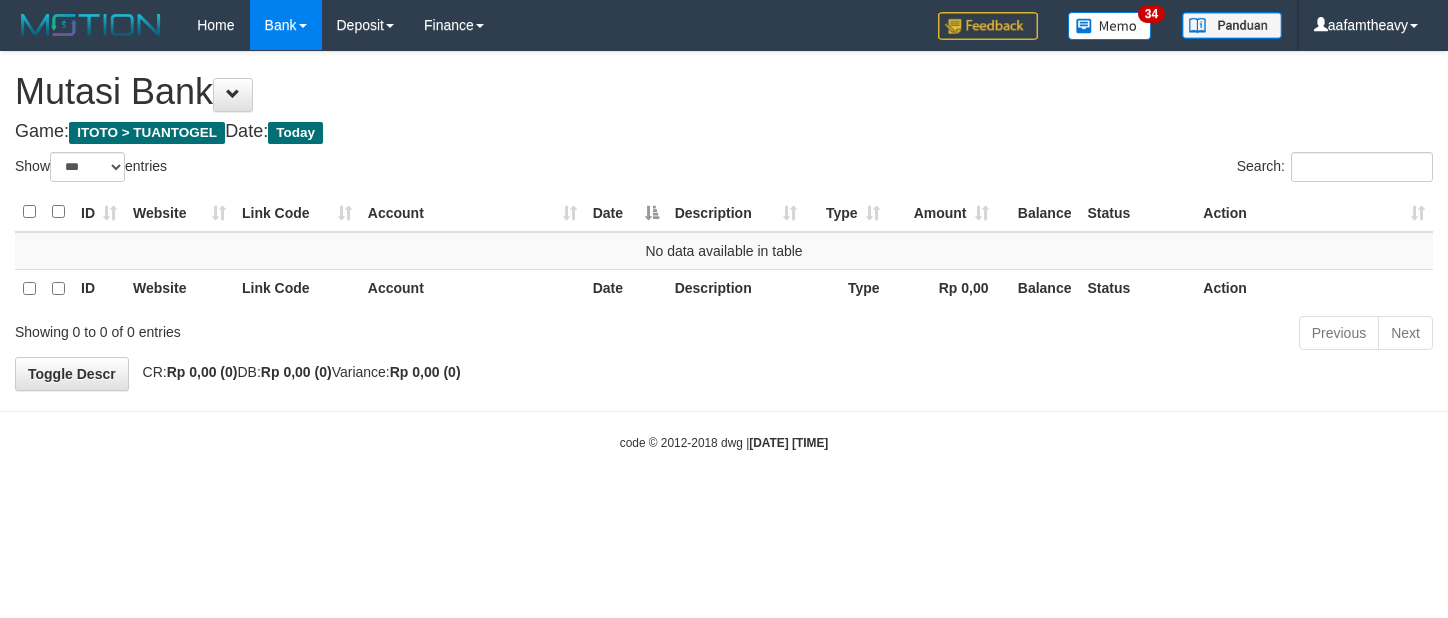 select on "***" 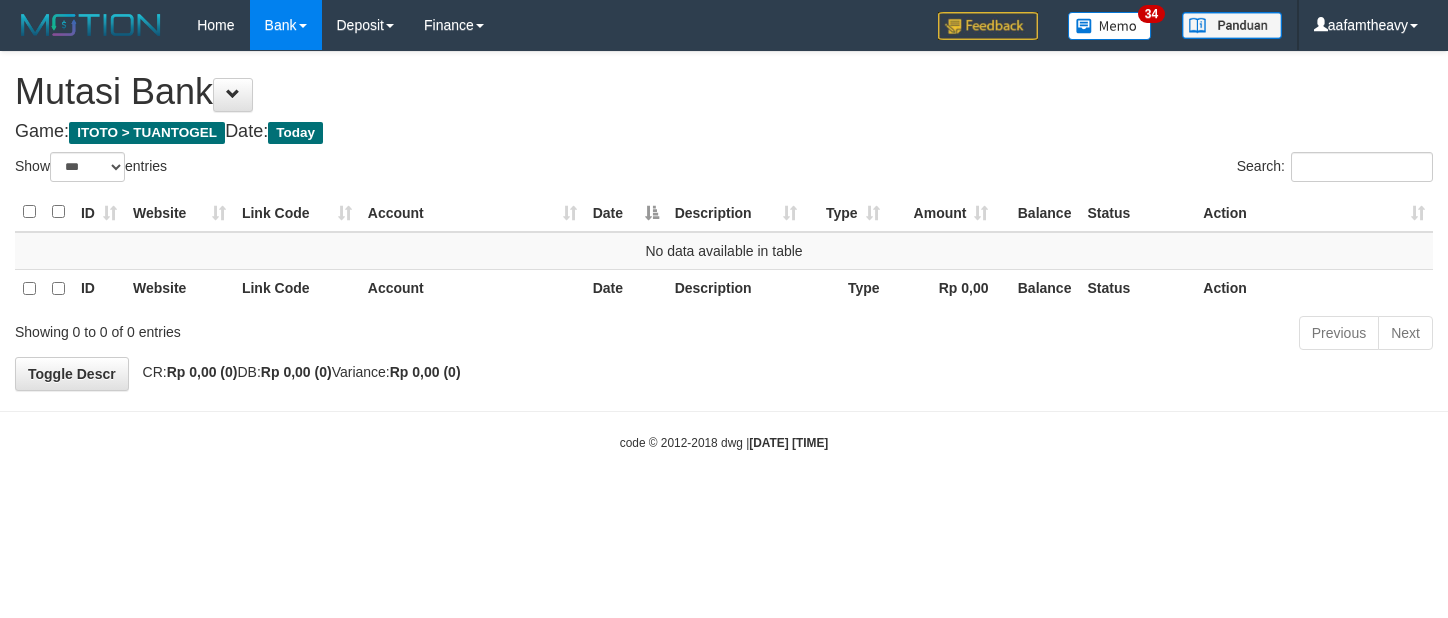 scroll, scrollTop: 0, scrollLeft: 0, axis: both 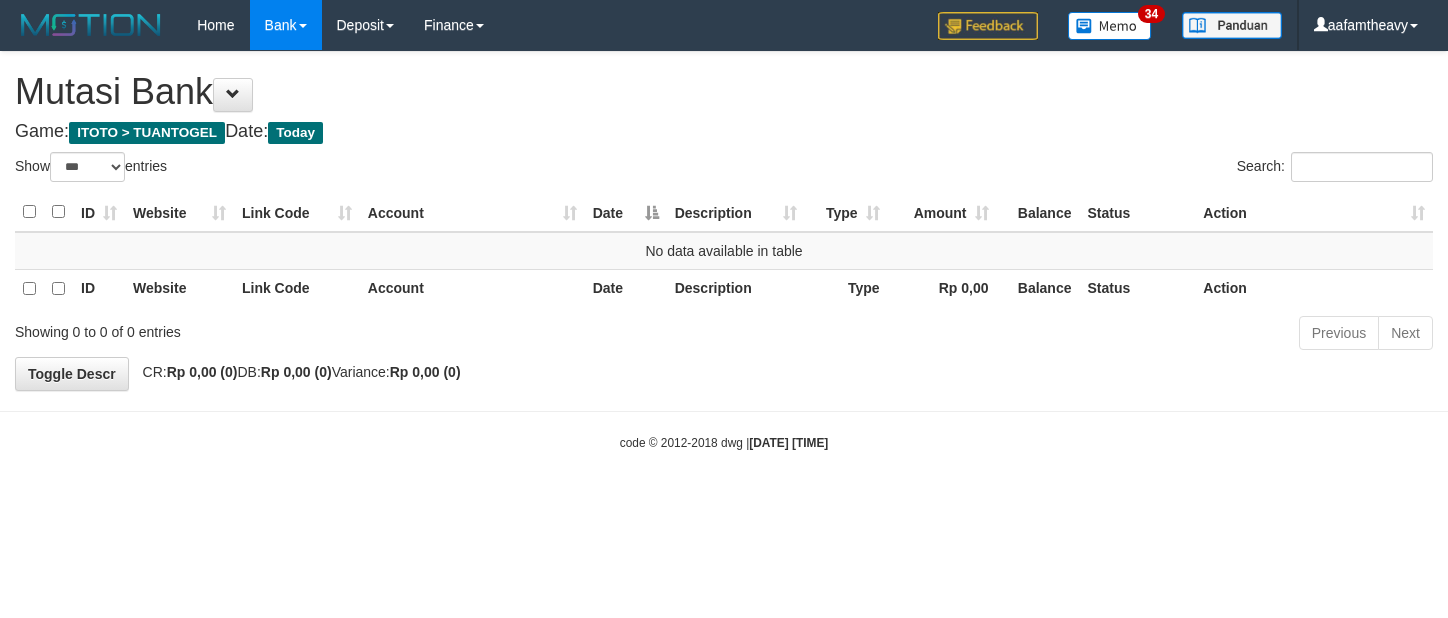 select on "***" 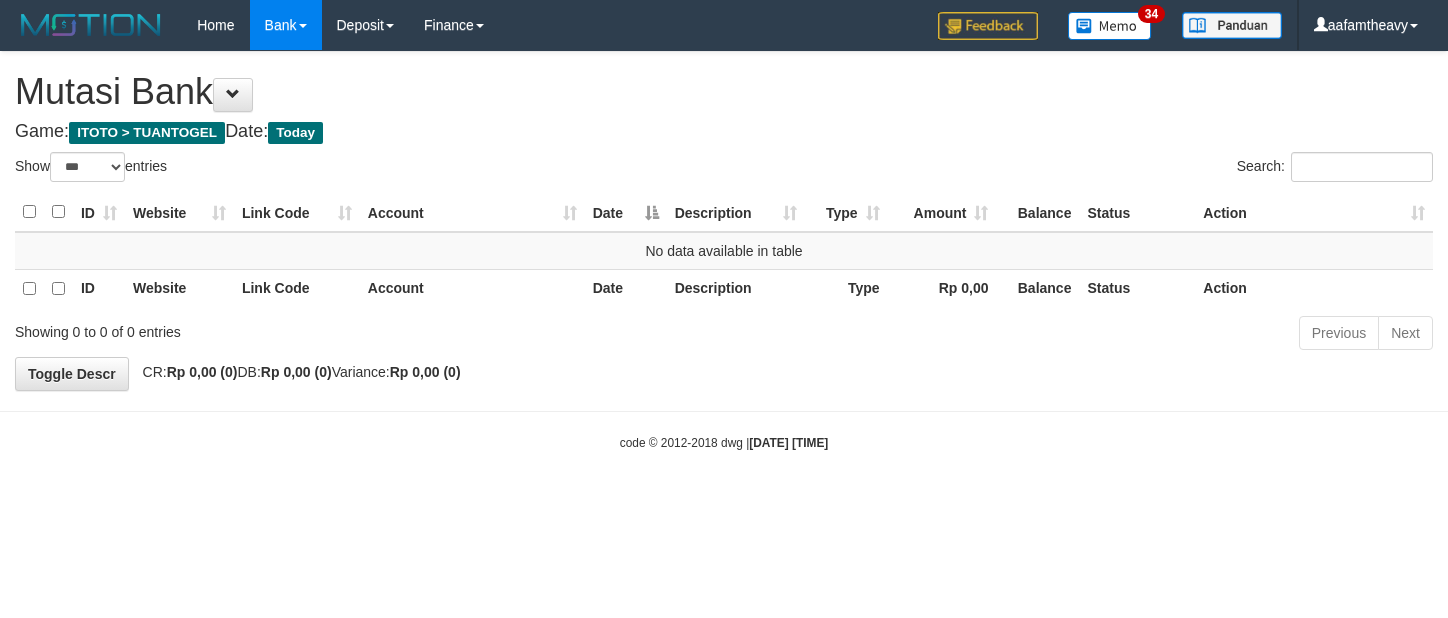 scroll, scrollTop: 0, scrollLeft: 0, axis: both 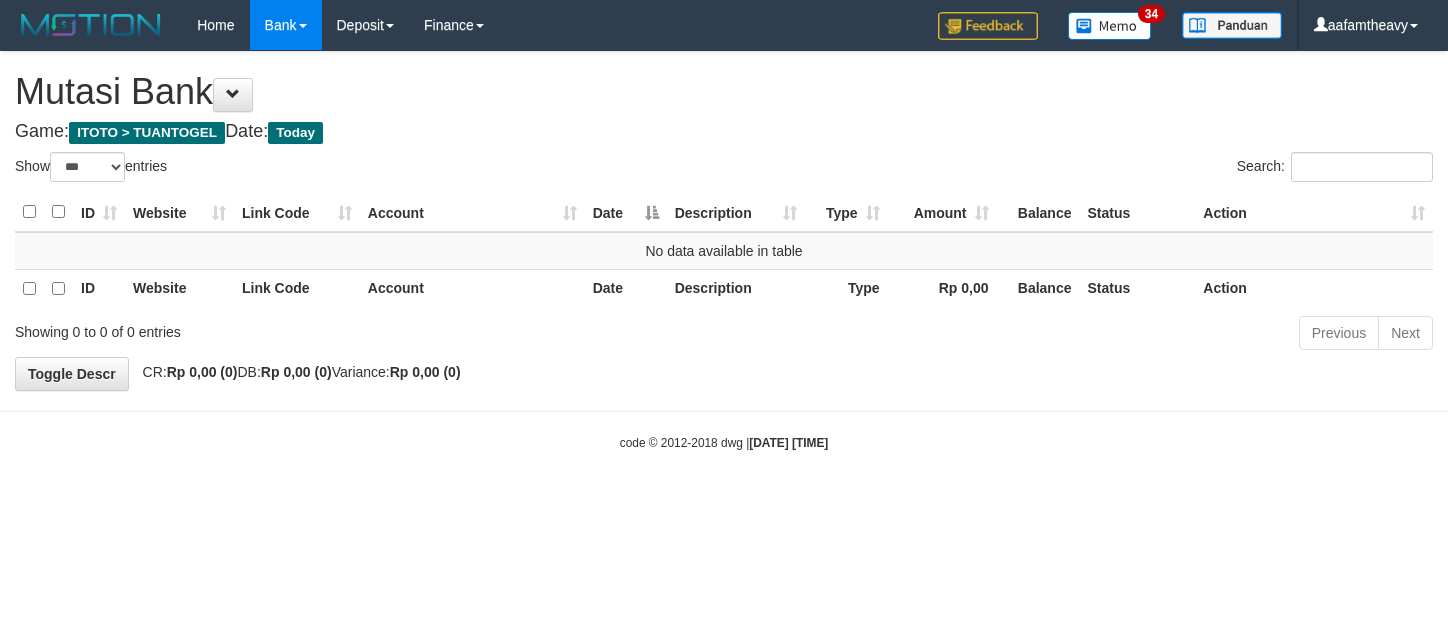 select on "***" 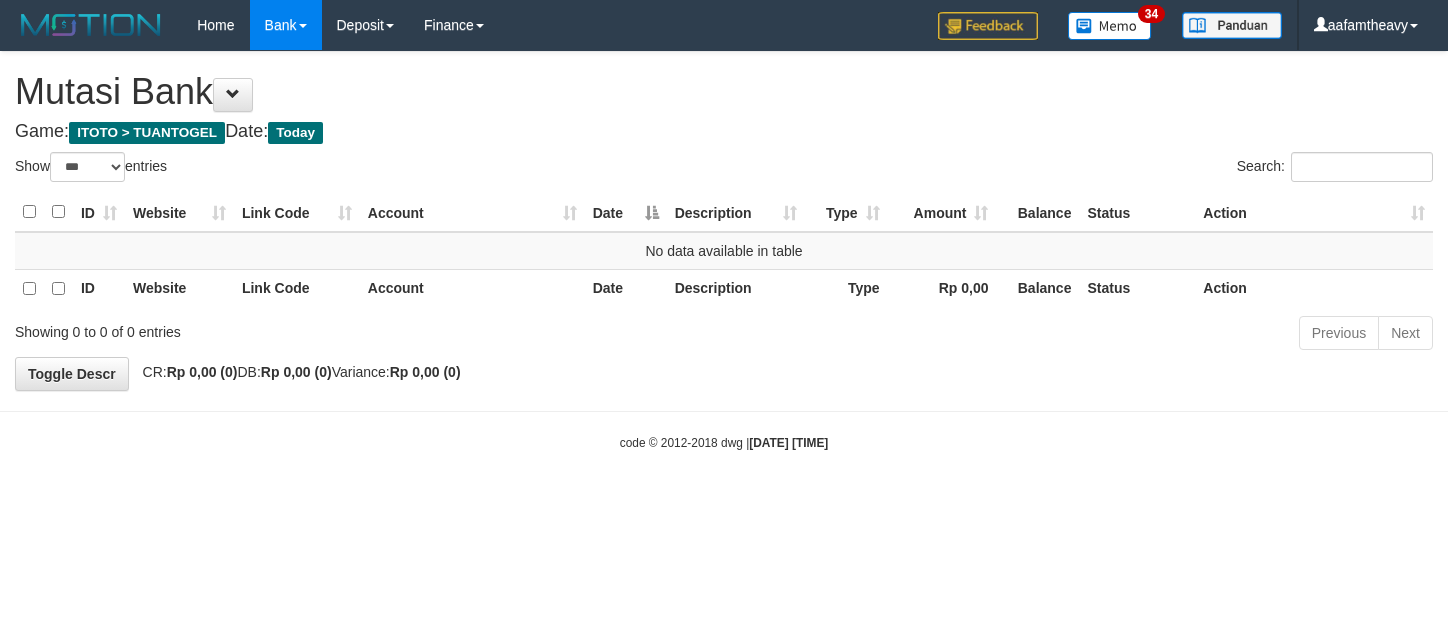 scroll, scrollTop: 0, scrollLeft: 0, axis: both 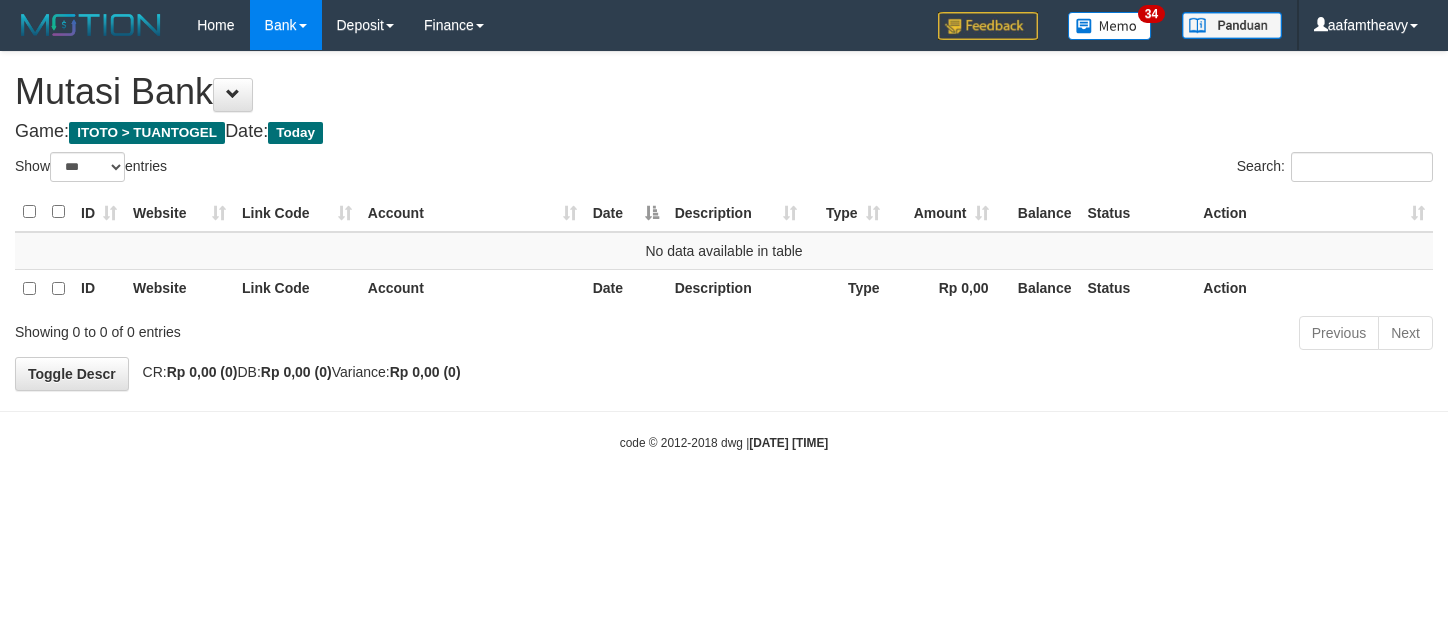select on "***" 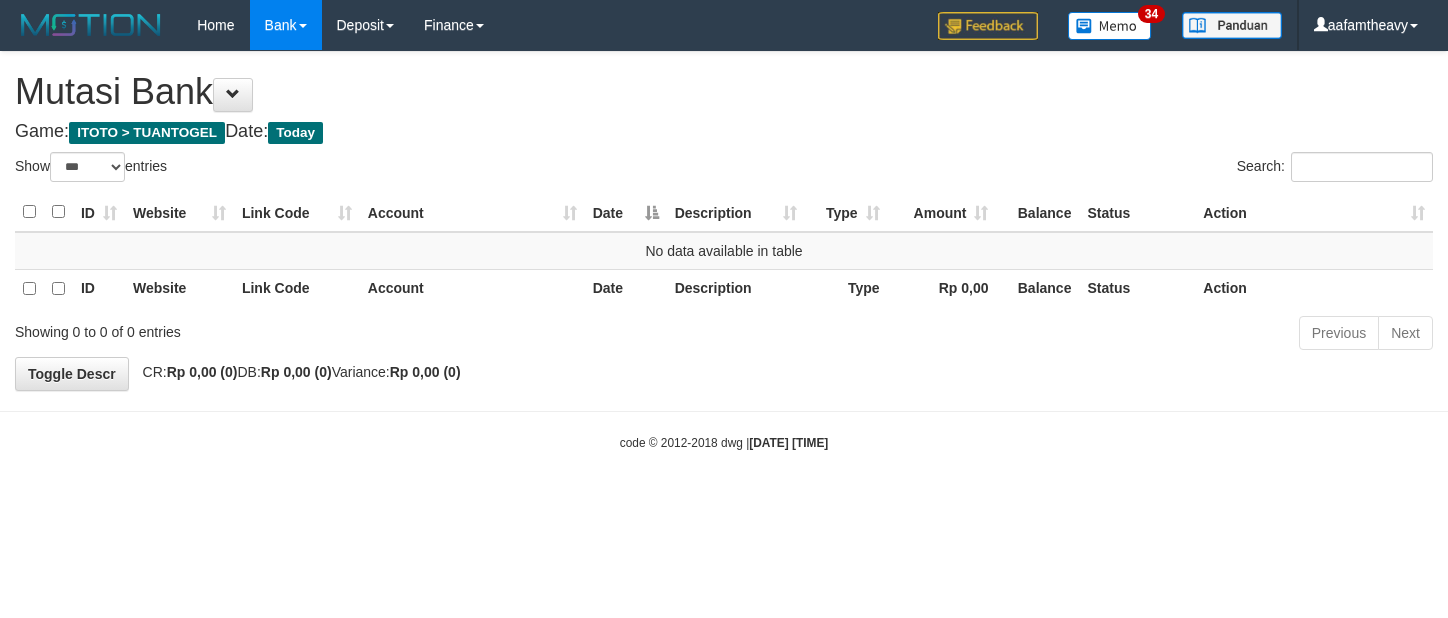 scroll, scrollTop: 0, scrollLeft: 0, axis: both 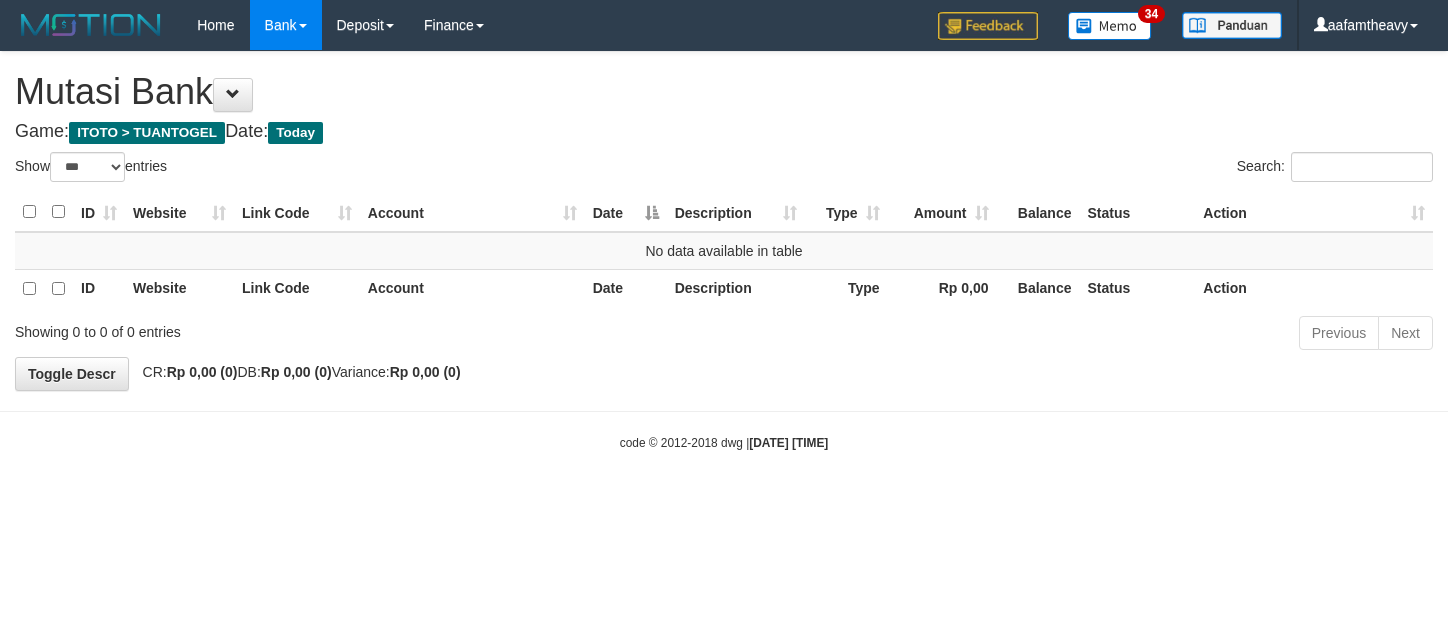 select on "***" 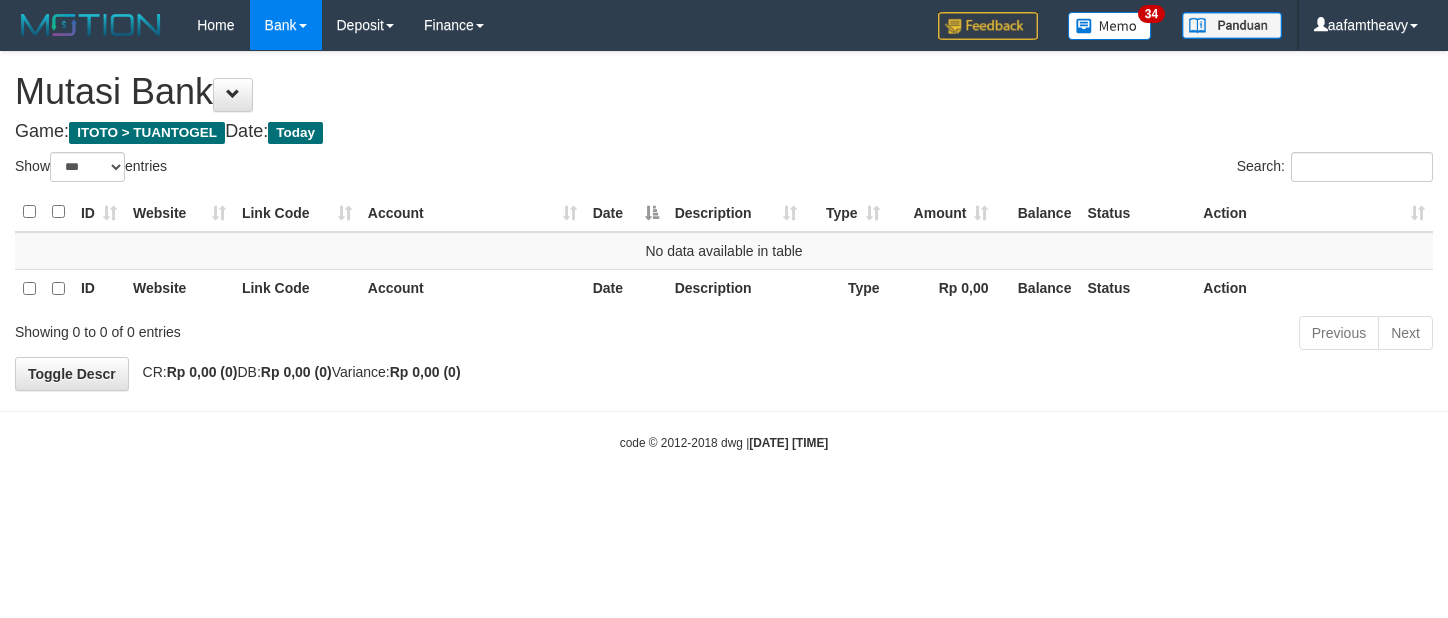 scroll, scrollTop: 0, scrollLeft: 0, axis: both 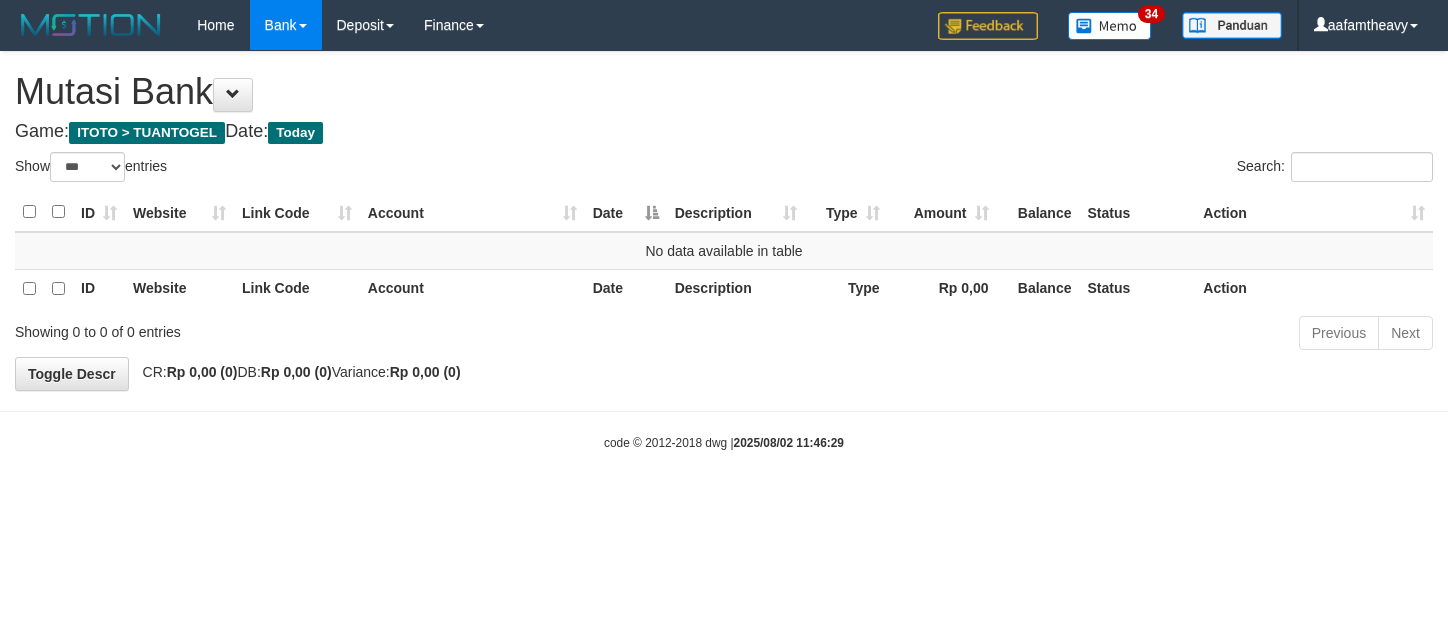select on "***" 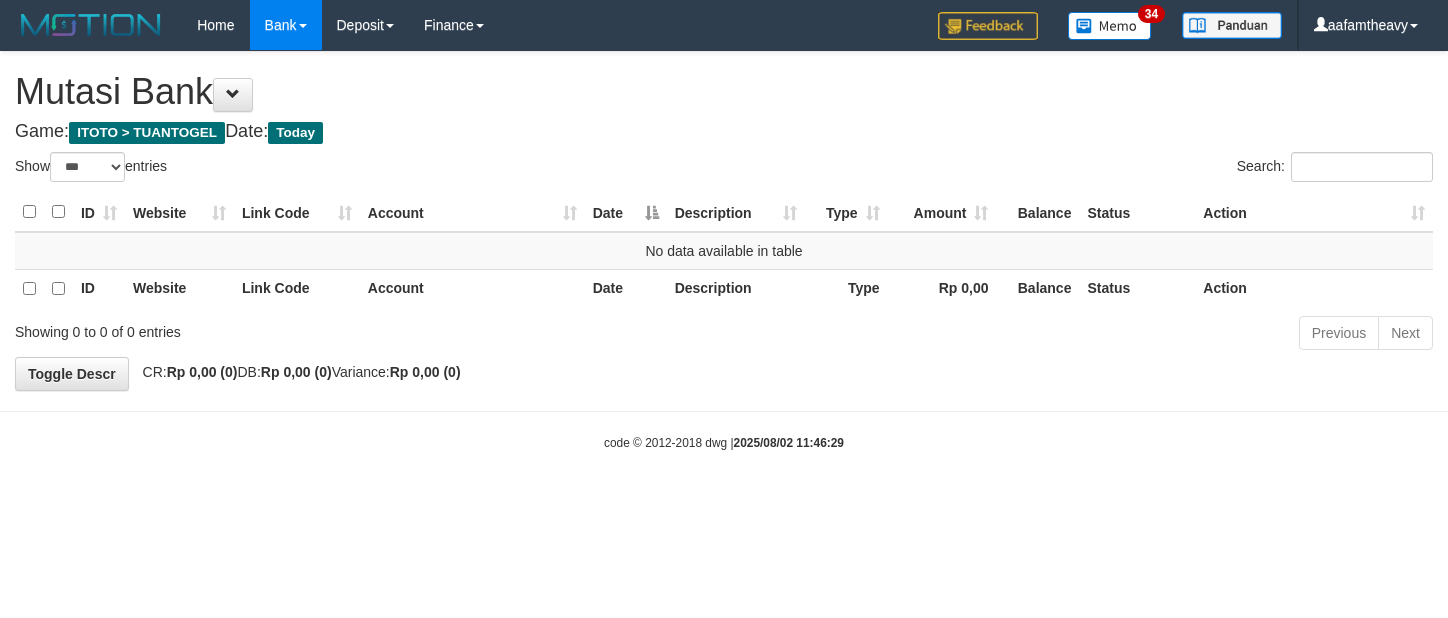 scroll, scrollTop: 0, scrollLeft: 0, axis: both 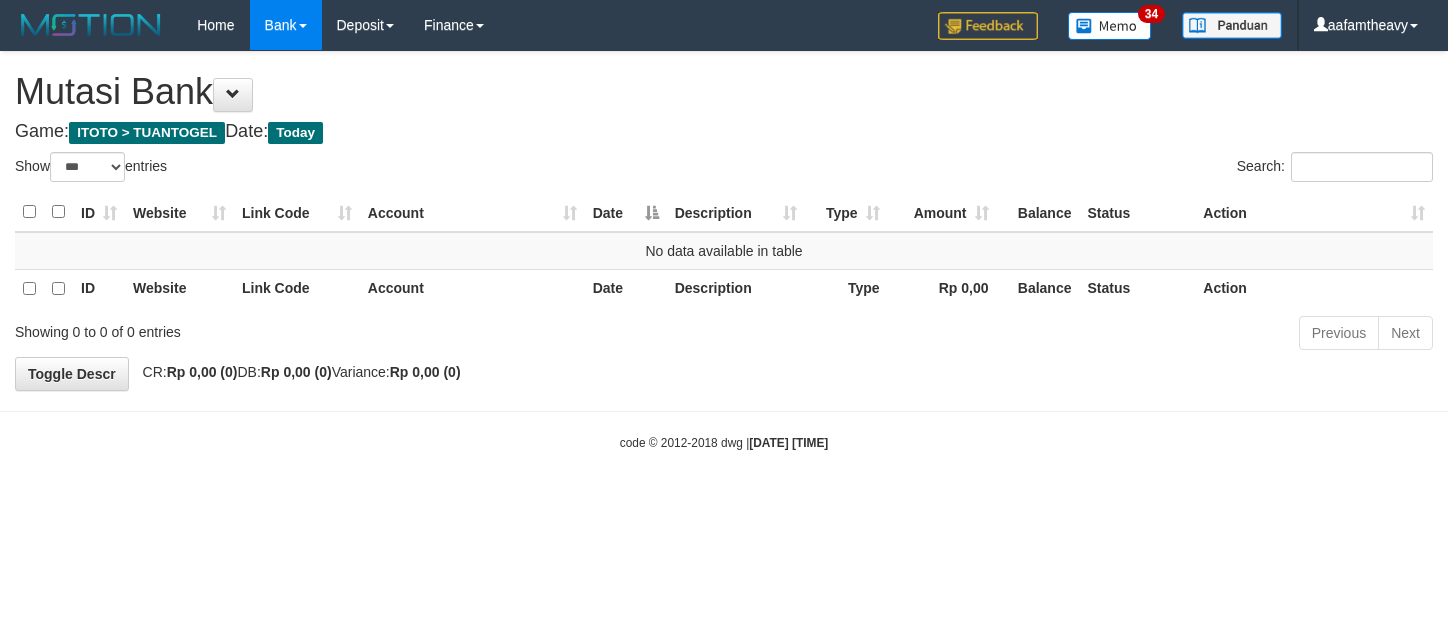 select on "***" 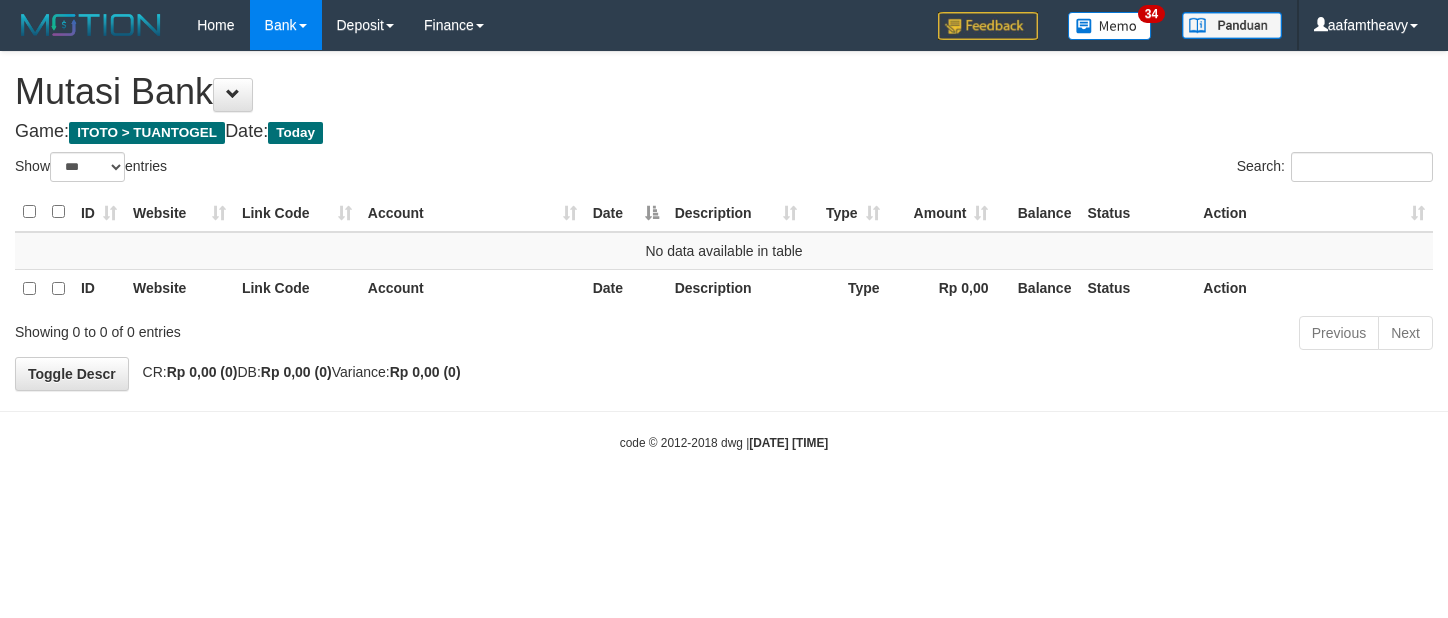 scroll, scrollTop: 0, scrollLeft: 0, axis: both 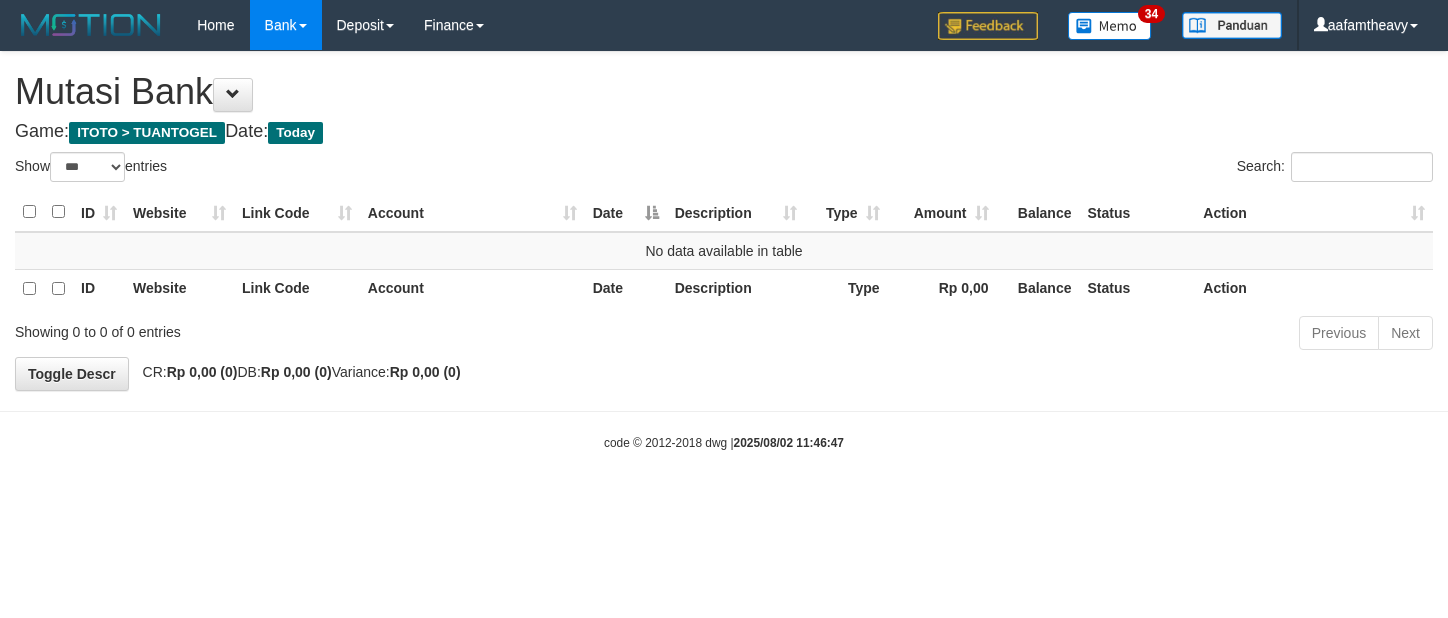 select on "***" 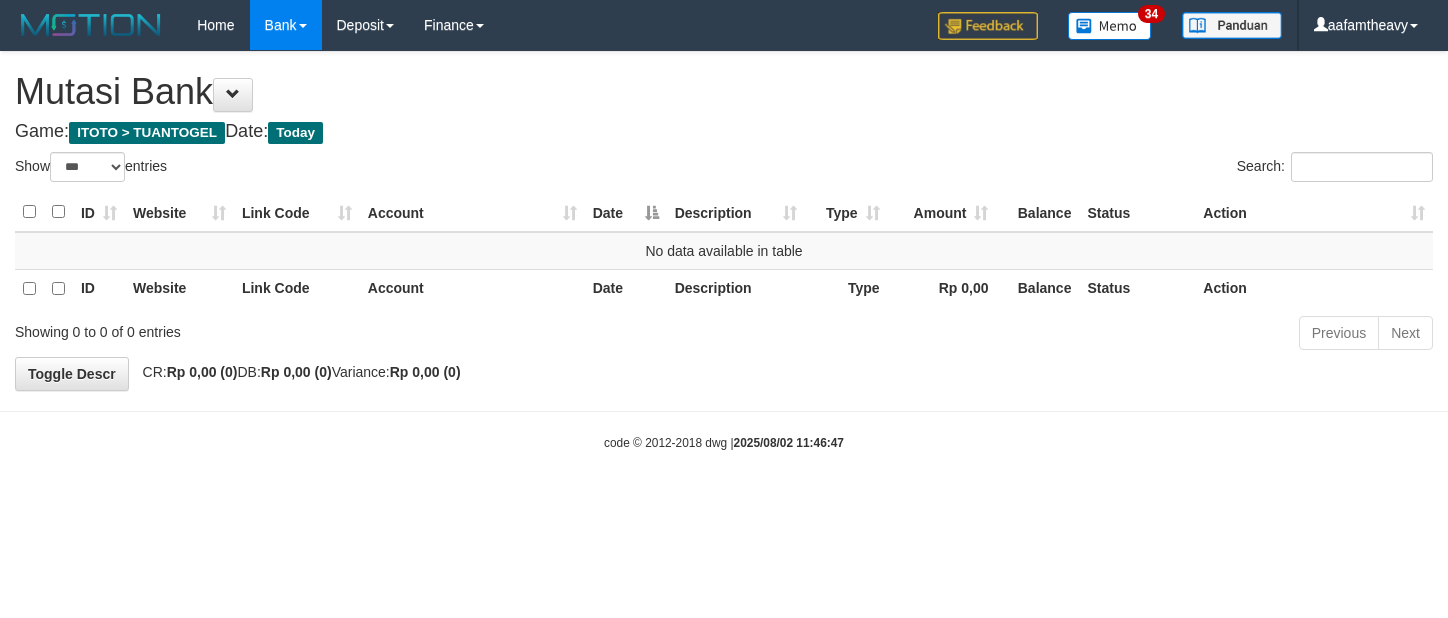 scroll, scrollTop: 0, scrollLeft: 0, axis: both 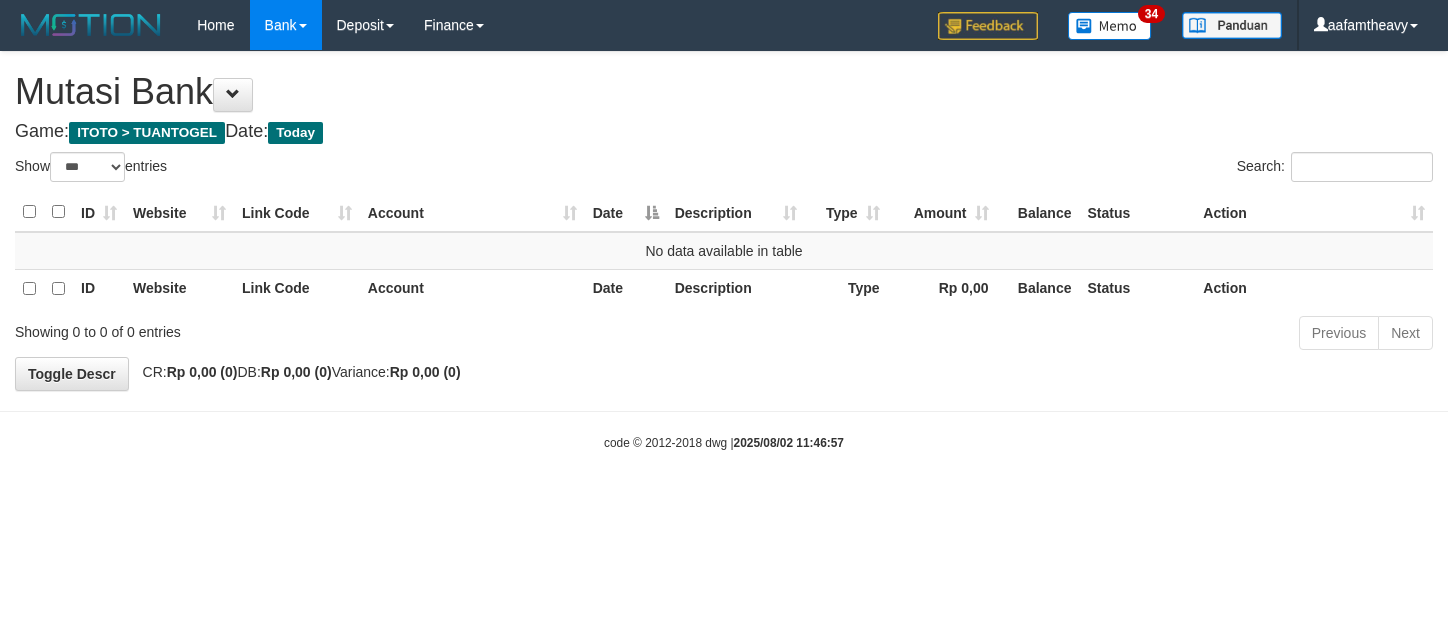 select on "***" 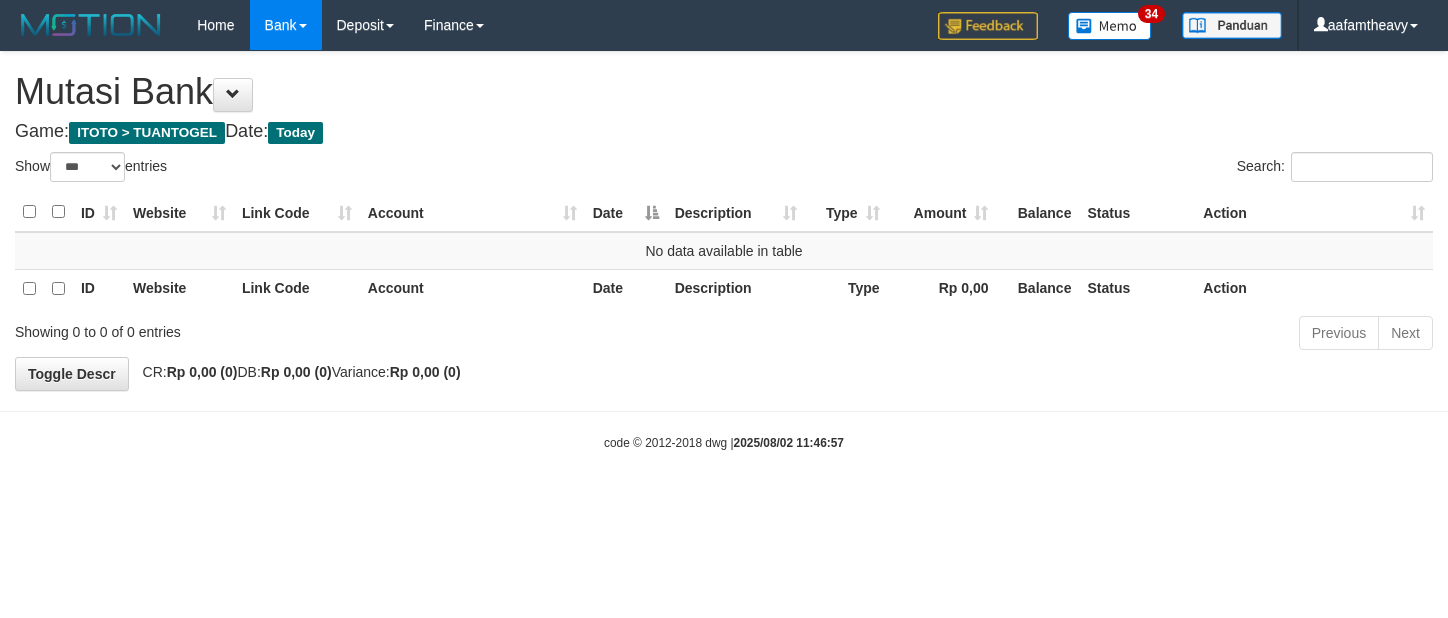 scroll, scrollTop: 0, scrollLeft: 0, axis: both 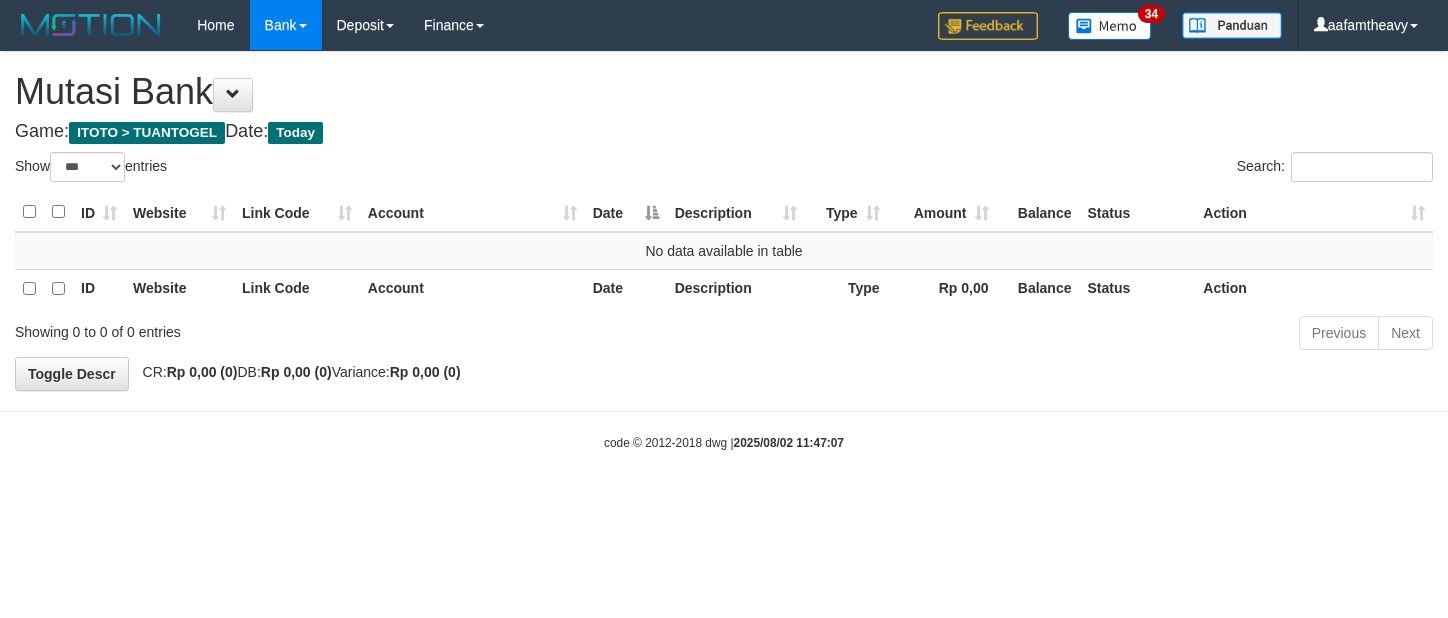 select on "***" 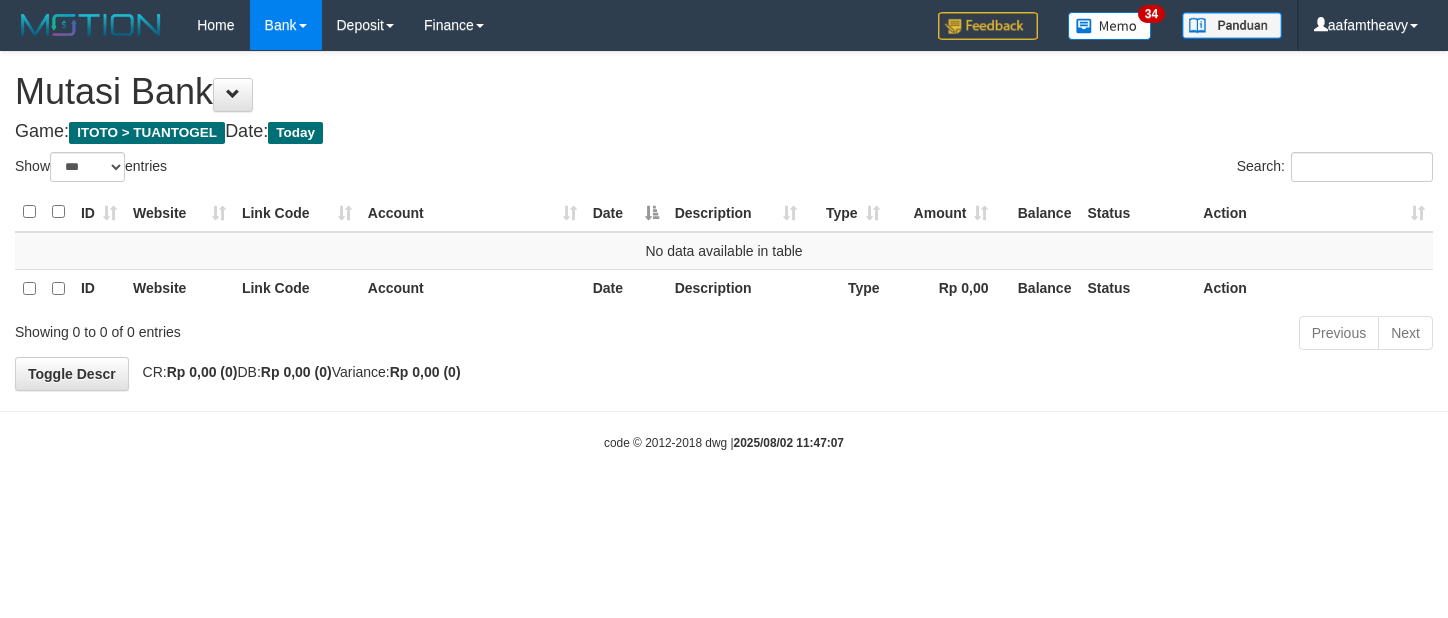 scroll, scrollTop: 0, scrollLeft: 0, axis: both 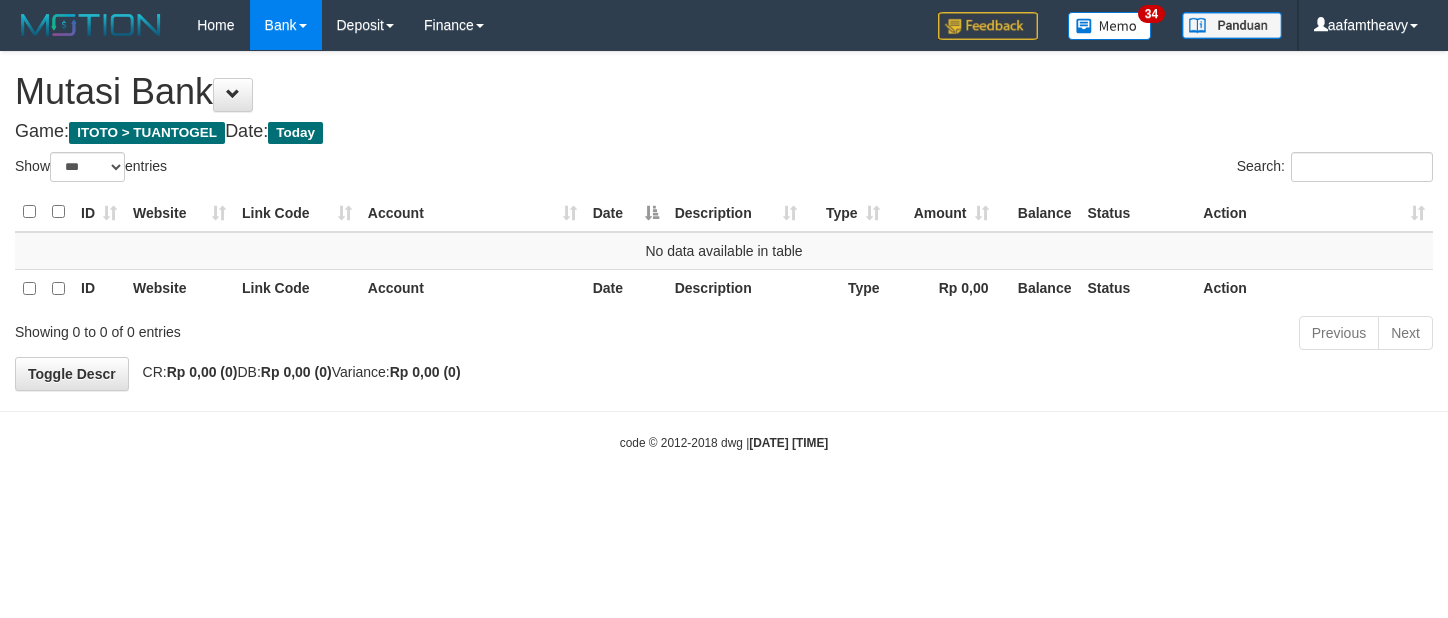 select on "***" 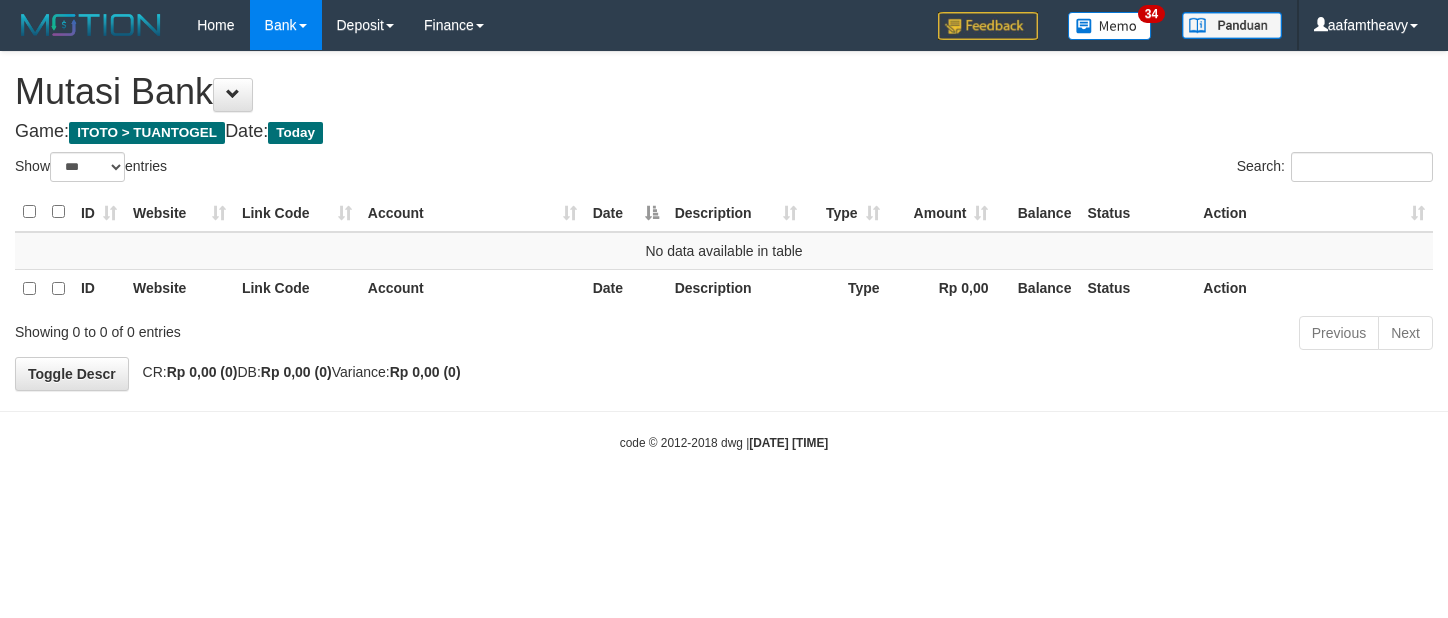 scroll, scrollTop: 0, scrollLeft: 0, axis: both 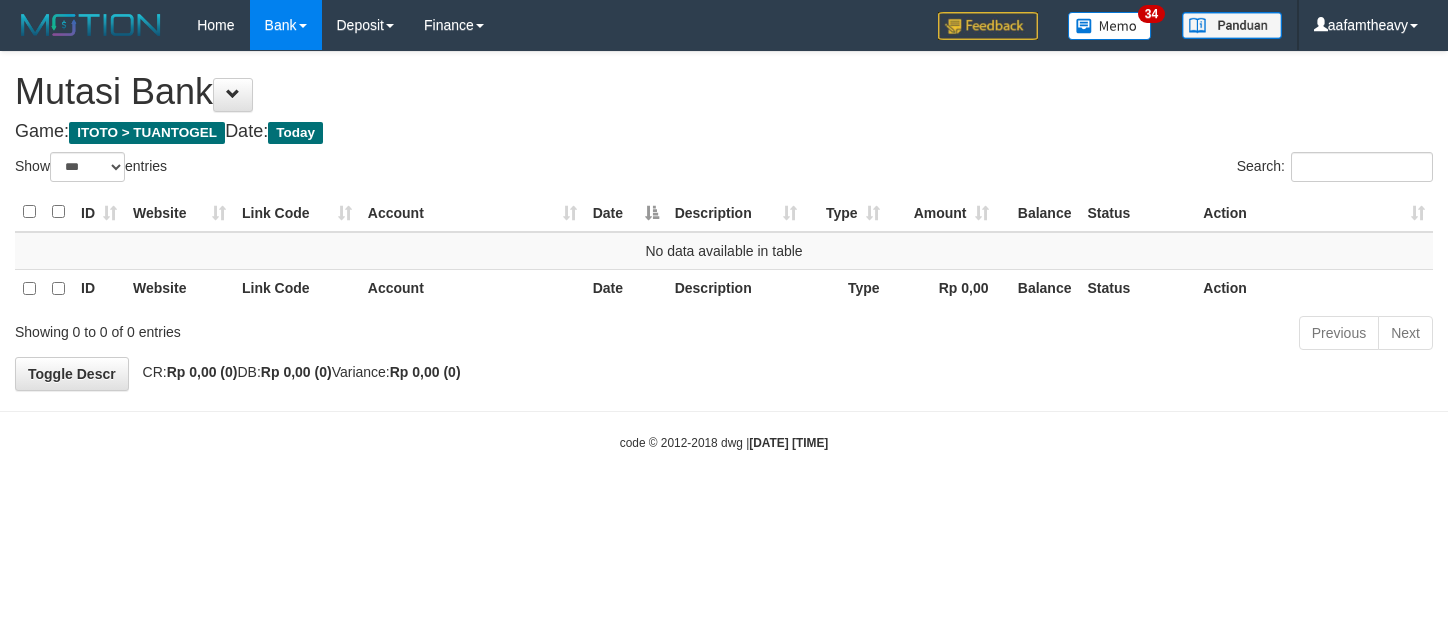 select on "***" 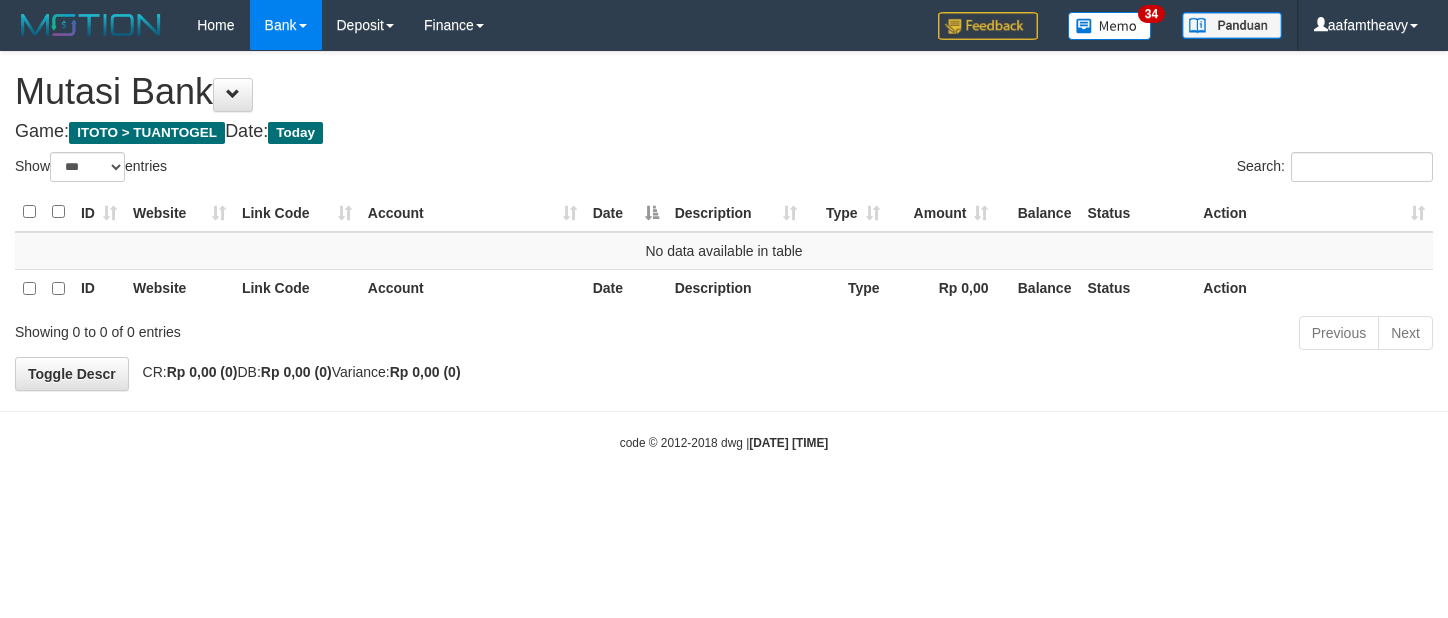 scroll, scrollTop: 0, scrollLeft: 0, axis: both 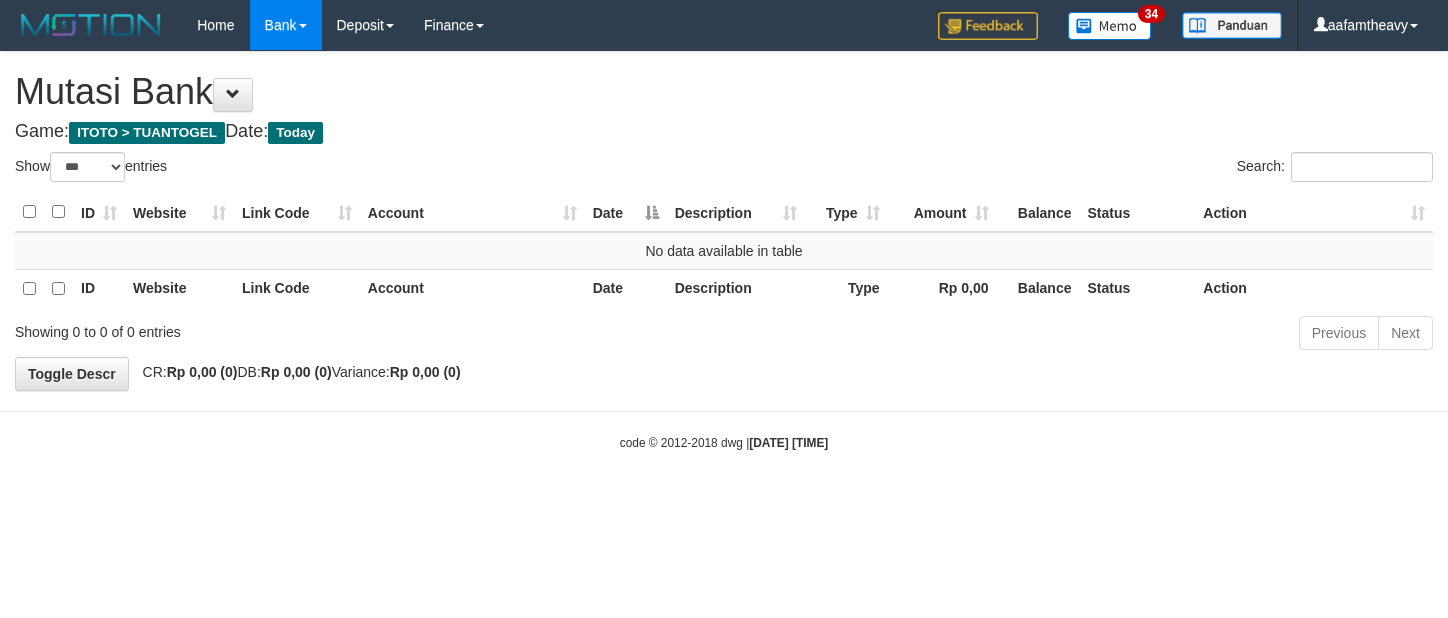 select on "***" 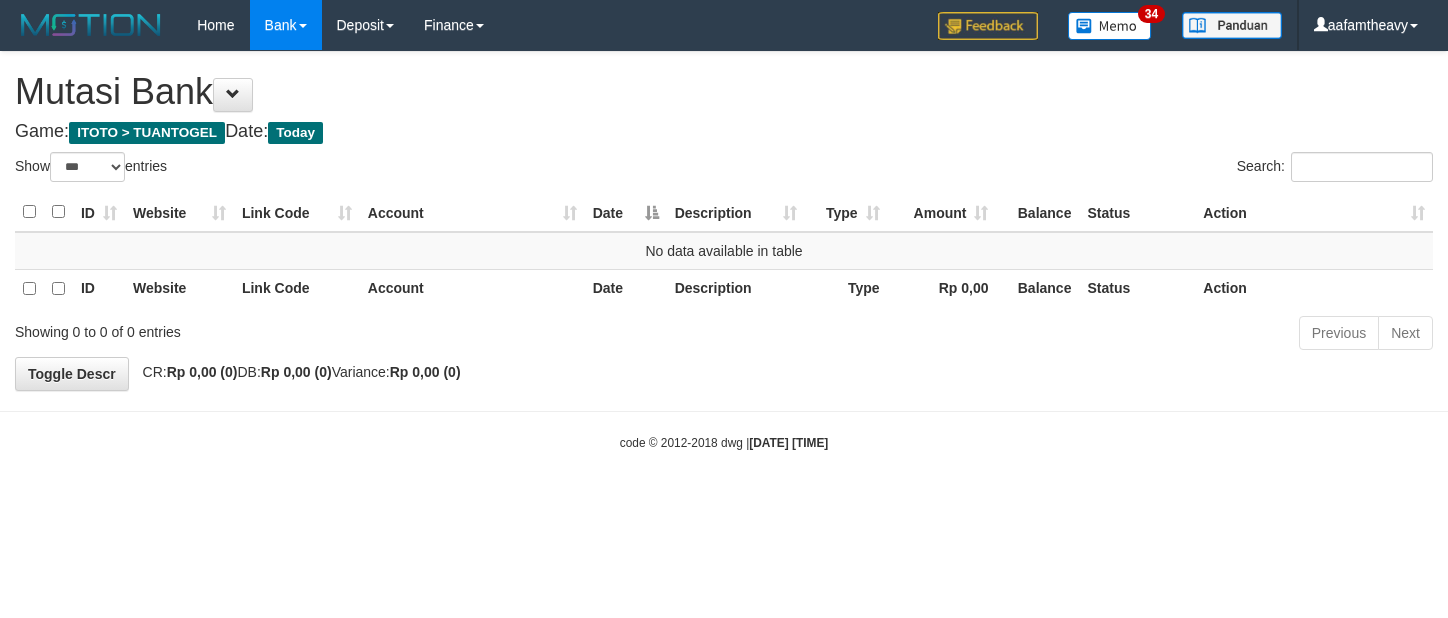 scroll, scrollTop: 0, scrollLeft: 0, axis: both 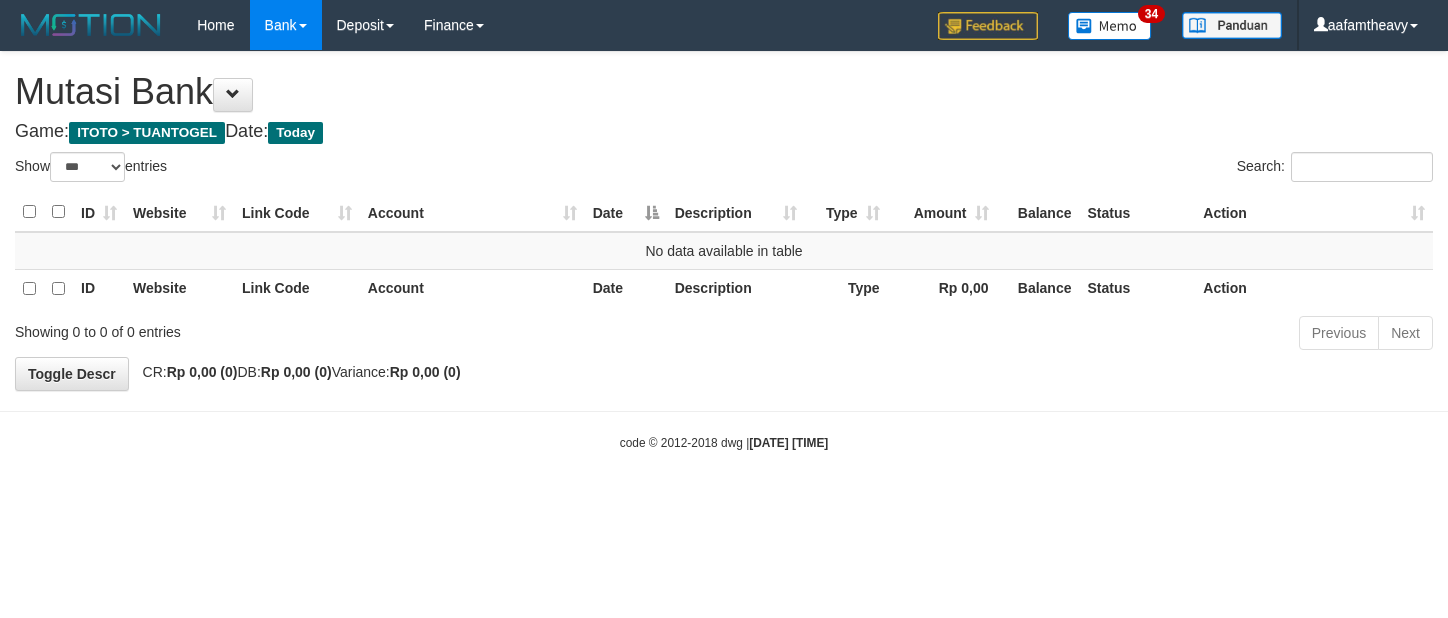 select on "***" 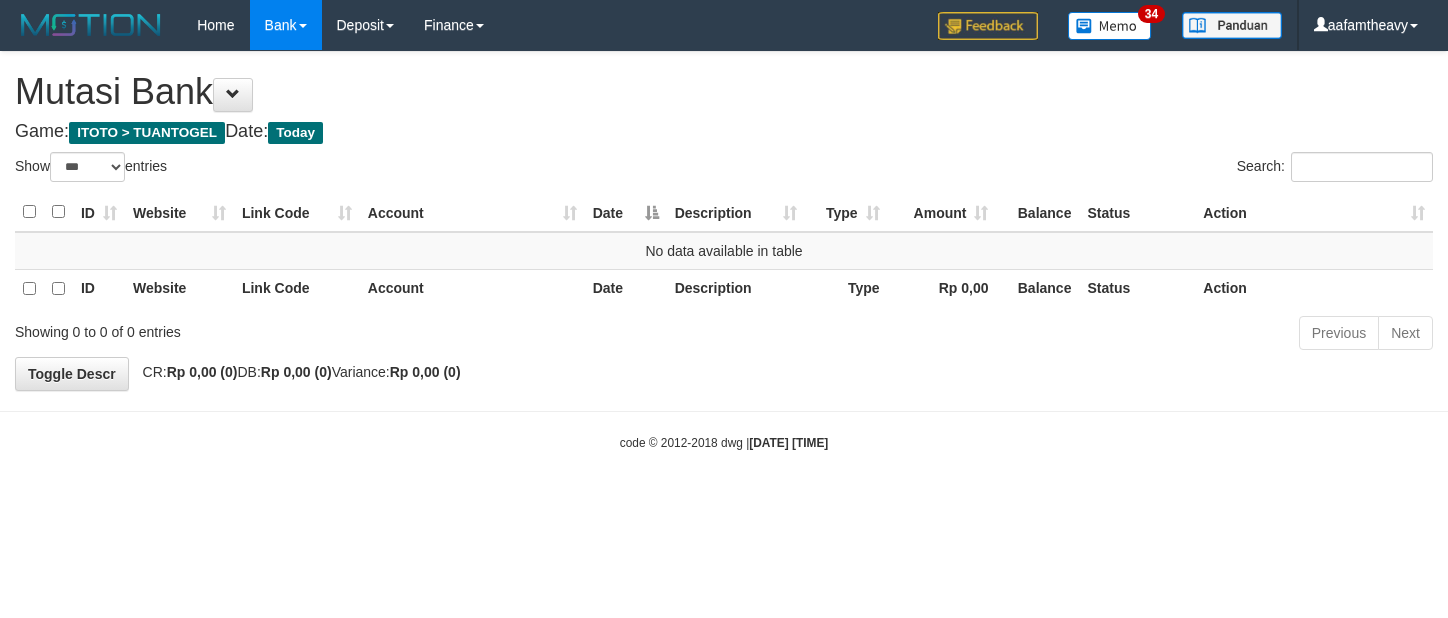 scroll, scrollTop: 0, scrollLeft: 0, axis: both 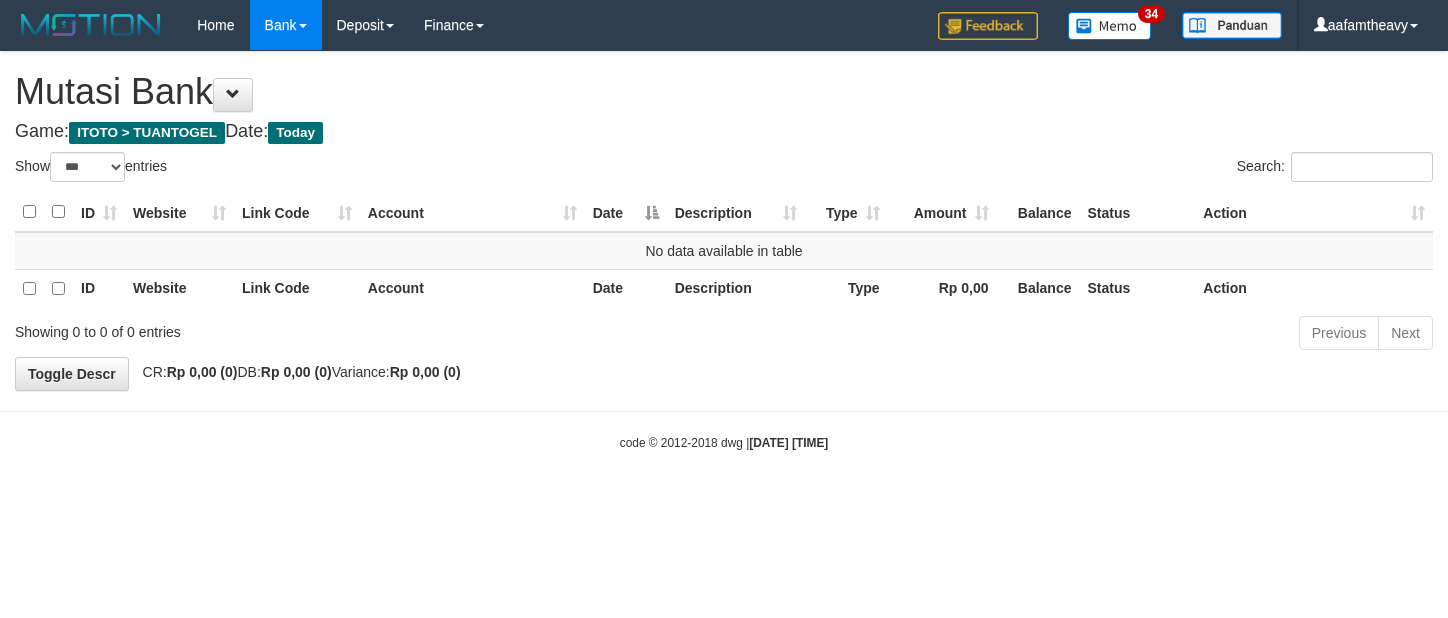 select on "***" 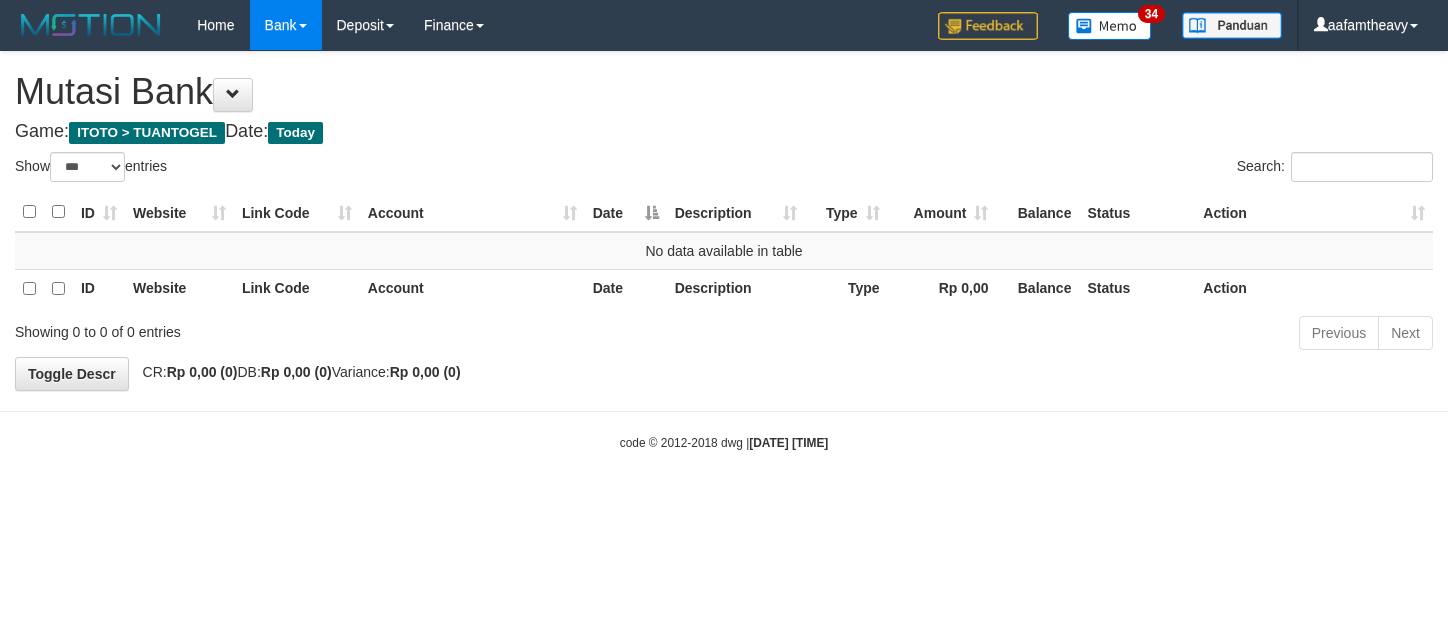 scroll, scrollTop: 0, scrollLeft: 0, axis: both 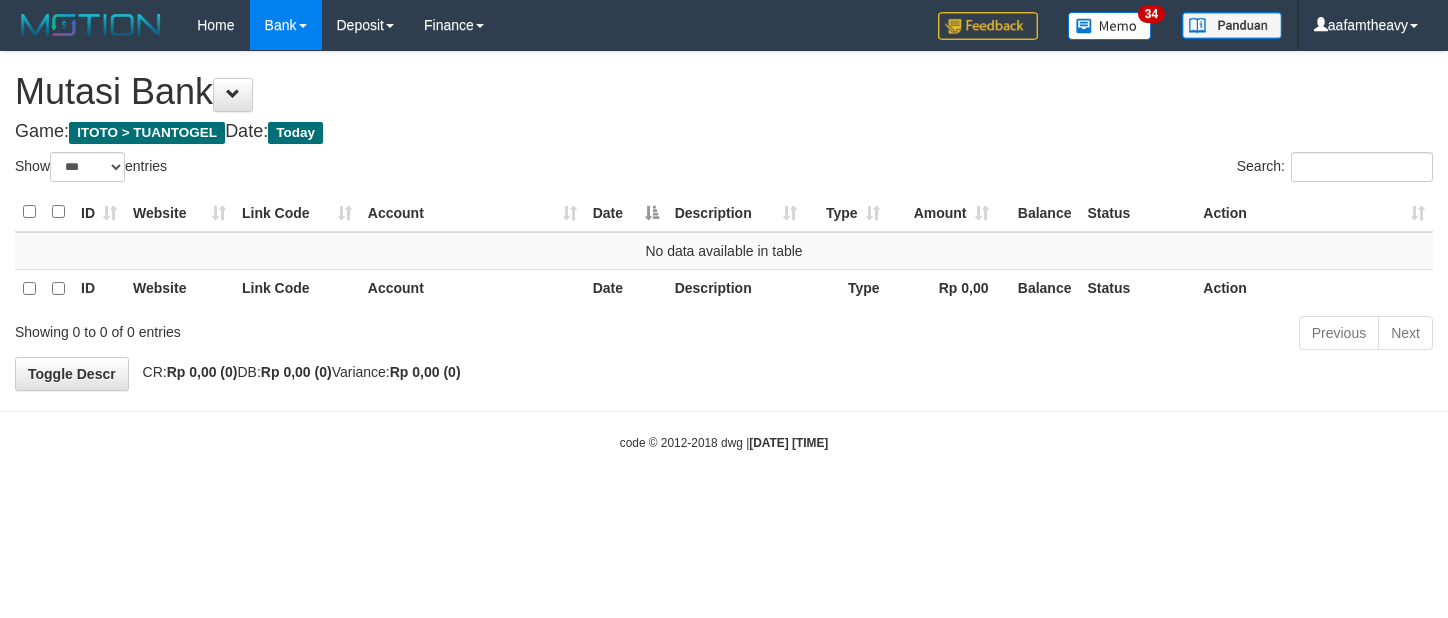 select on "***" 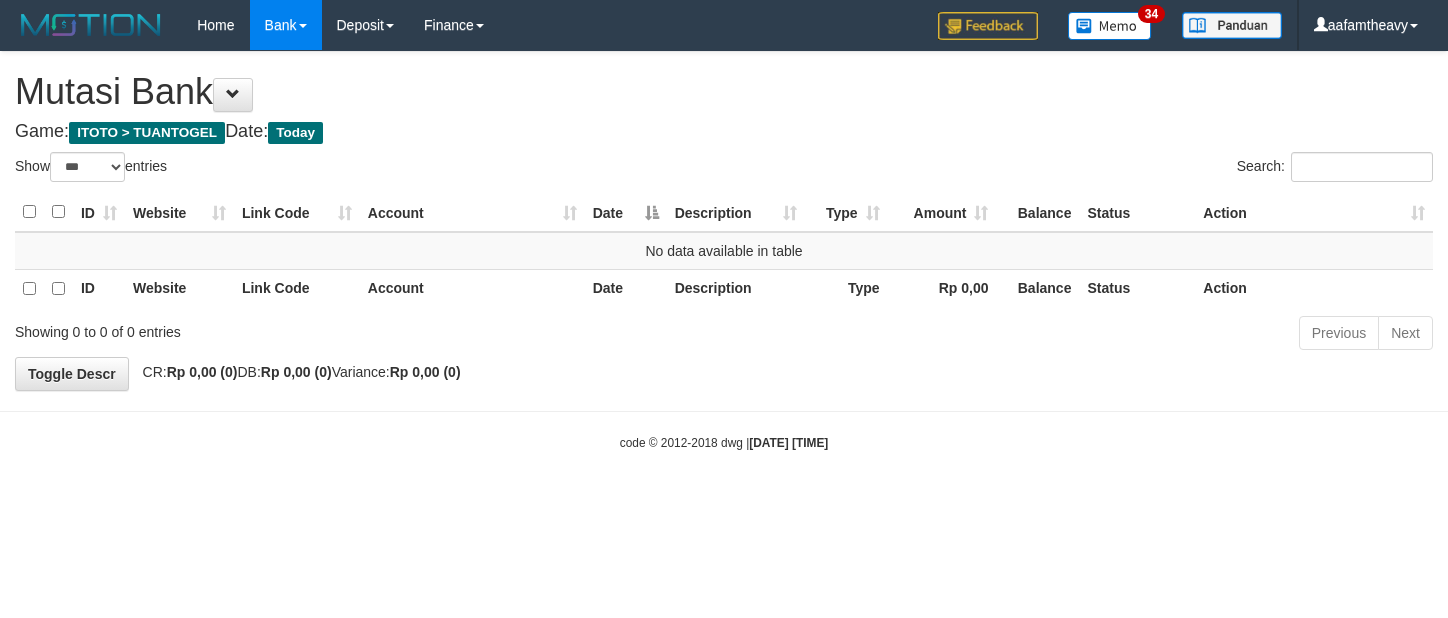 scroll, scrollTop: 0, scrollLeft: 0, axis: both 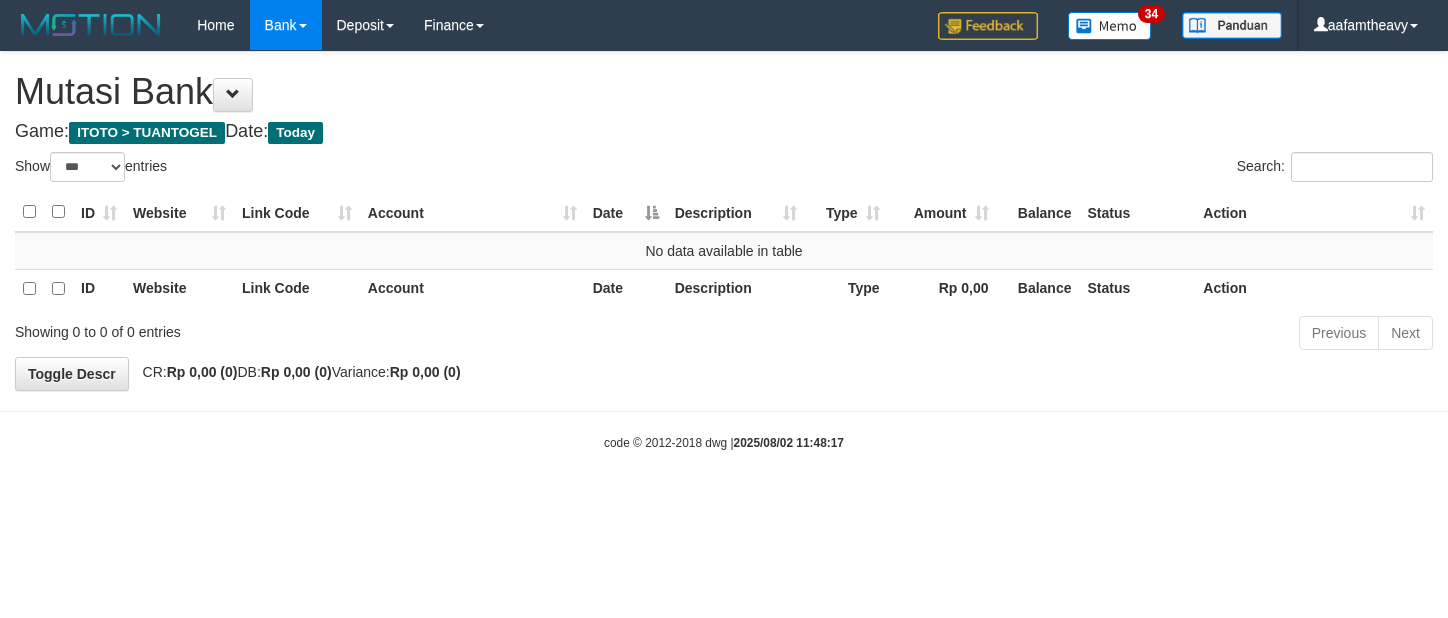 select on "***" 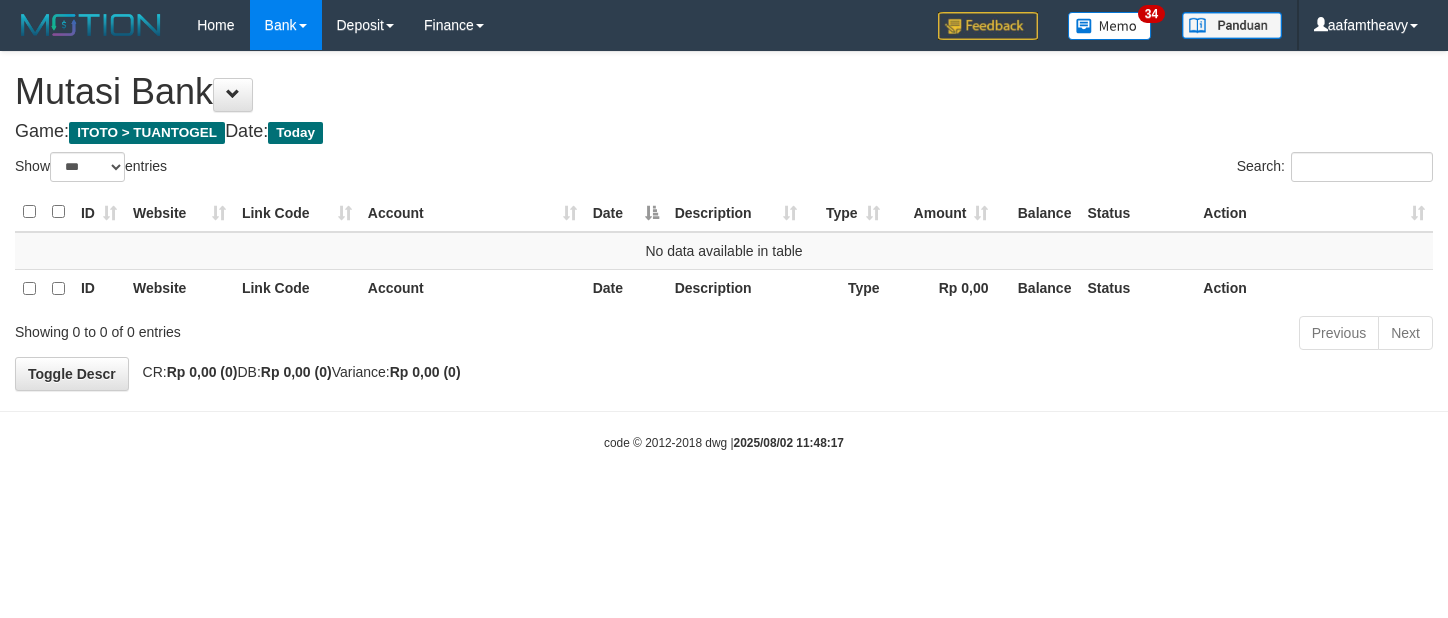 scroll, scrollTop: 0, scrollLeft: 0, axis: both 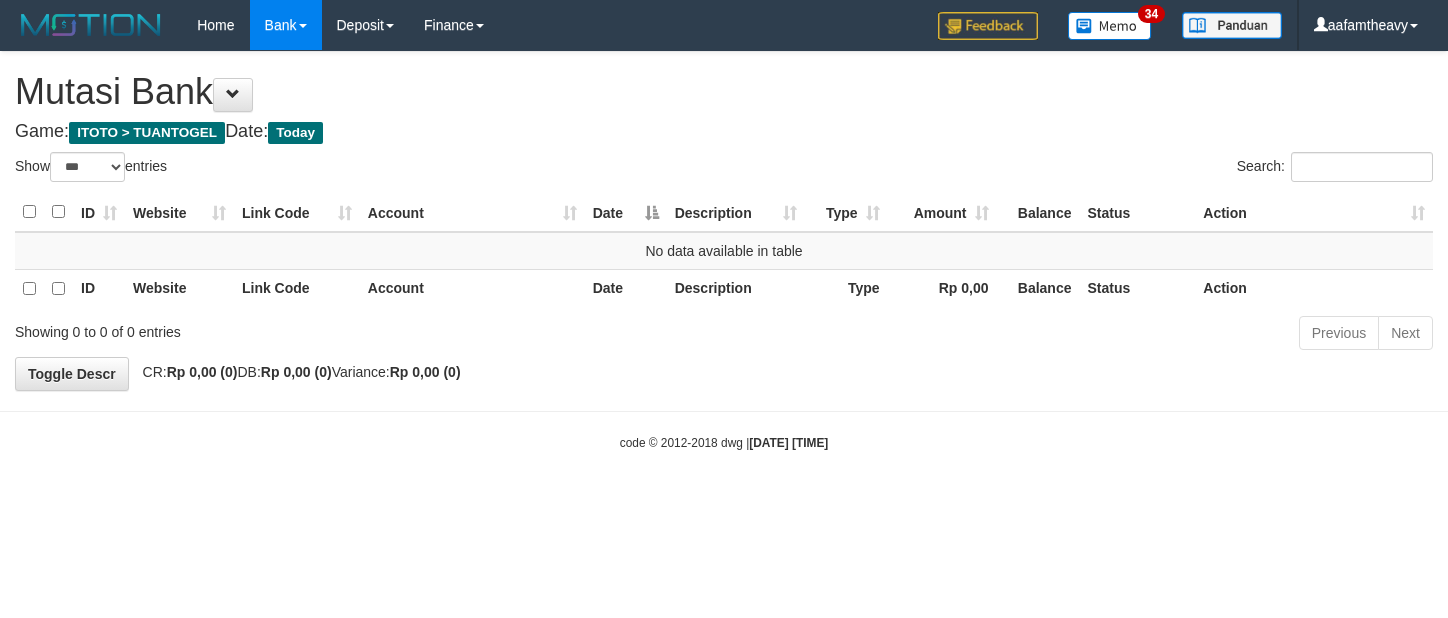 select on "***" 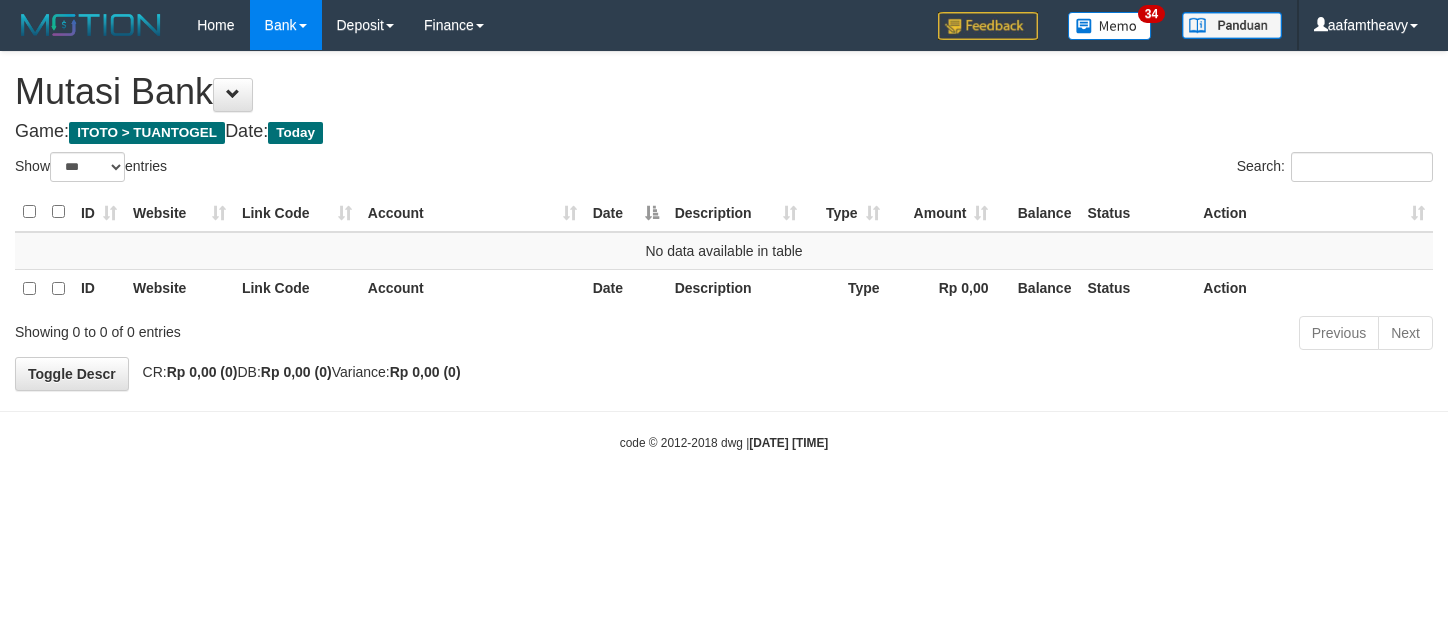 scroll, scrollTop: 0, scrollLeft: 0, axis: both 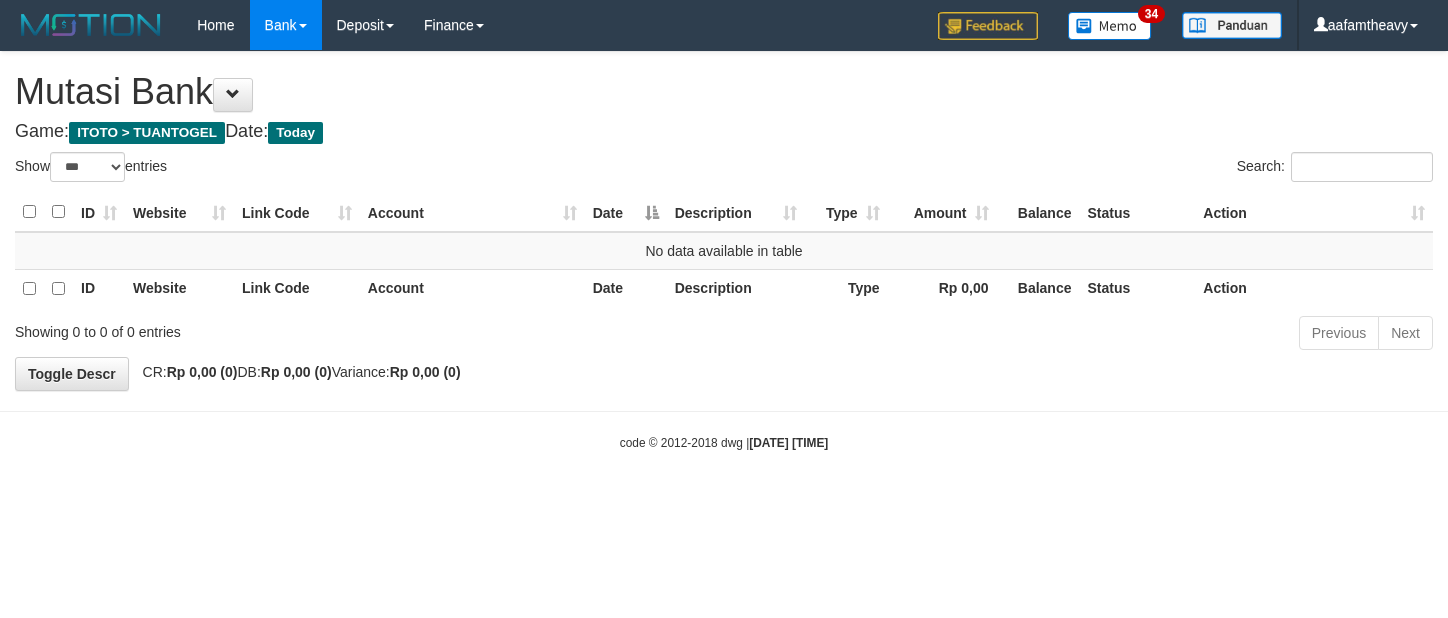 select on "***" 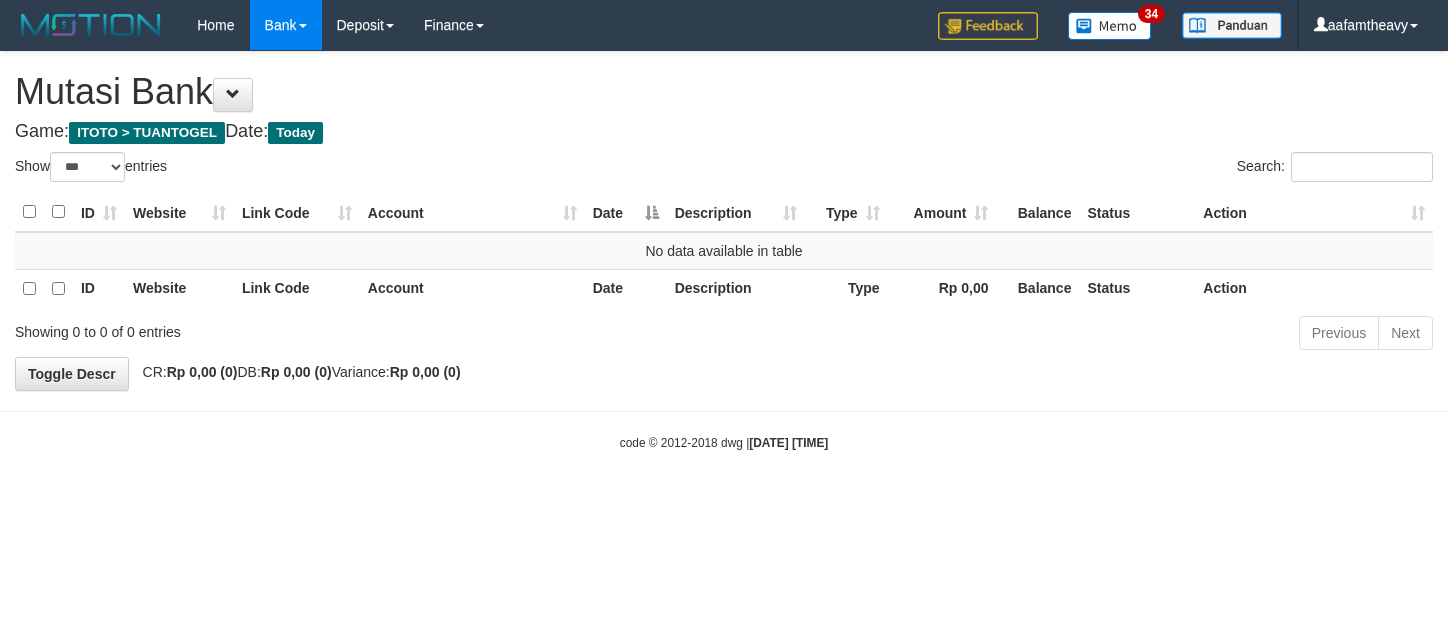 scroll, scrollTop: 0, scrollLeft: 0, axis: both 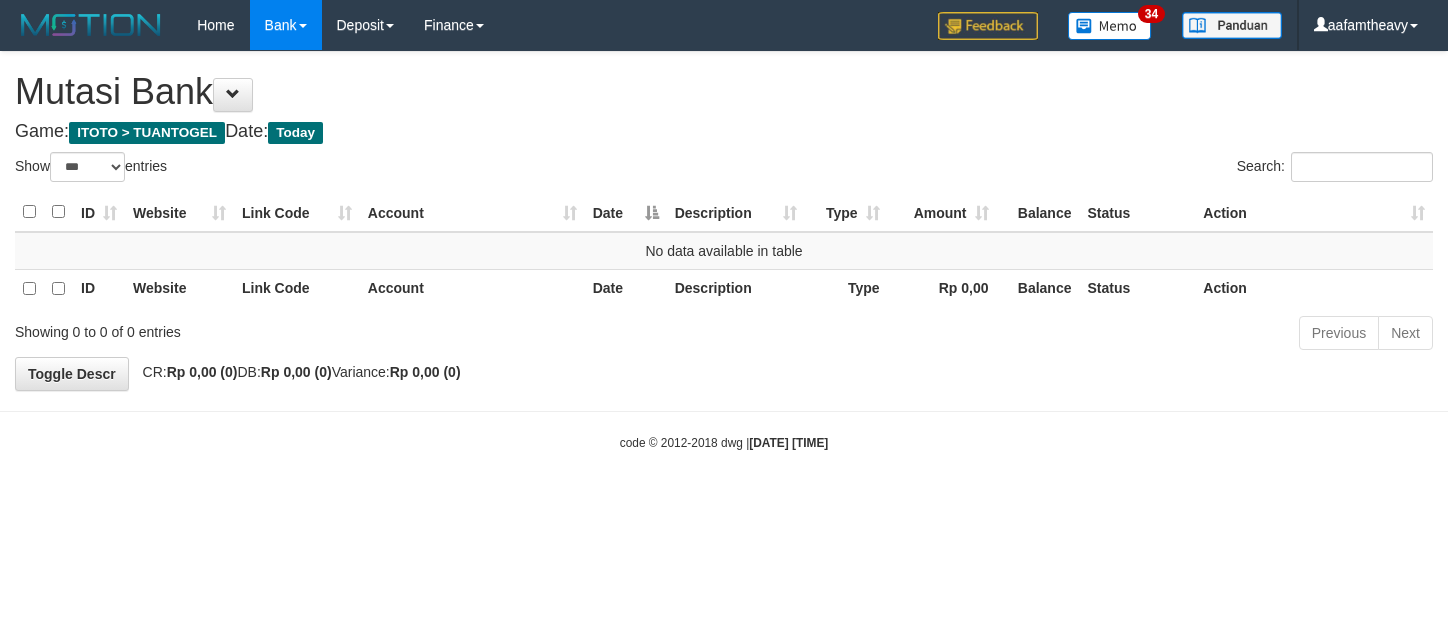 select on "***" 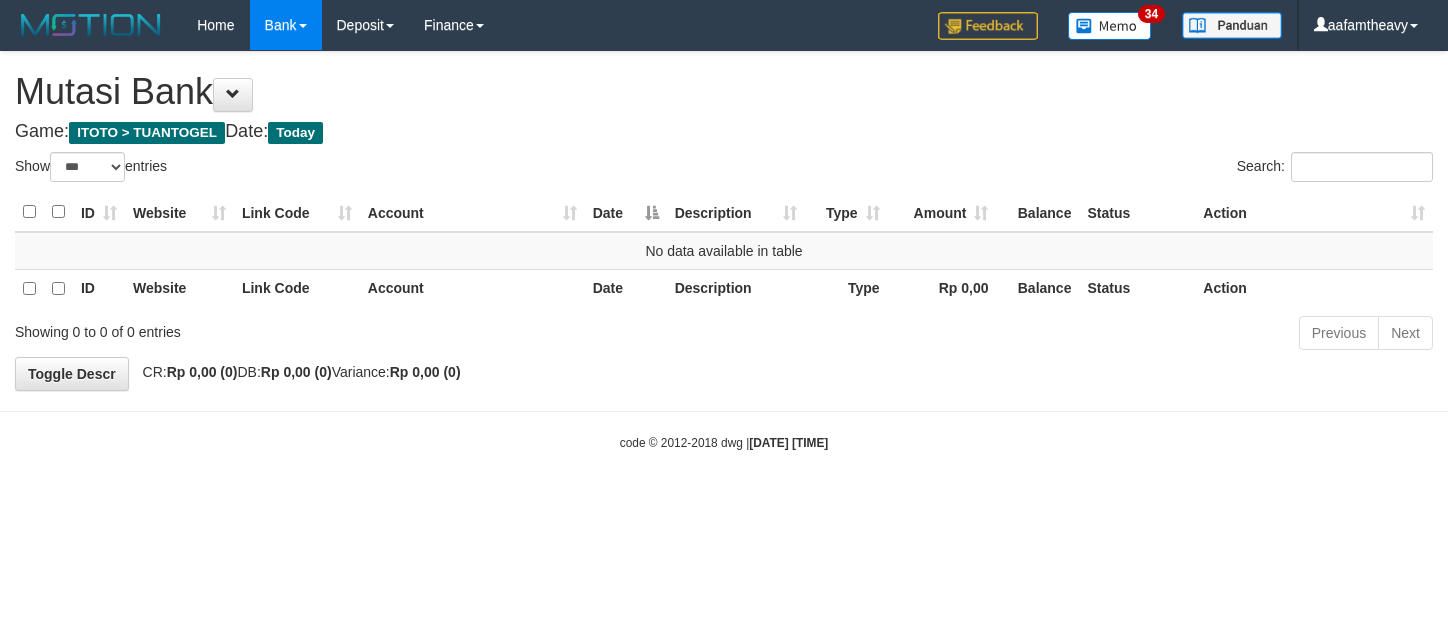 scroll, scrollTop: 0, scrollLeft: 0, axis: both 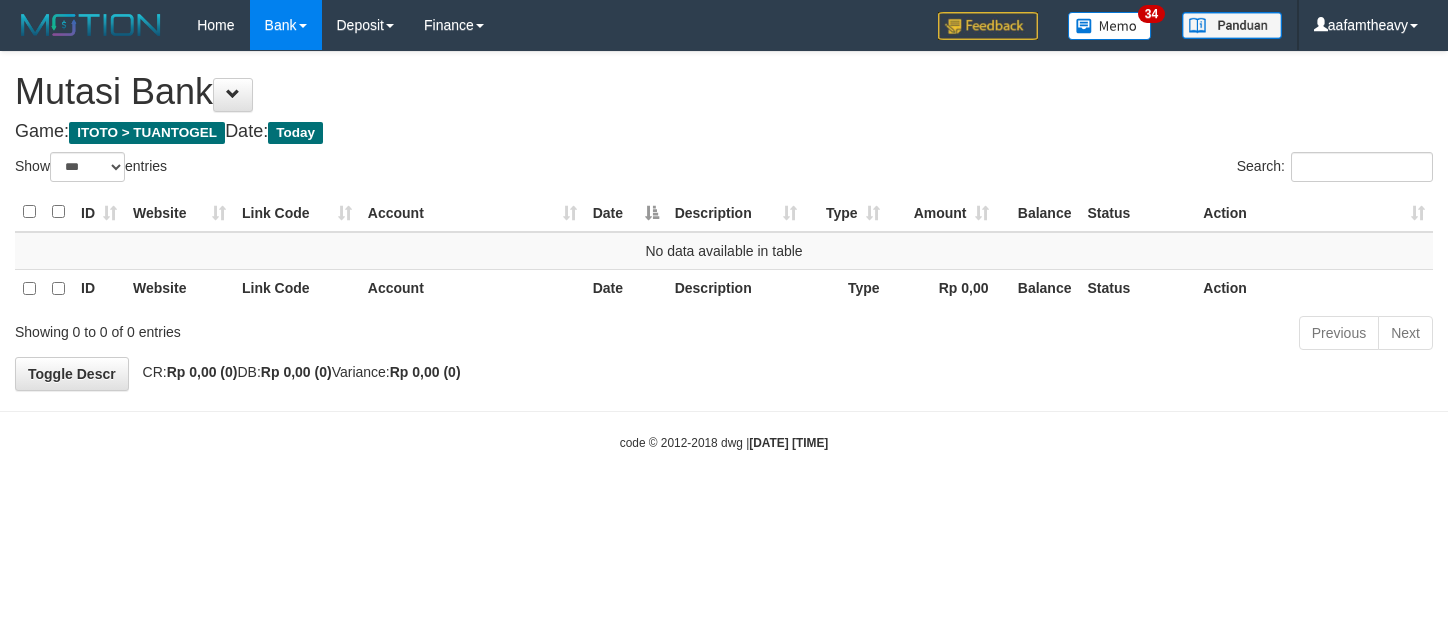 select on "***" 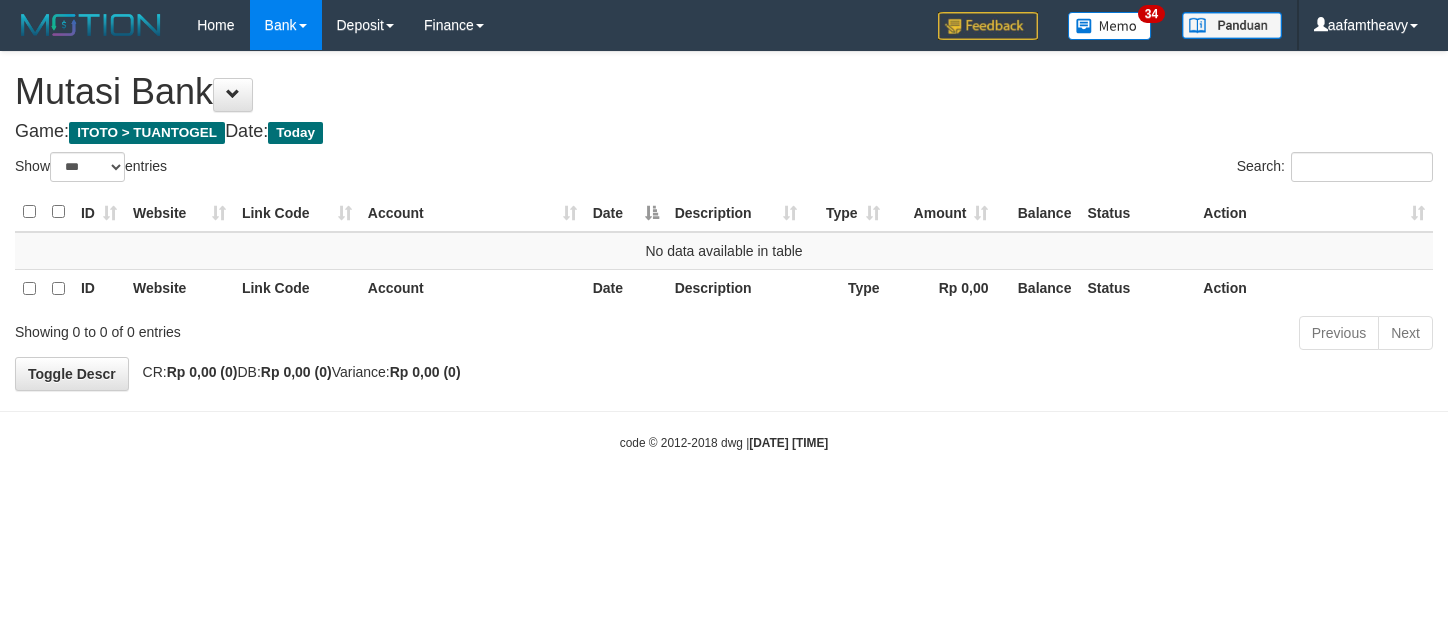 scroll, scrollTop: 0, scrollLeft: 0, axis: both 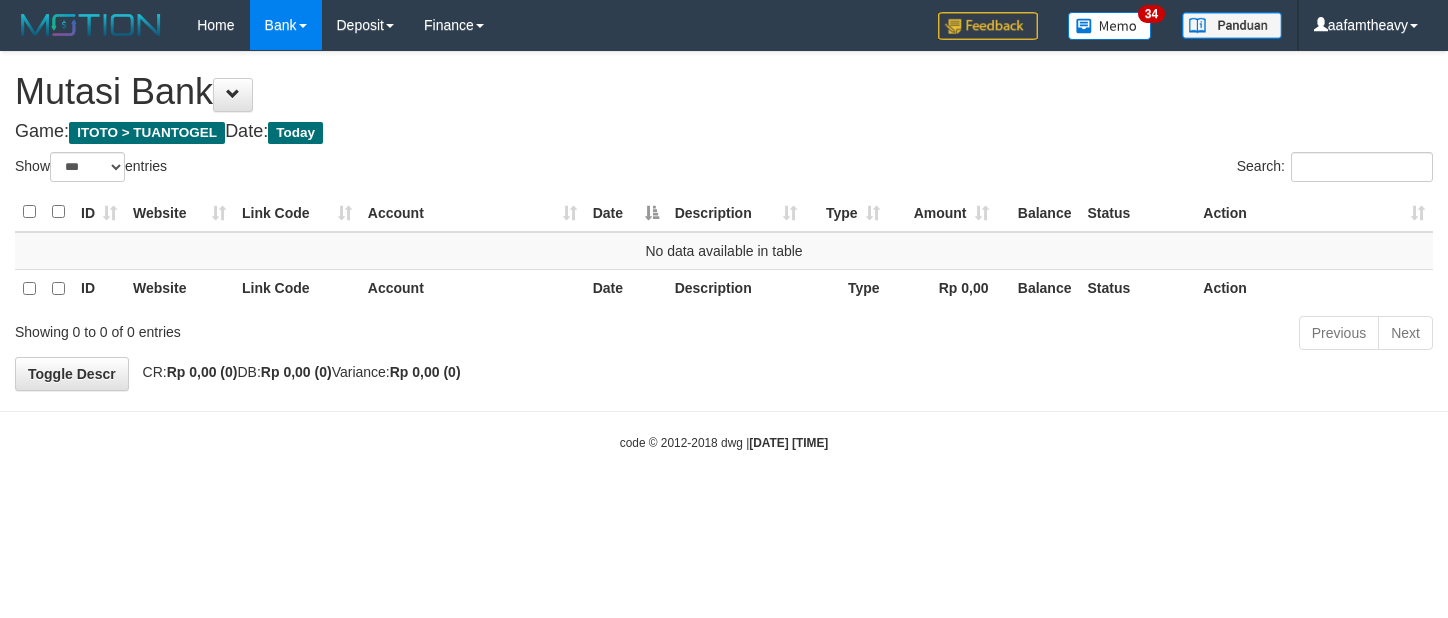 select on "***" 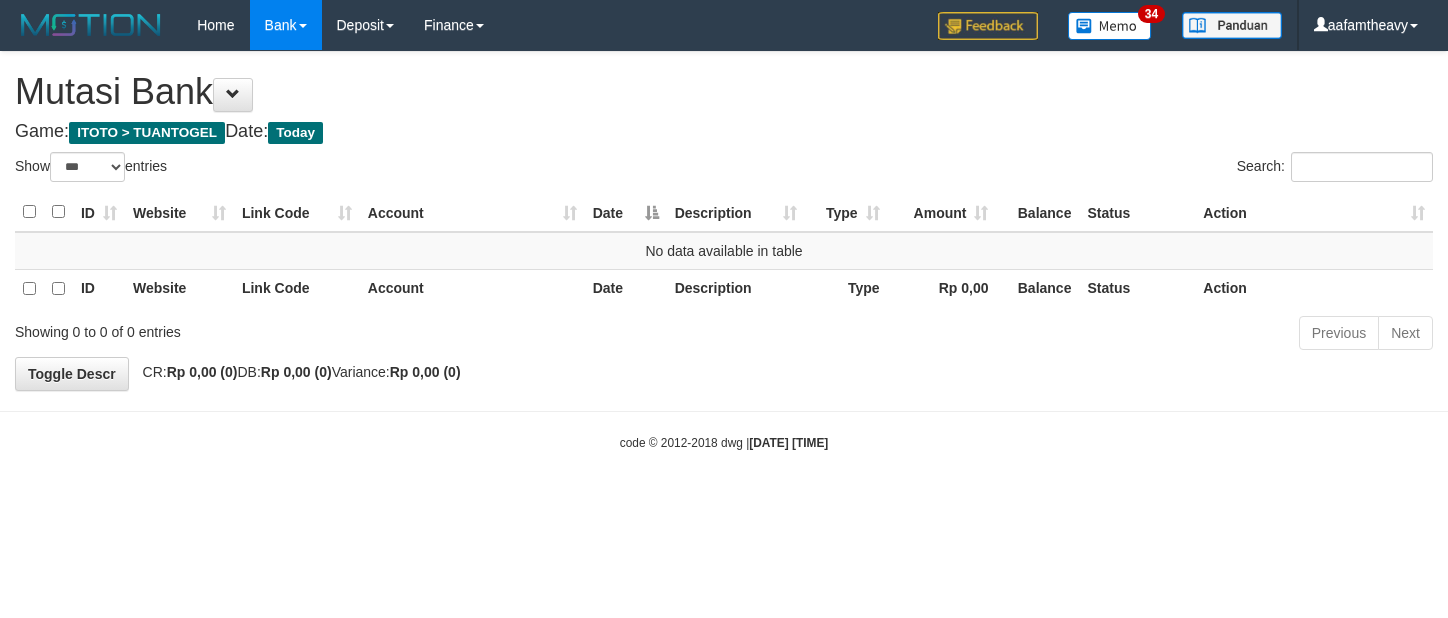scroll, scrollTop: 0, scrollLeft: 0, axis: both 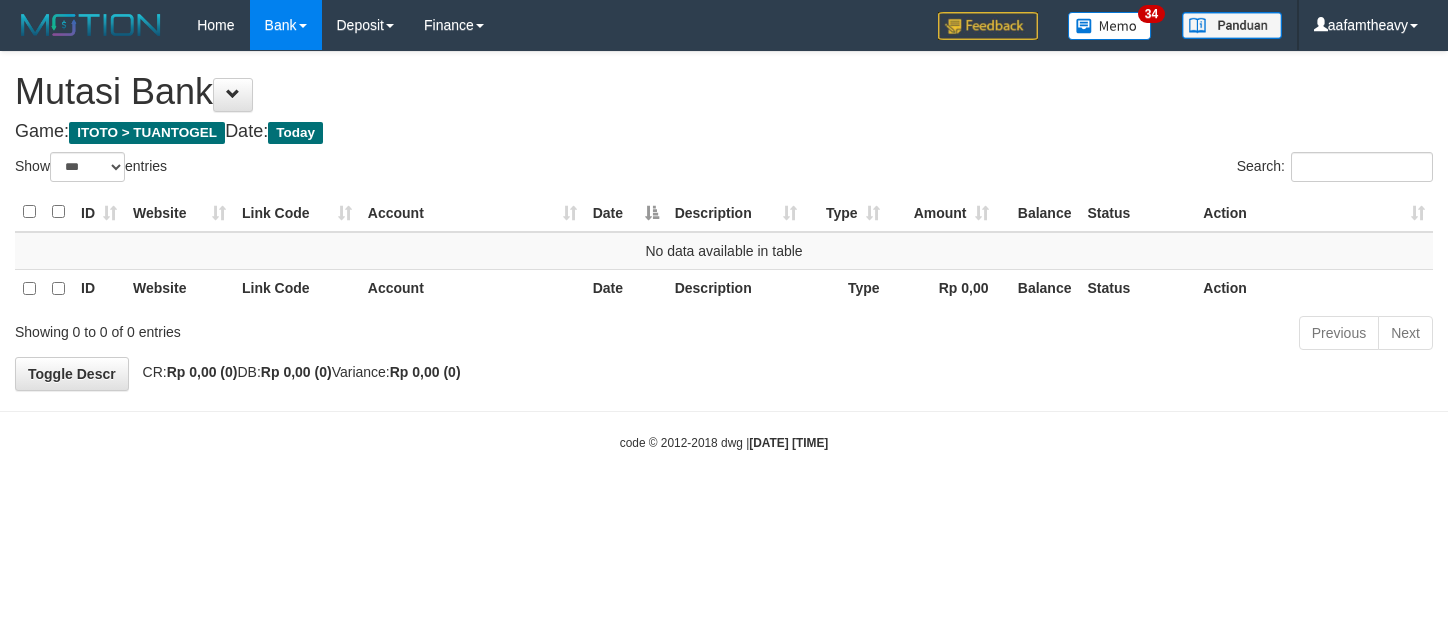 select on "***" 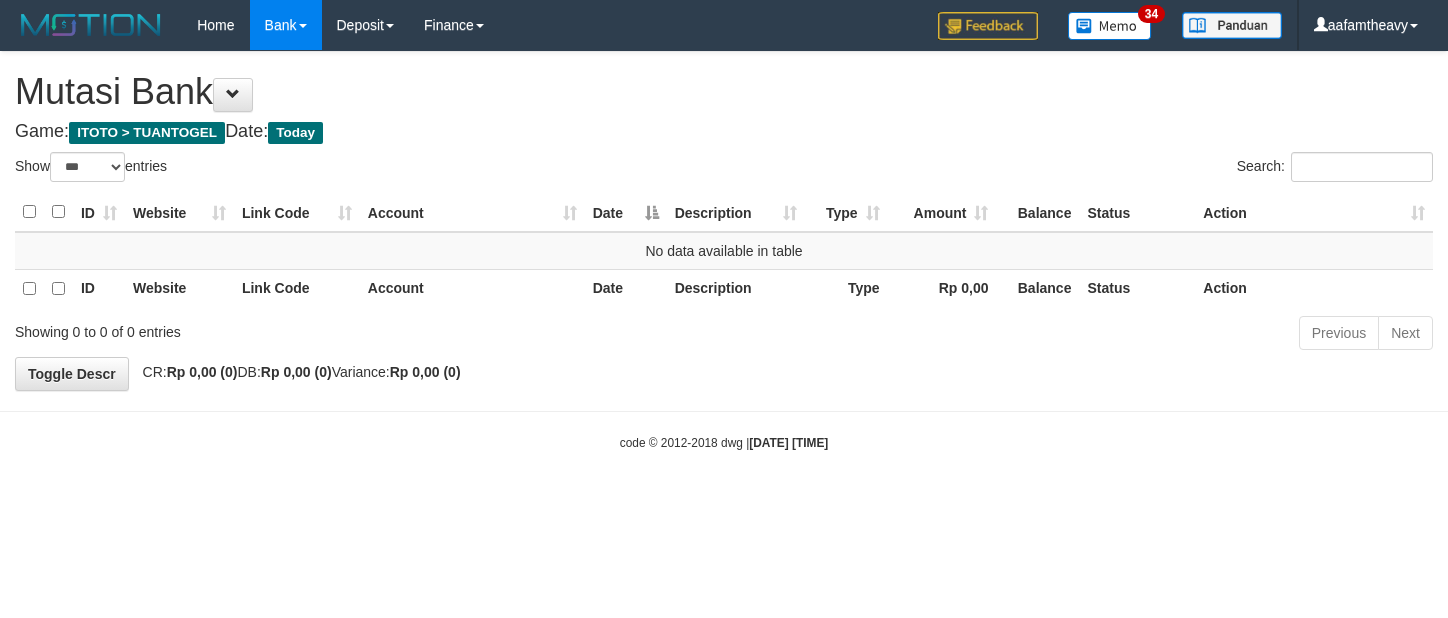 scroll, scrollTop: 0, scrollLeft: 0, axis: both 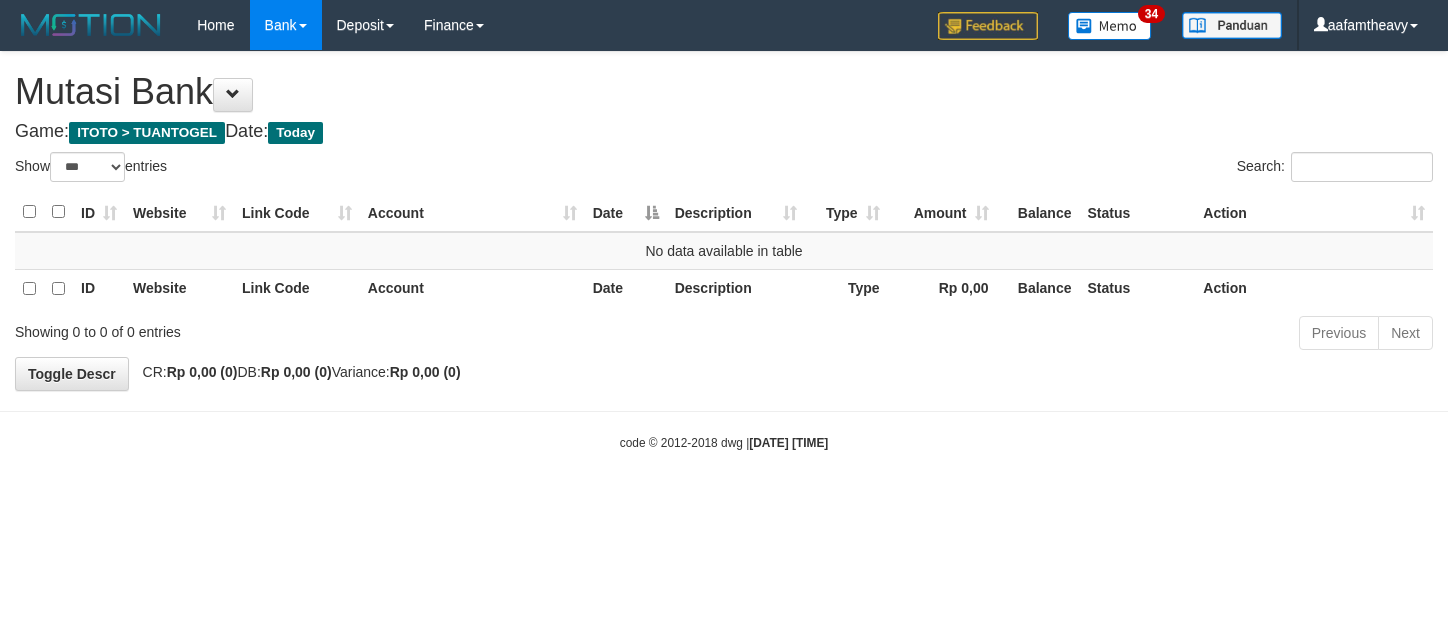 select on "***" 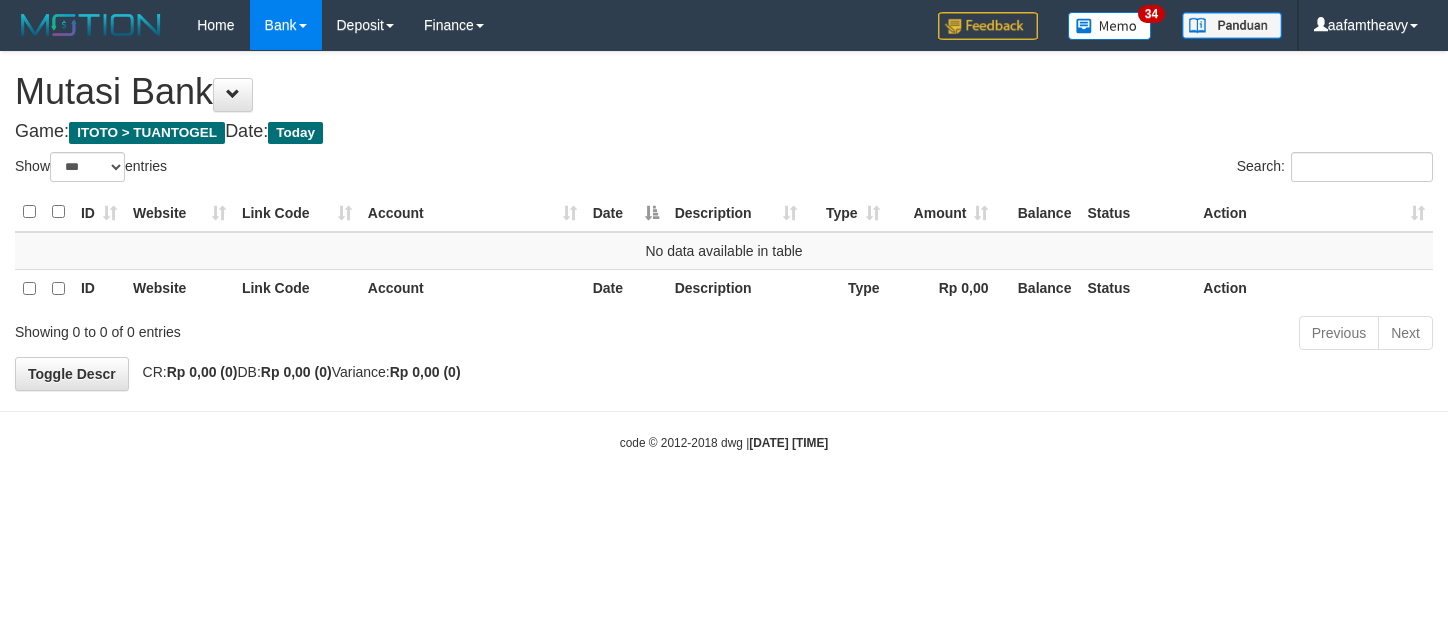 scroll, scrollTop: 0, scrollLeft: 0, axis: both 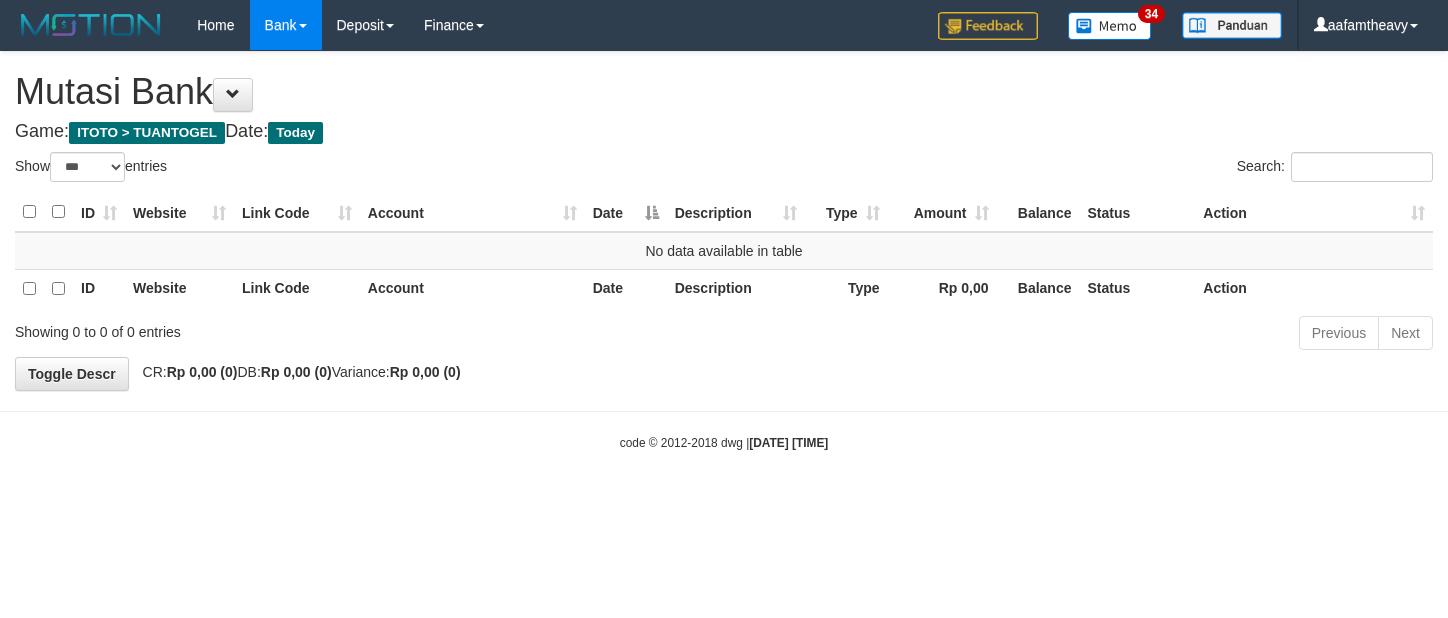 select on "***" 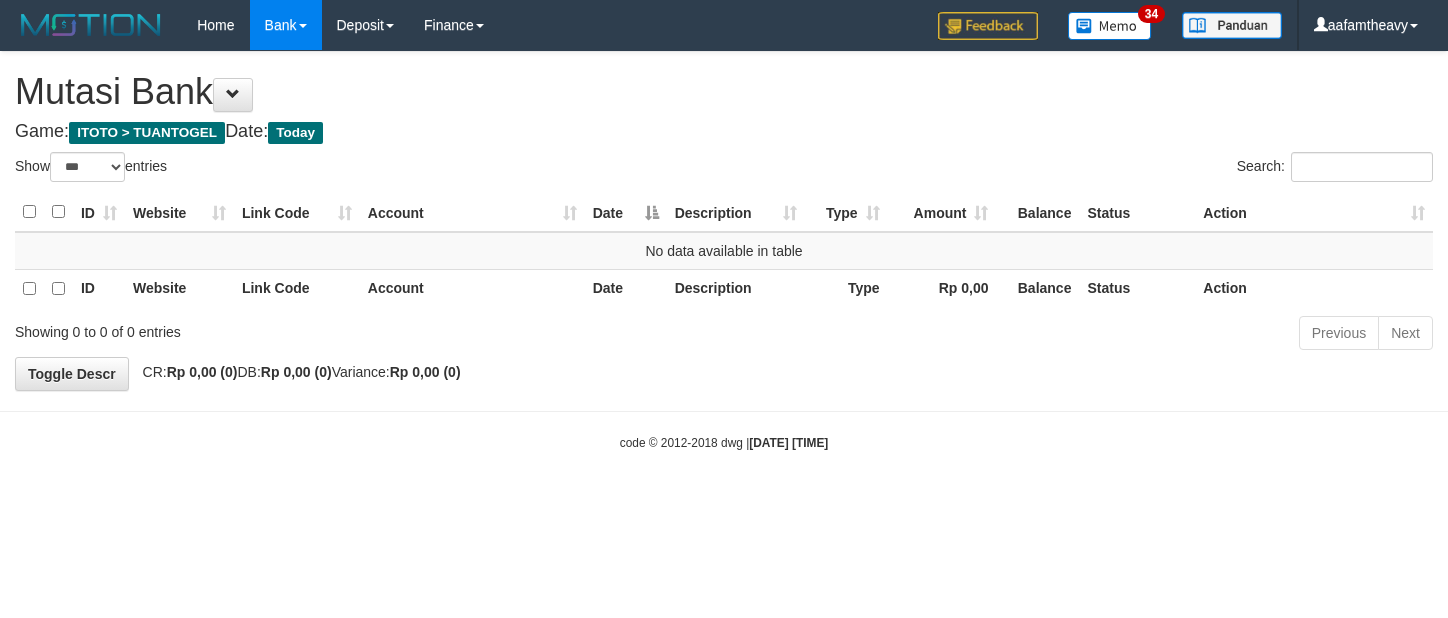 scroll, scrollTop: 0, scrollLeft: 0, axis: both 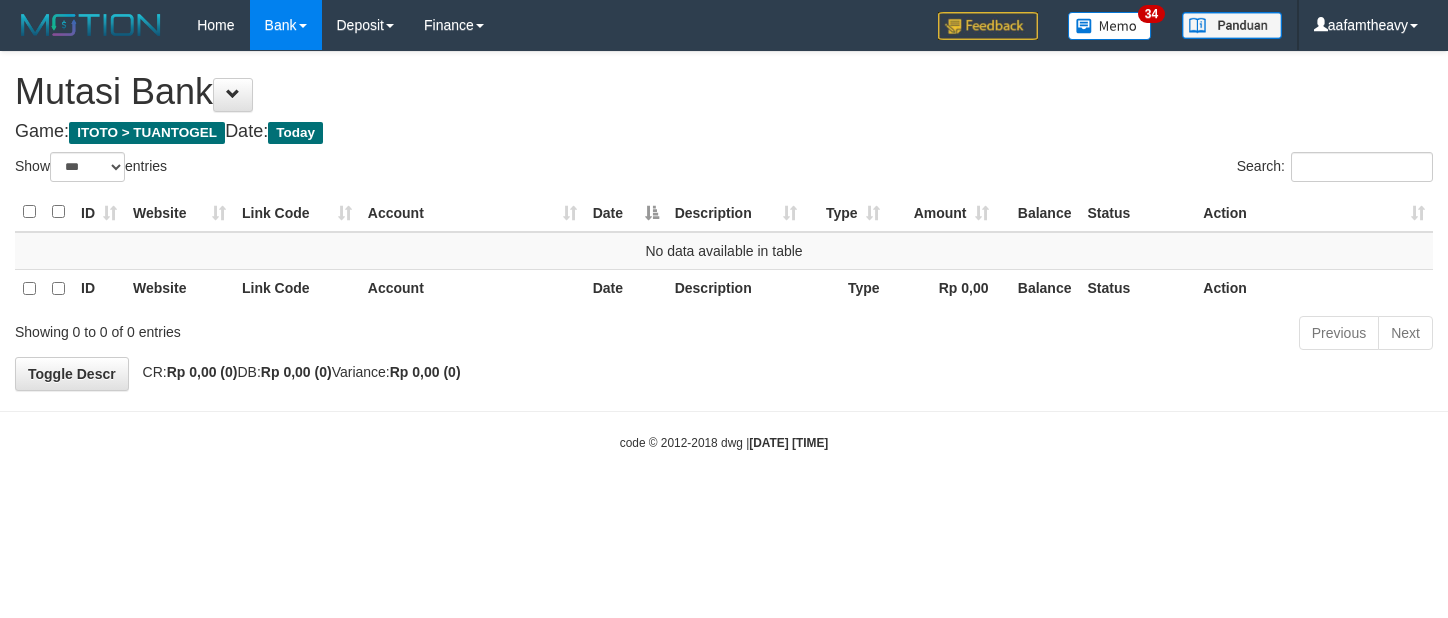 select on "***" 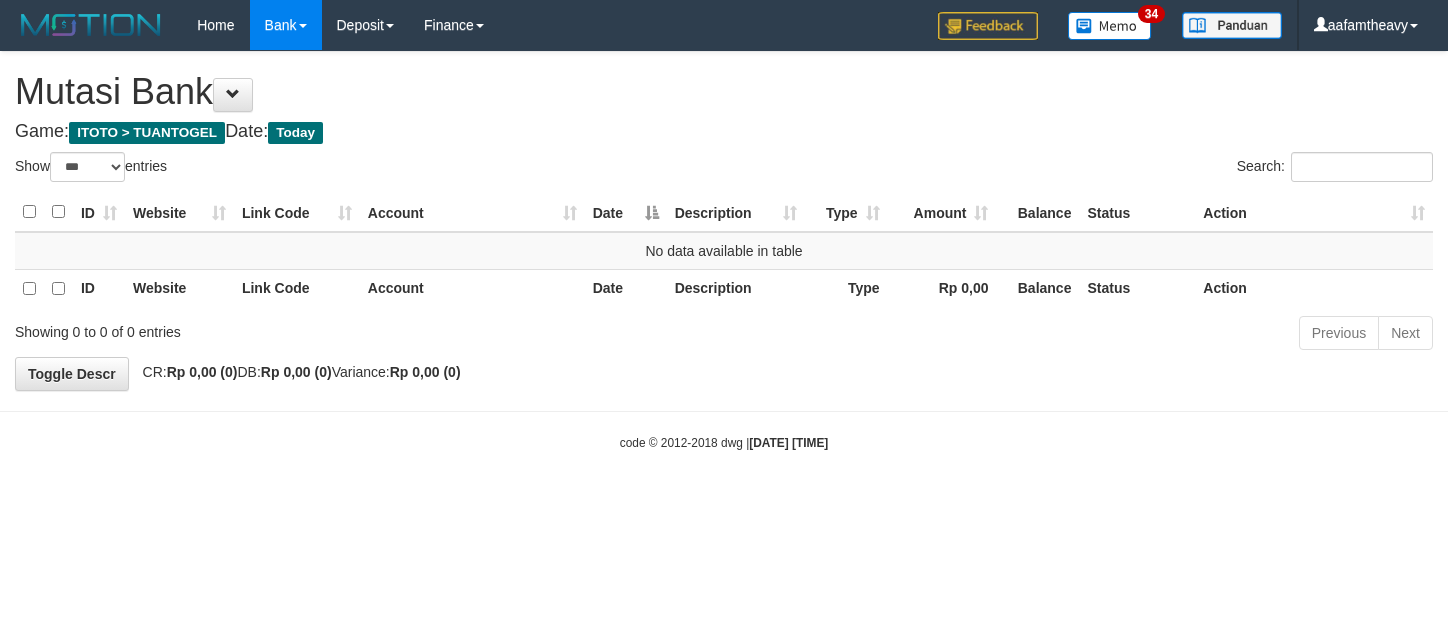 scroll, scrollTop: 0, scrollLeft: 0, axis: both 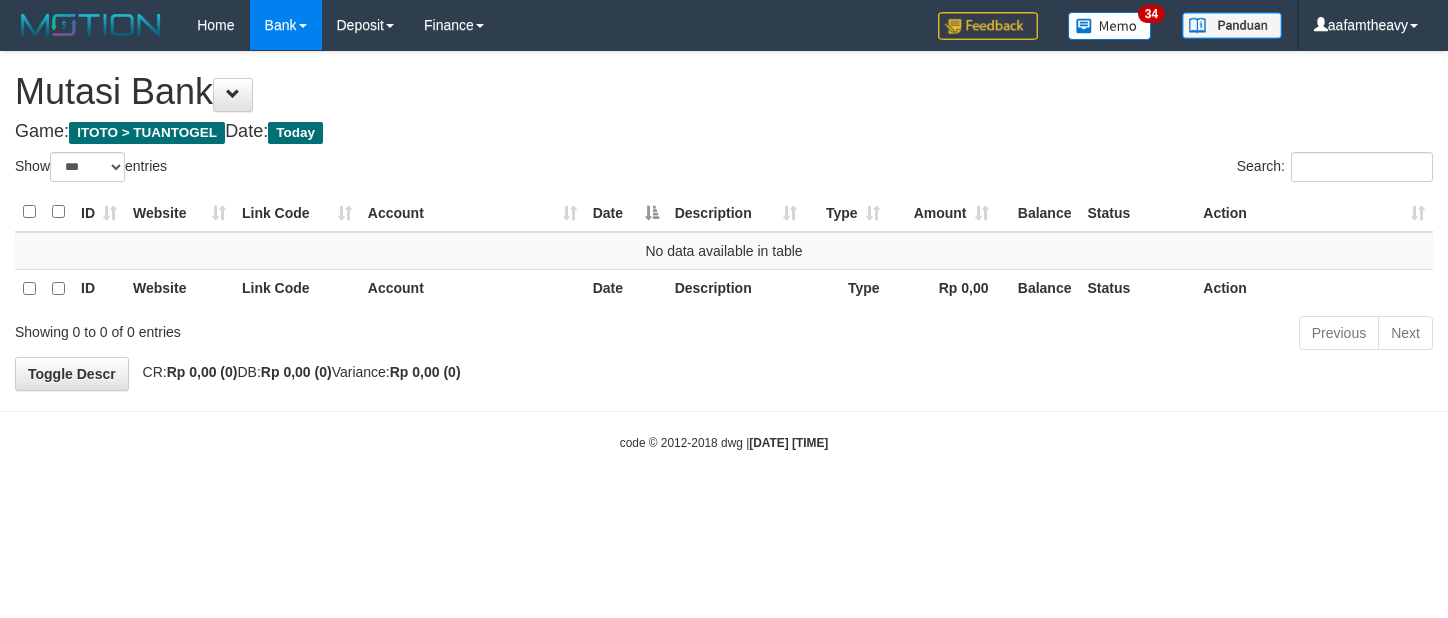 select on "***" 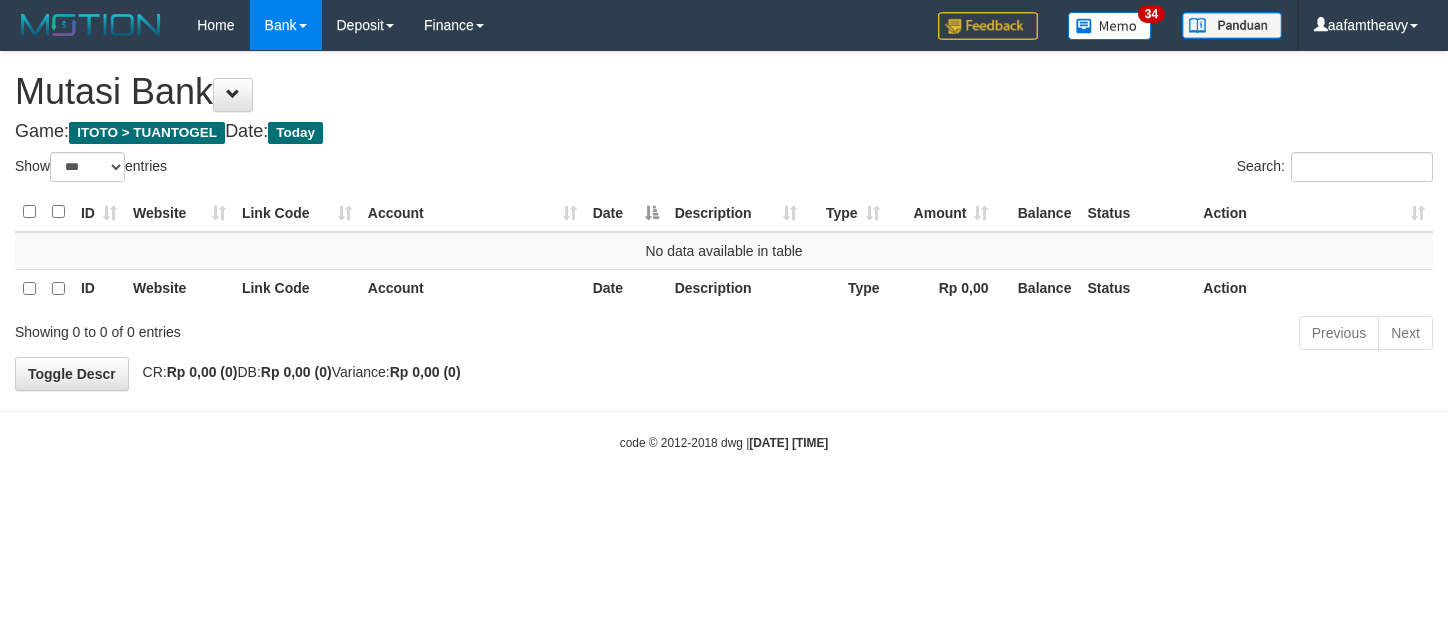 scroll, scrollTop: 0, scrollLeft: 0, axis: both 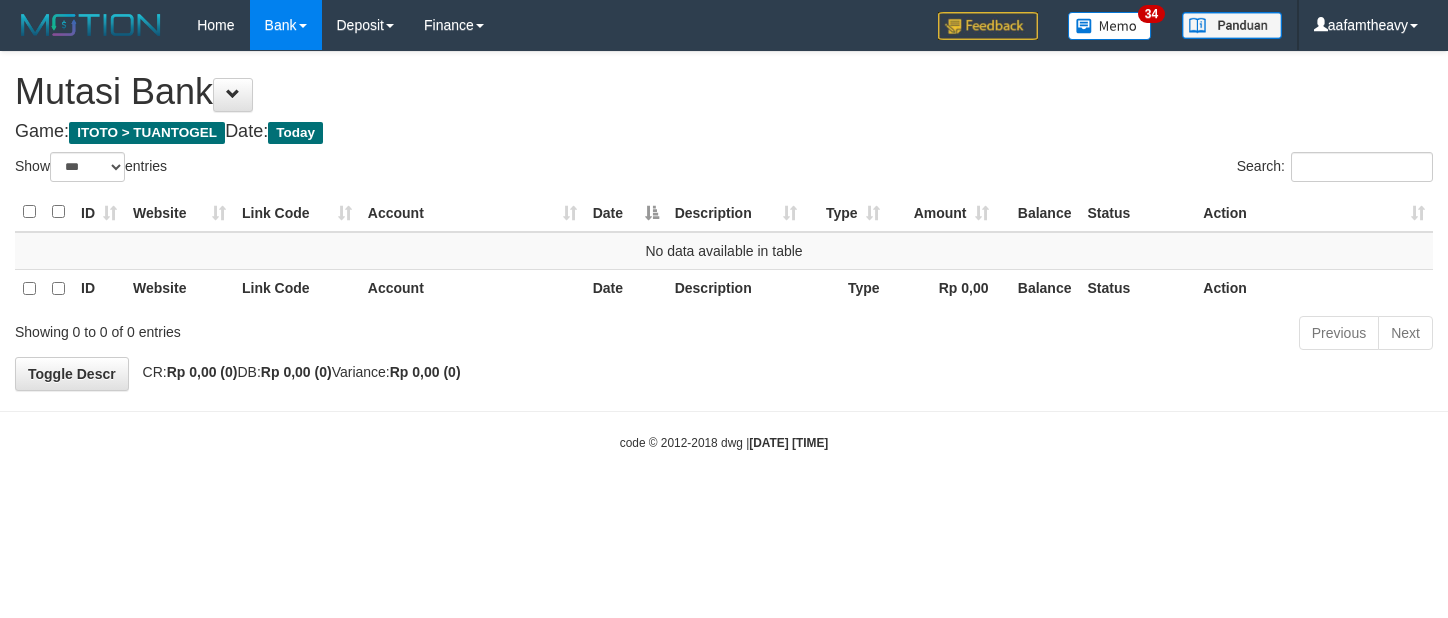 select on "***" 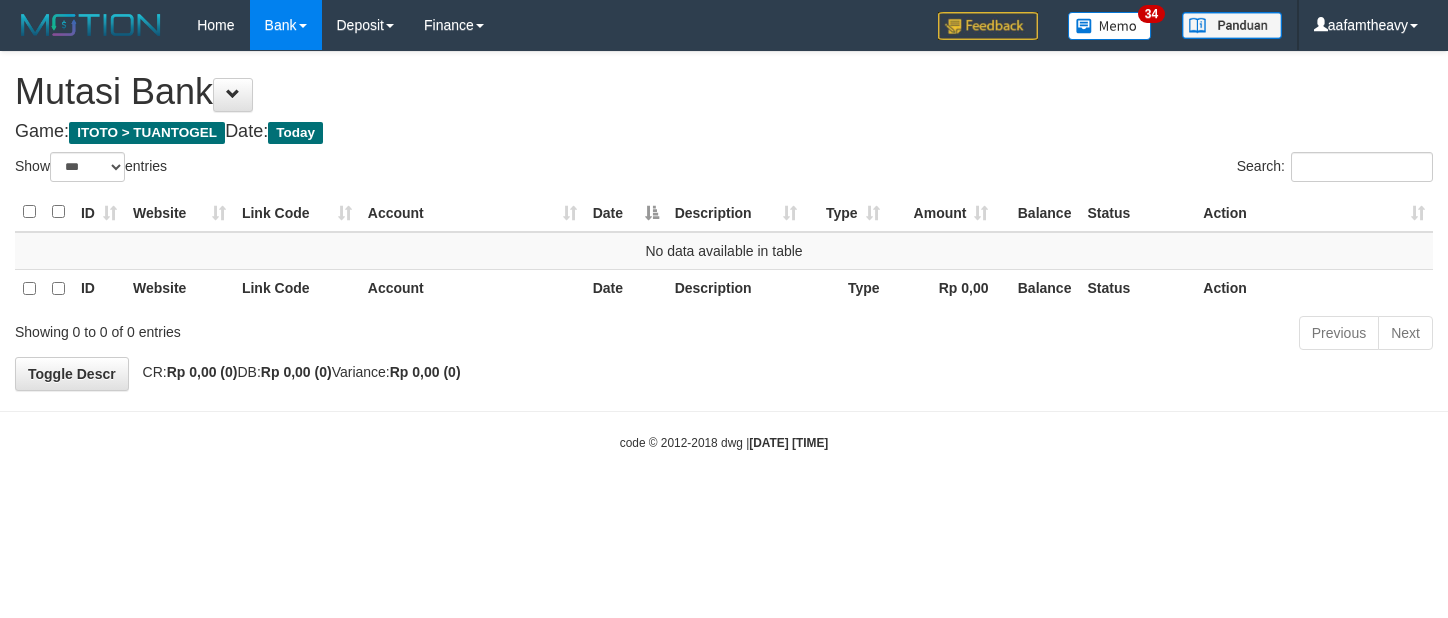 scroll, scrollTop: 0, scrollLeft: 0, axis: both 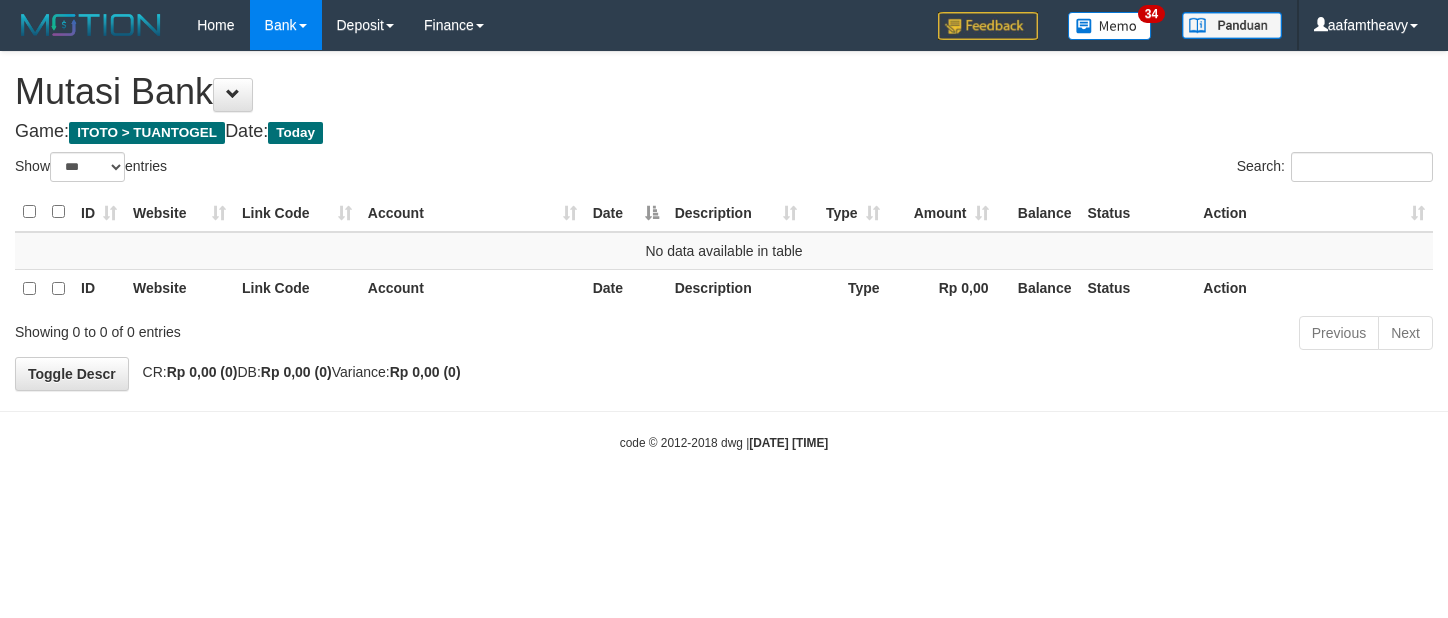 select on "***" 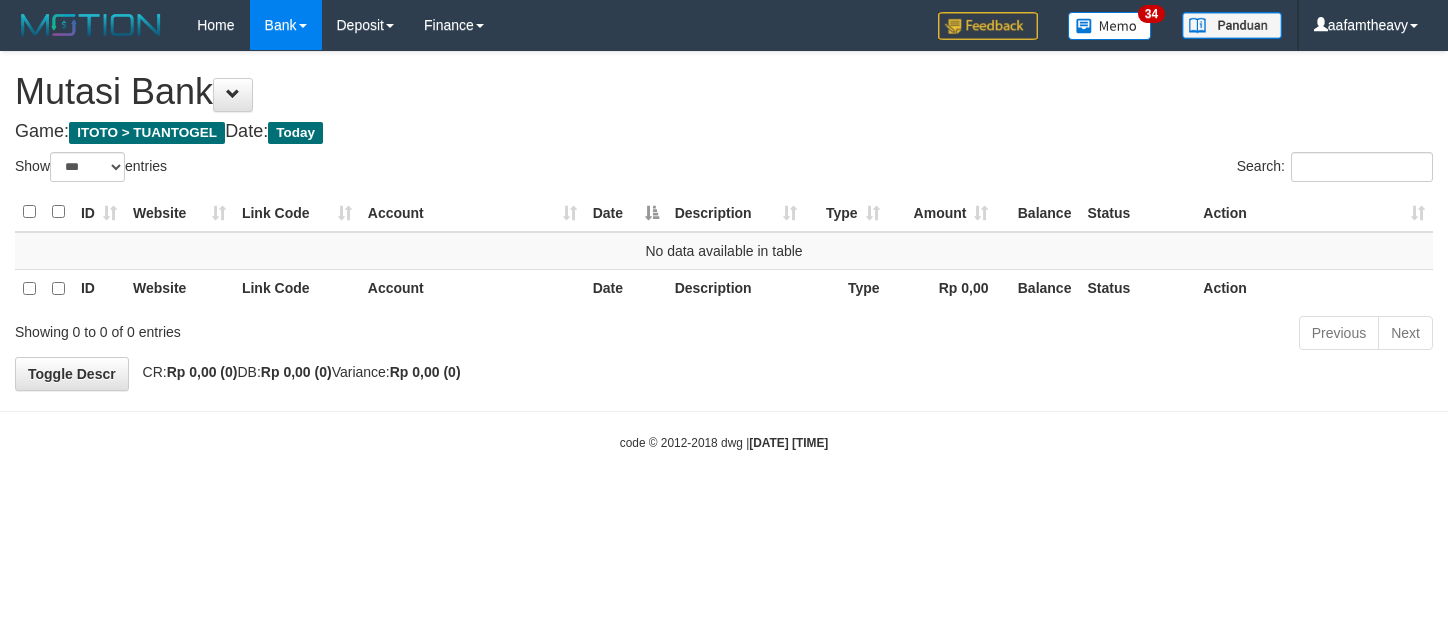scroll, scrollTop: 0, scrollLeft: 0, axis: both 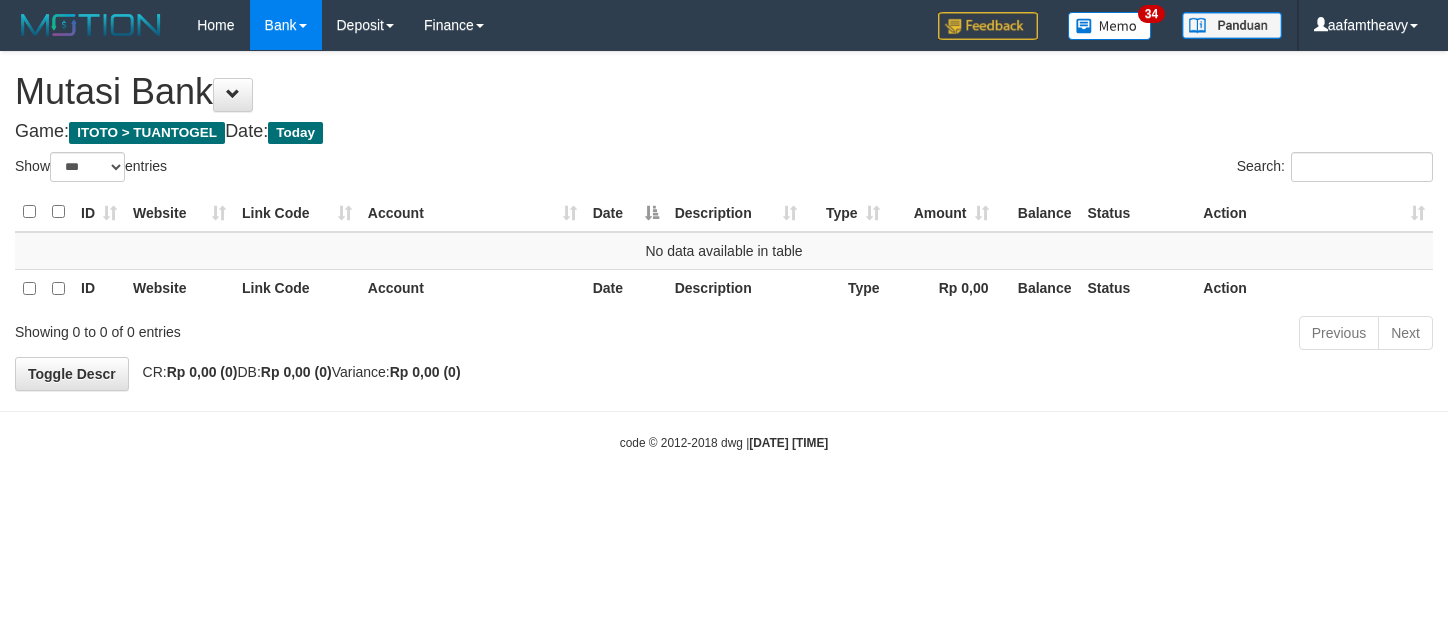 select on "***" 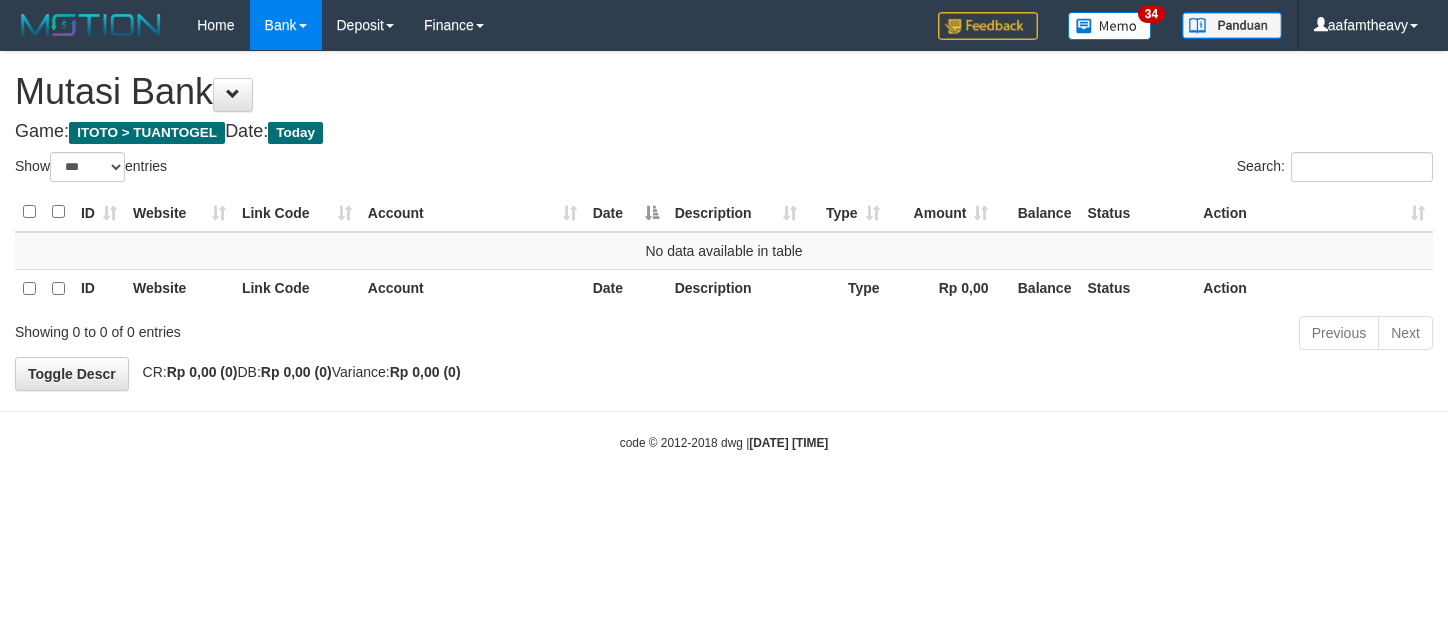 scroll, scrollTop: 0, scrollLeft: 0, axis: both 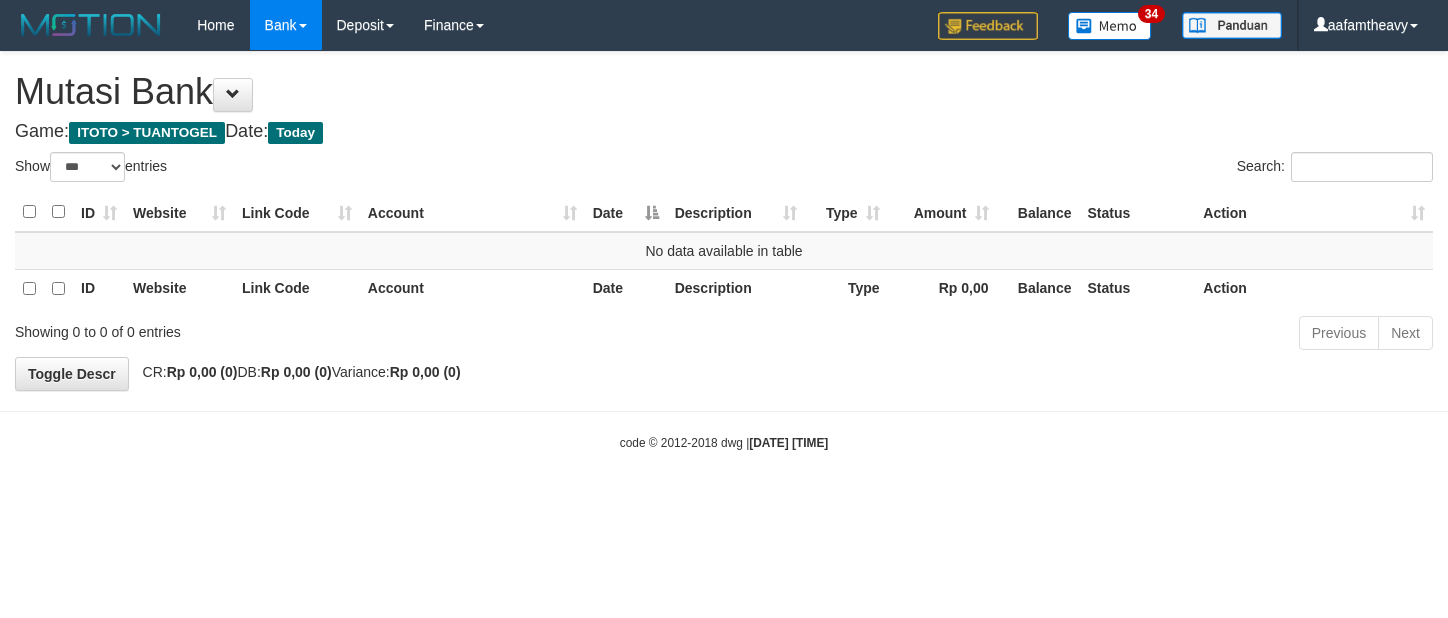 select on "***" 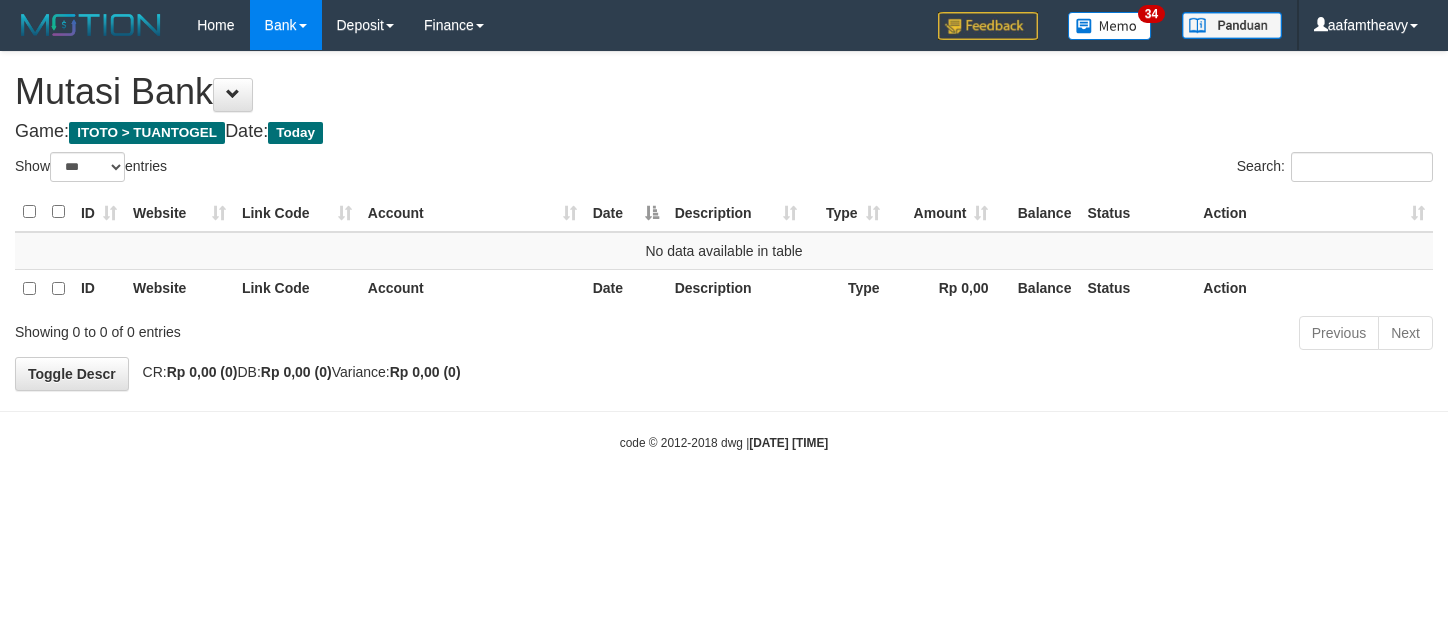scroll, scrollTop: 0, scrollLeft: 0, axis: both 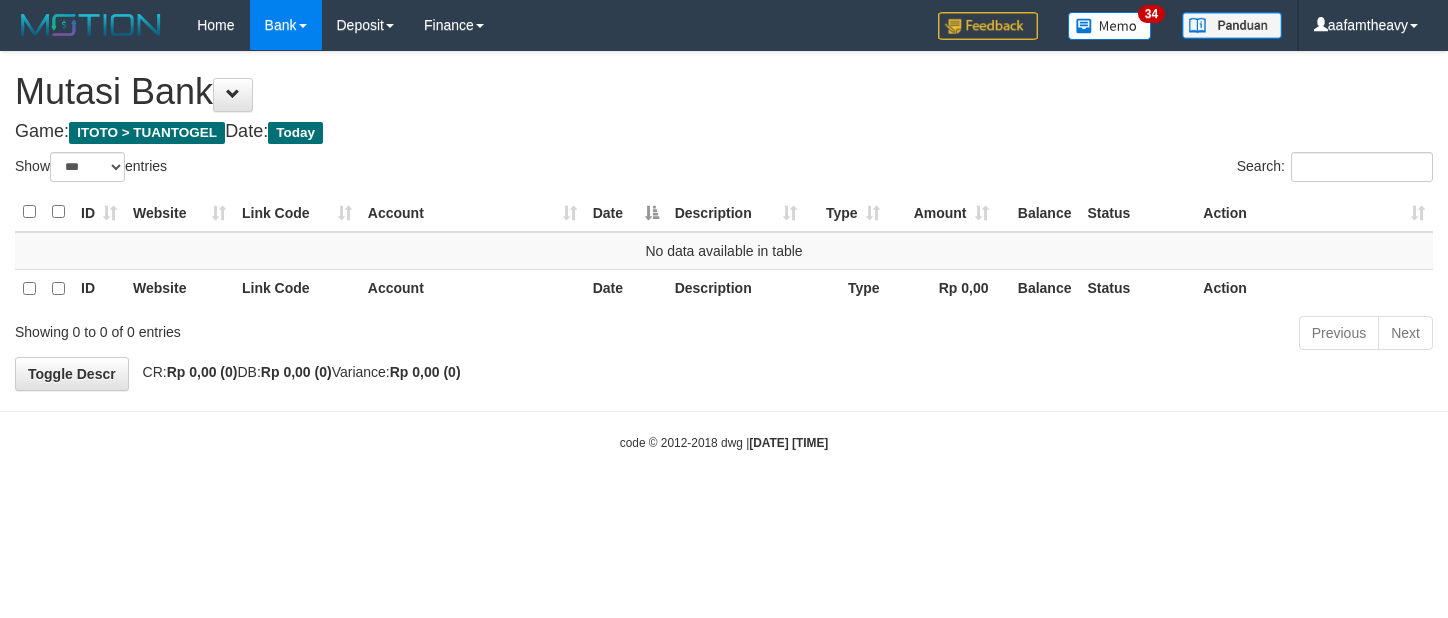 select on "***" 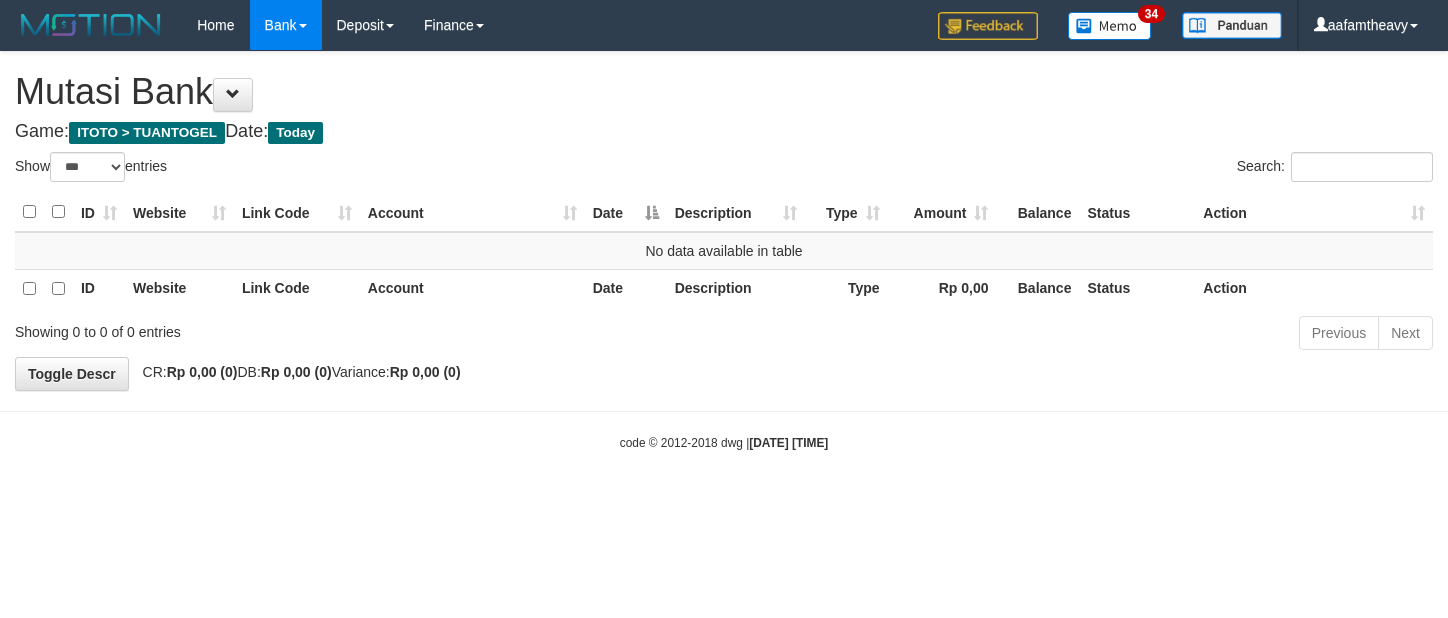 scroll, scrollTop: 0, scrollLeft: 0, axis: both 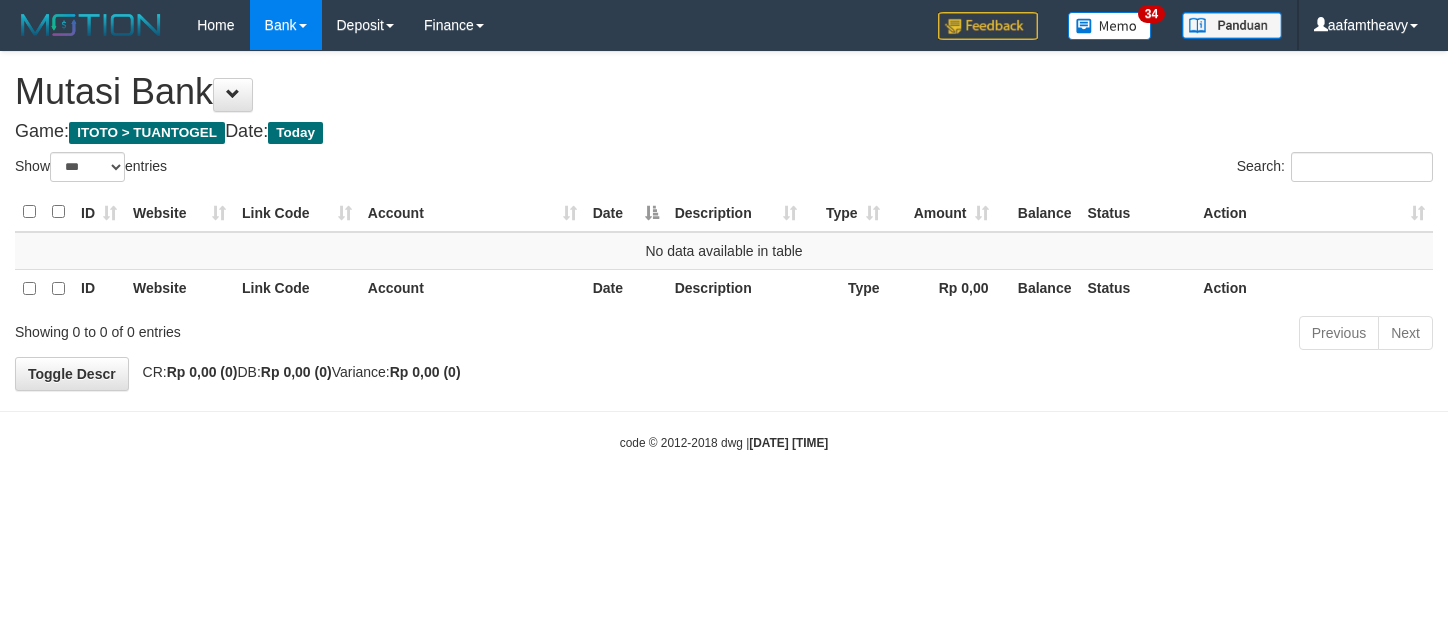 select on "***" 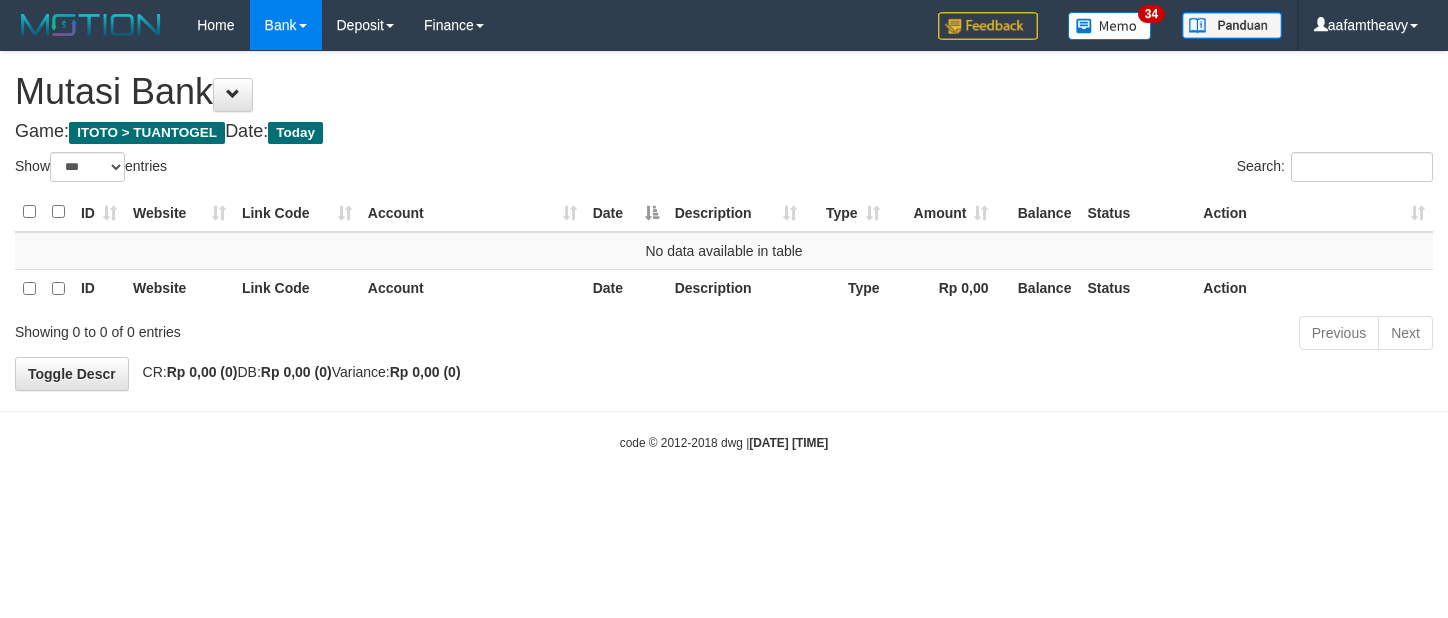 scroll, scrollTop: 0, scrollLeft: 0, axis: both 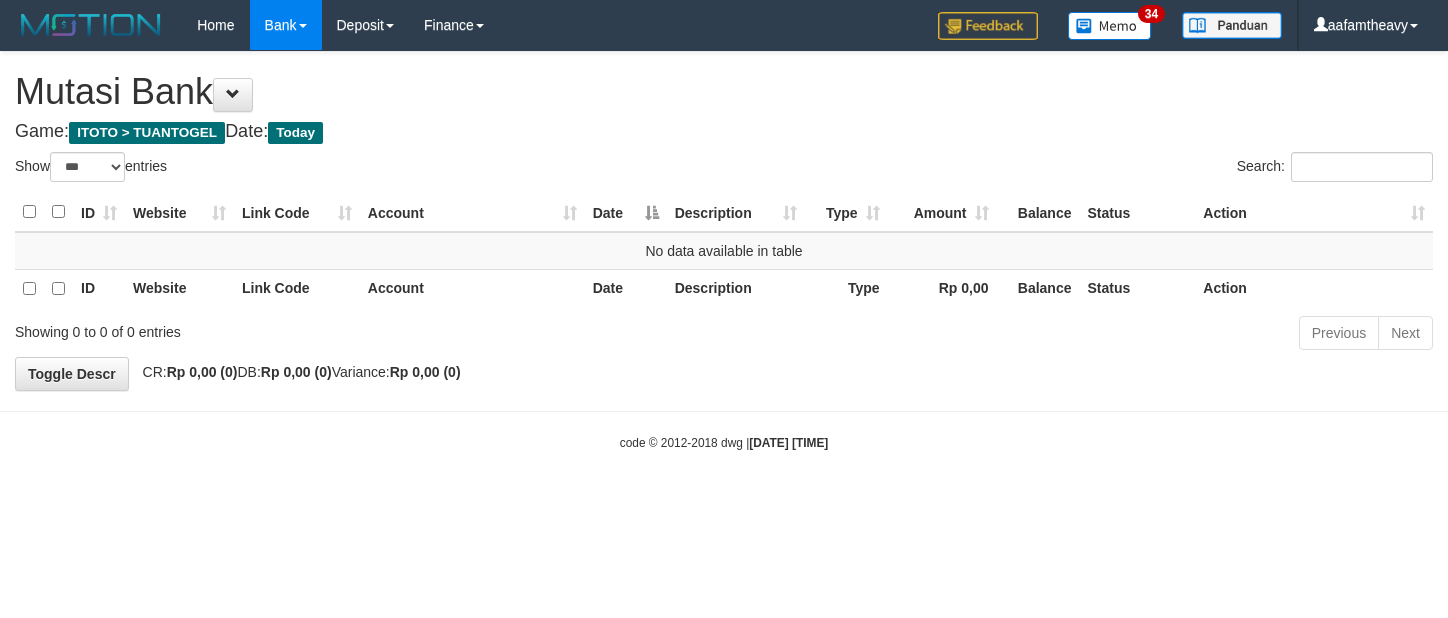 select on "***" 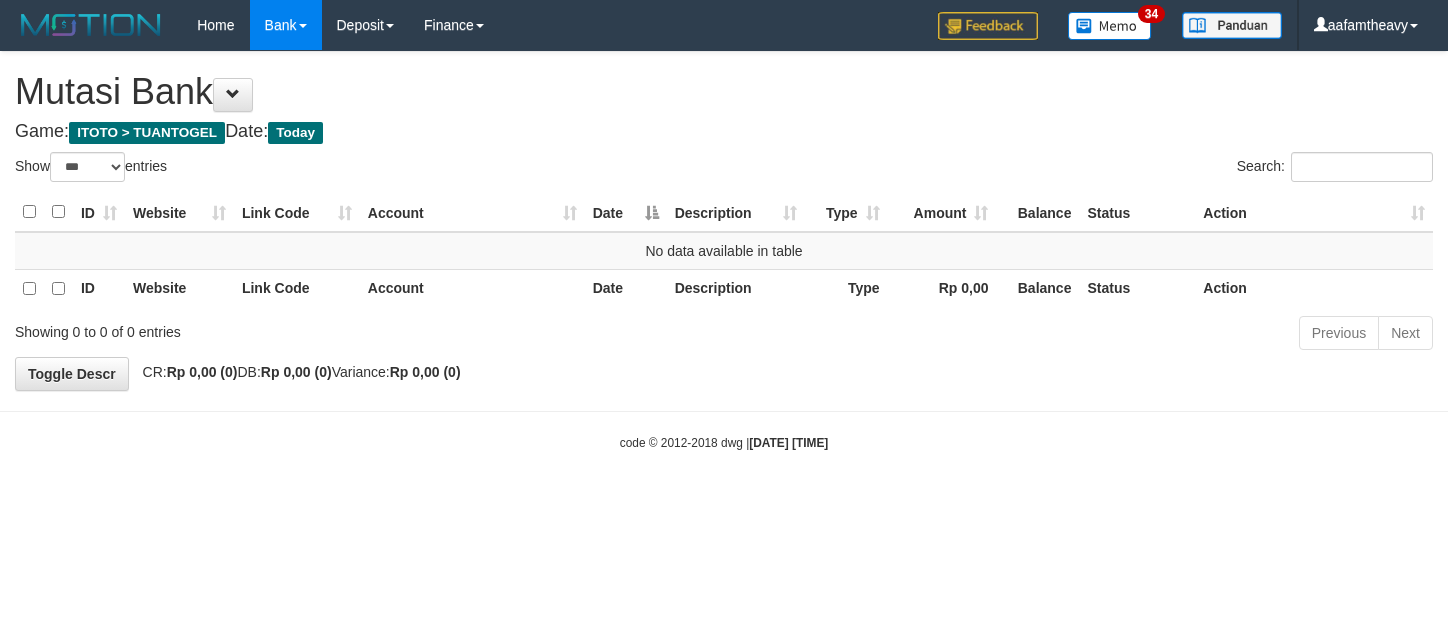 scroll, scrollTop: 0, scrollLeft: 0, axis: both 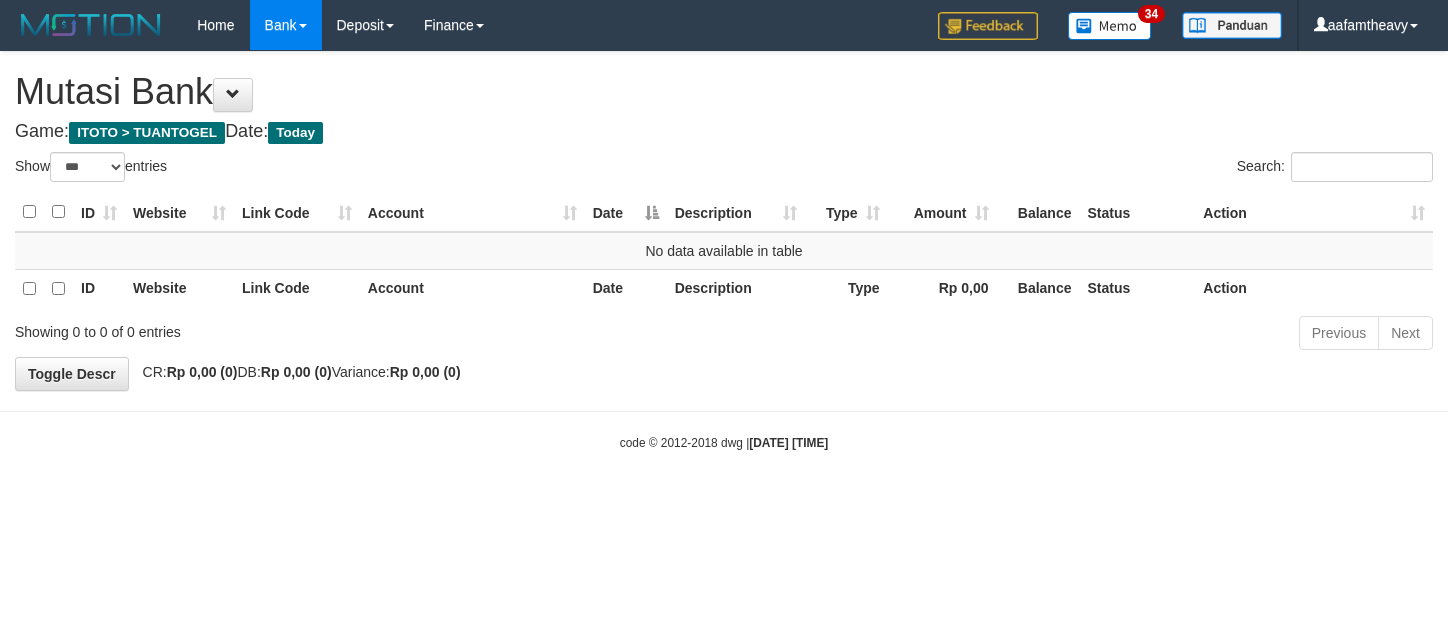 select on "***" 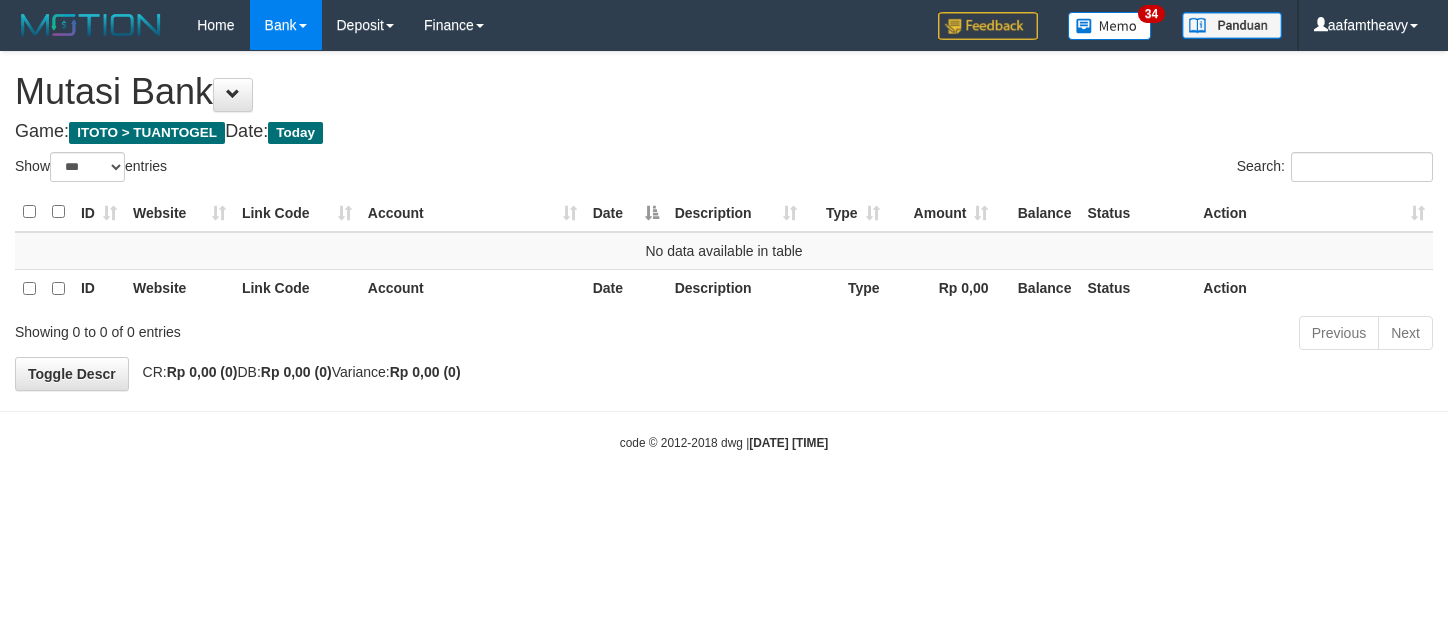 scroll, scrollTop: 0, scrollLeft: 0, axis: both 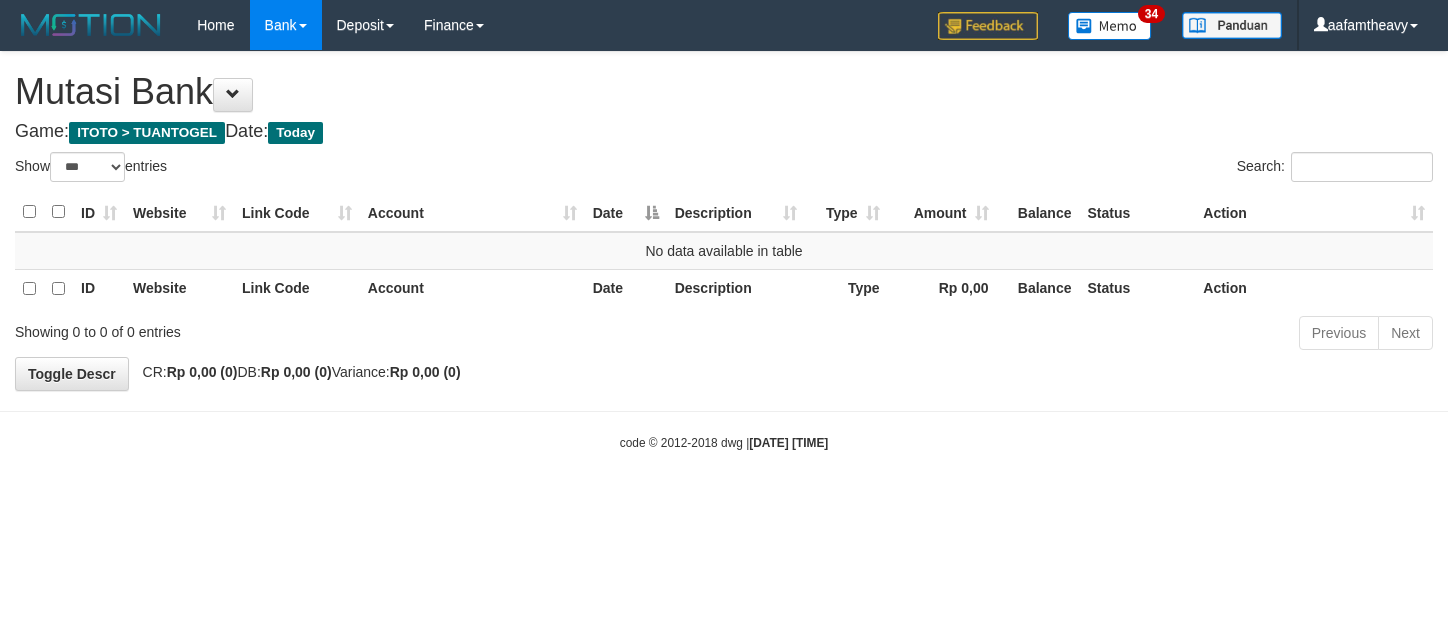 select on "***" 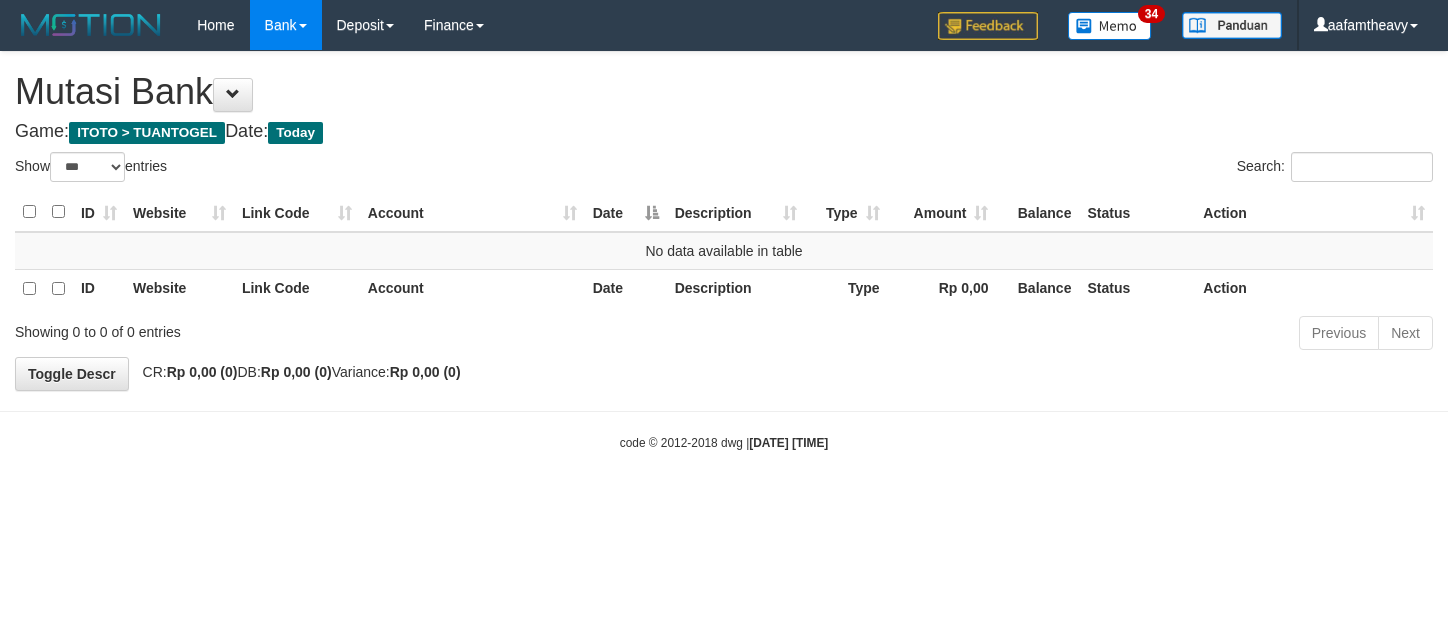 scroll, scrollTop: 0, scrollLeft: 0, axis: both 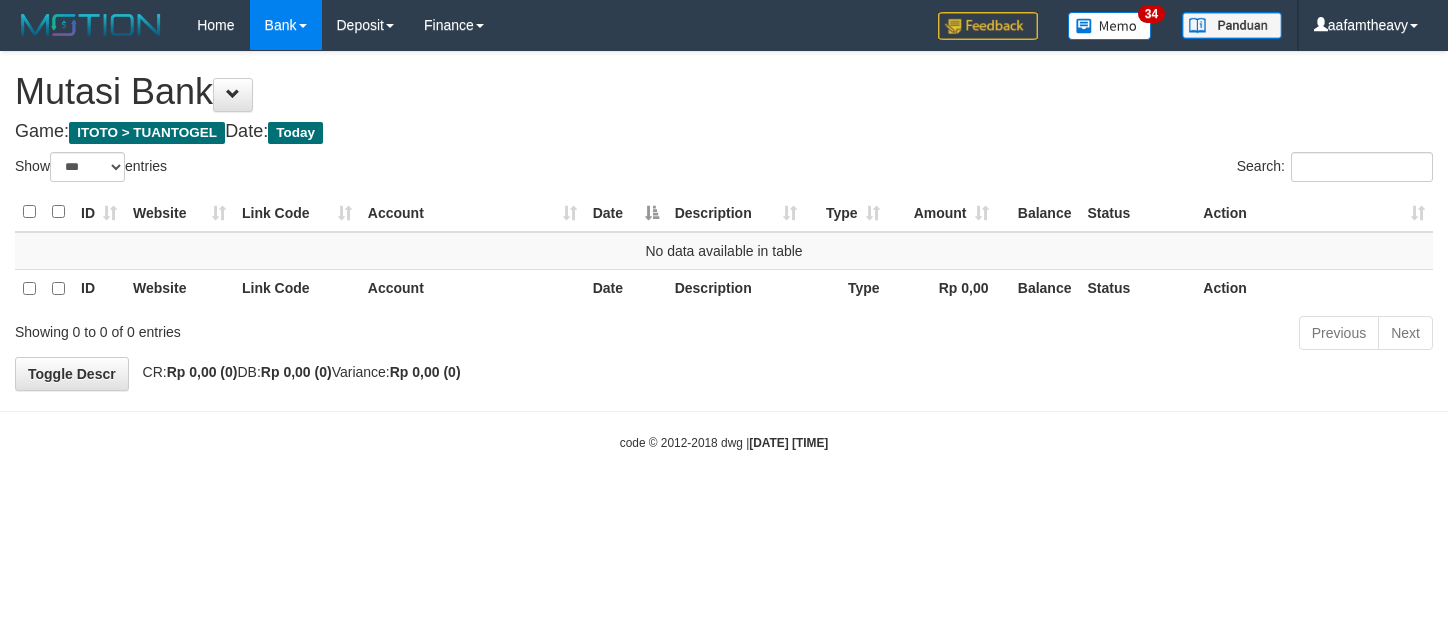 select on "***" 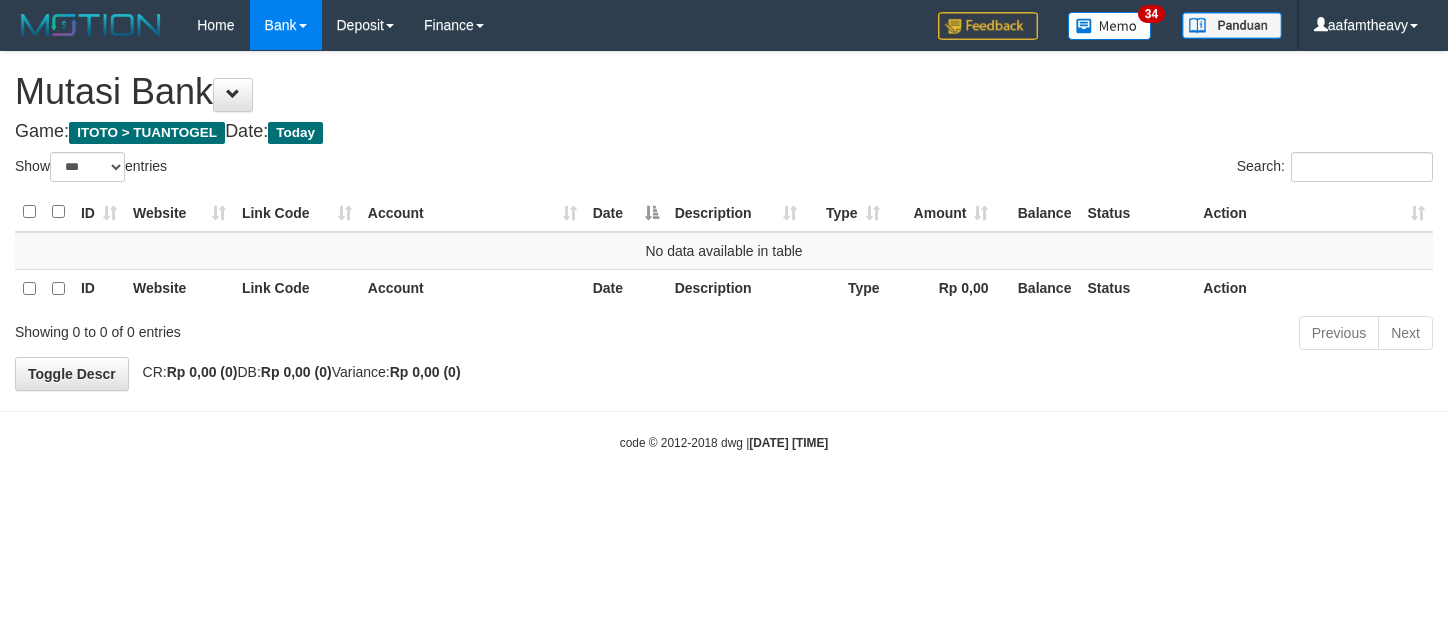 scroll, scrollTop: 0, scrollLeft: 0, axis: both 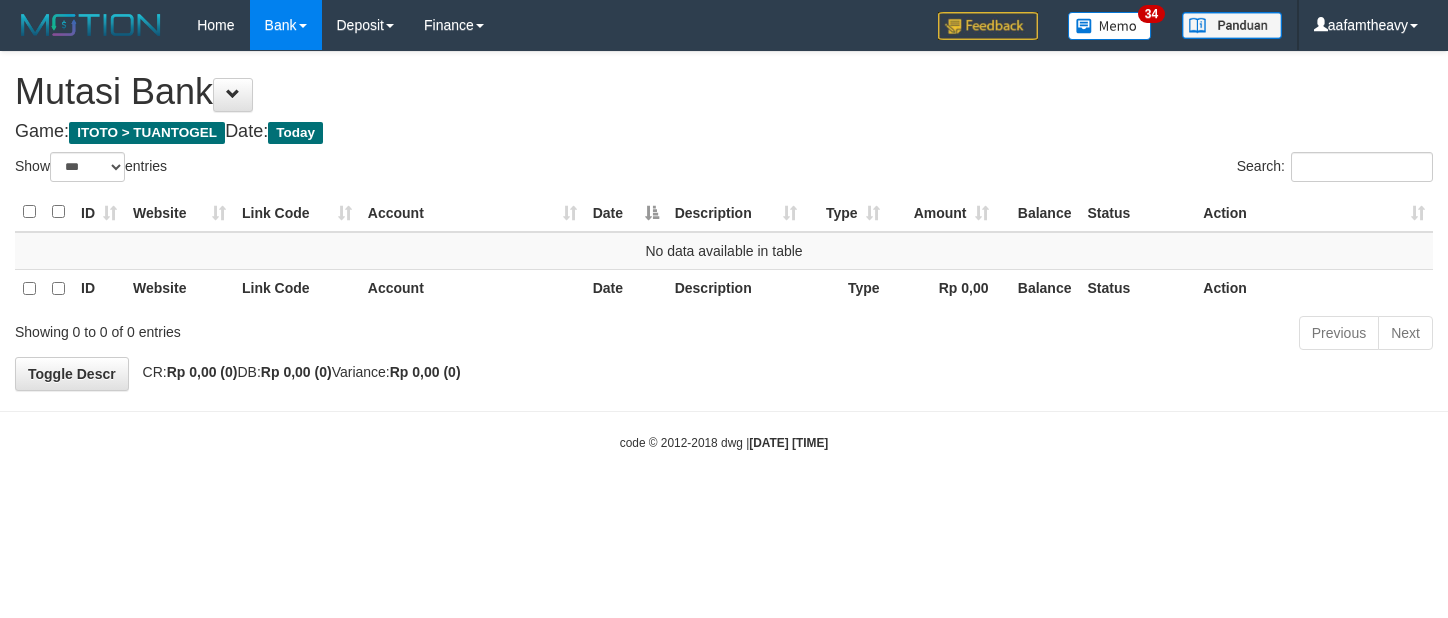select on "***" 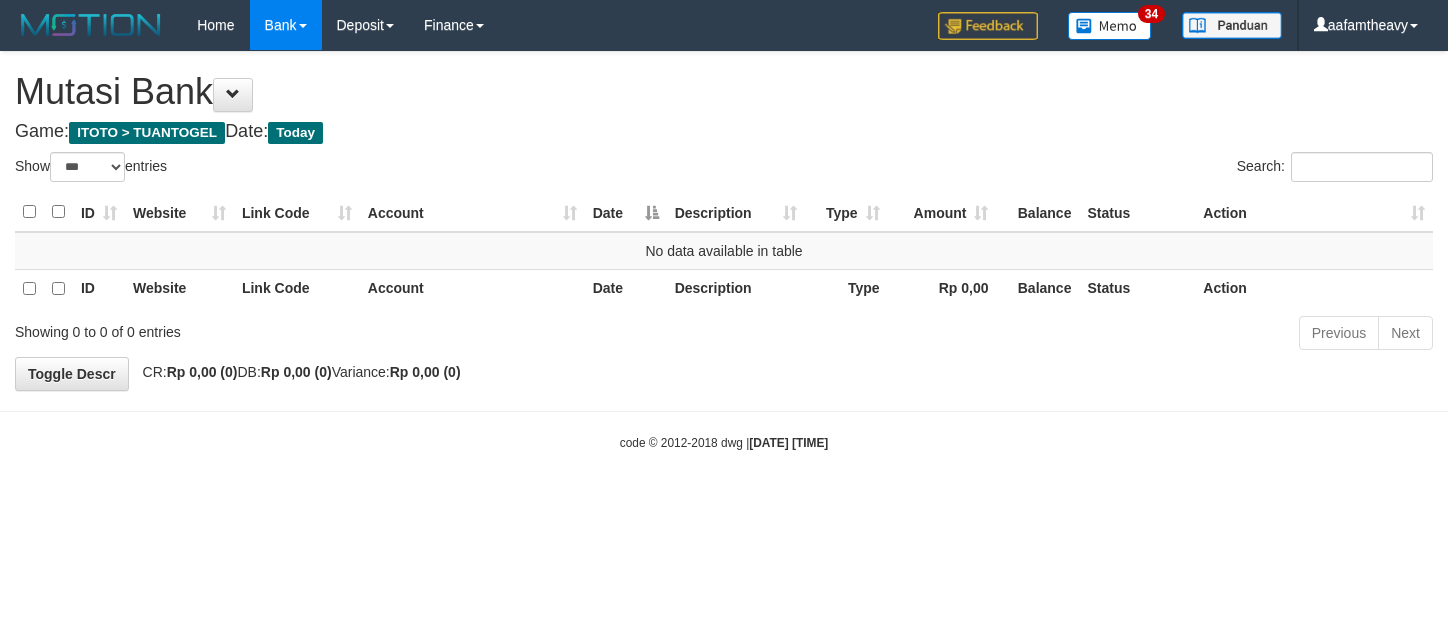 scroll, scrollTop: 0, scrollLeft: 0, axis: both 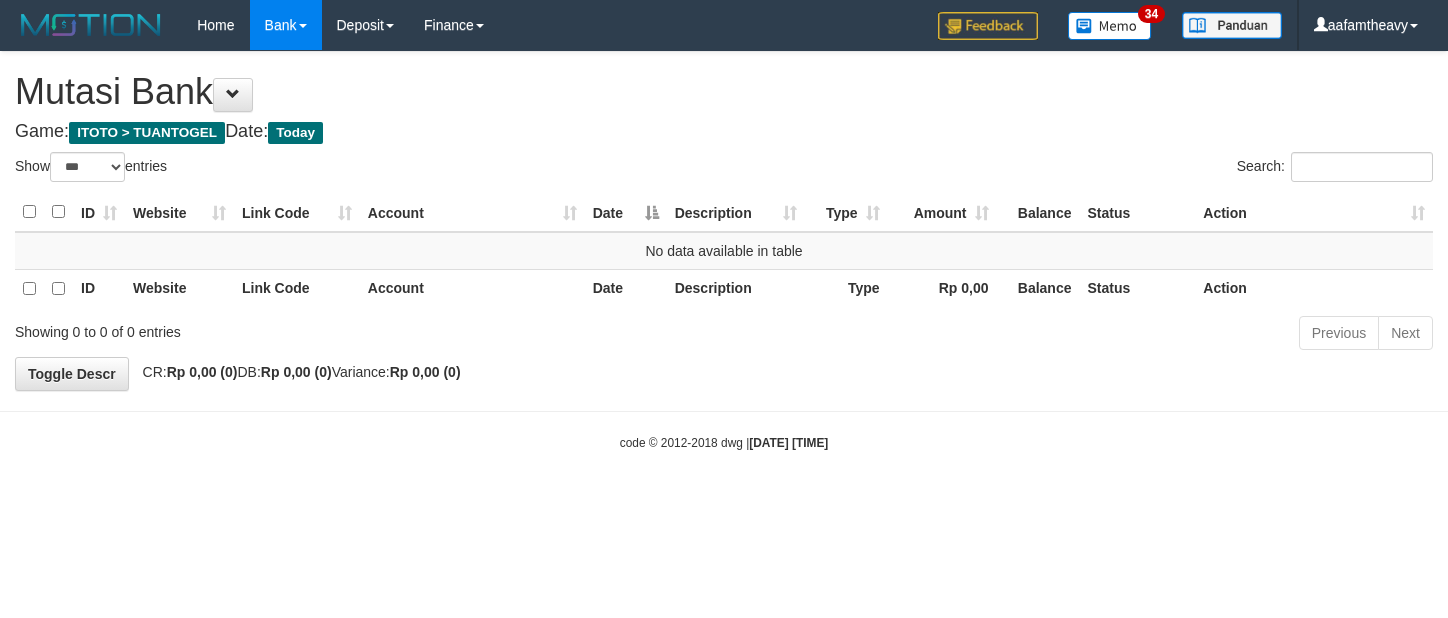 select on "***" 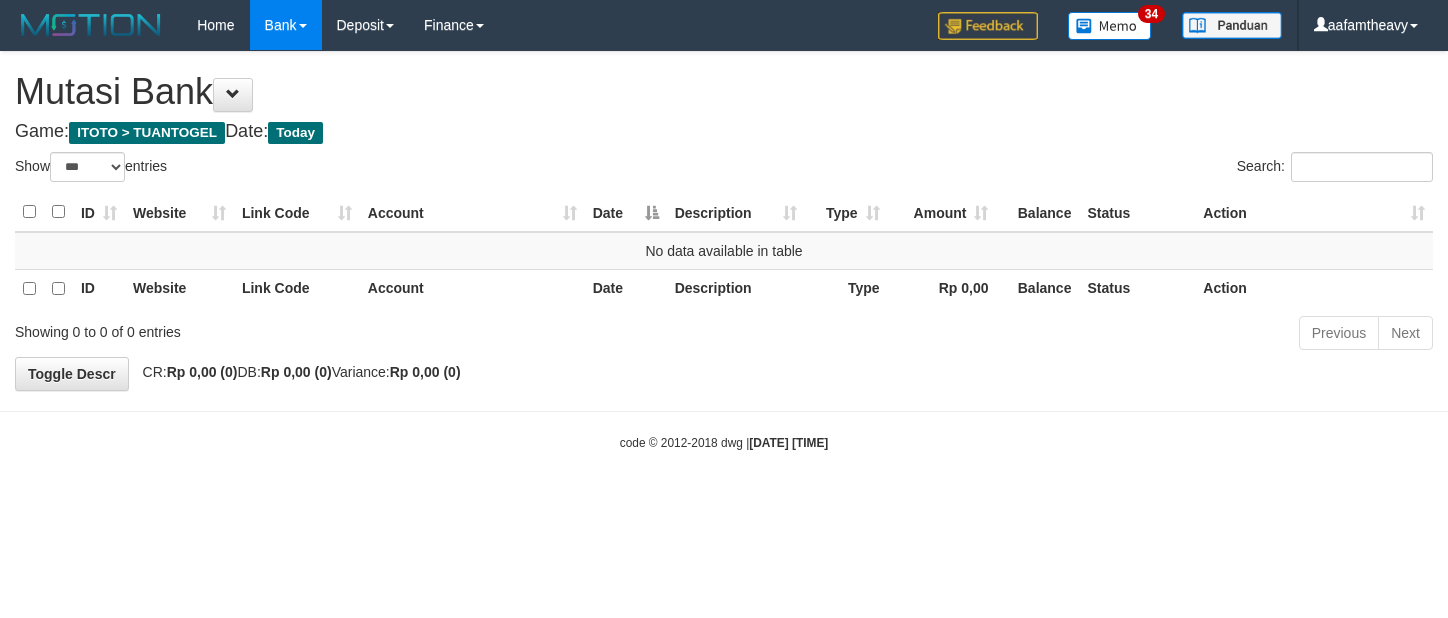 scroll, scrollTop: 0, scrollLeft: 0, axis: both 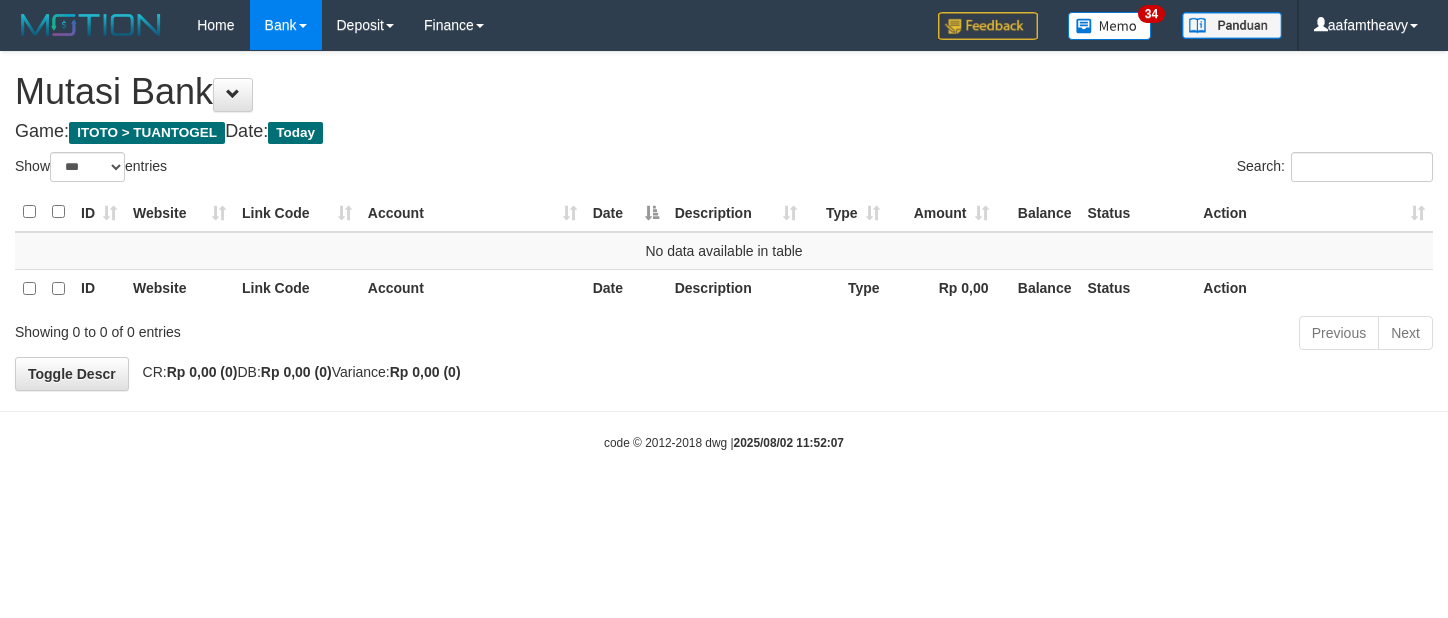 select on "***" 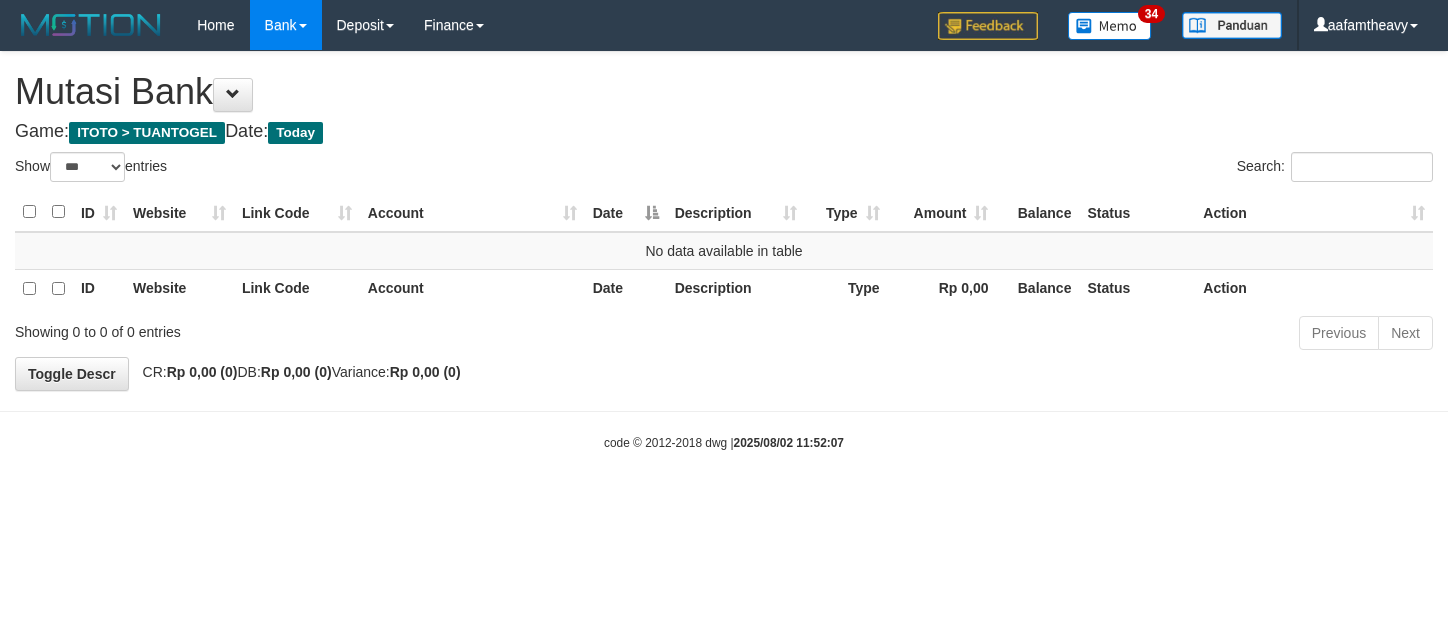 scroll, scrollTop: 0, scrollLeft: 0, axis: both 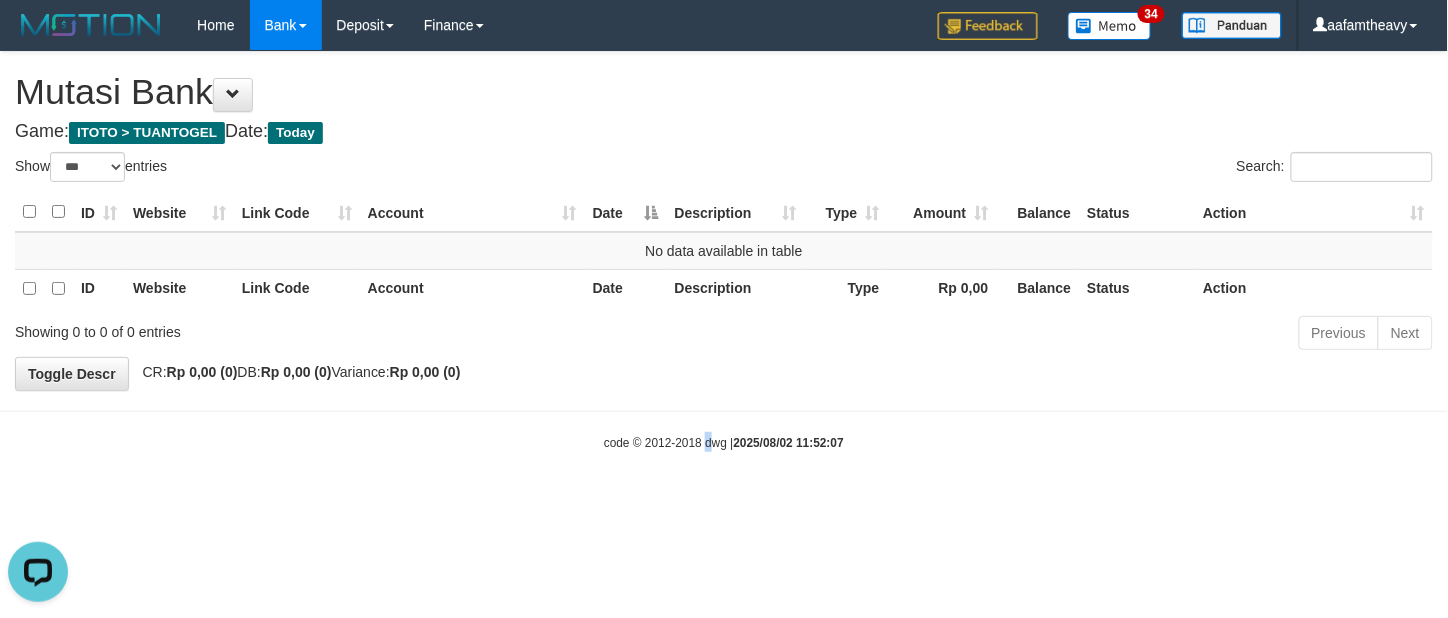 click on "Toggle navigation
Home
Bank
Account List
Load
By Website
Group
[ITOTO]													TUANTOGEL
By Load Group (DPS)
Group aaf-DPBCA02TUANTOGEL" at bounding box center [724, 251] 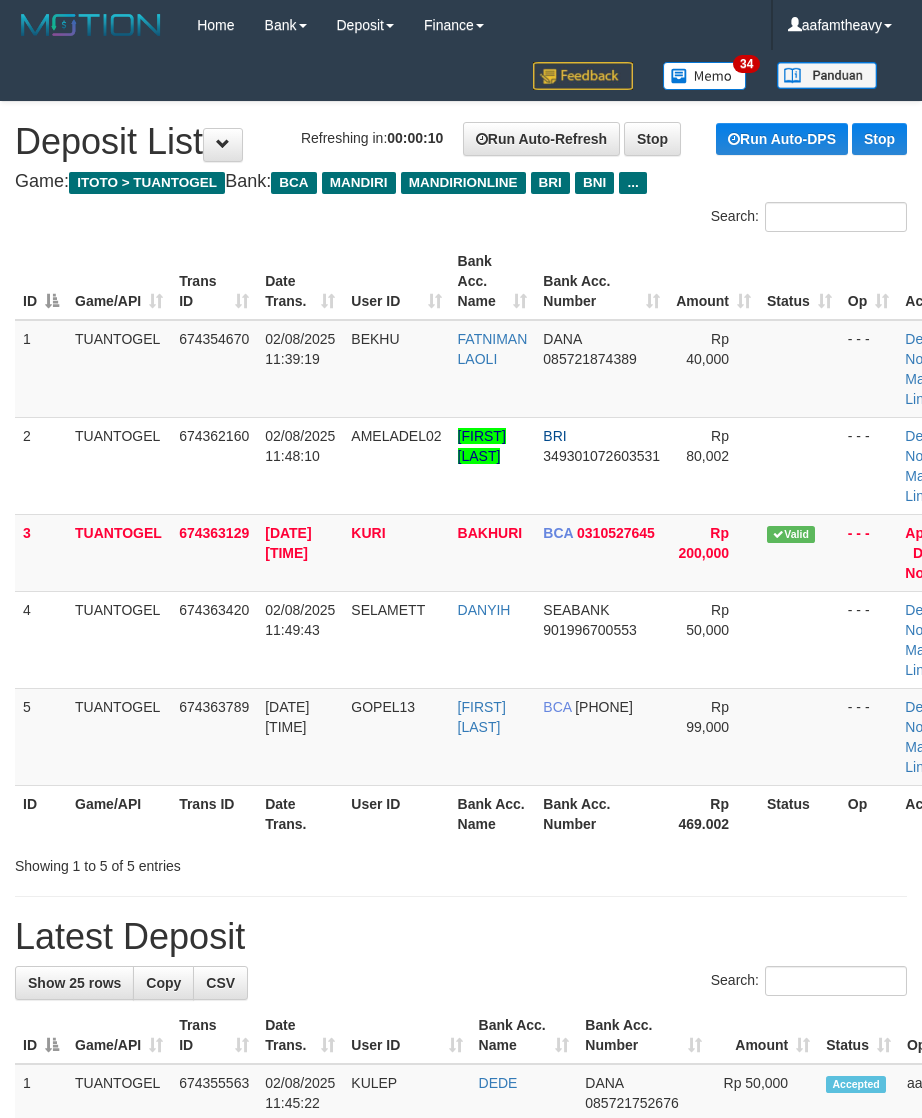 scroll, scrollTop: 0, scrollLeft: 0, axis: both 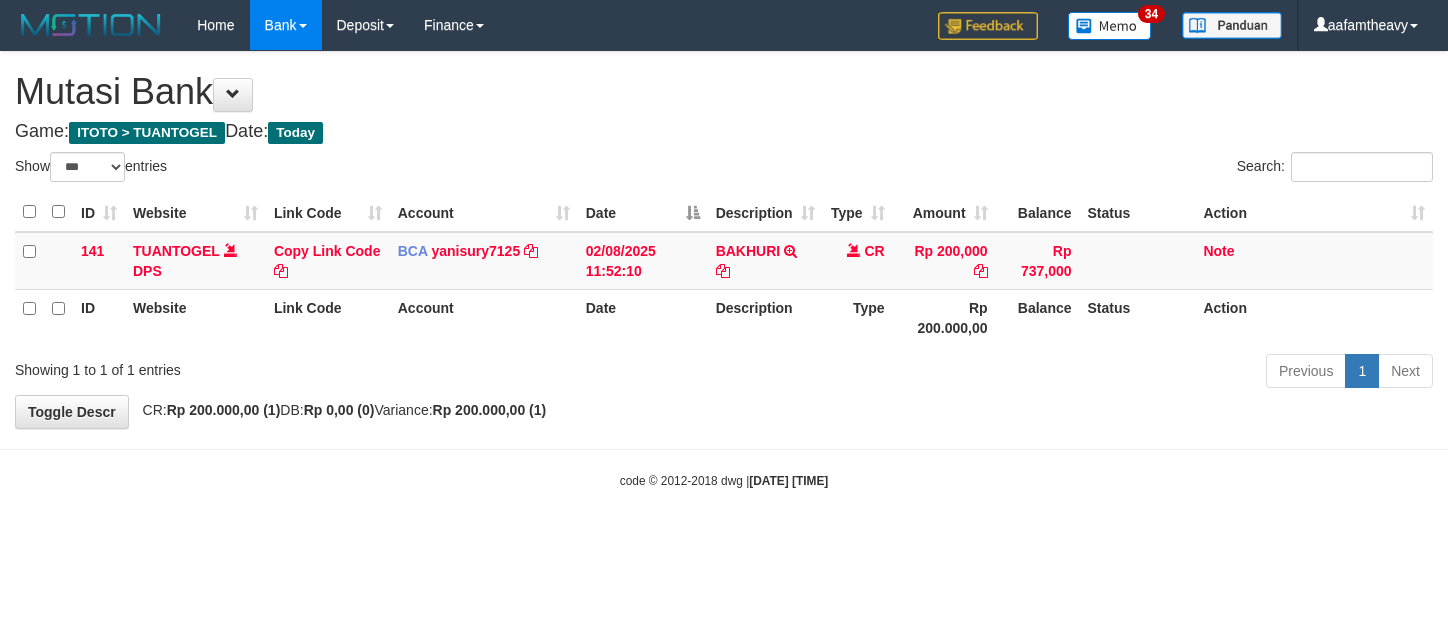 select on "***" 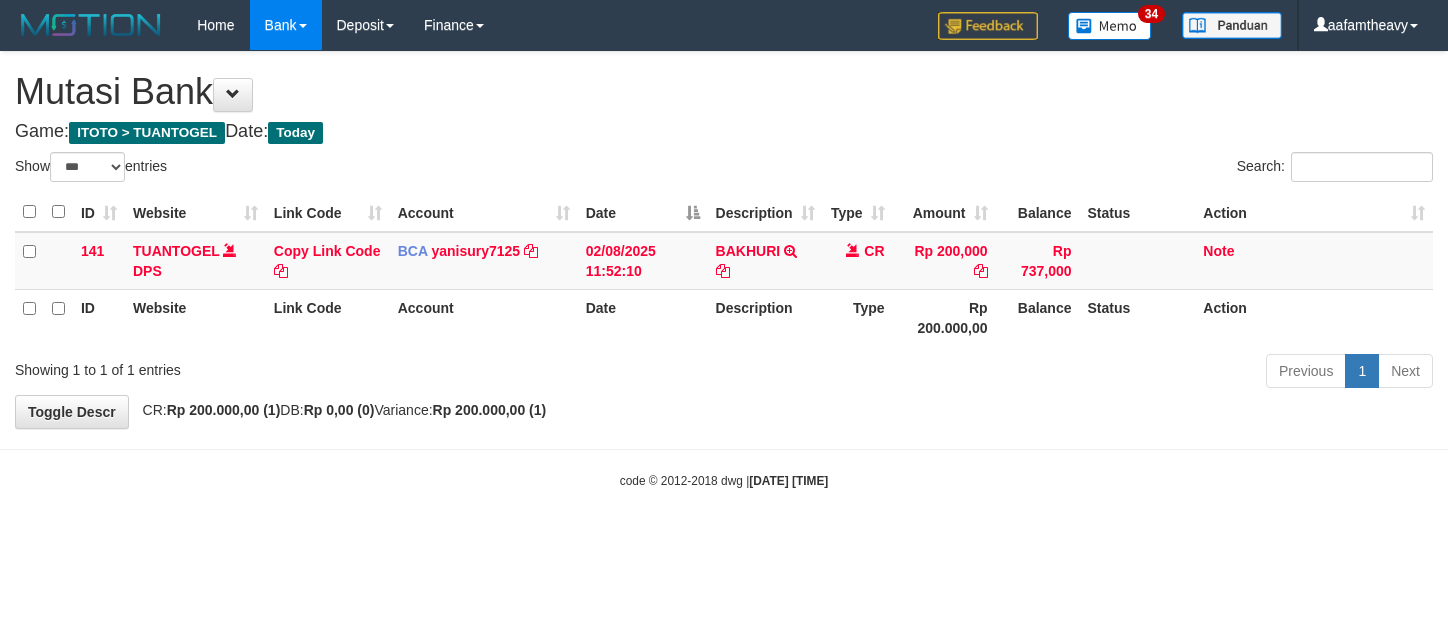 scroll, scrollTop: 0, scrollLeft: 0, axis: both 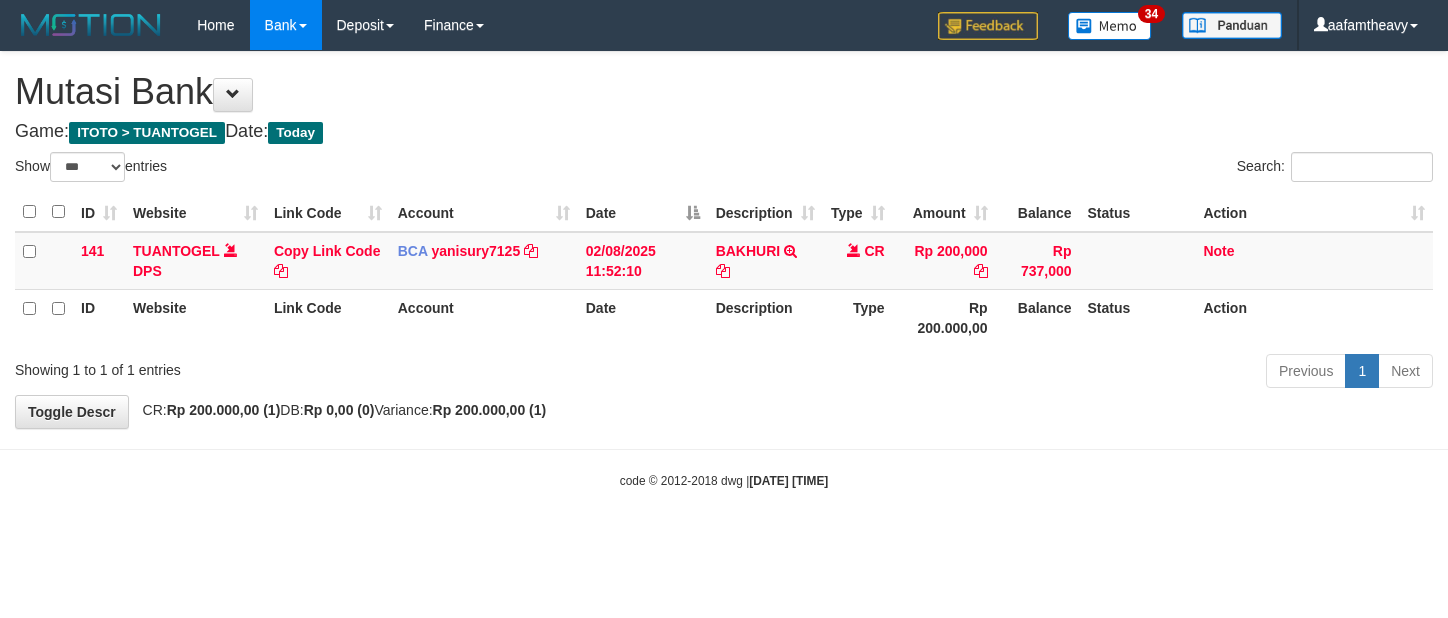 select on "***" 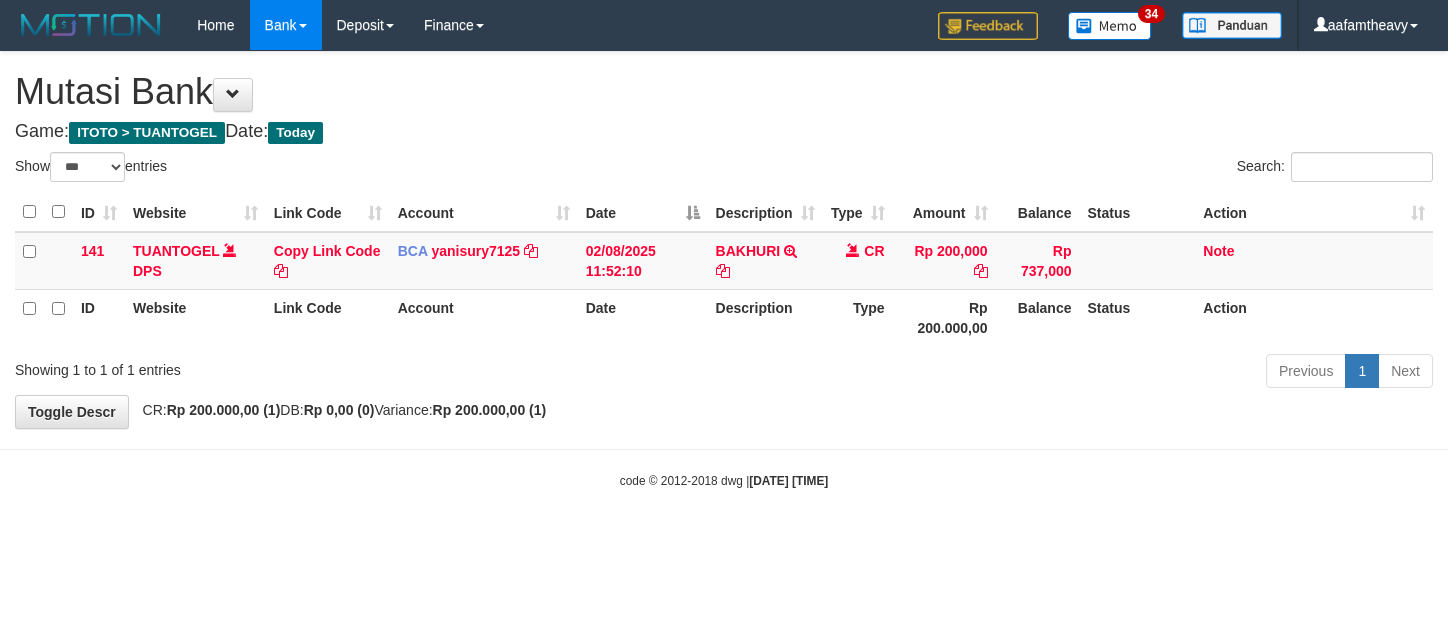 scroll, scrollTop: 0, scrollLeft: 0, axis: both 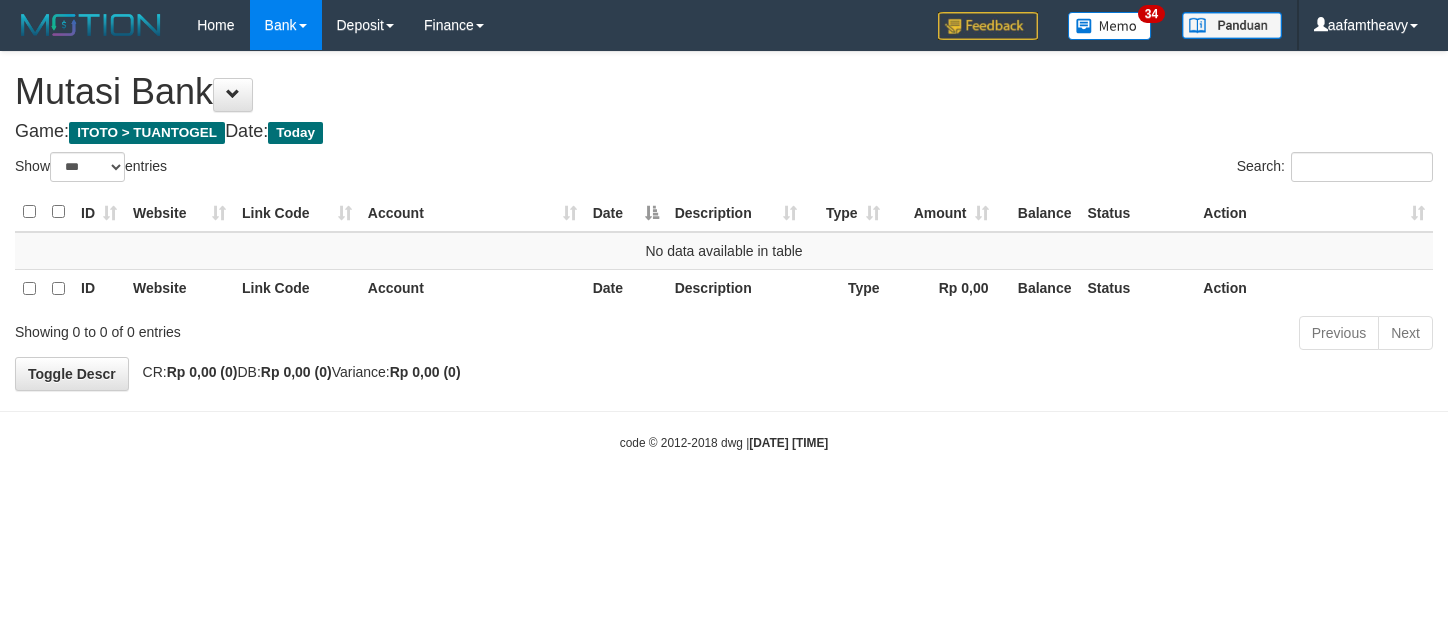 select on "***" 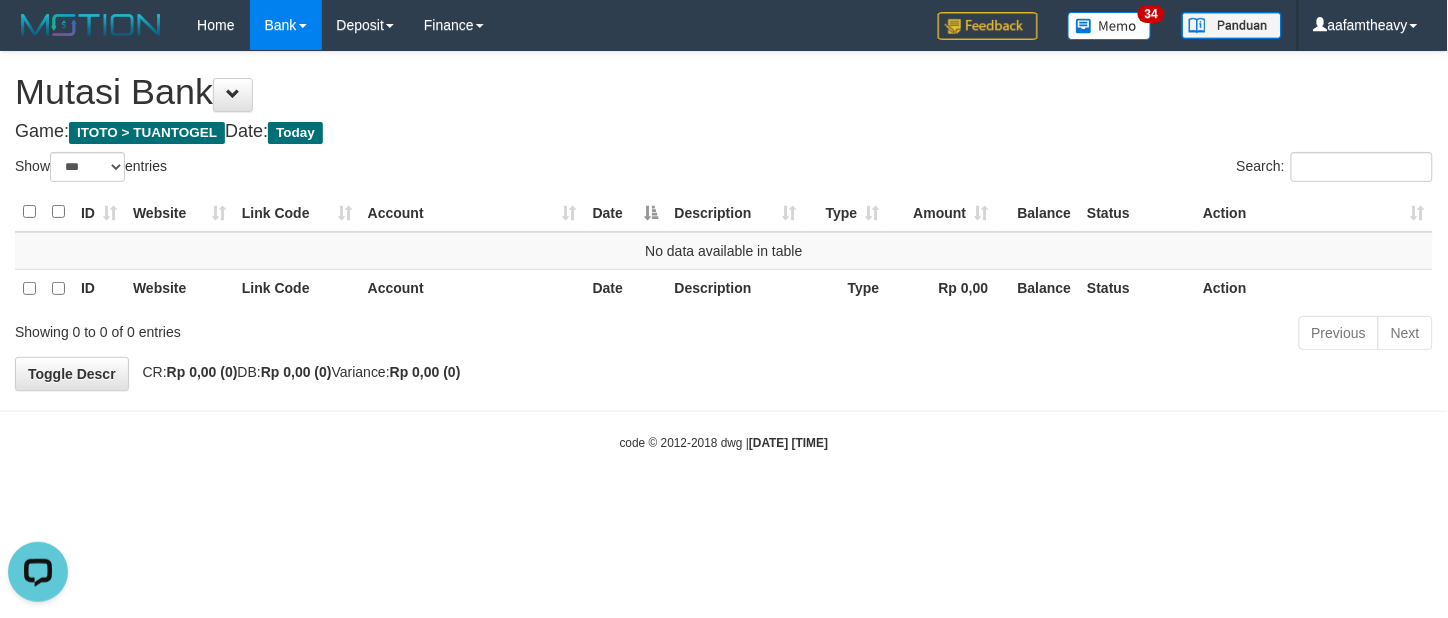 scroll, scrollTop: 0, scrollLeft: 0, axis: both 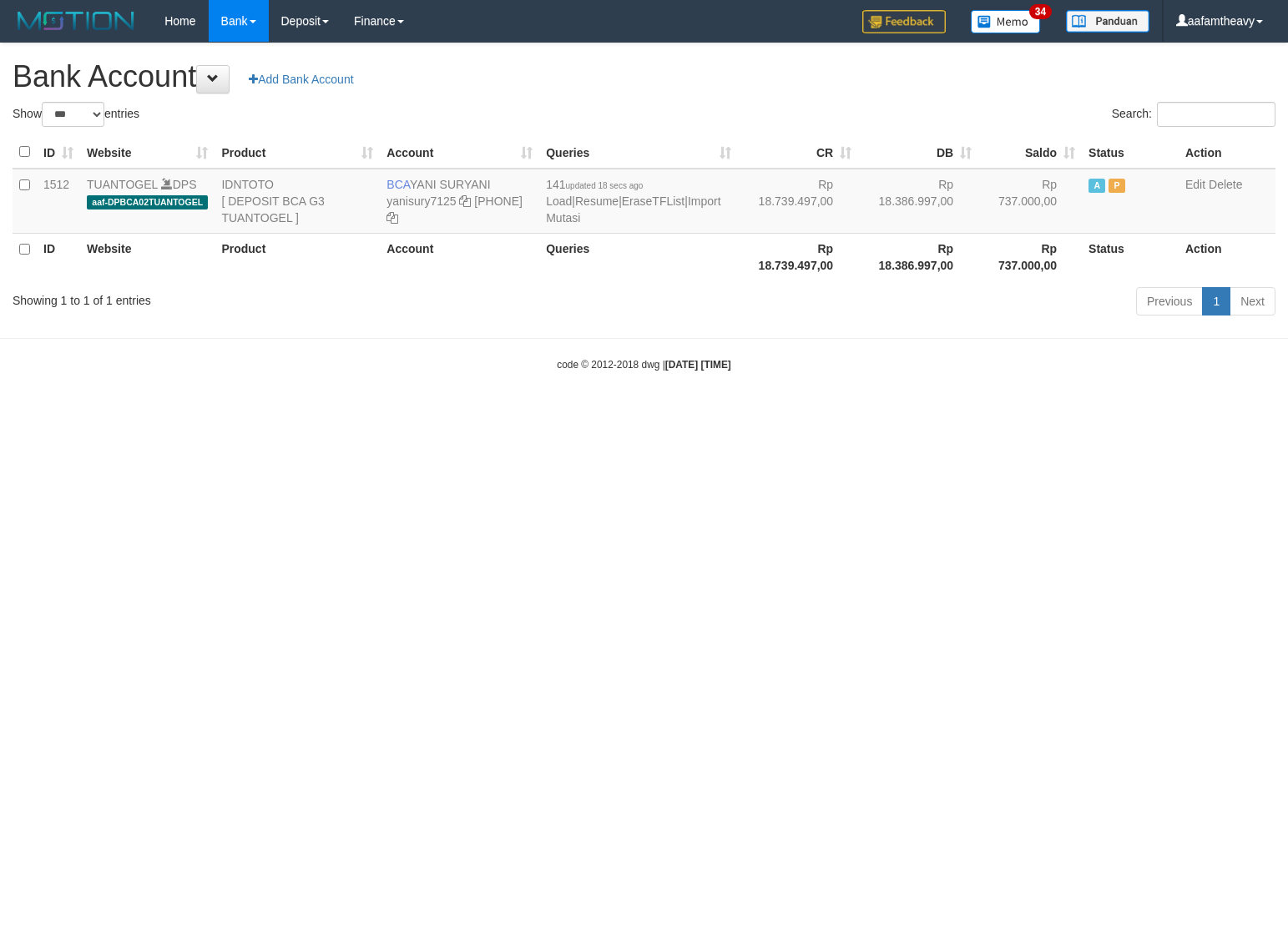 select on "***" 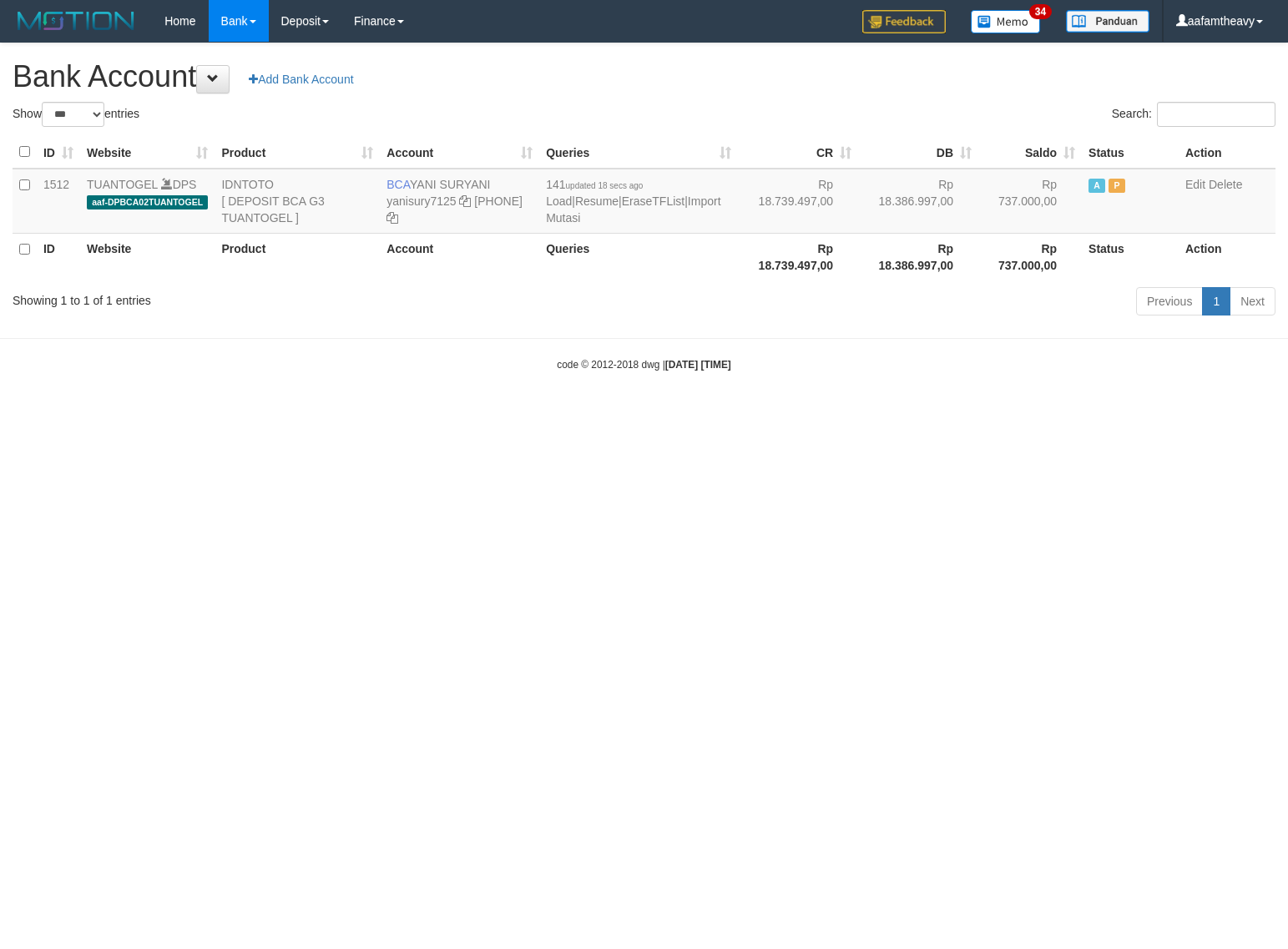 scroll, scrollTop: 0, scrollLeft: 0, axis: both 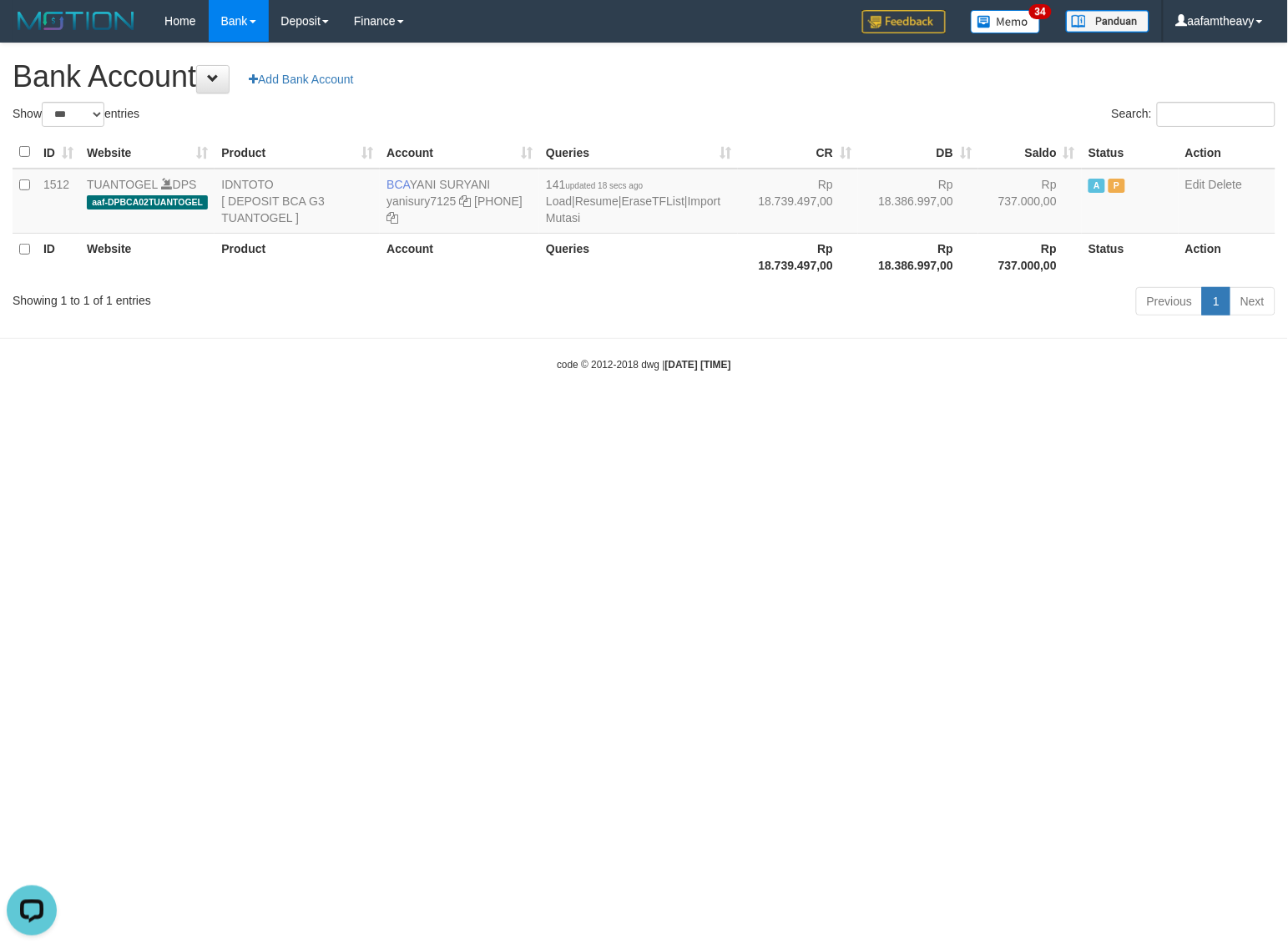 click on "Bank Account
Add Bank Account" at bounding box center [644, 77] 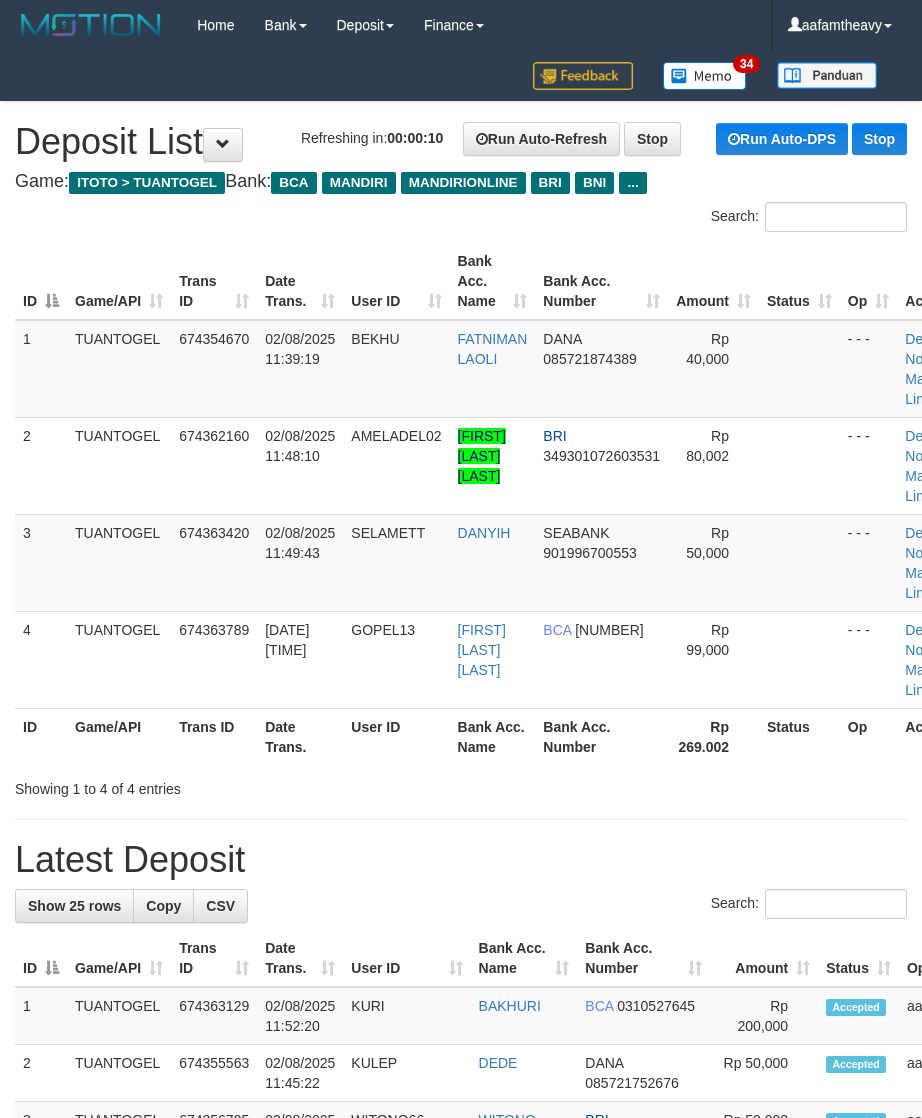 scroll, scrollTop: 0, scrollLeft: 0, axis: both 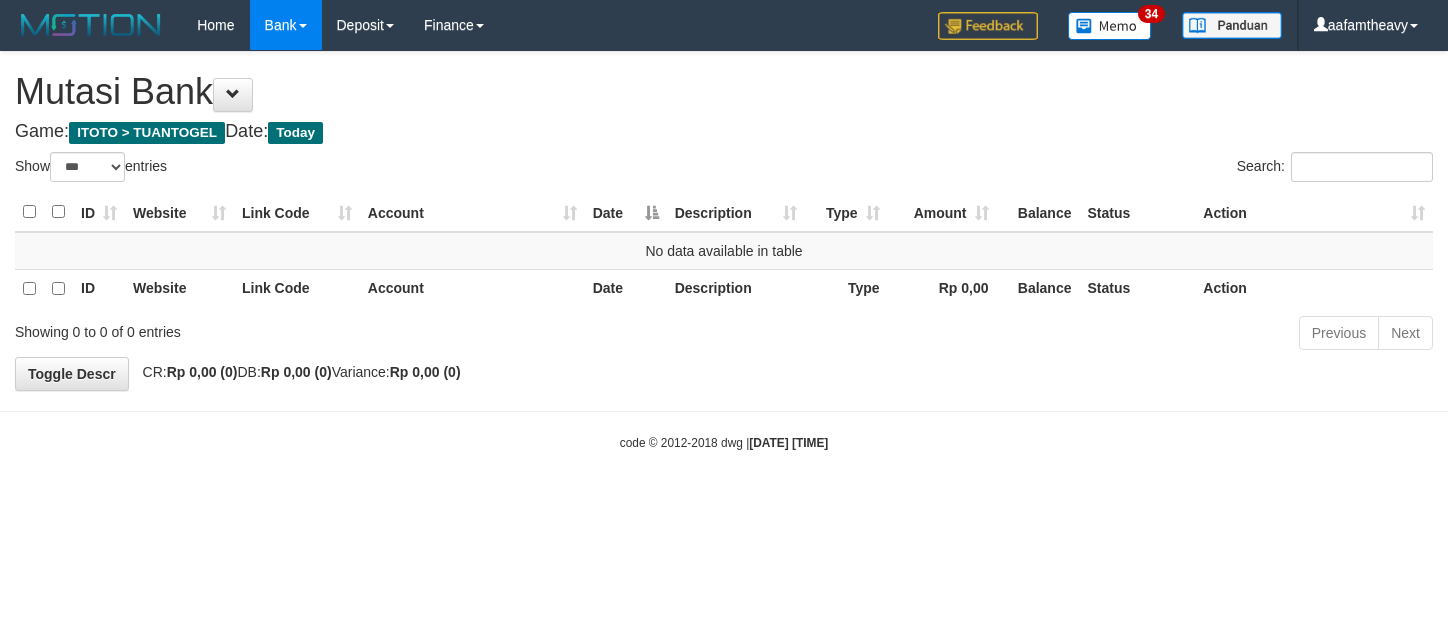 select on "***" 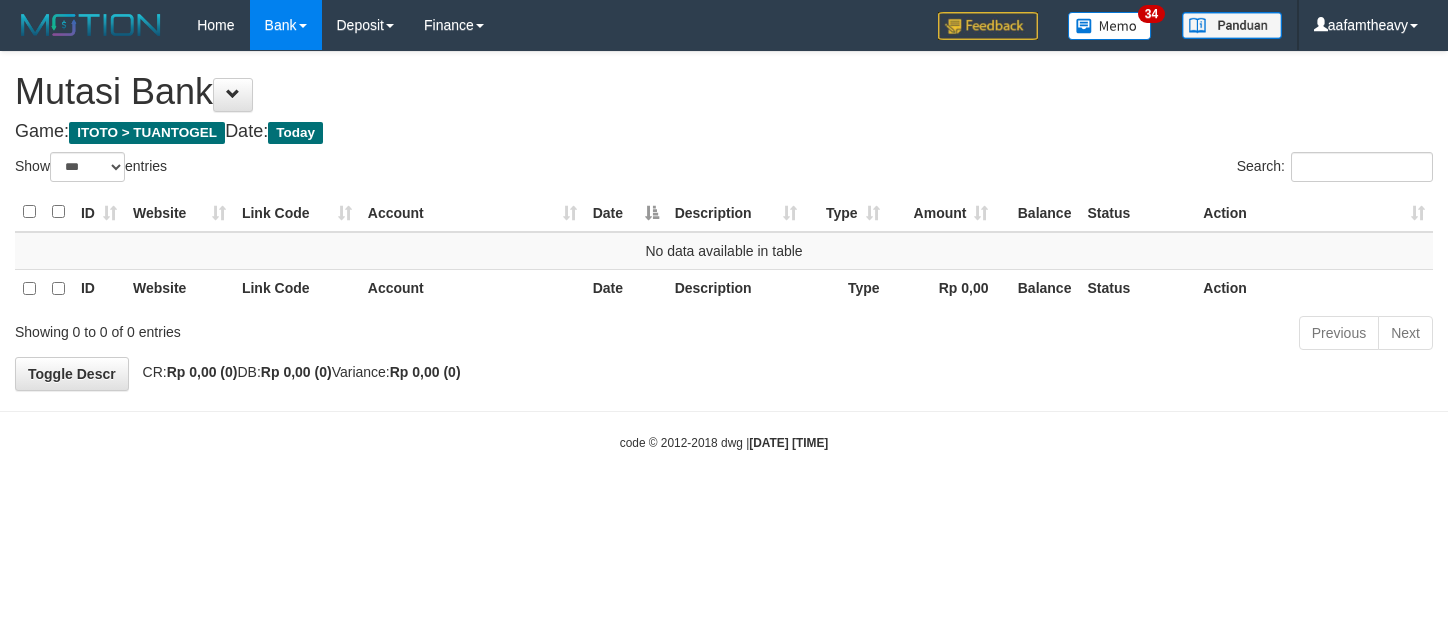 scroll, scrollTop: 0, scrollLeft: 0, axis: both 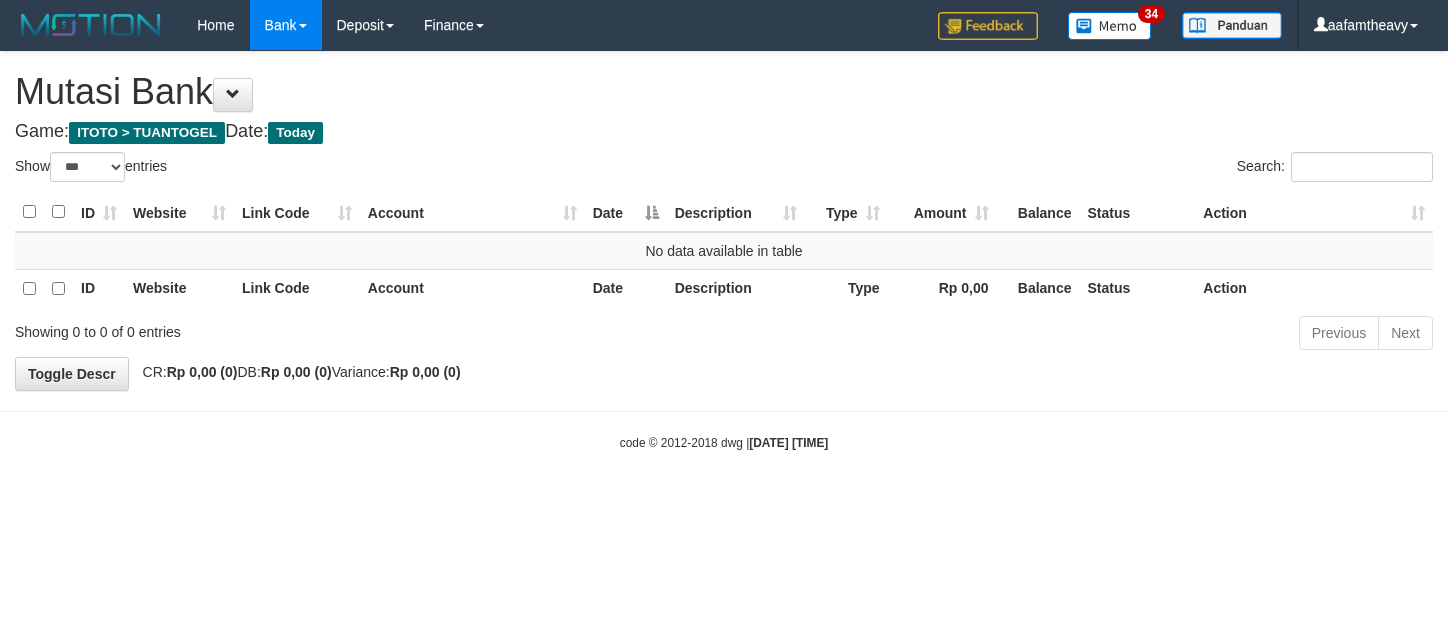 select on "***" 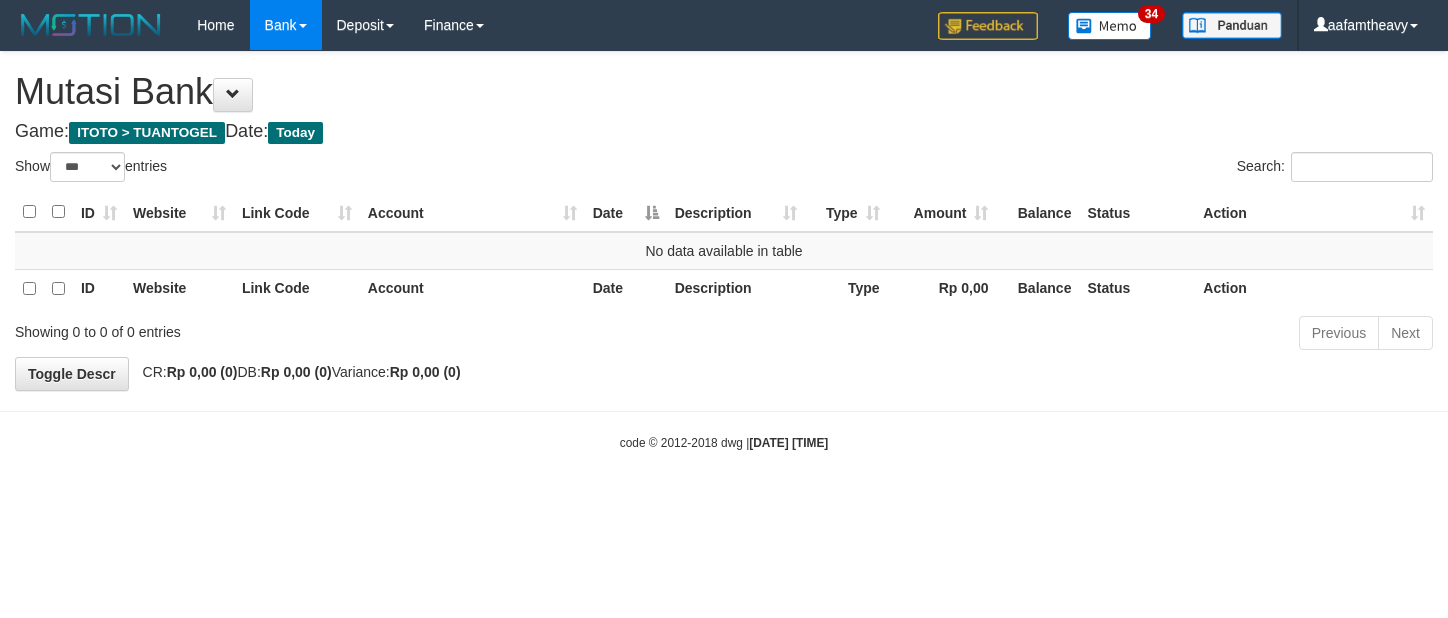 scroll, scrollTop: 0, scrollLeft: 0, axis: both 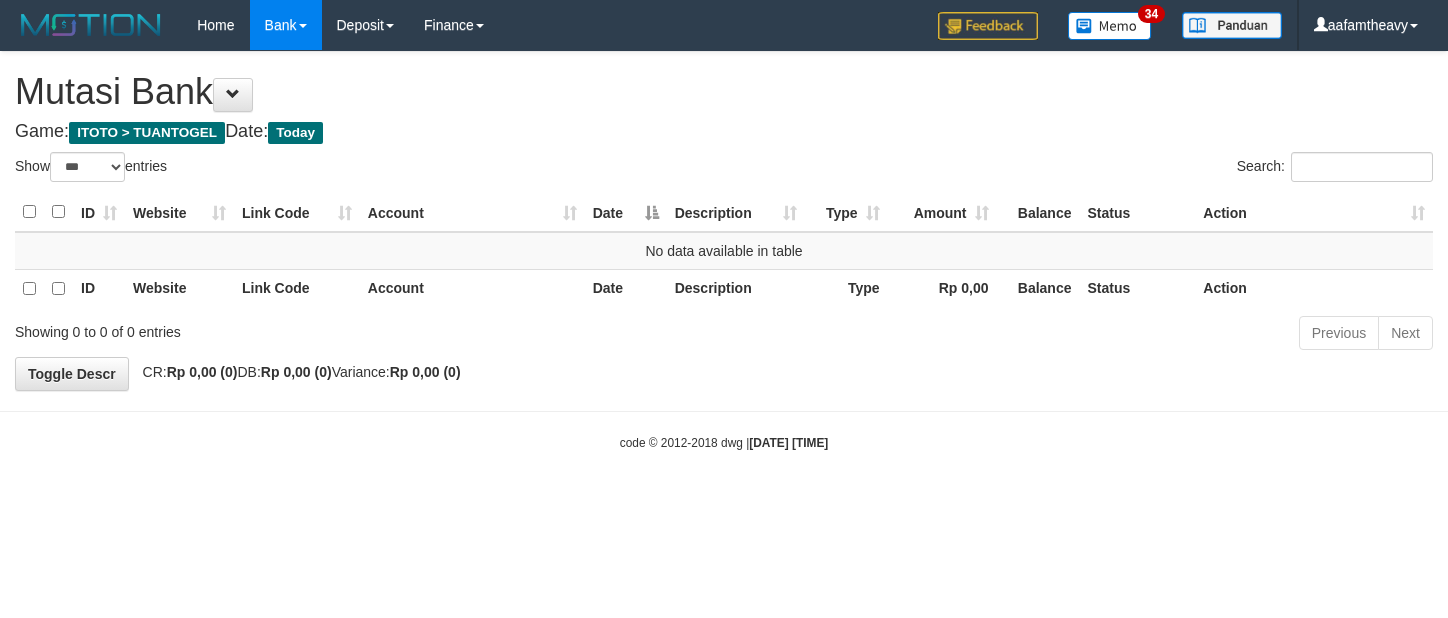 select on "***" 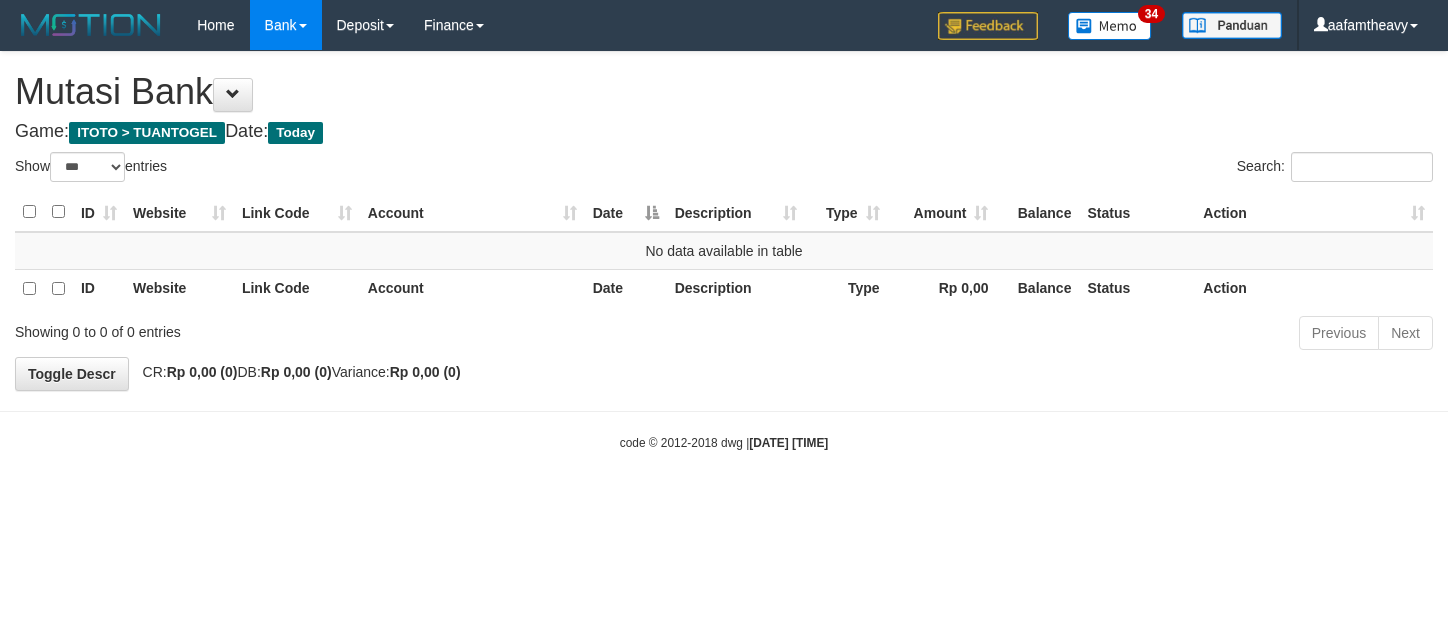scroll, scrollTop: 0, scrollLeft: 0, axis: both 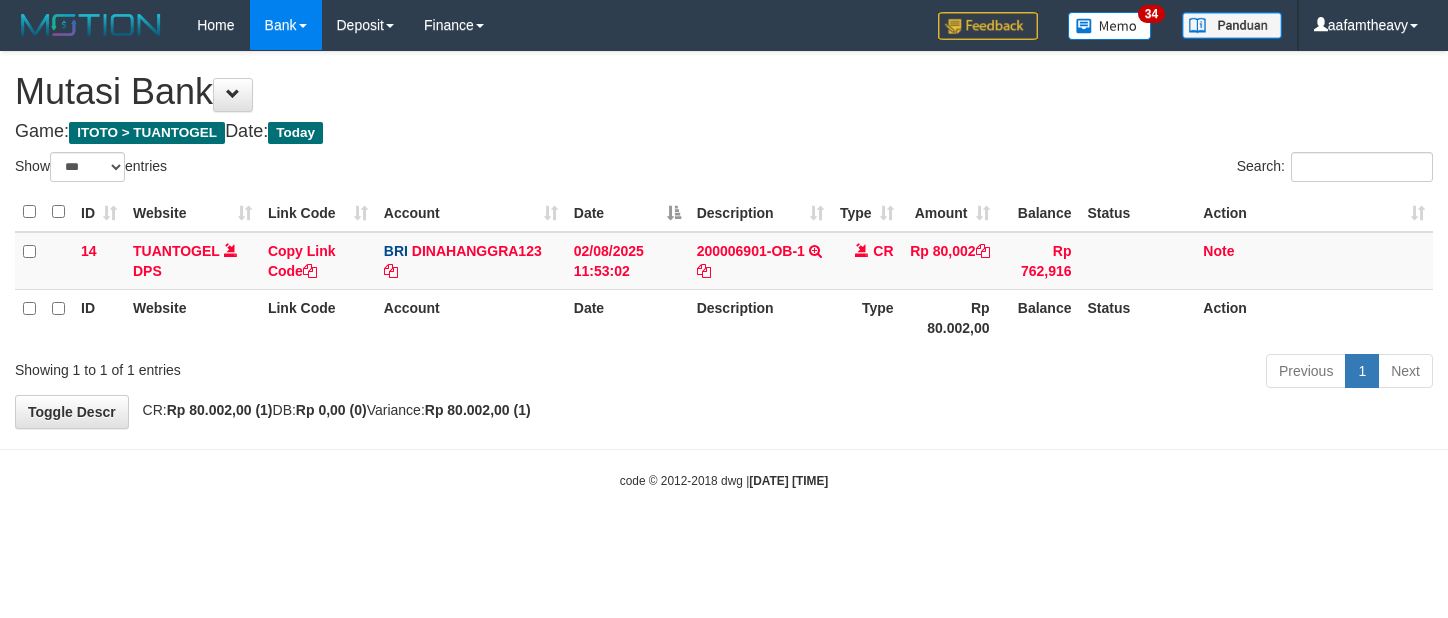 select on "***" 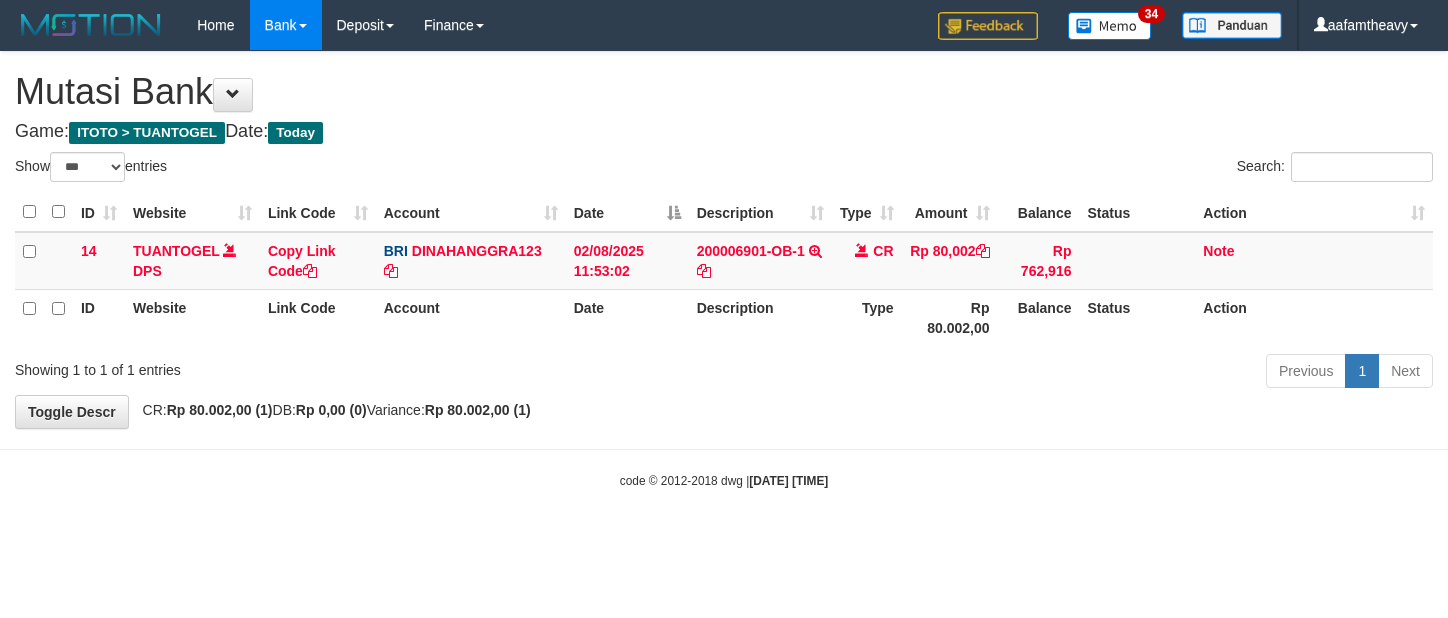 scroll, scrollTop: 0, scrollLeft: 0, axis: both 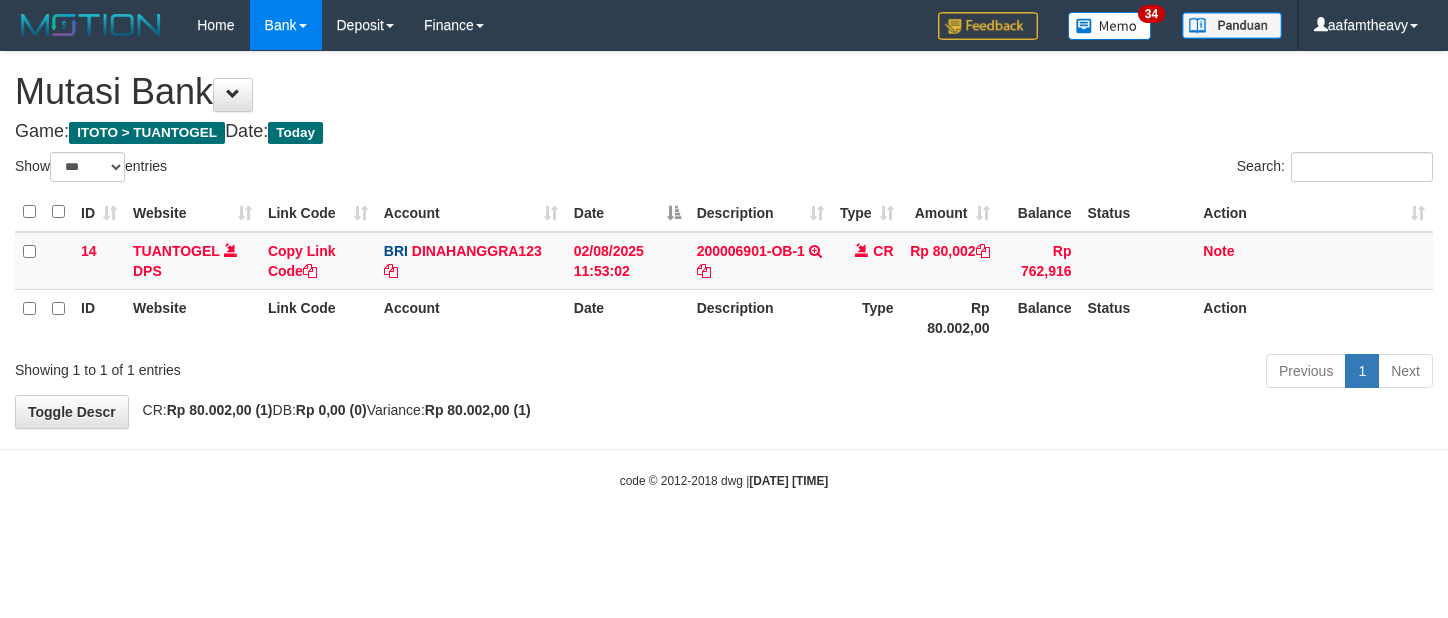 select on "***" 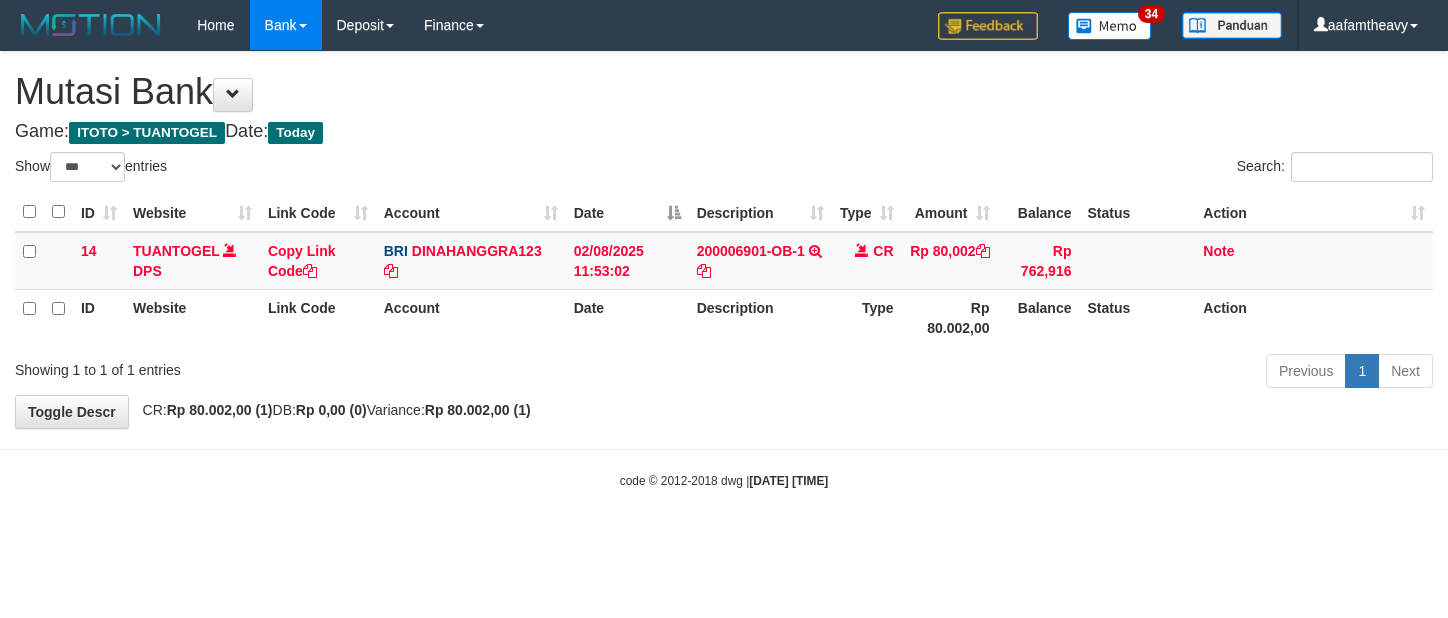 scroll, scrollTop: 0, scrollLeft: 0, axis: both 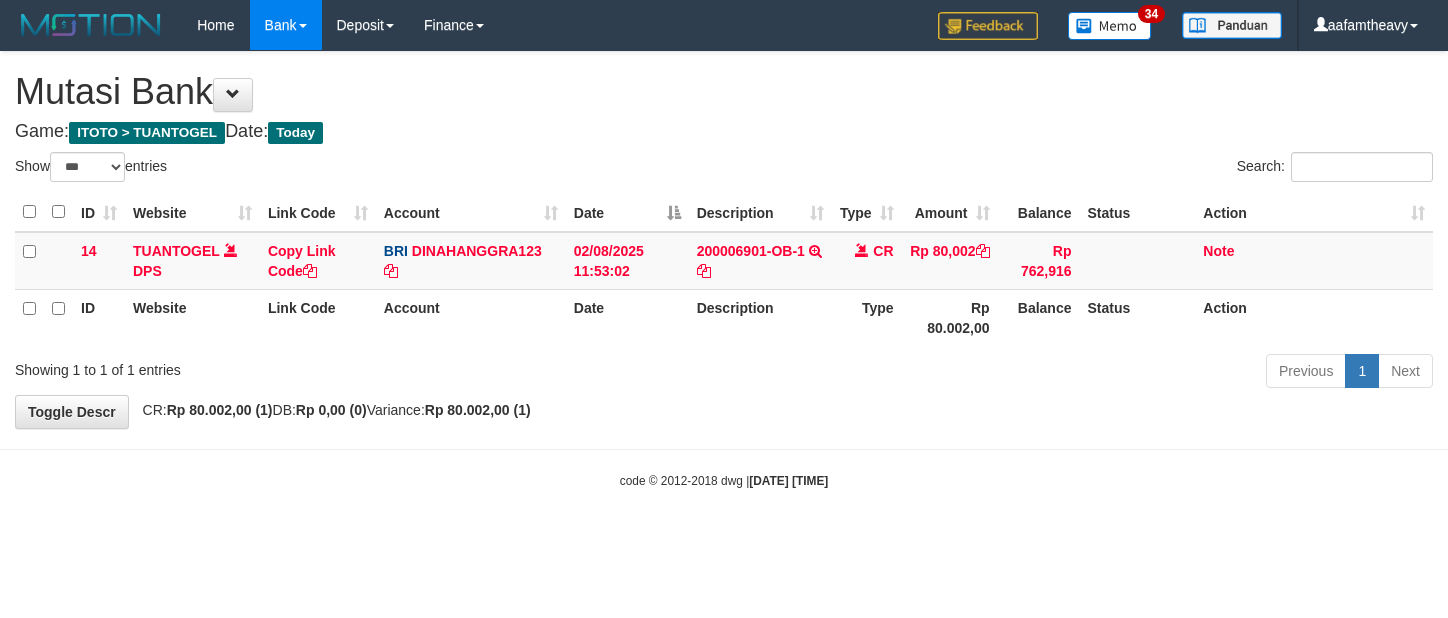 select on "***" 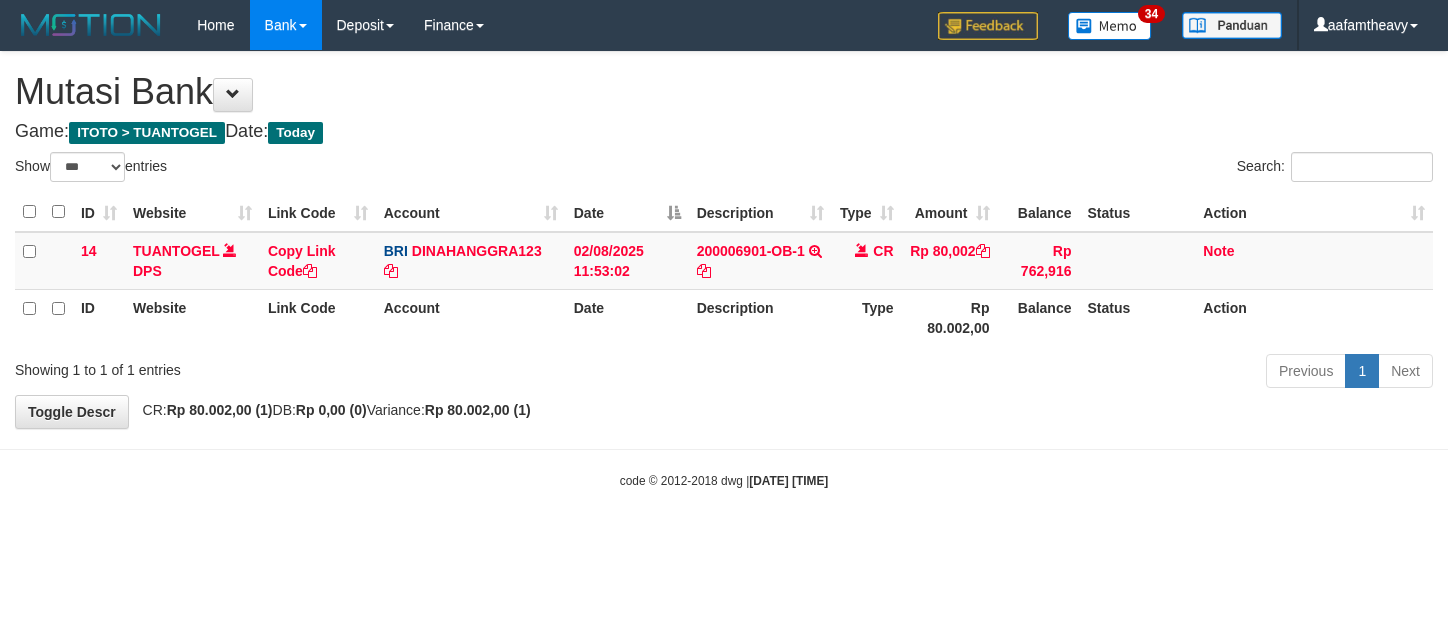 scroll, scrollTop: 0, scrollLeft: 0, axis: both 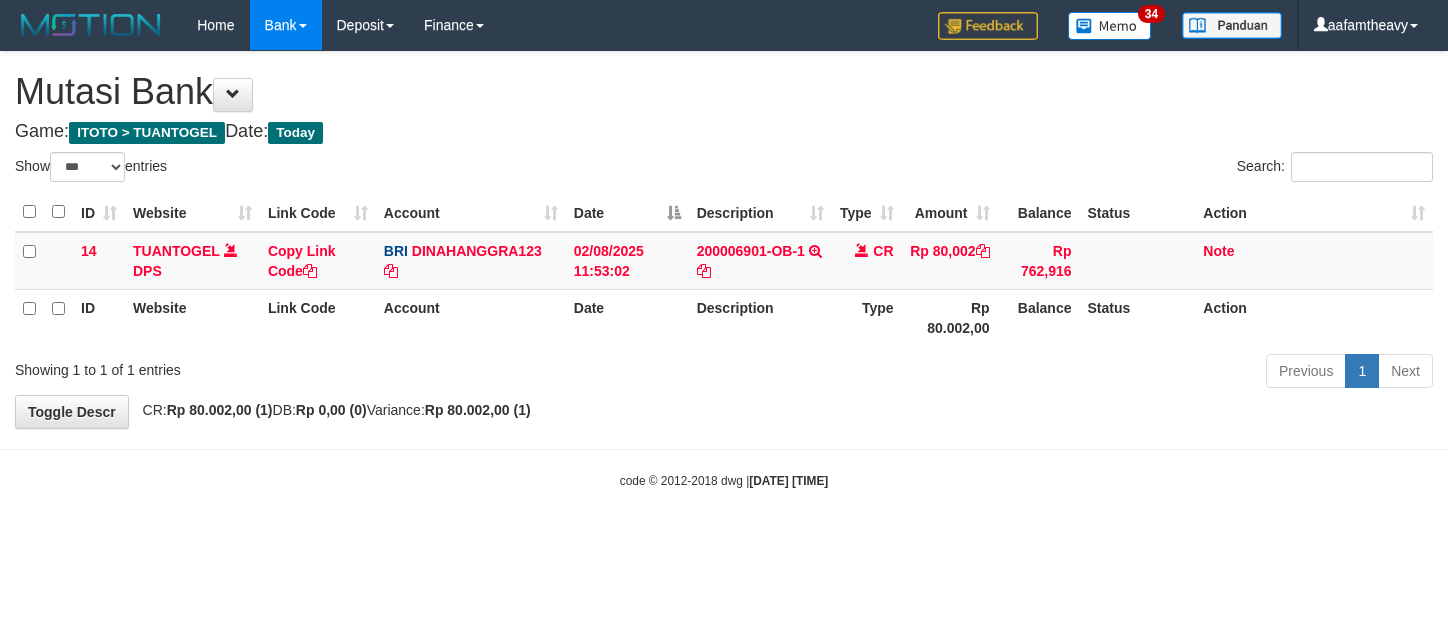 select on "***" 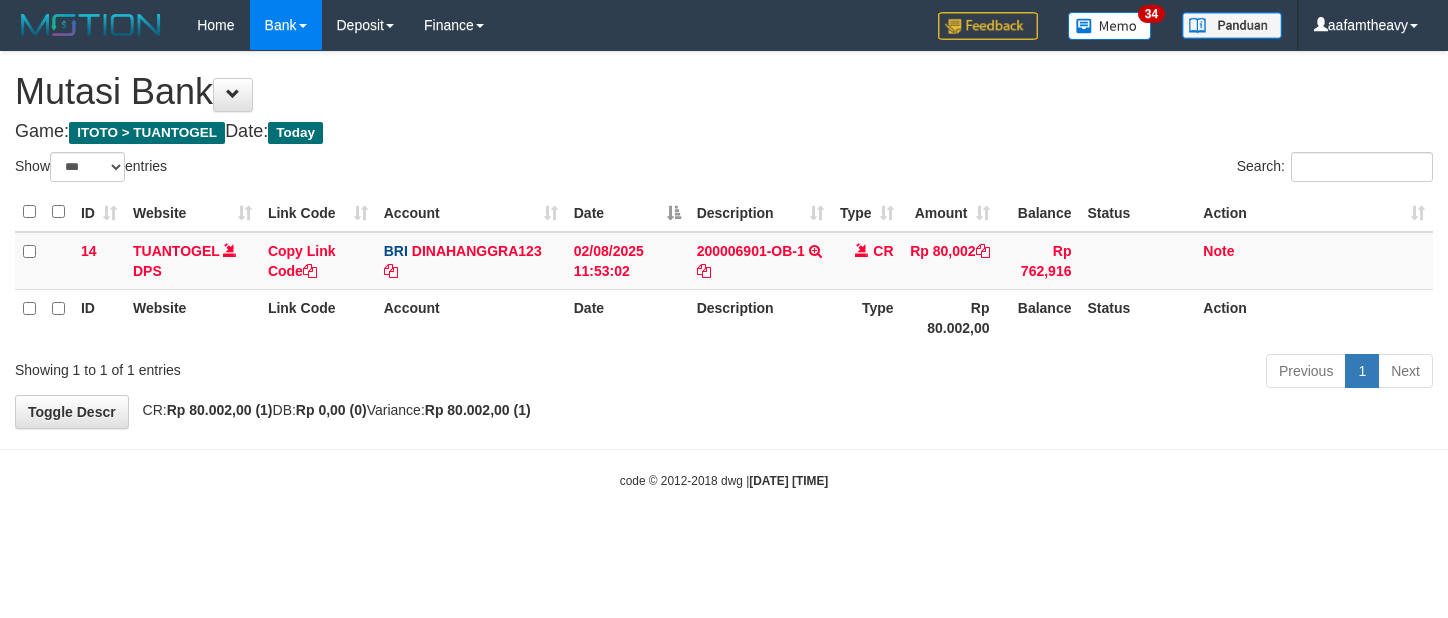 scroll, scrollTop: 0, scrollLeft: 0, axis: both 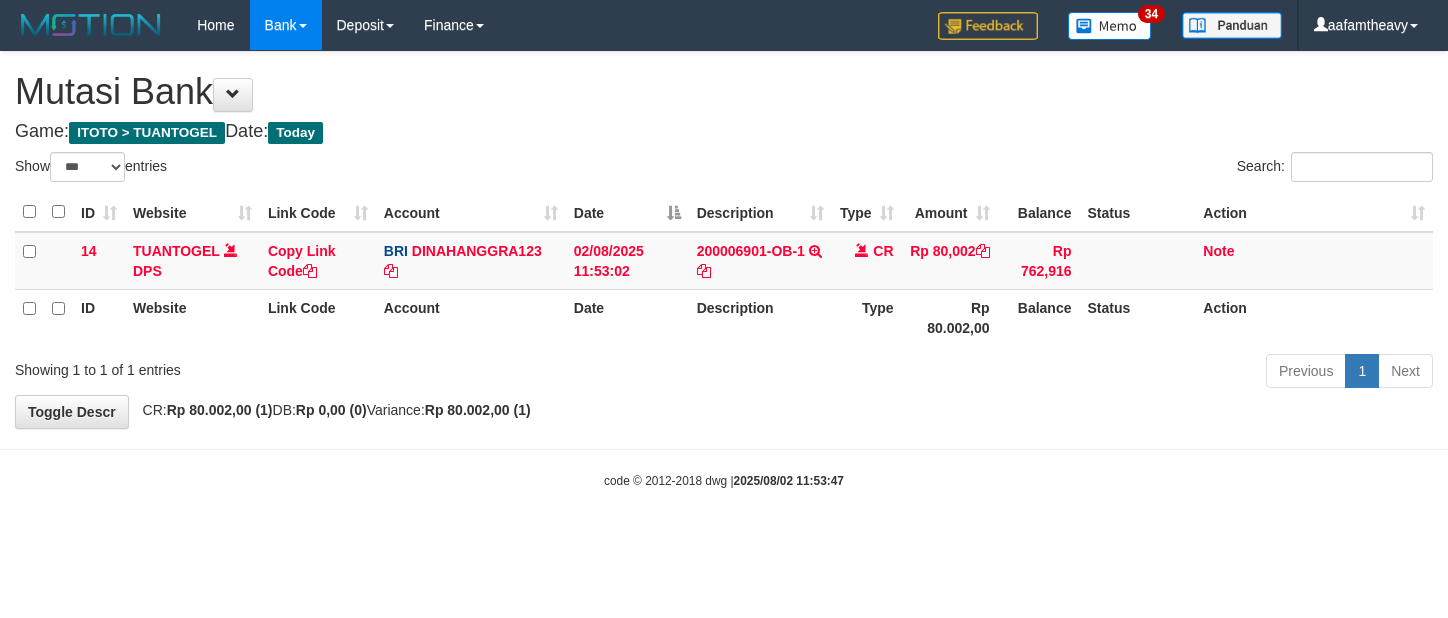 select on "***" 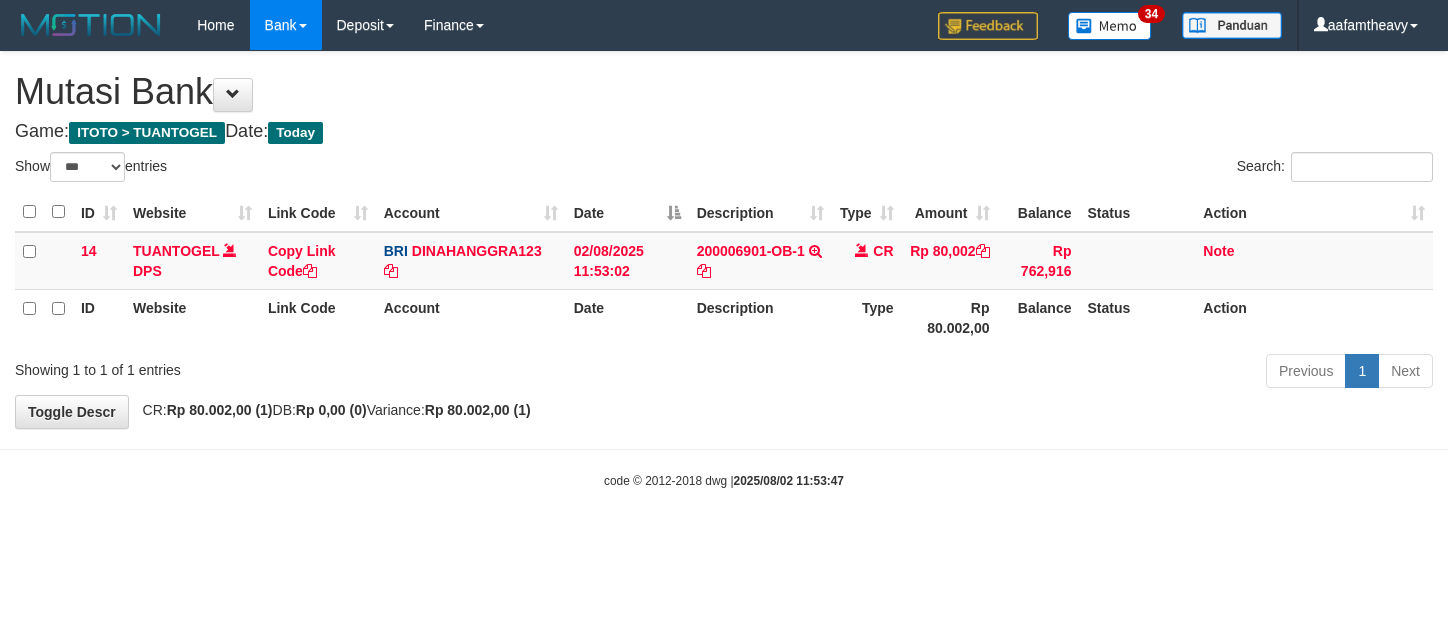 scroll, scrollTop: 0, scrollLeft: 0, axis: both 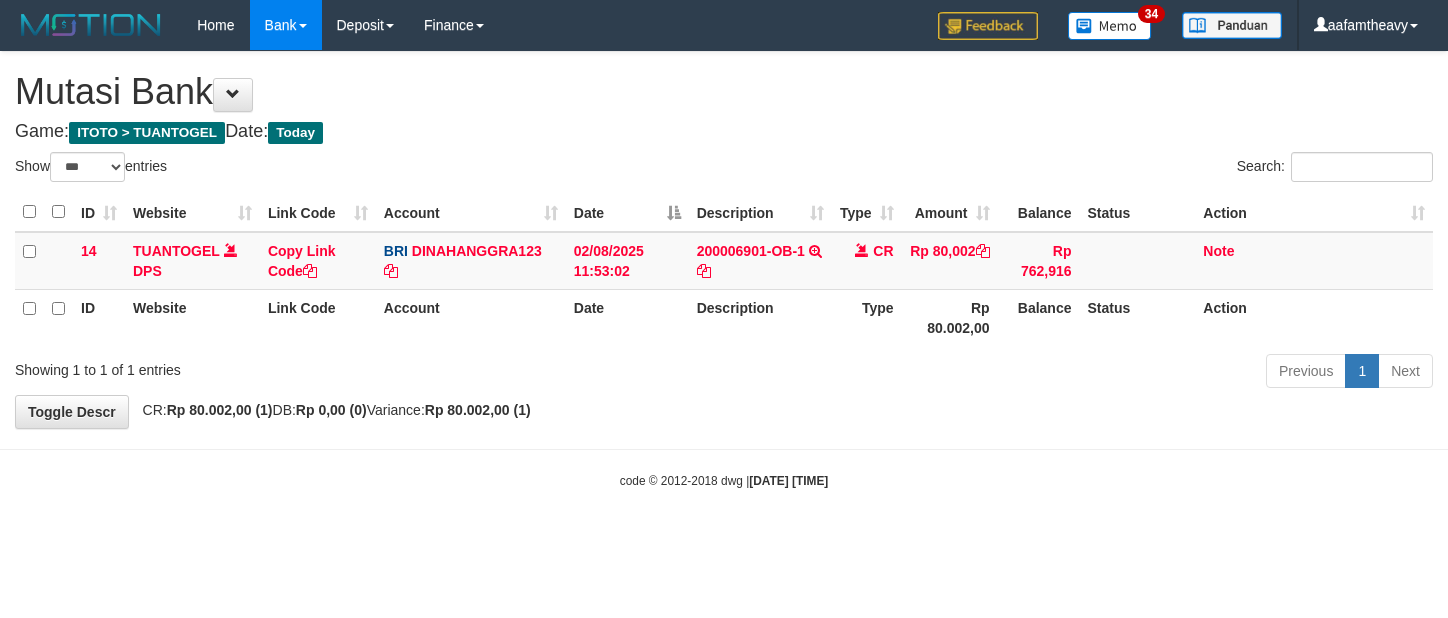 select on "***" 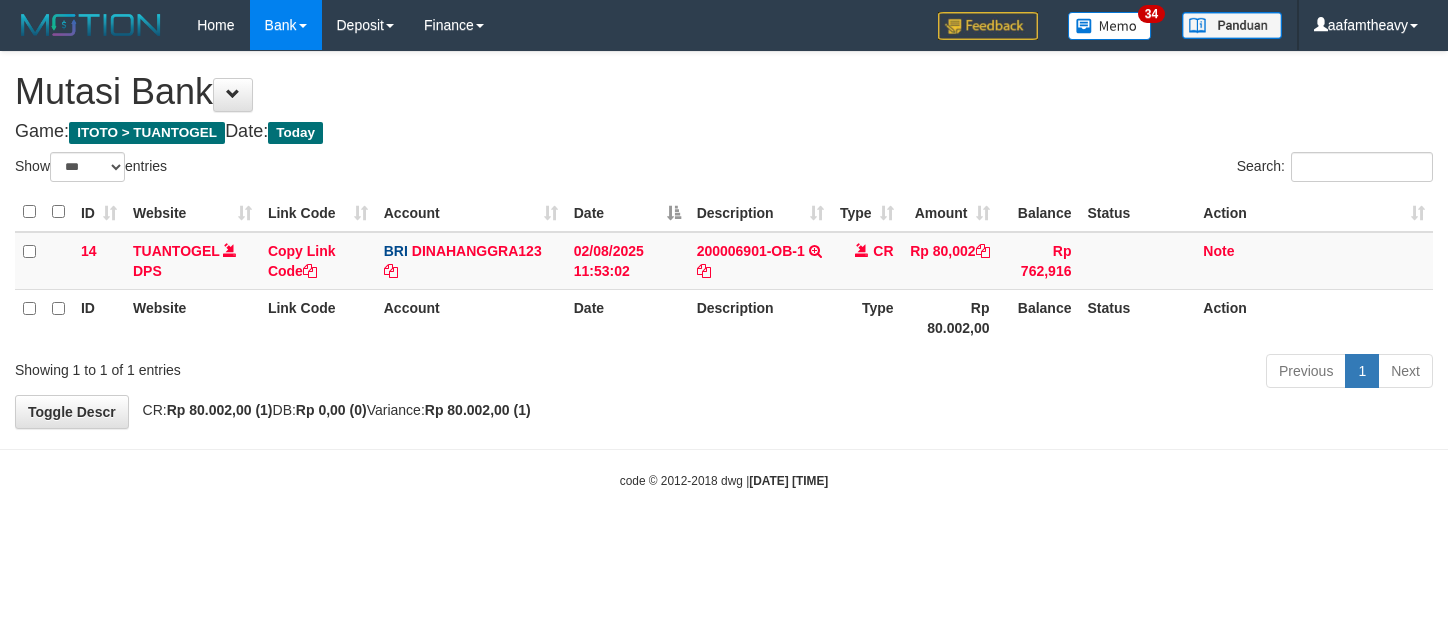 scroll, scrollTop: 0, scrollLeft: 0, axis: both 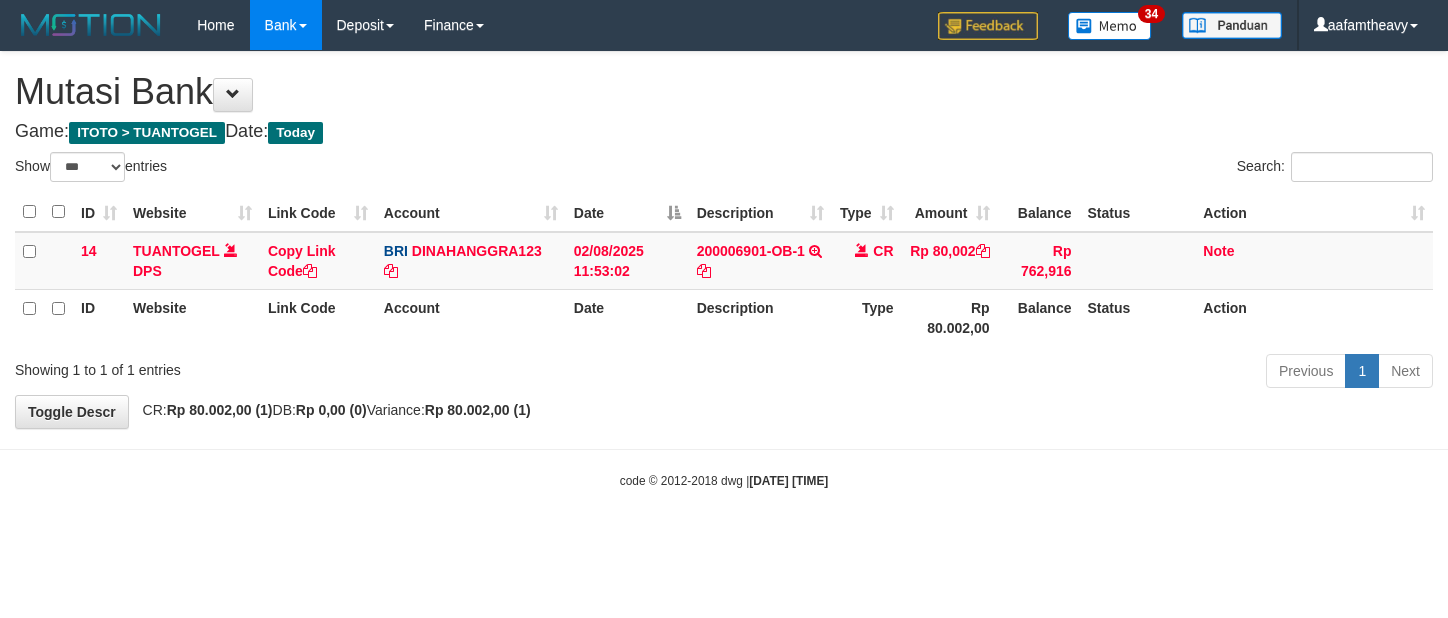 select on "***" 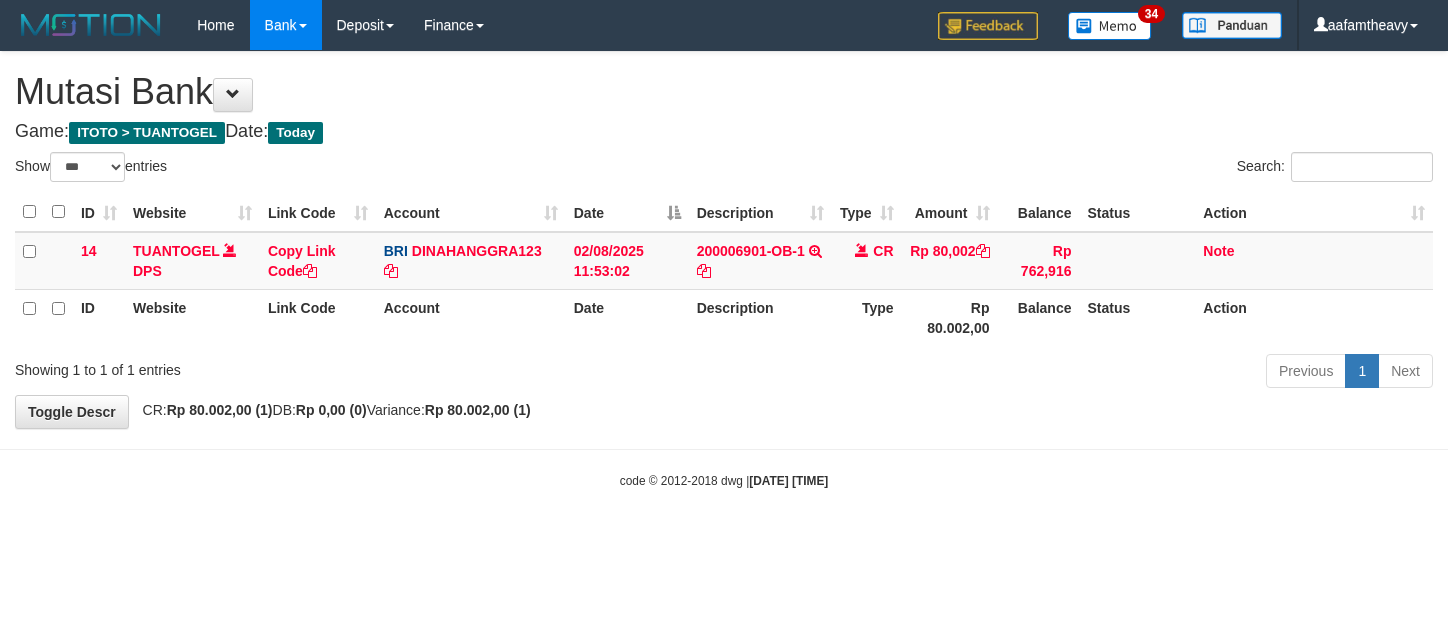 scroll, scrollTop: 0, scrollLeft: 0, axis: both 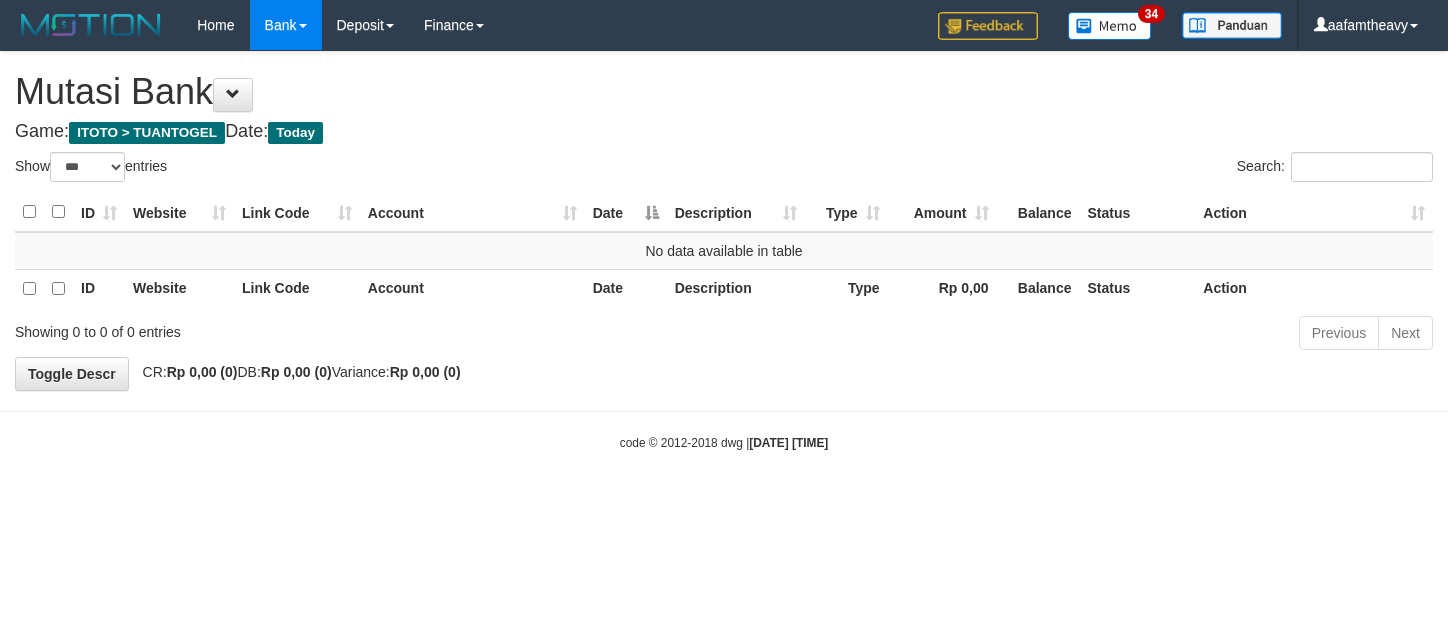 select on "***" 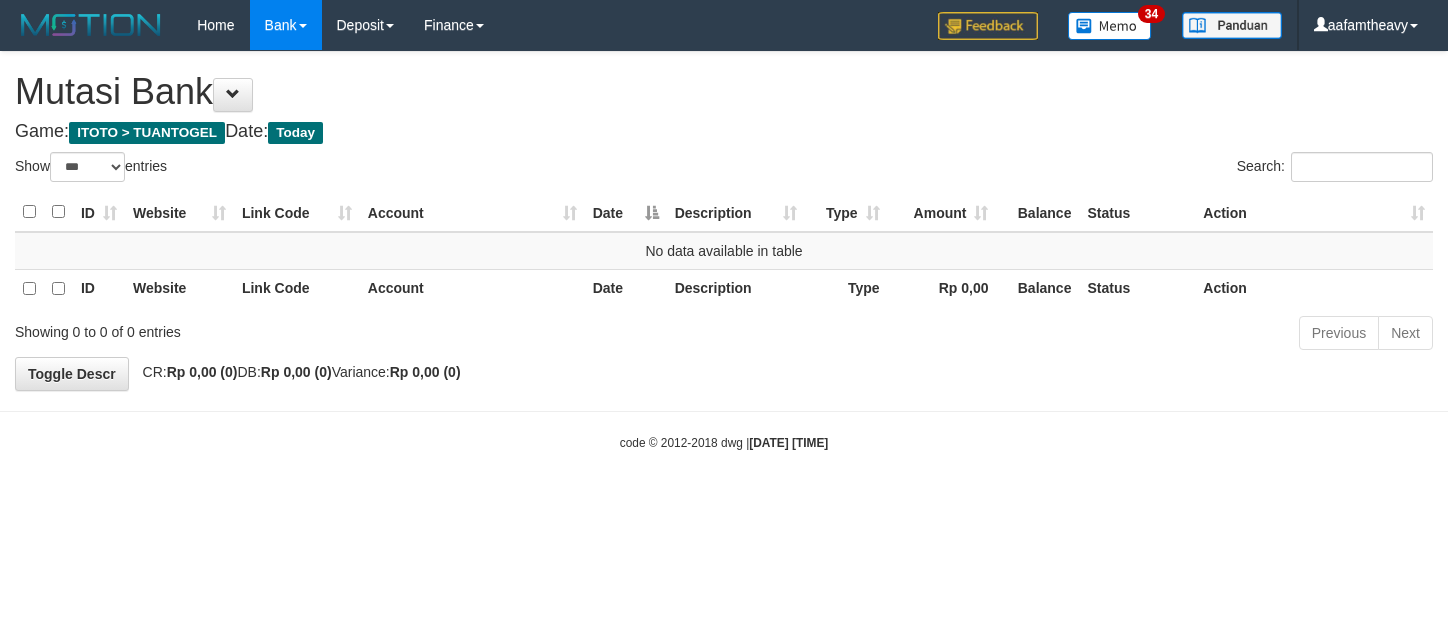 scroll, scrollTop: 0, scrollLeft: 0, axis: both 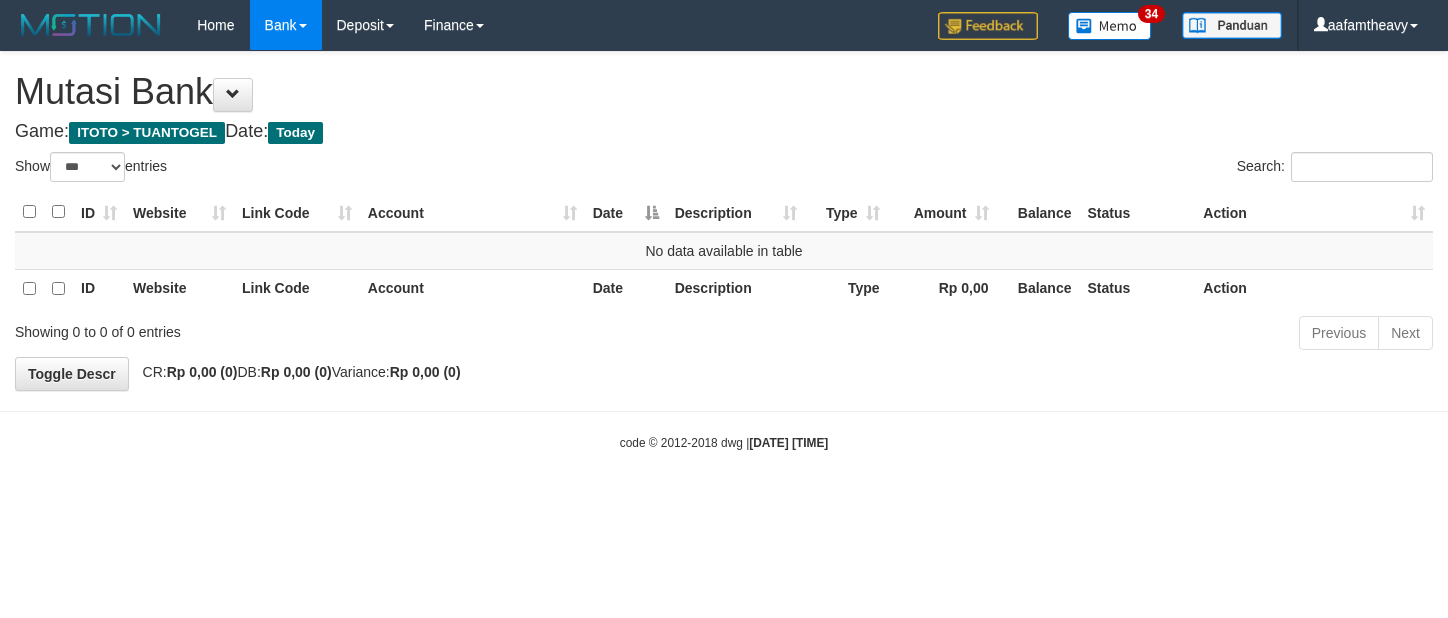 select on "***" 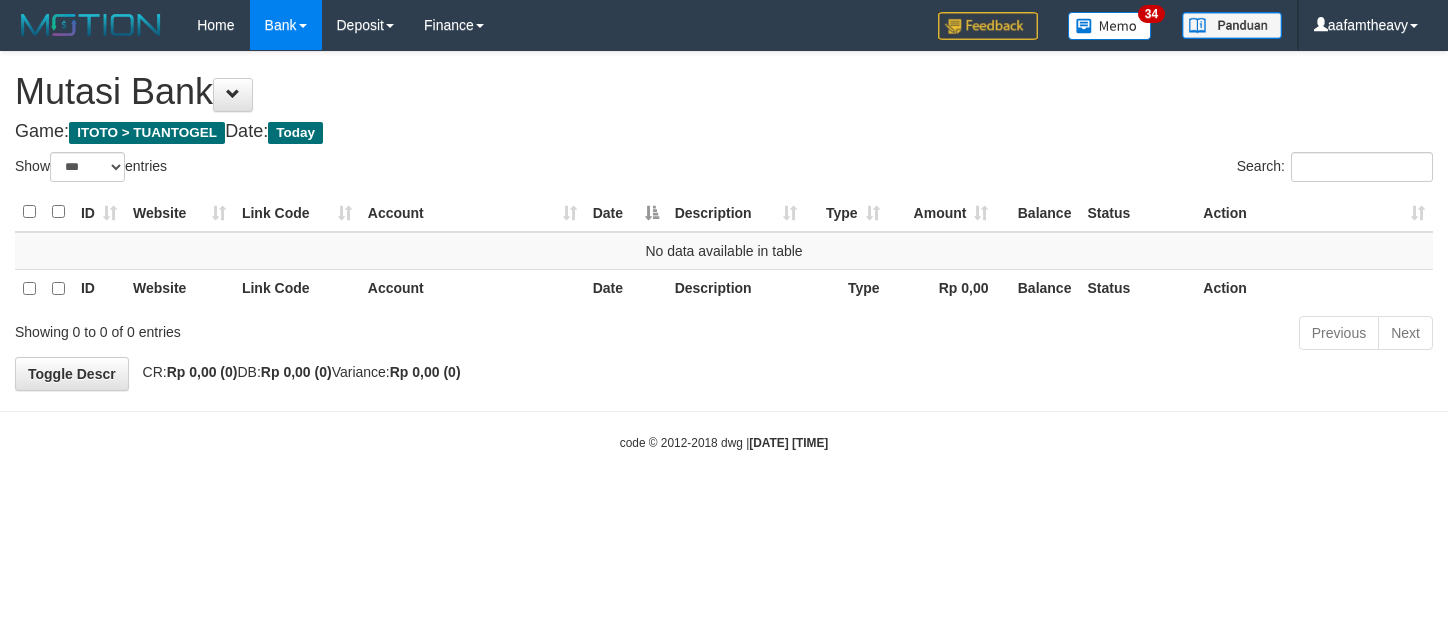 scroll, scrollTop: 0, scrollLeft: 0, axis: both 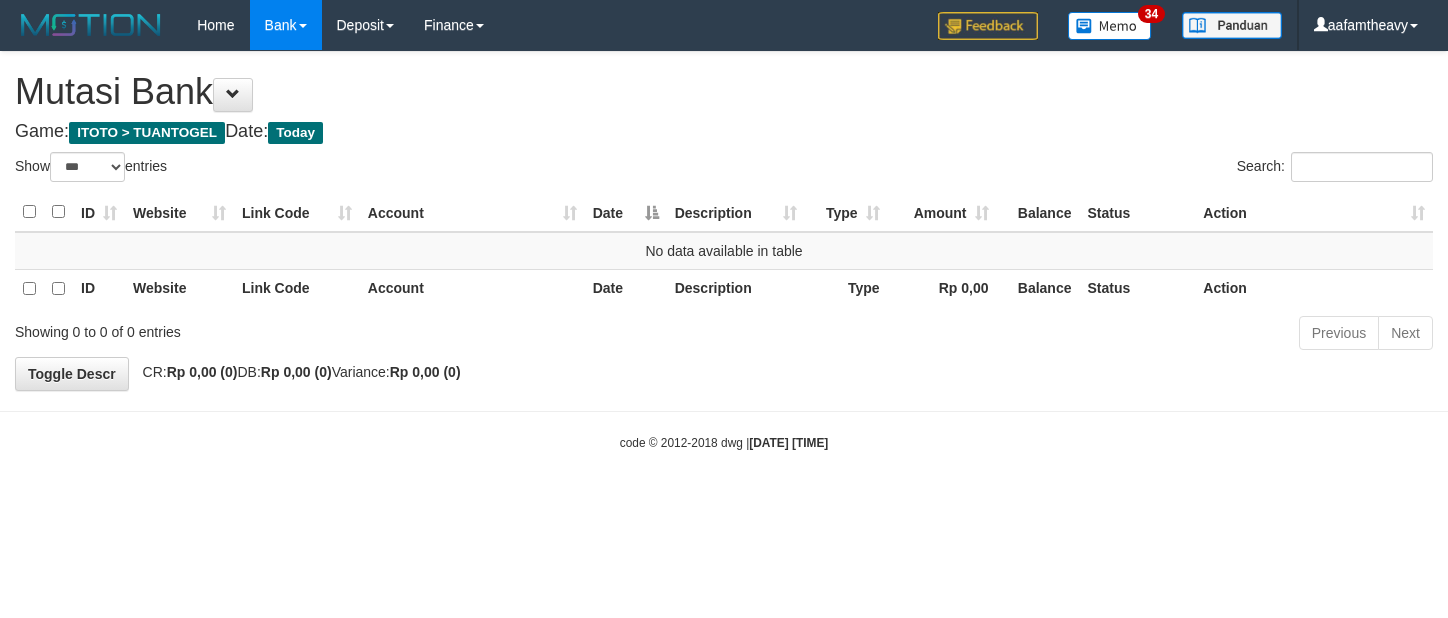 select on "***" 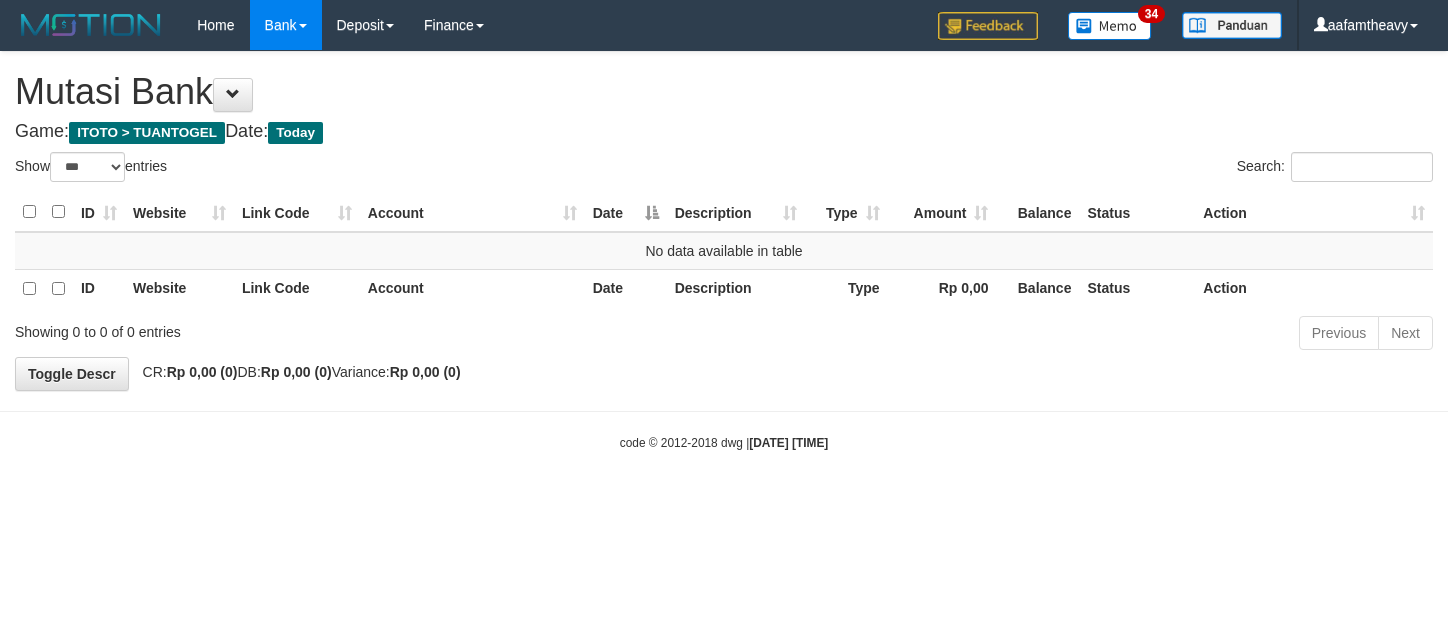 scroll, scrollTop: 0, scrollLeft: 0, axis: both 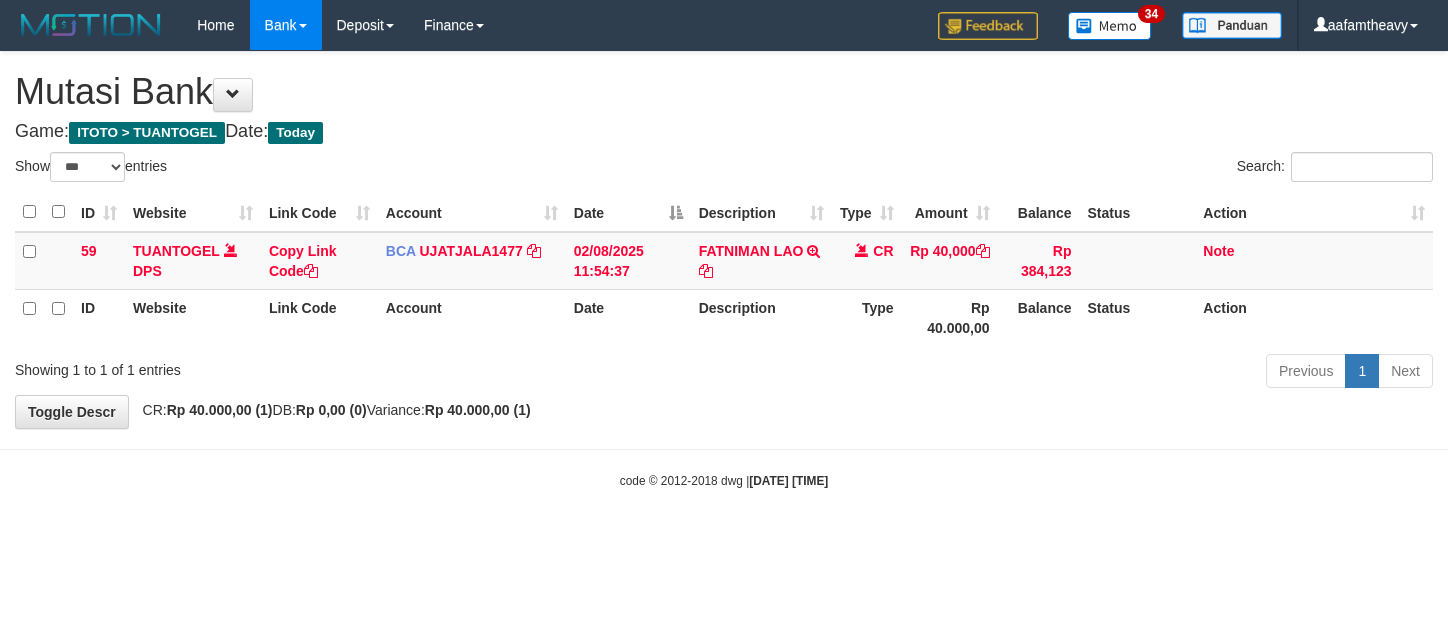 select on "***" 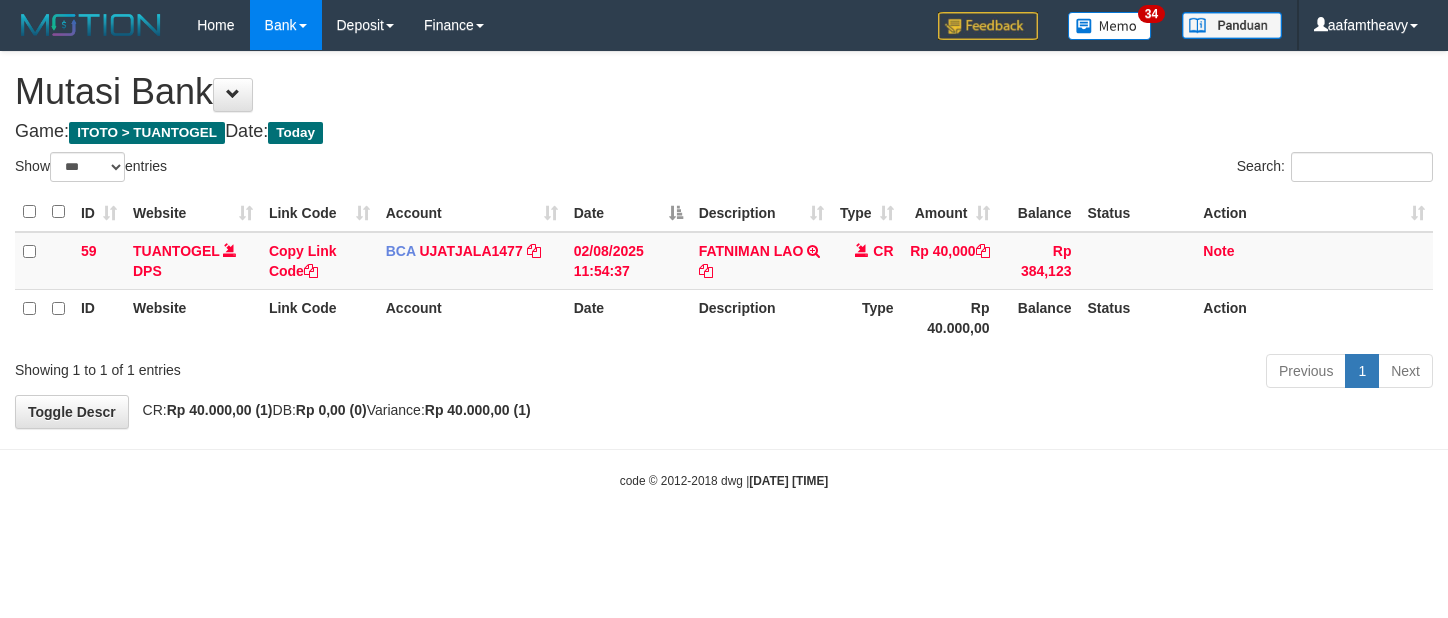 scroll, scrollTop: 0, scrollLeft: 0, axis: both 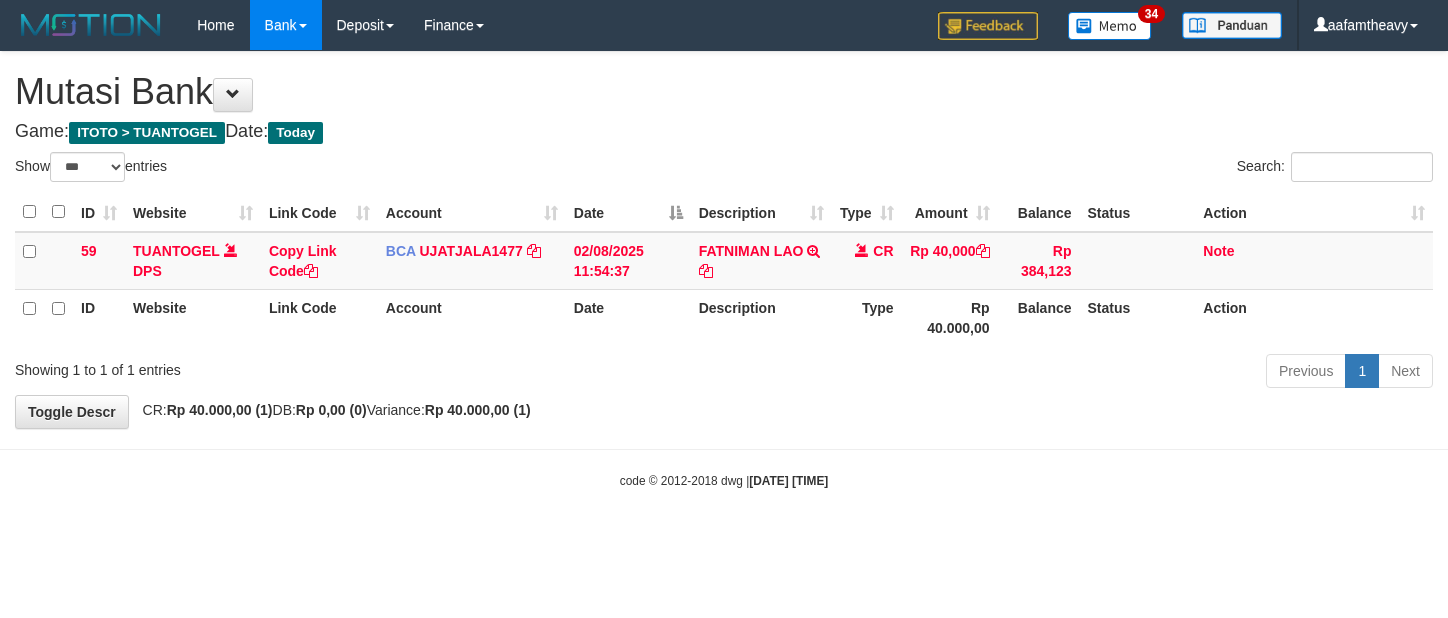 select on "***" 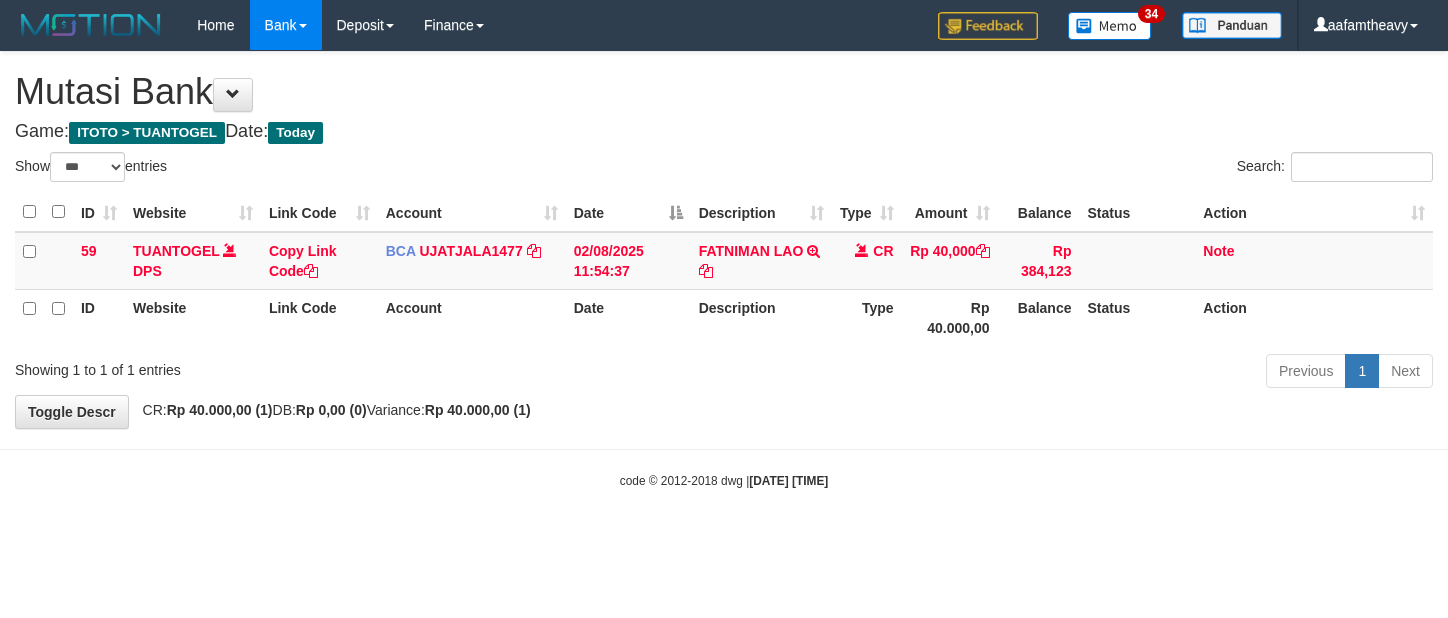 scroll, scrollTop: 0, scrollLeft: 0, axis: both 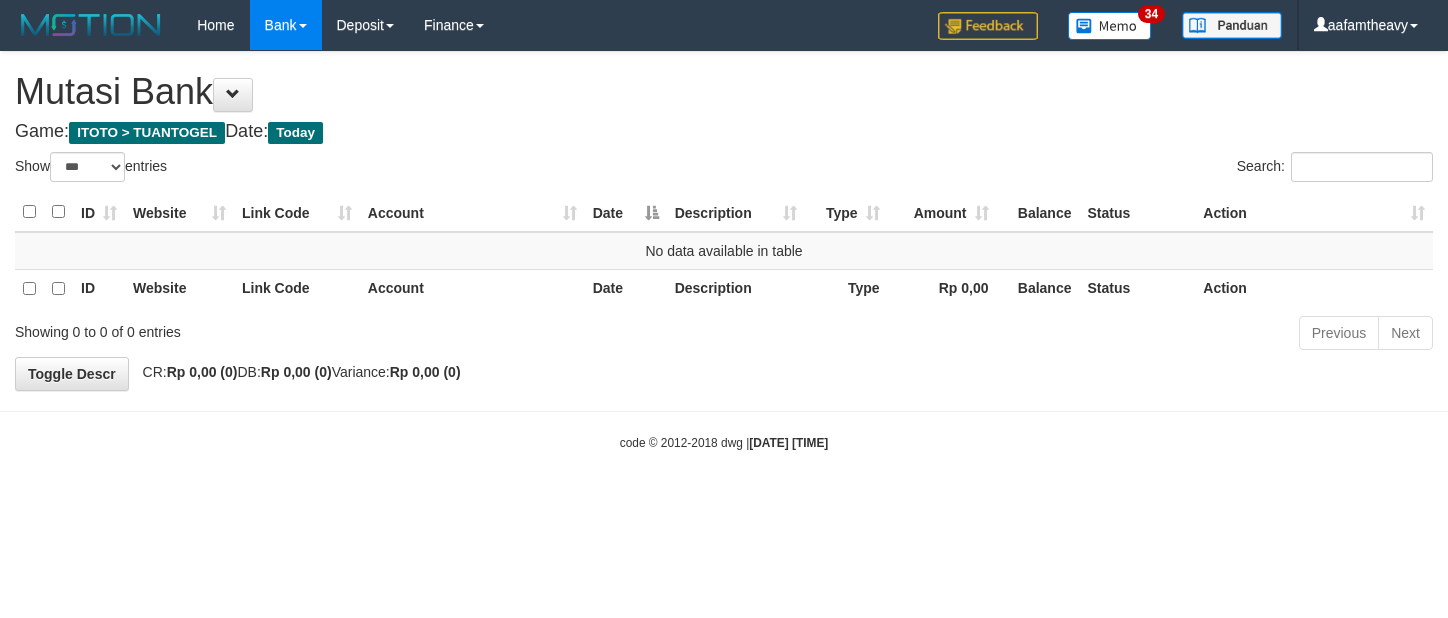 select on "***" 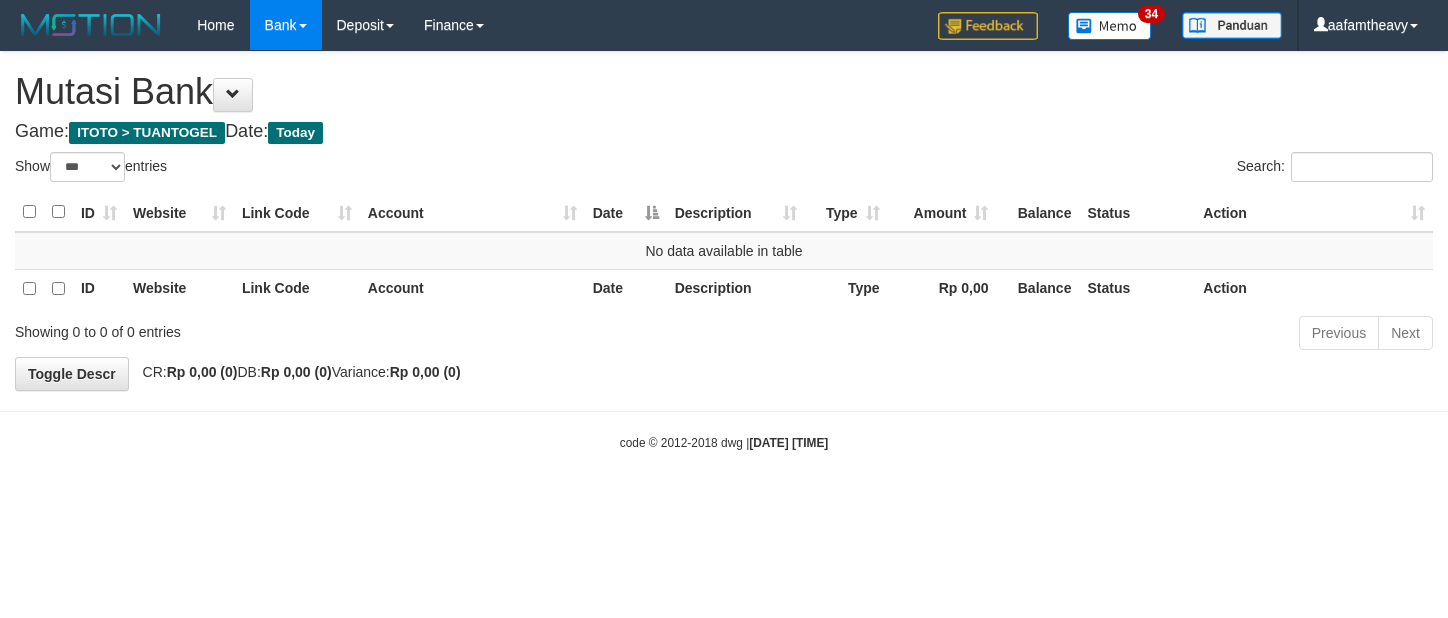 scroll, scrollTop: 0, scrollLeft: 0, axis: both 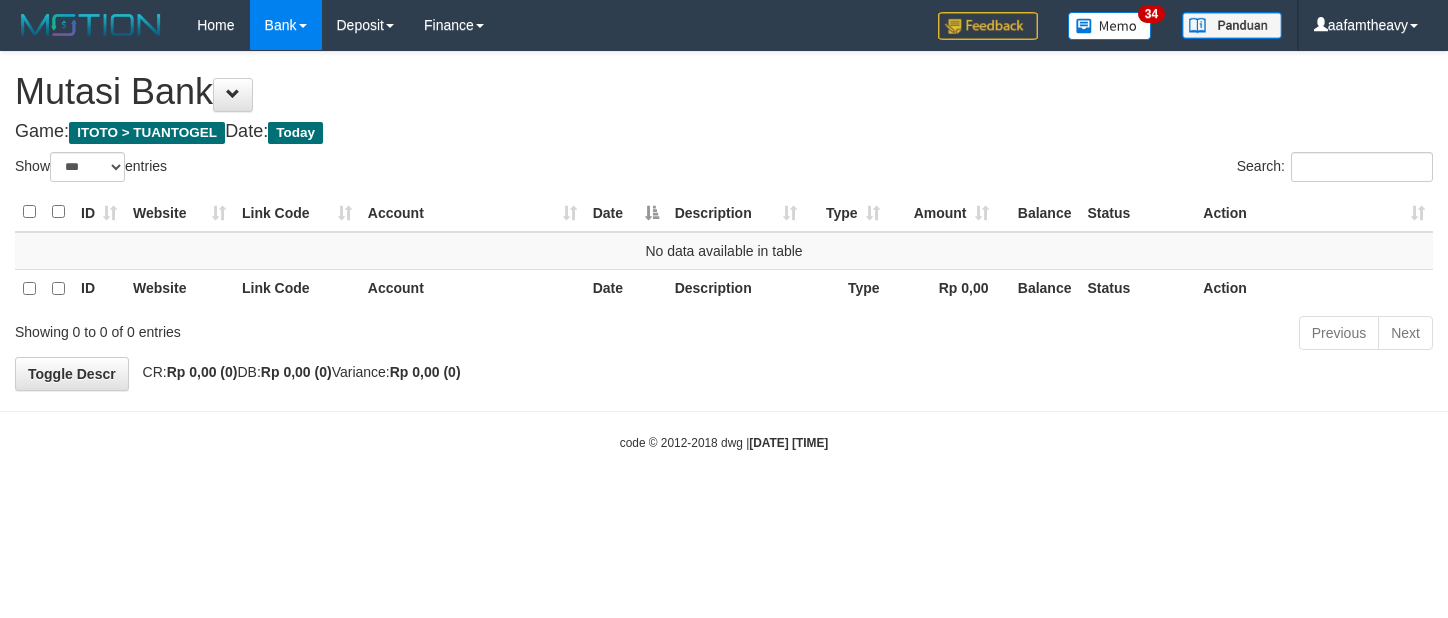 select on "***" 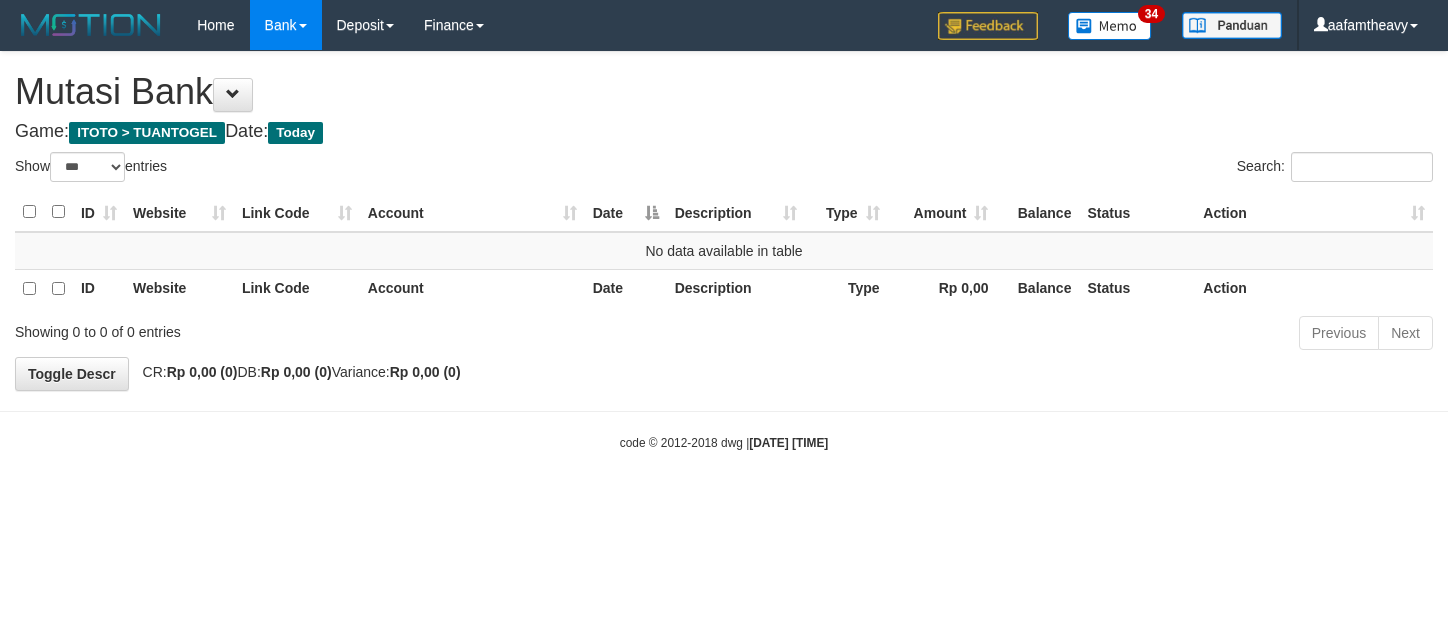 scroll, scrollTop: 0, scrollLeft: 0, axis: both 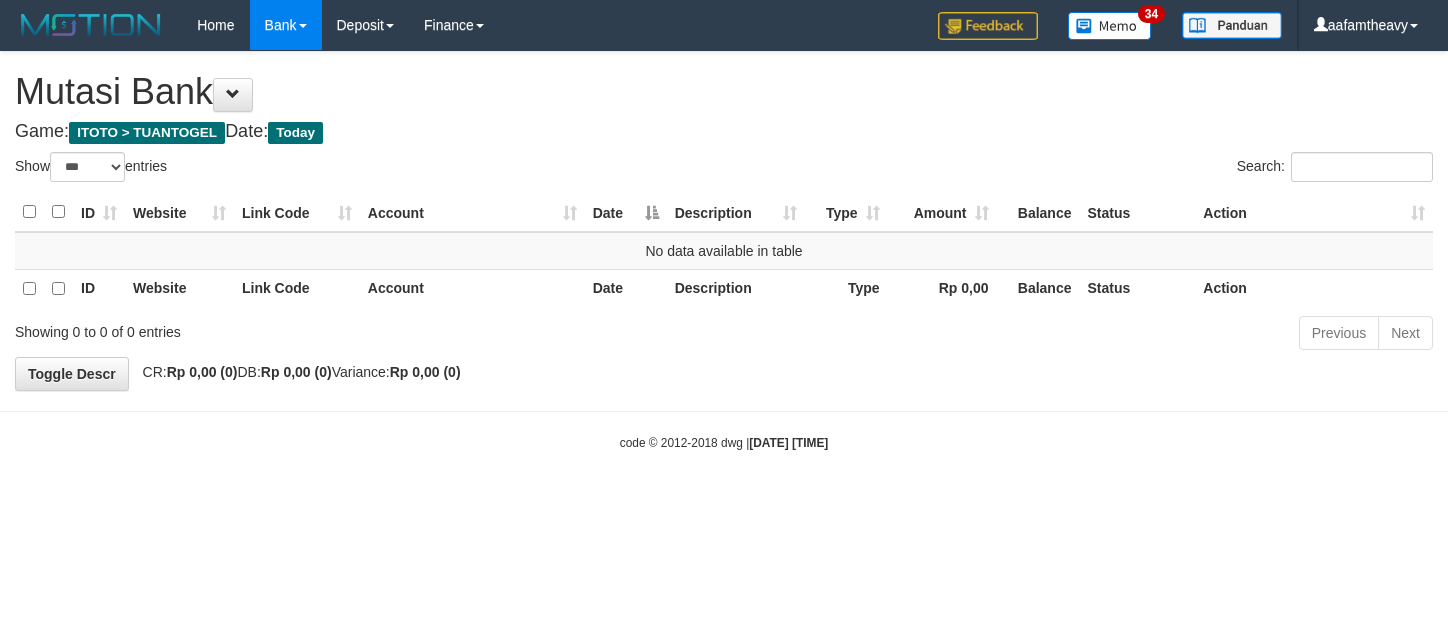 select on "***" 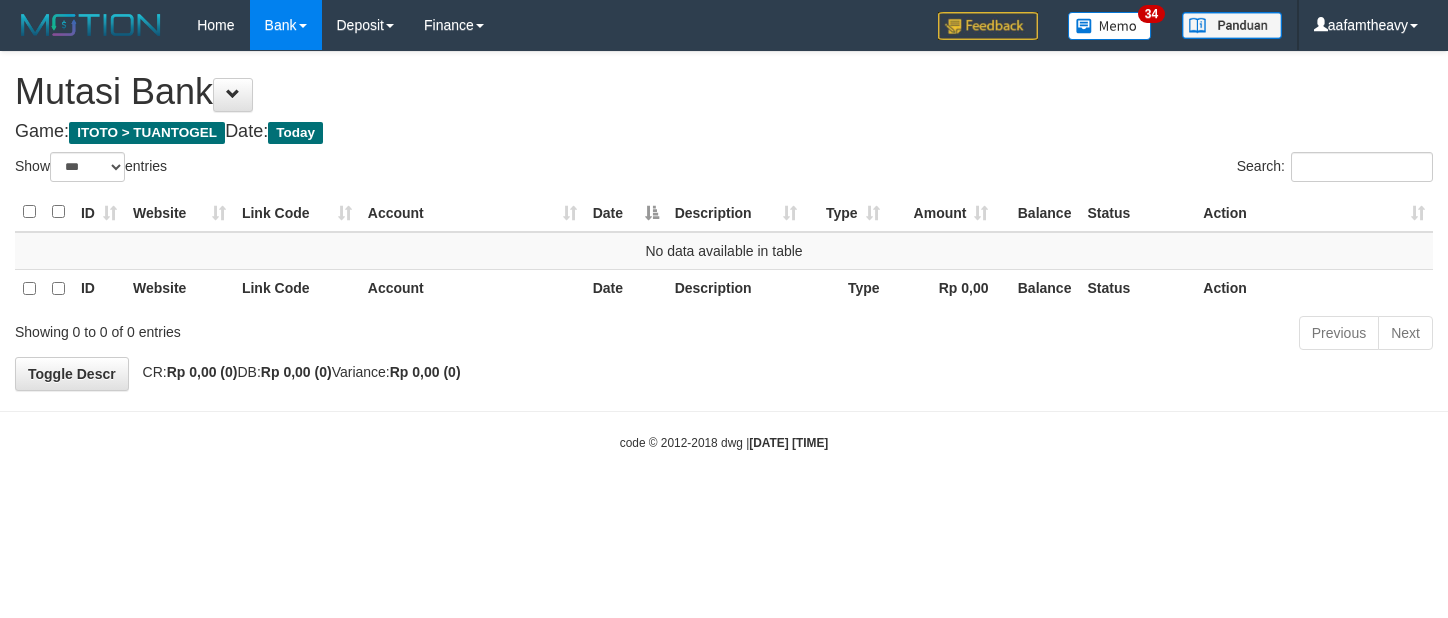 scroll, scrollTop: 0, scrollLeft: 0, axis: both 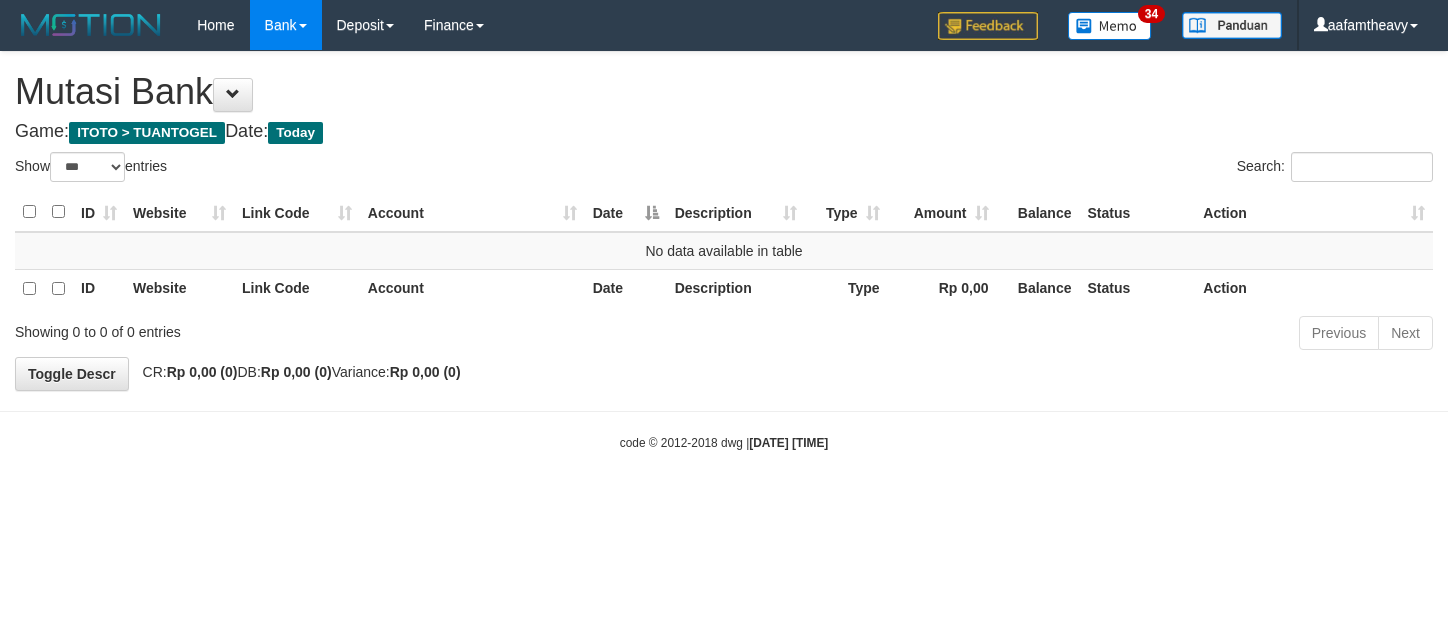 select on "***" 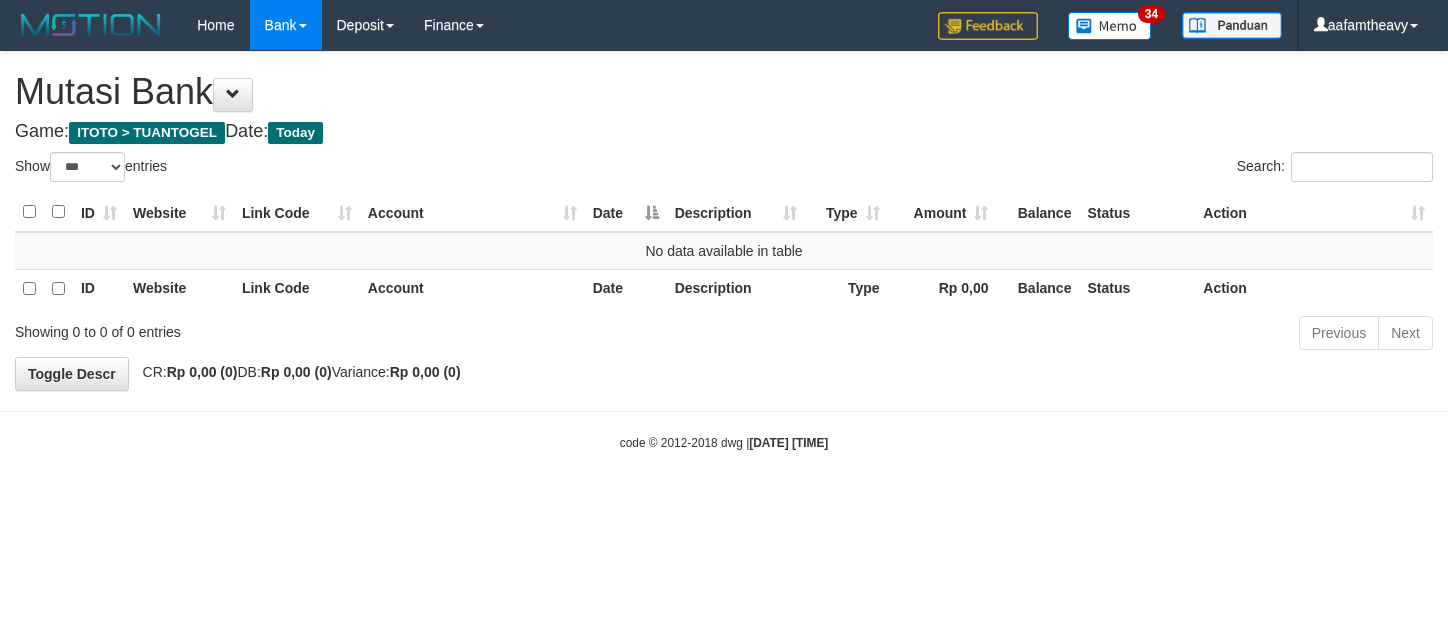 scroll, scrollTop: 0, scrollLeft: 0, axis: both 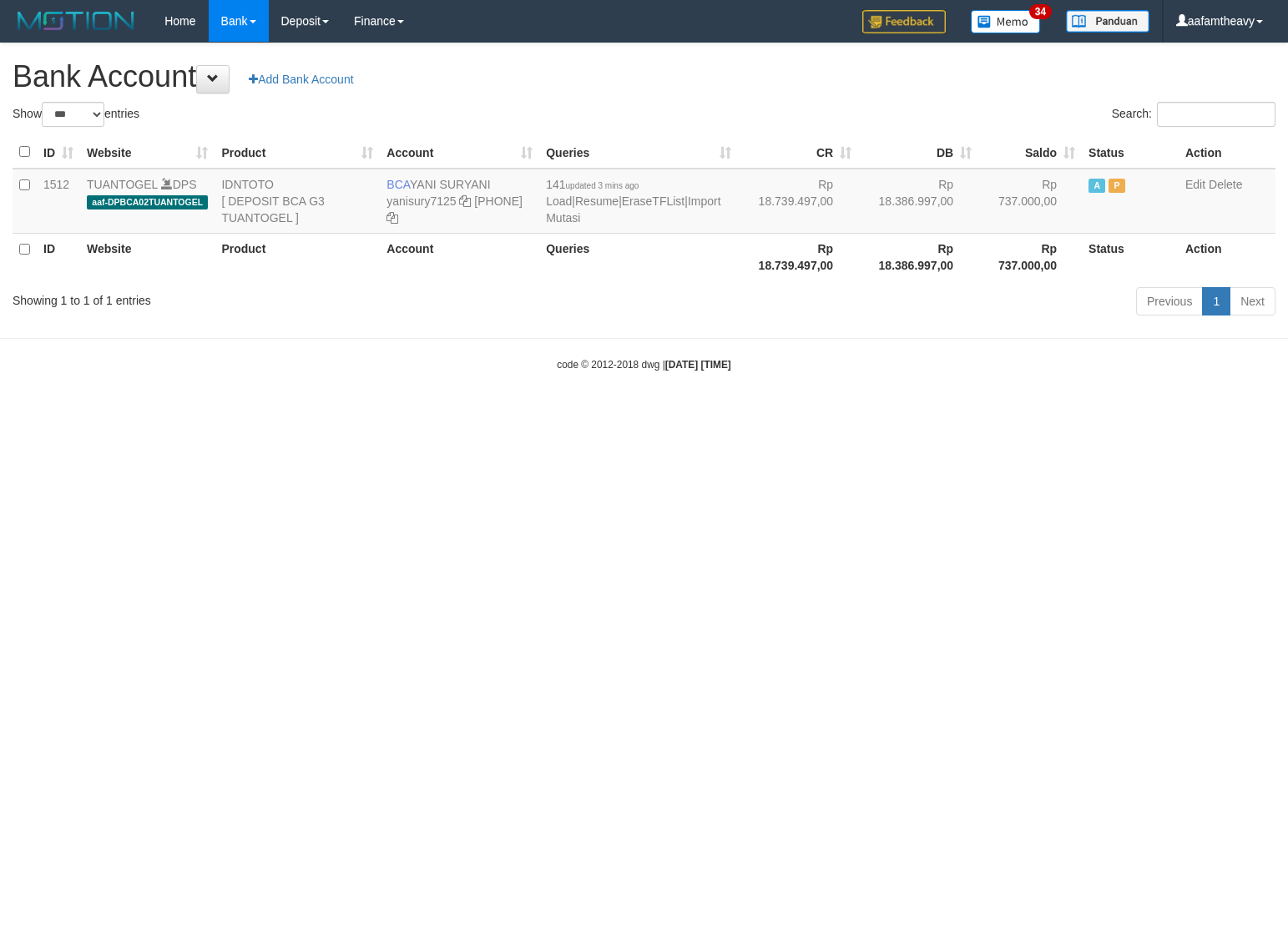 select on "***" 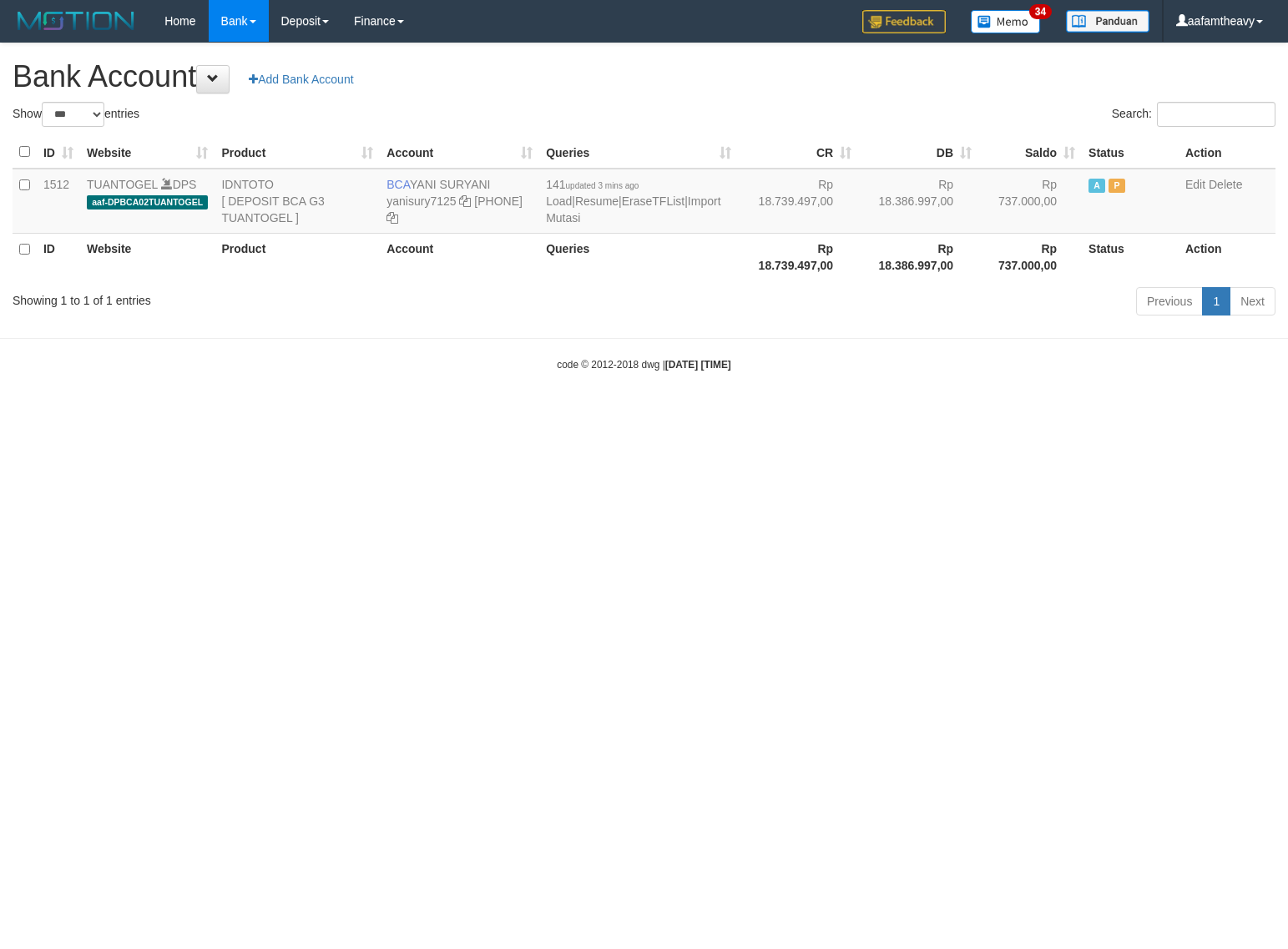 scroll, scrollTop: 0, scrollLeft: 0, axis: both 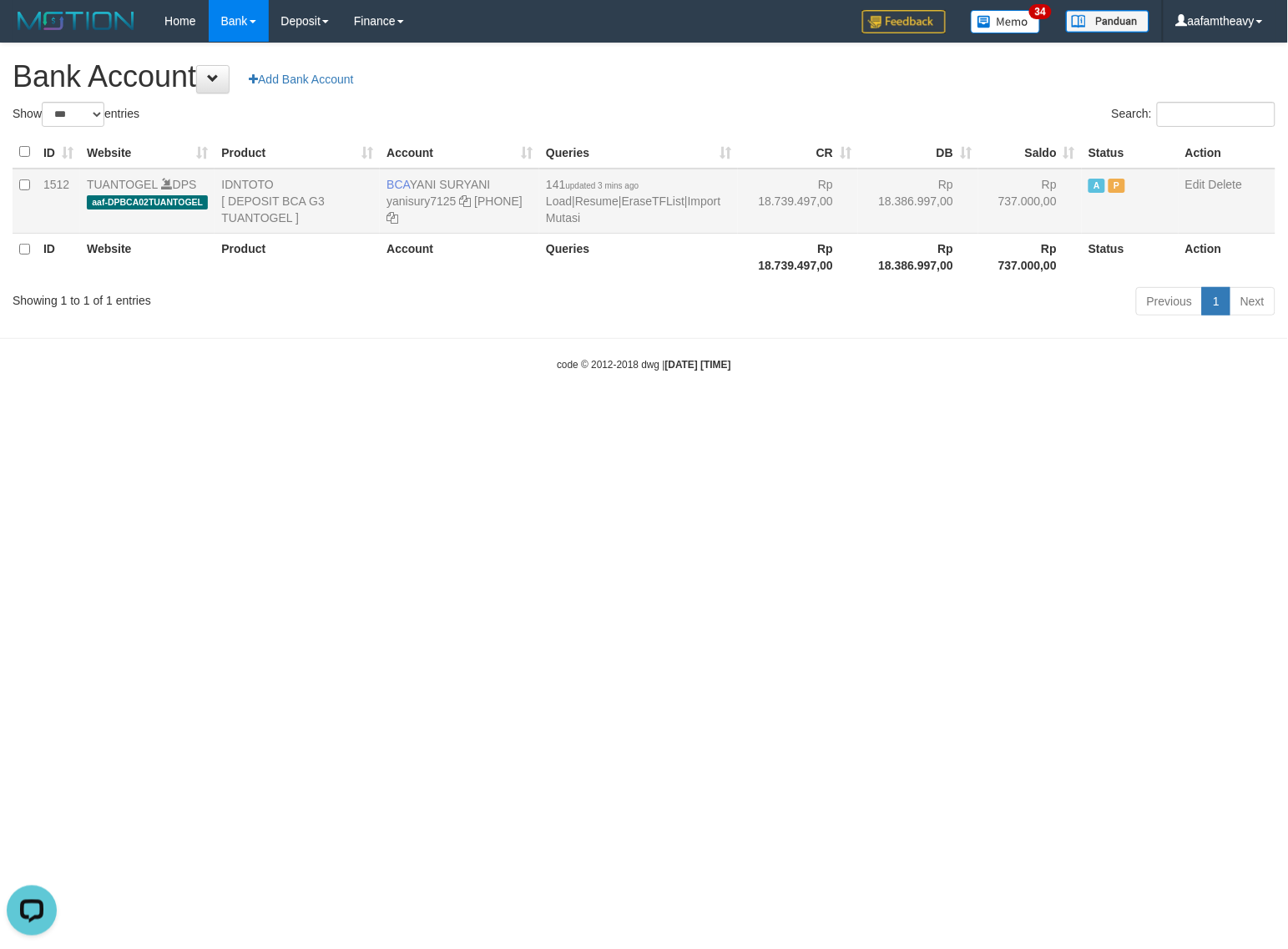 click on "BCA
YANI SURYANI
yanisury7125
664-059-0023" at bounding box center (459, 201) 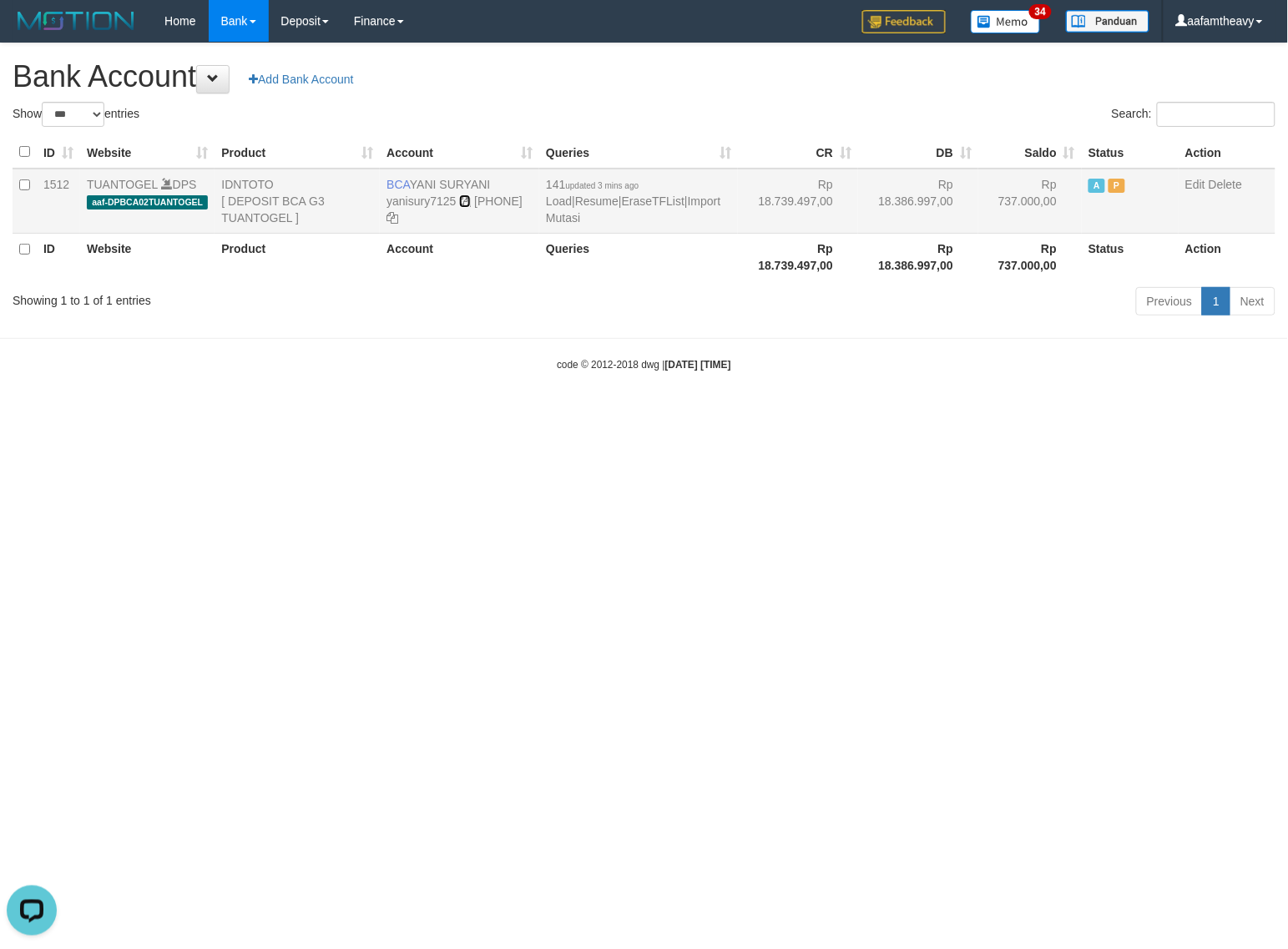 click at bounding box center [465, 201] 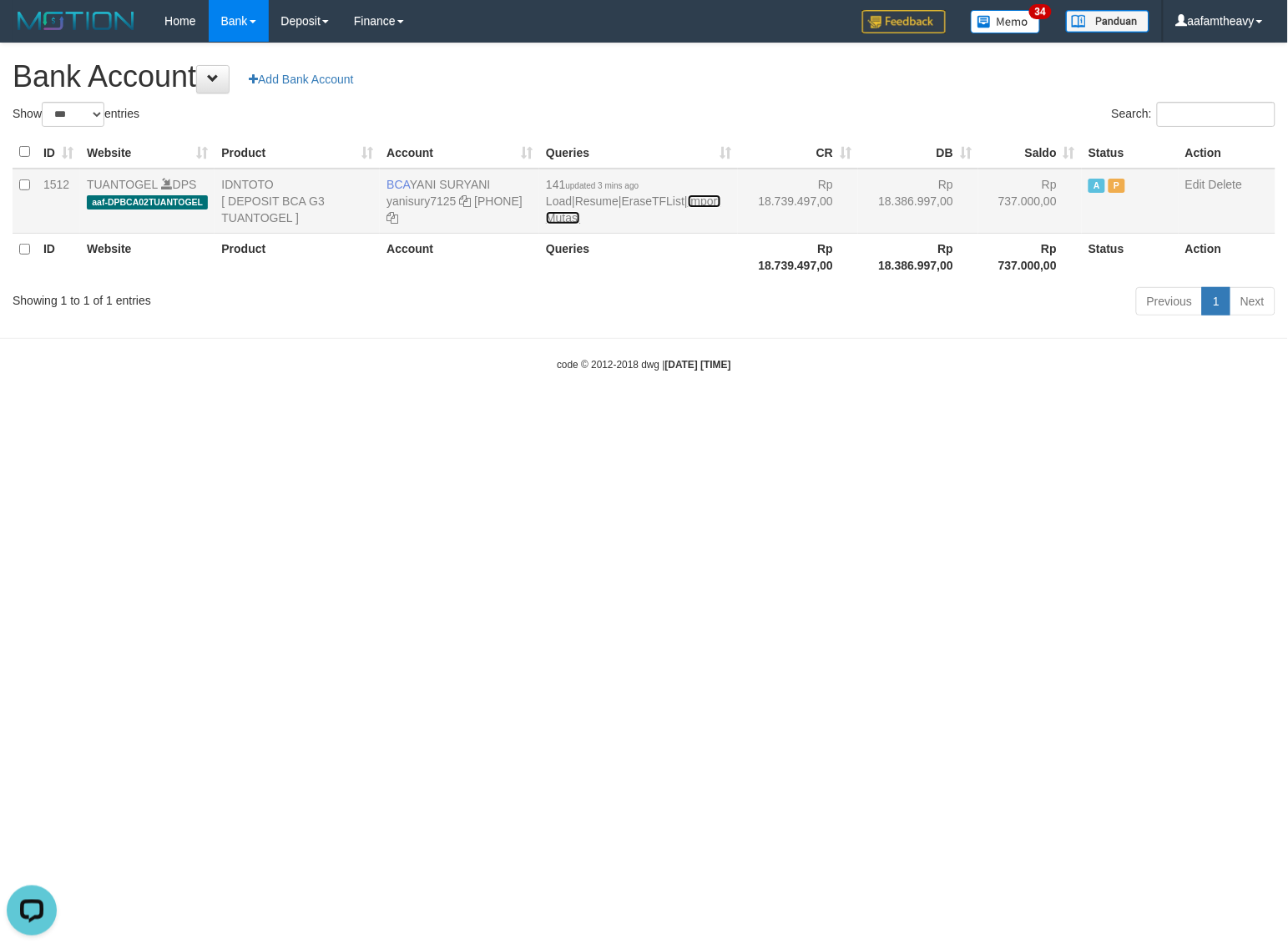 click on "Import Mutasi" at bounding box center (633, 209) 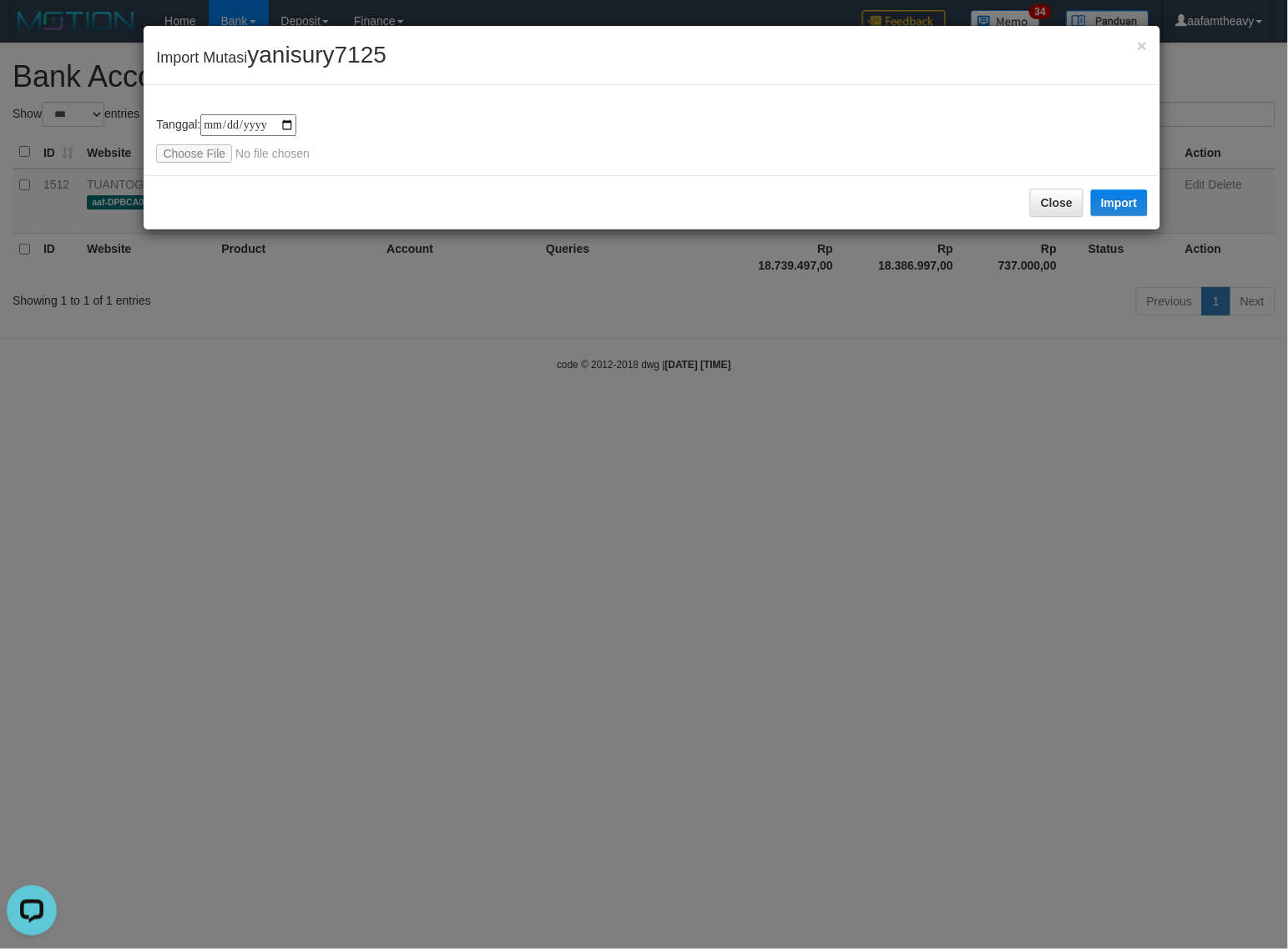 type on "**********" 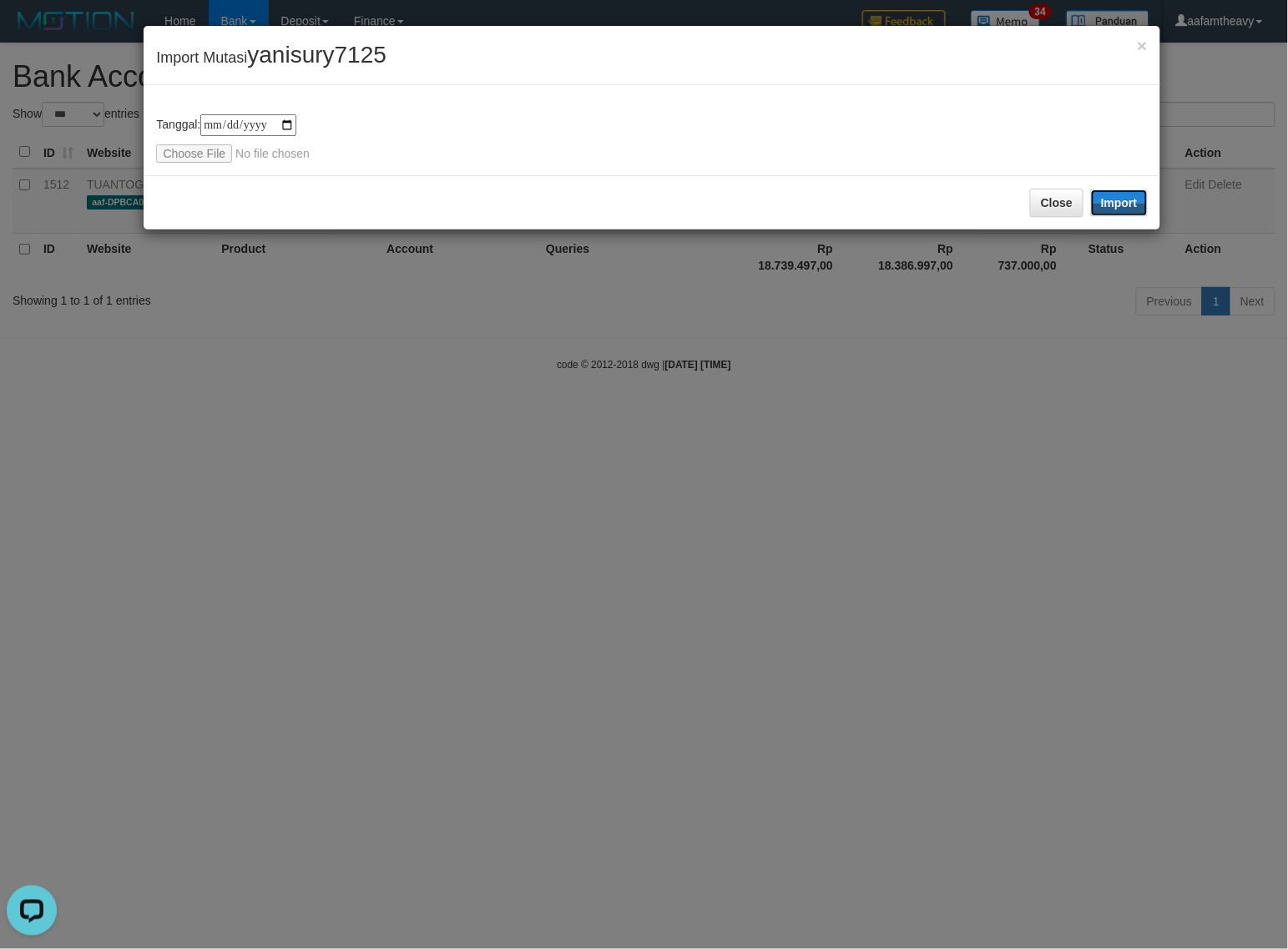 drag, startPoint x: 1129, startPoint y: 201, endPoint x: 1287, endPoint y: 411, distance: 262.8003 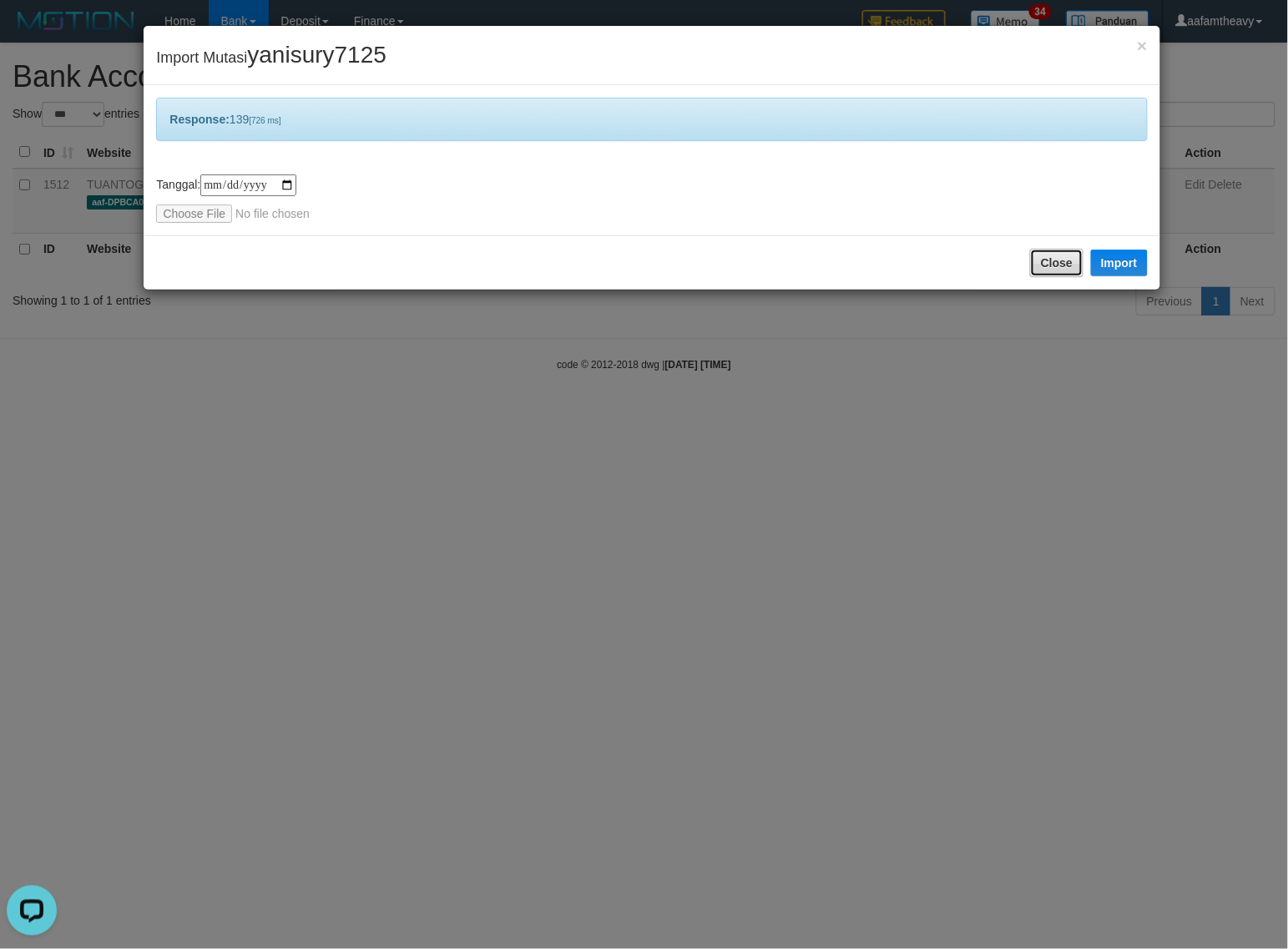 click on "Close" at bounding box center [1057, 263] 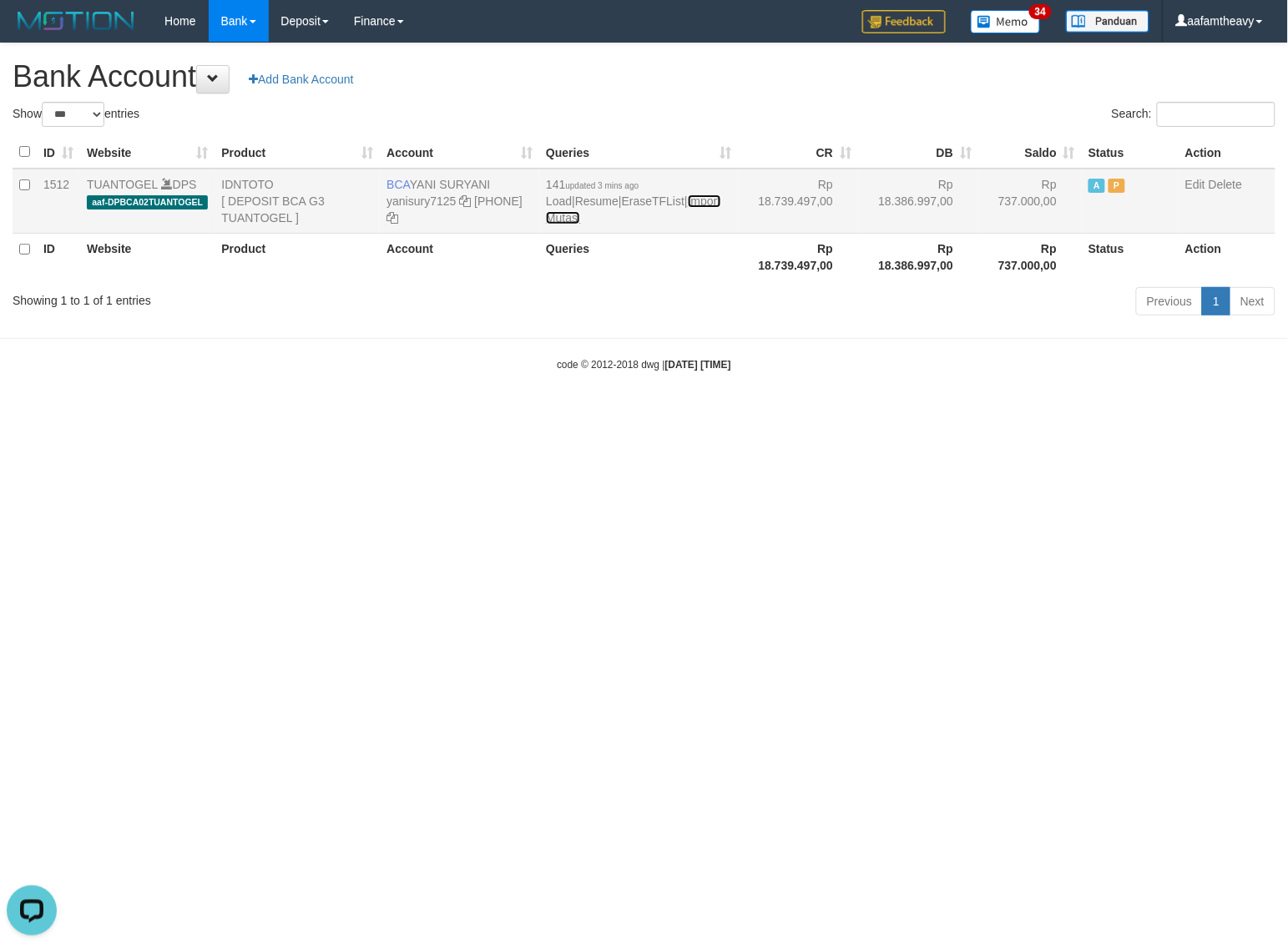 click on "Import Mutasi" at bounding box center [633, 209] 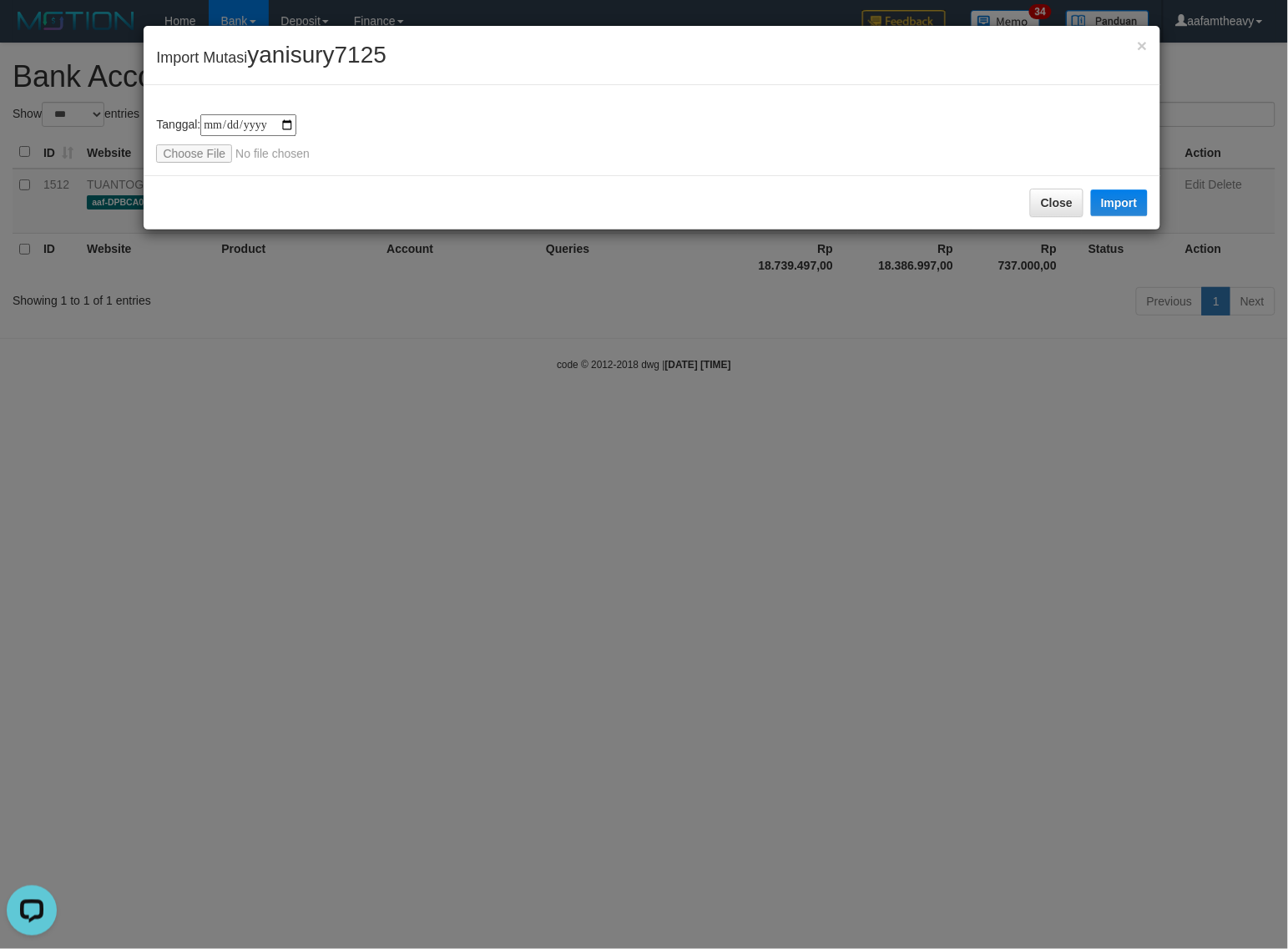 type on "**********" 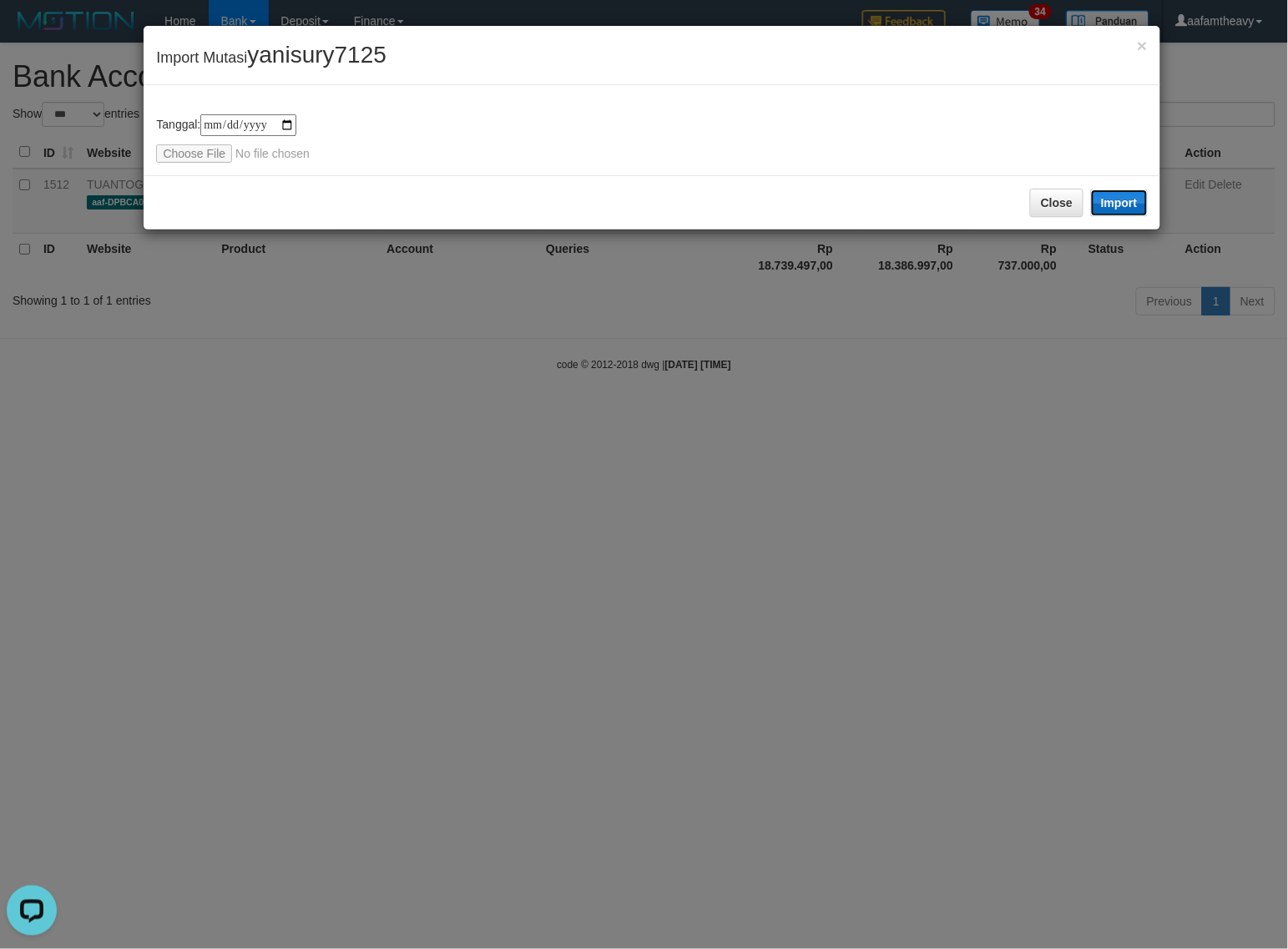click on "Import" at bounding box center [1119, 203] 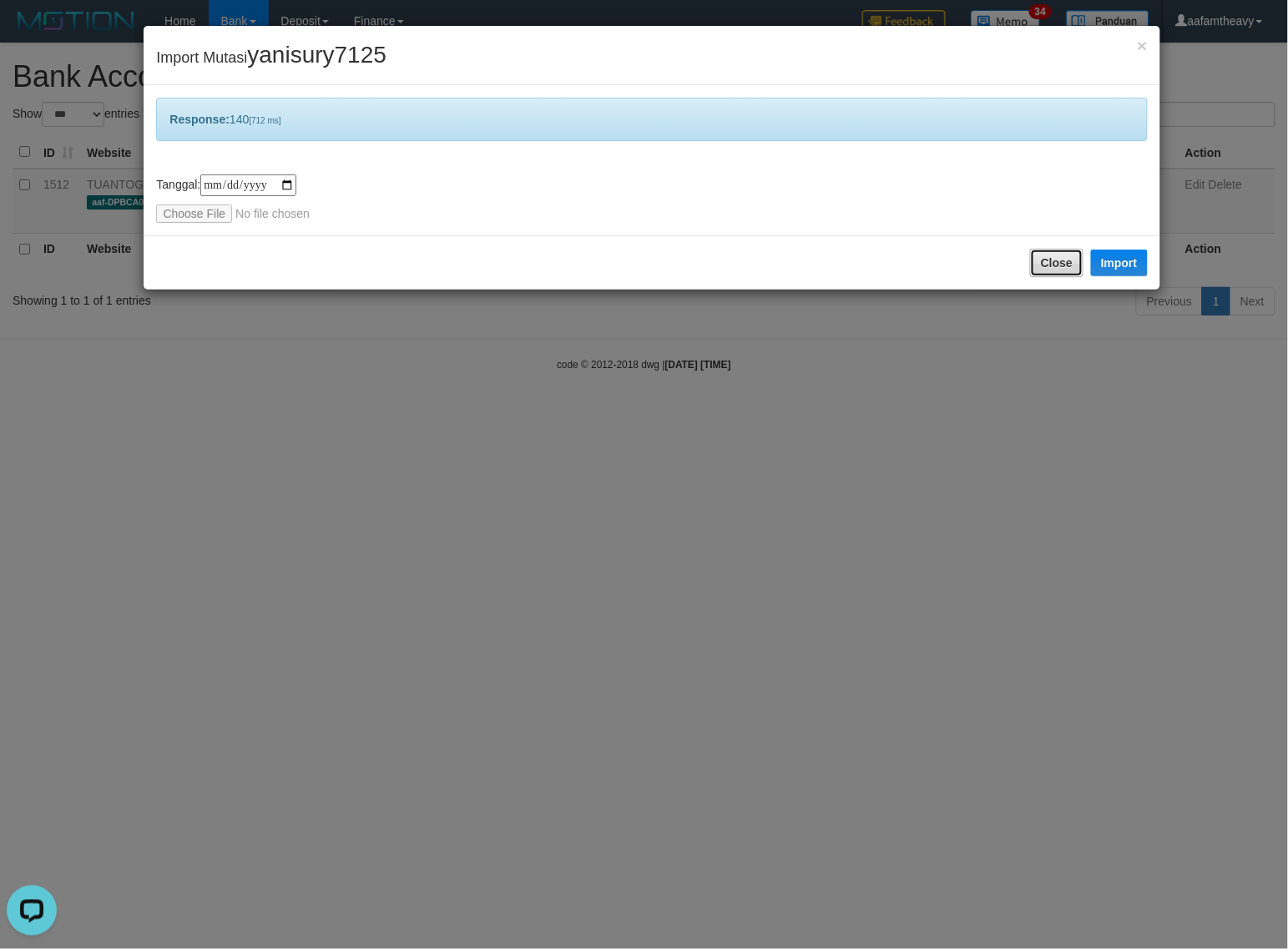 click on "Close" at bounding box center (1057, 263) 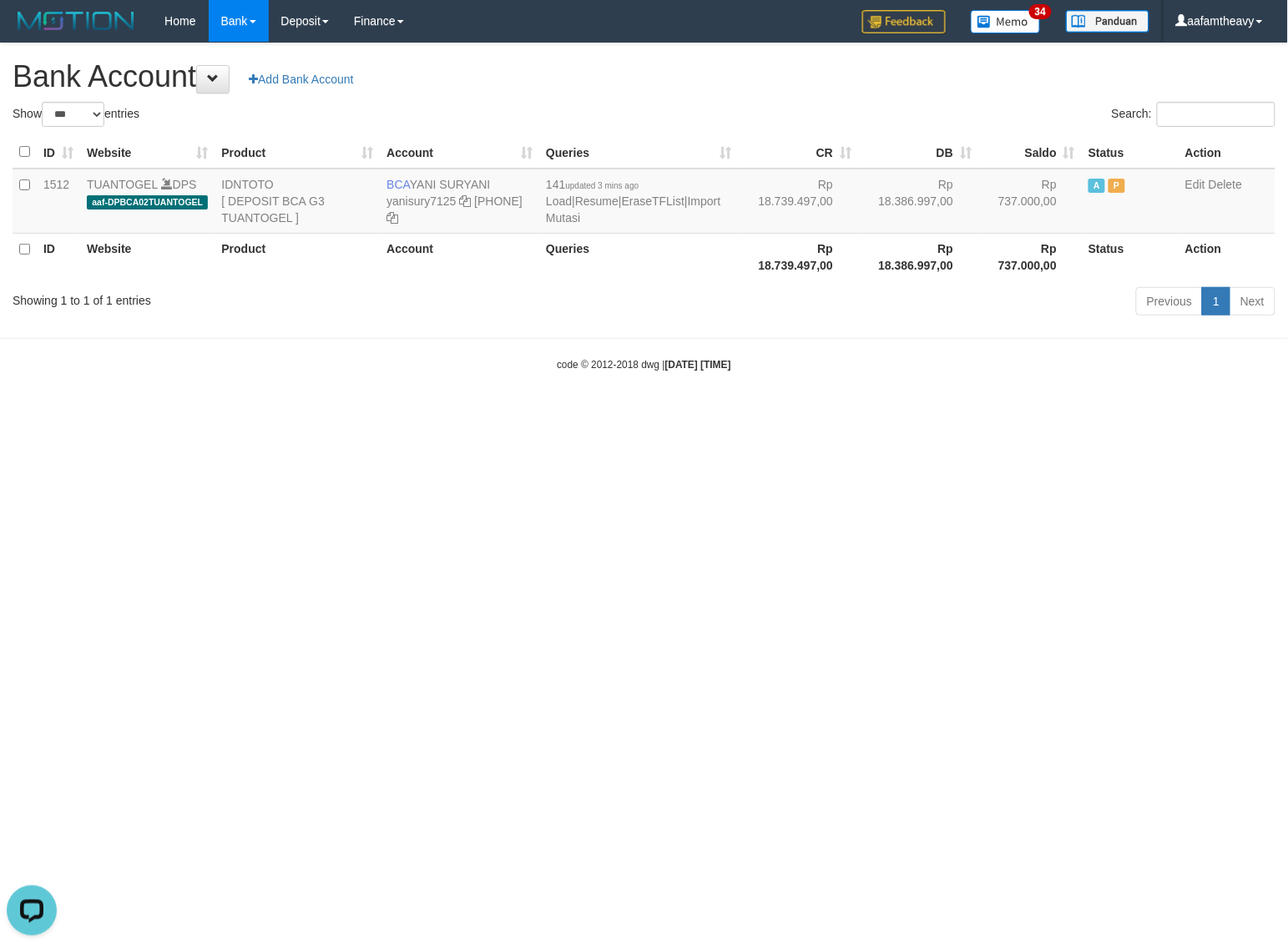 click on "Toggle navigation
Home
Bank
Account List
Load
By Website
Group
[ITOTO]													TUANTOGEL
By Load Group (DPS)
Group aaf-DPBCA02TUANTOGEL" at bounding box center [644, 207] 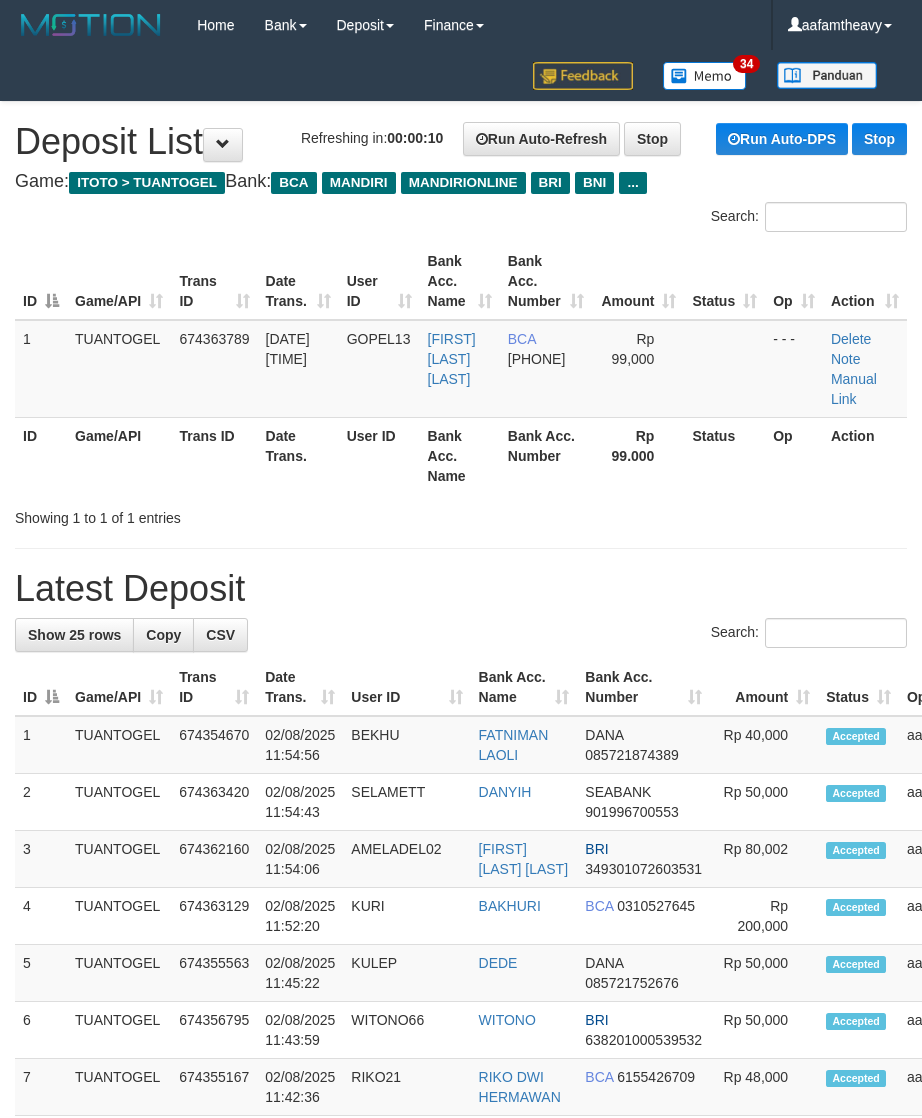scroll, scrollTop: 0, scrollLeft: 0, axis: both 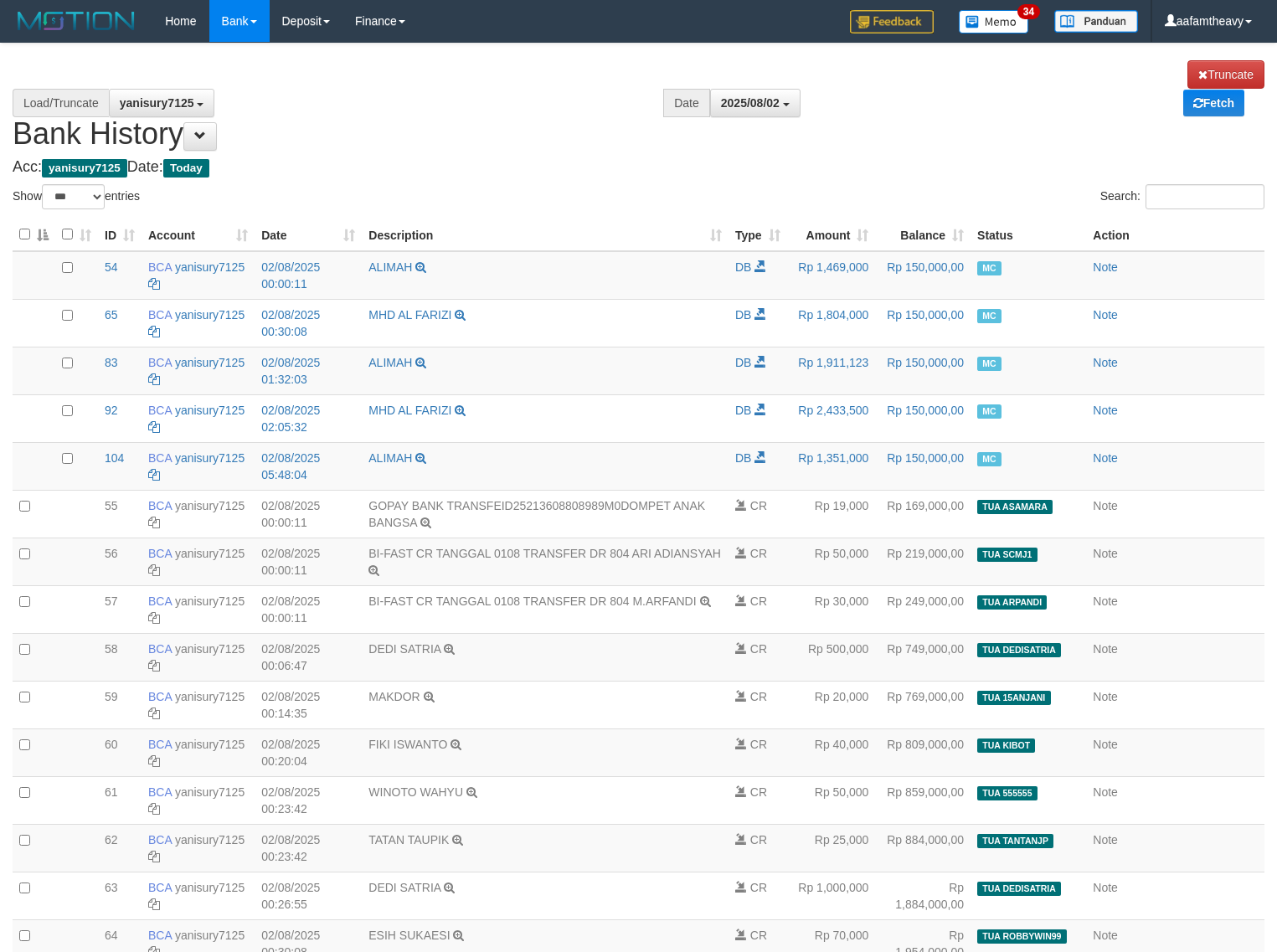 select on "***" 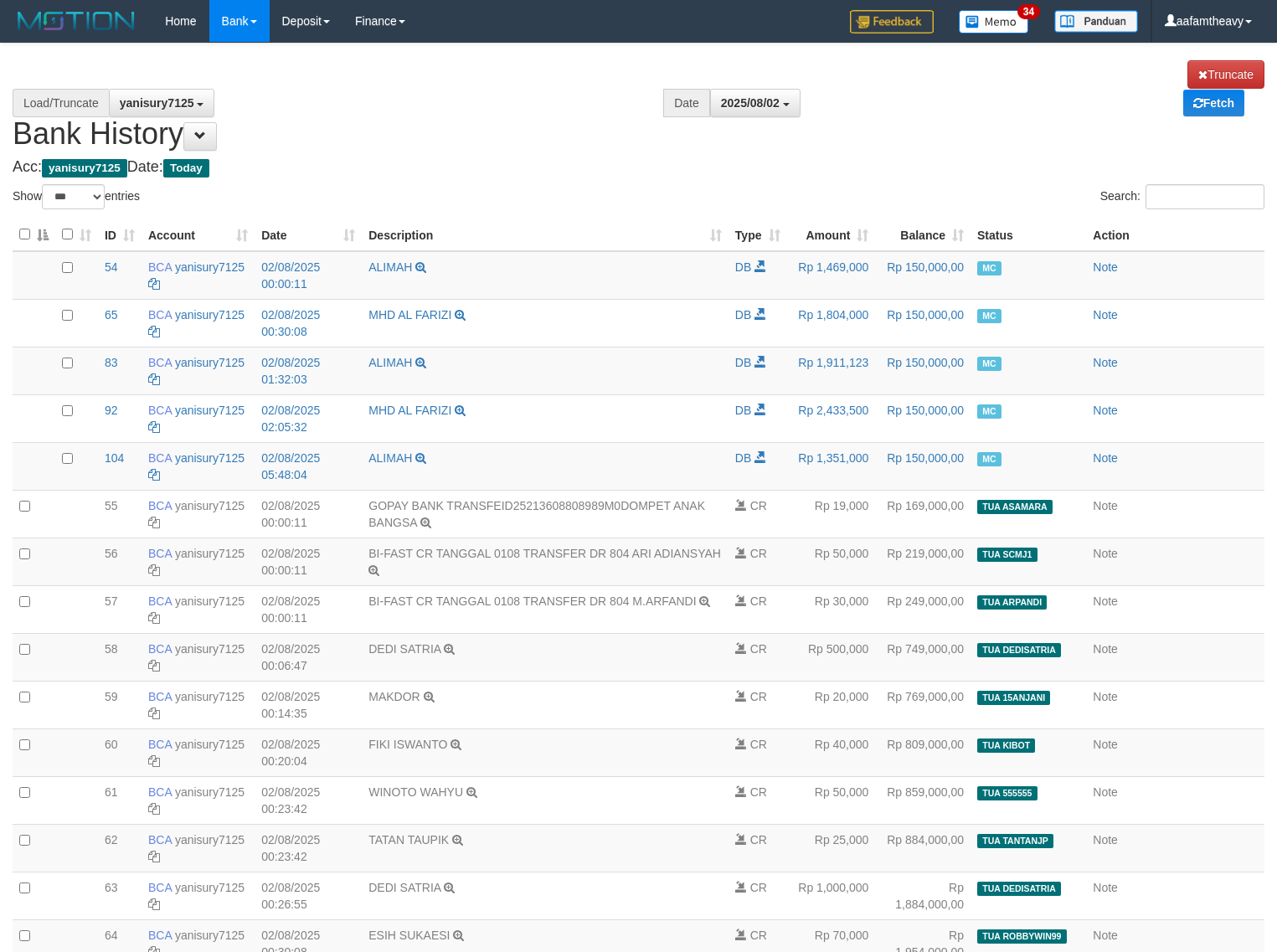 scroll, scrollTop: 2479, scrollLeft: 0, axis: vertical 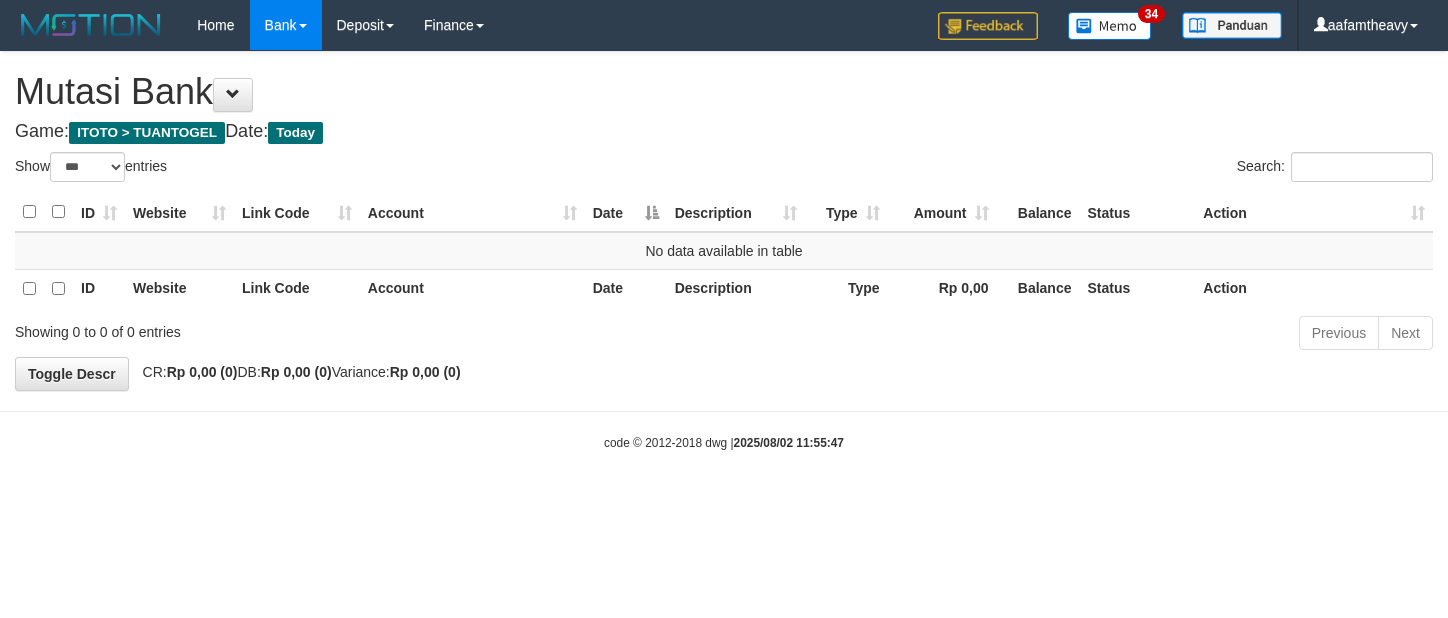 select on "***" 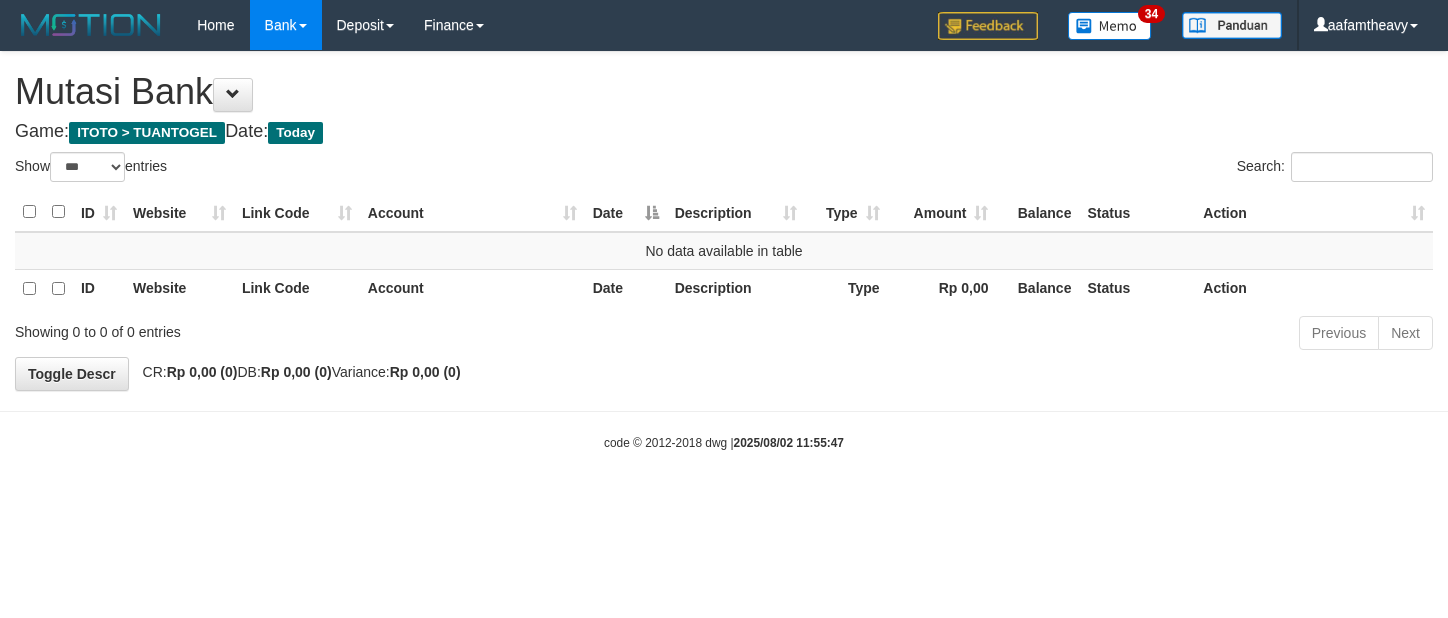 scroll, scrollTop: 0, scrollLeft: 0, axis: both 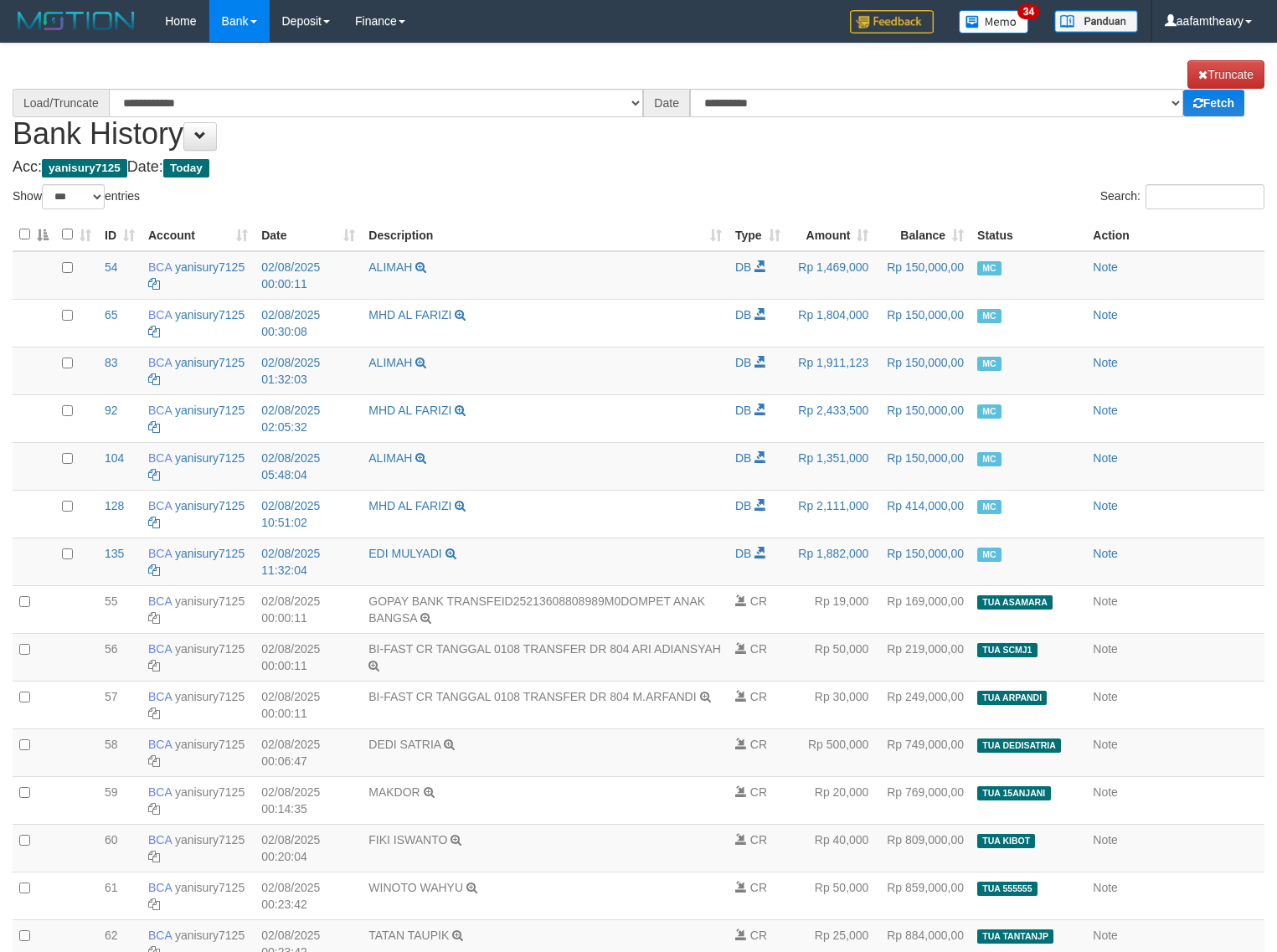 select on "***" 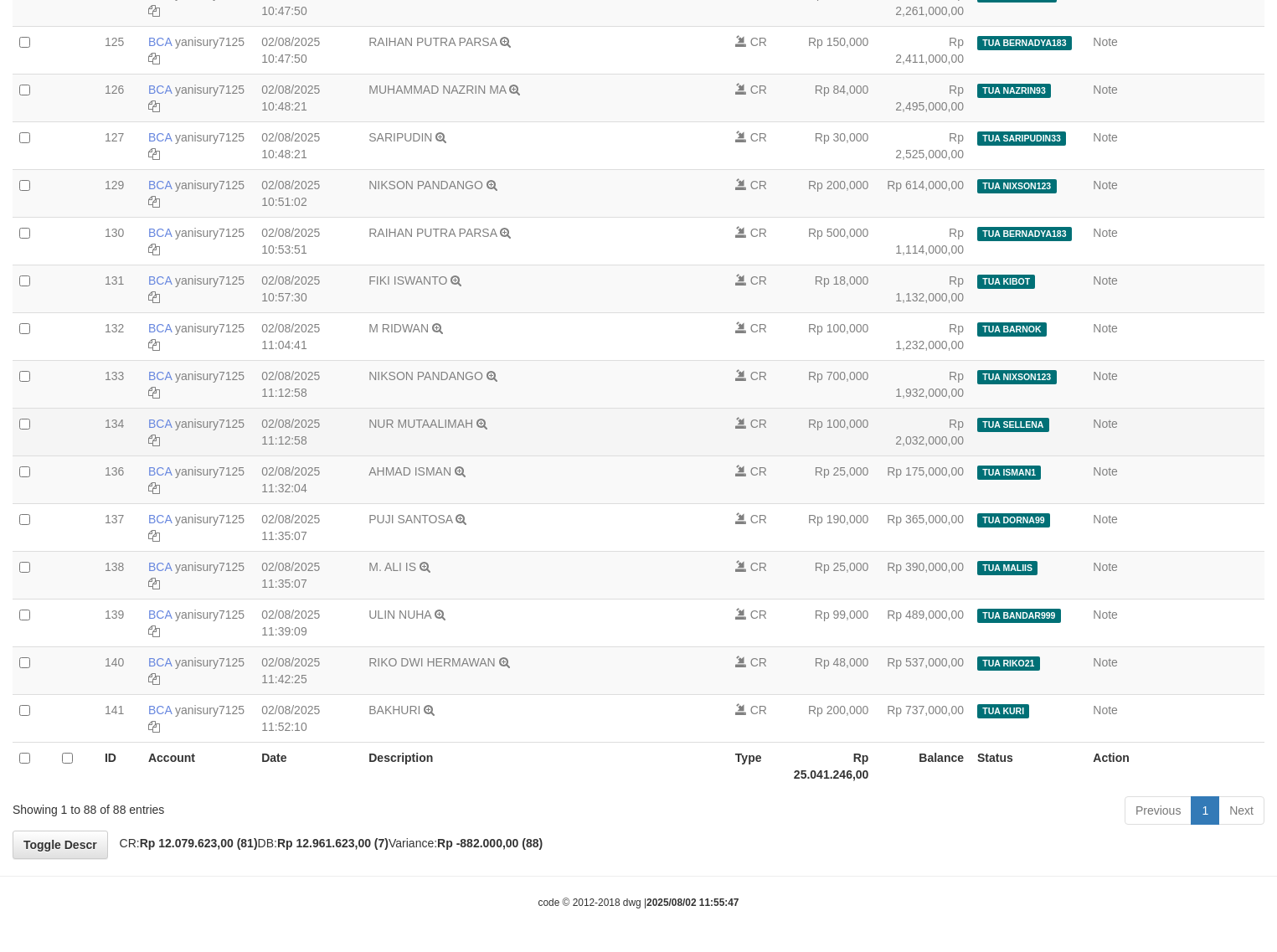 scroll, scrollTop: 3726, scrollLeft: 0, axis: vertical 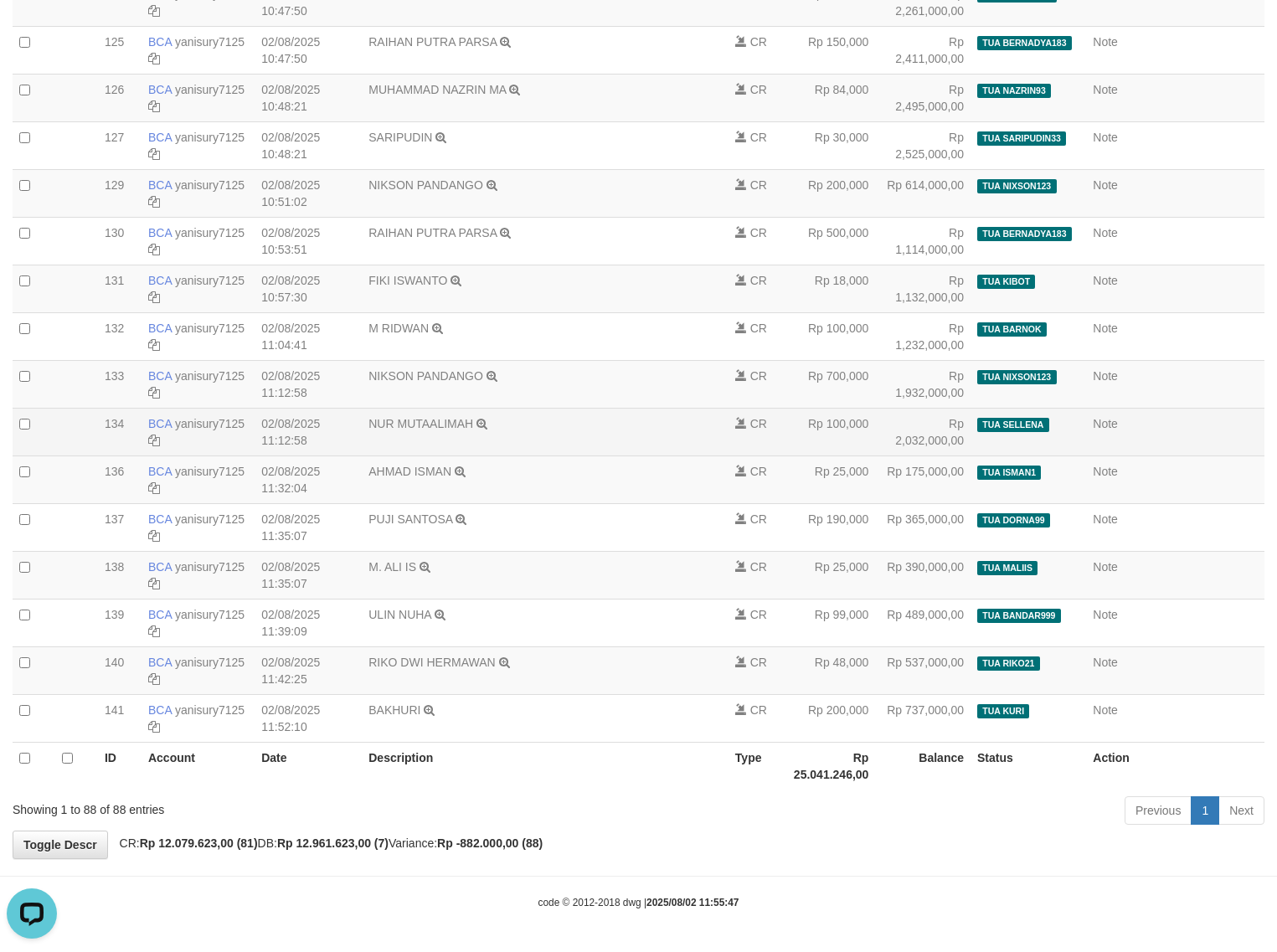 select on "****" 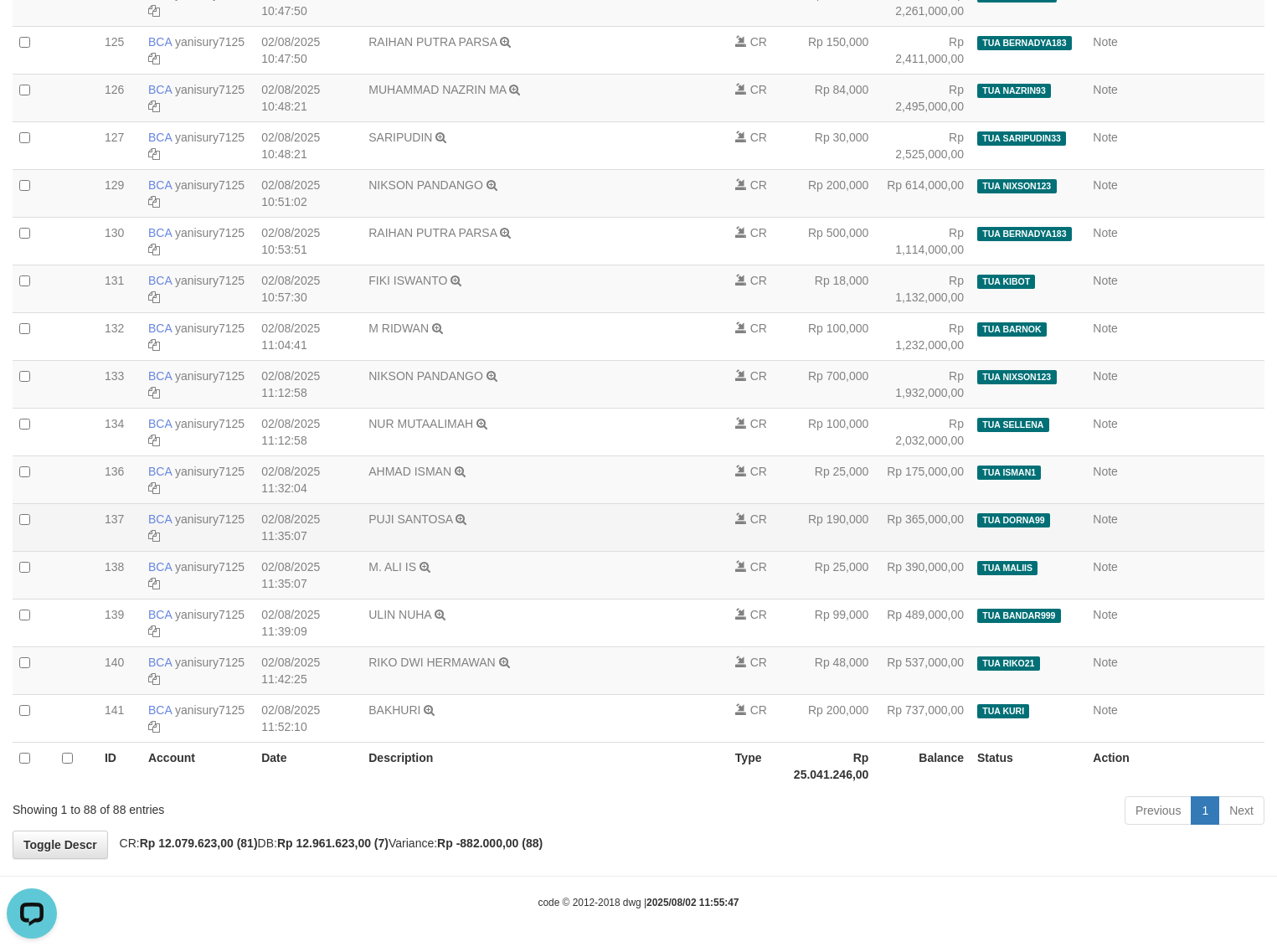 scroll, scrollTop: 3727, scrollLeft: 0, axis: vertical 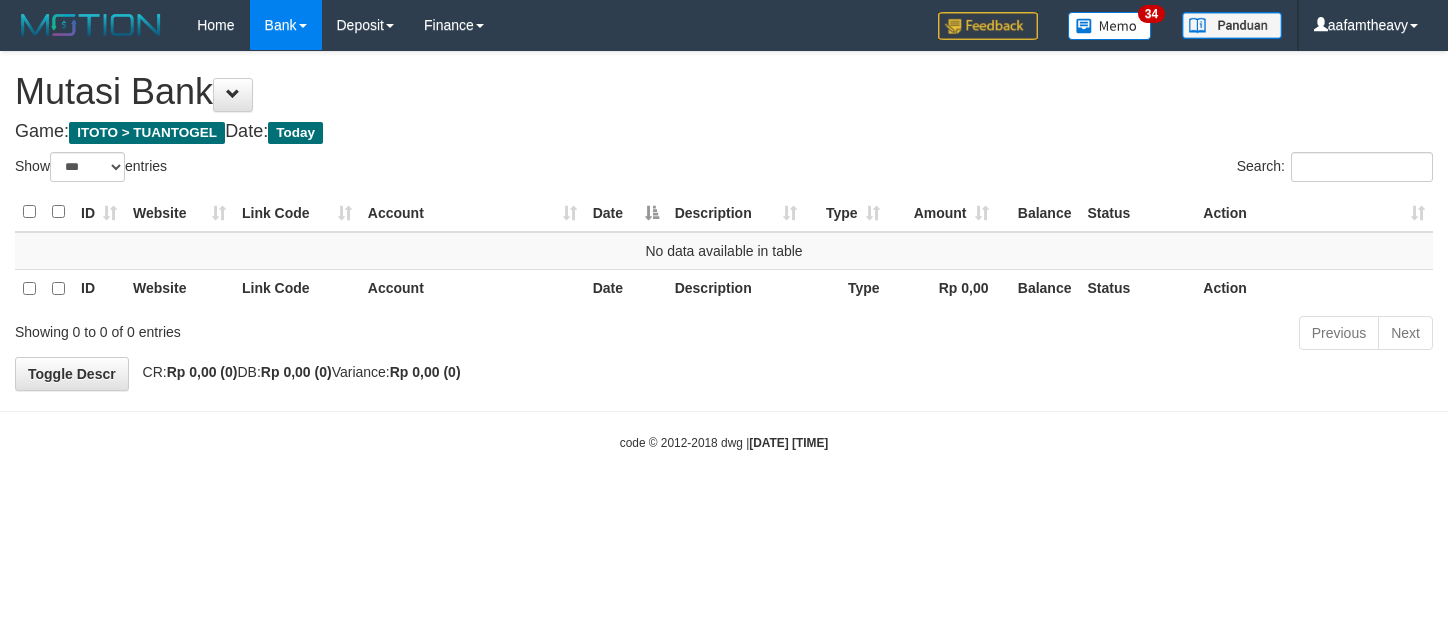 select on "***" 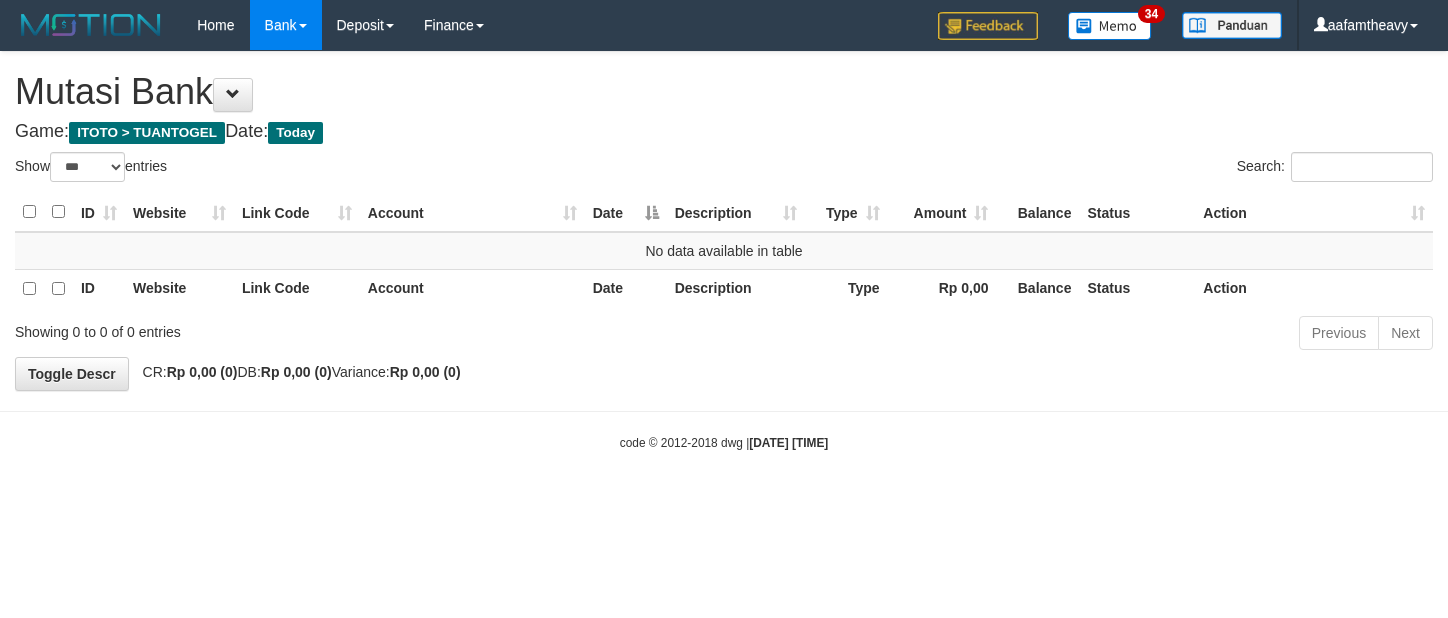 scroll, scrollTop: 0, scrollLeft: 0, axis: both 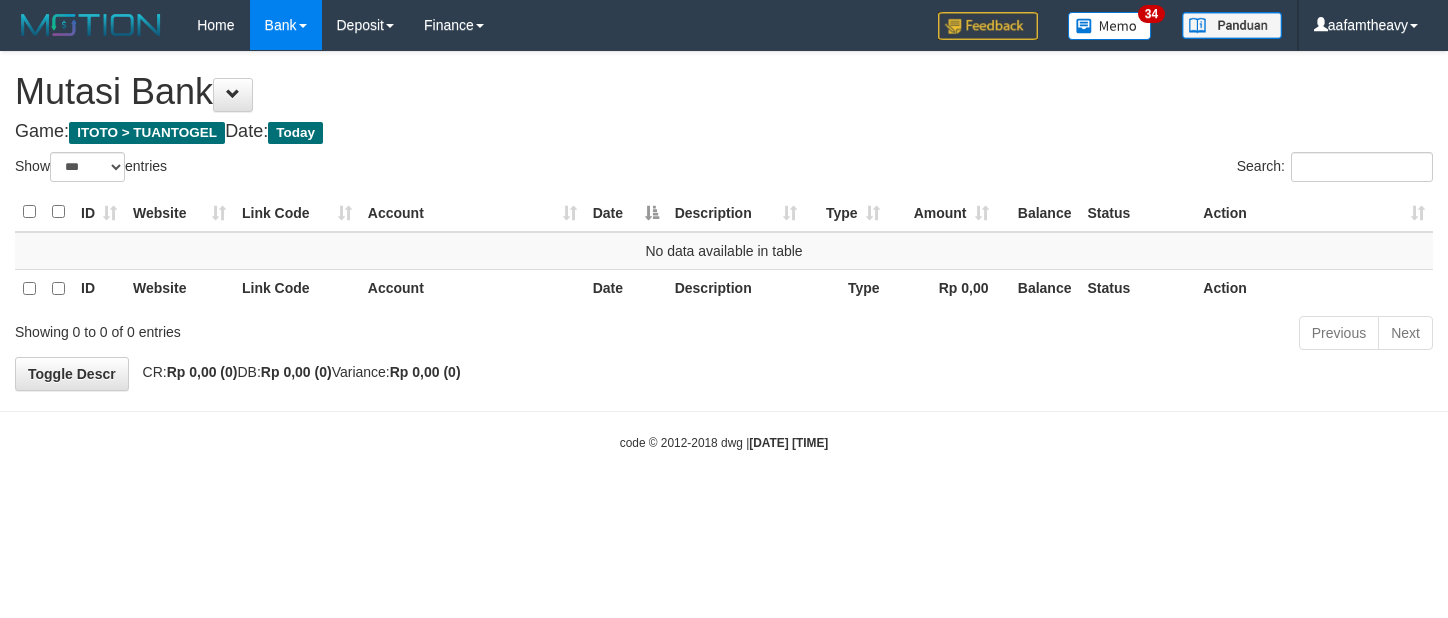 select on "***" 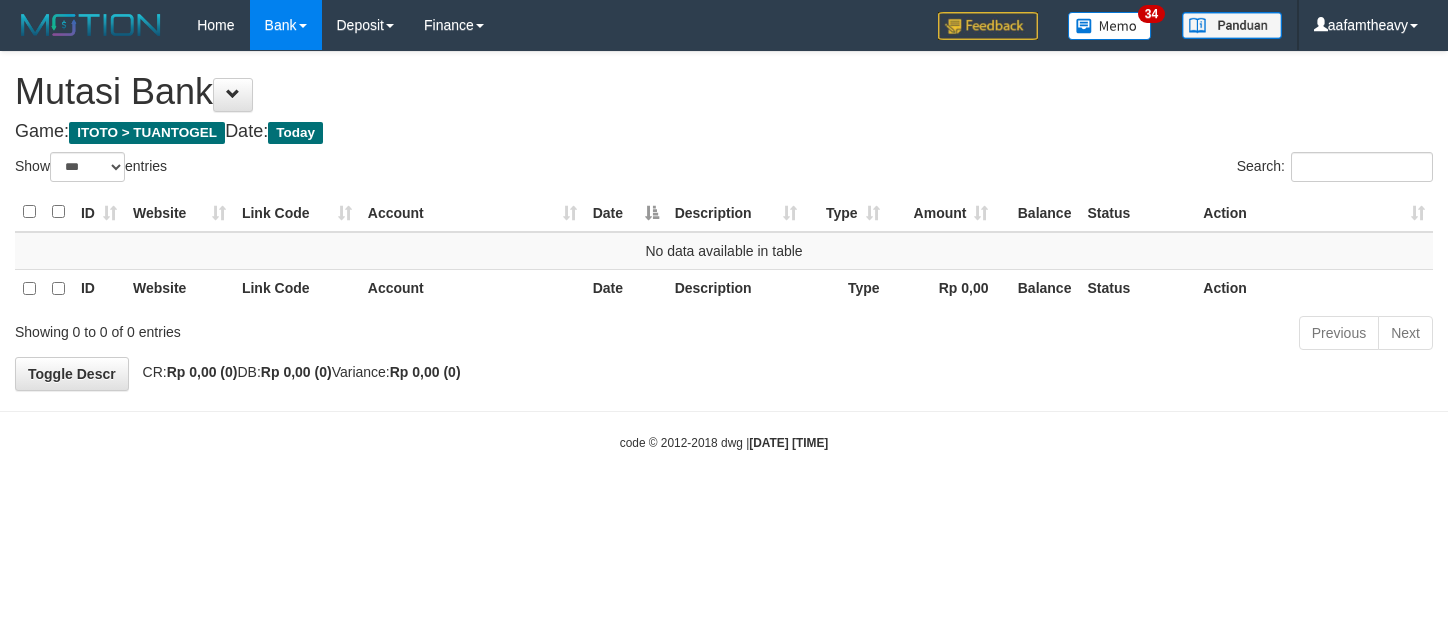 scroll, scrollTop: 0, scrollLeft: 0, axis: both 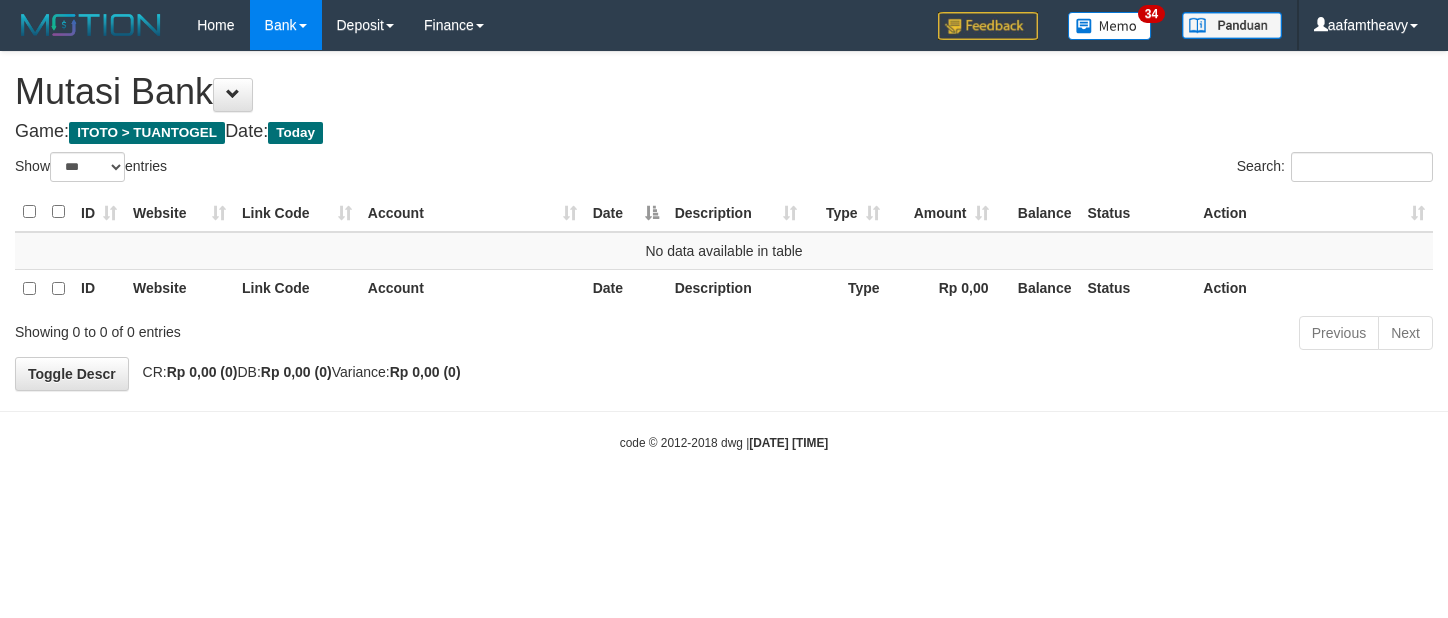 select on "***" 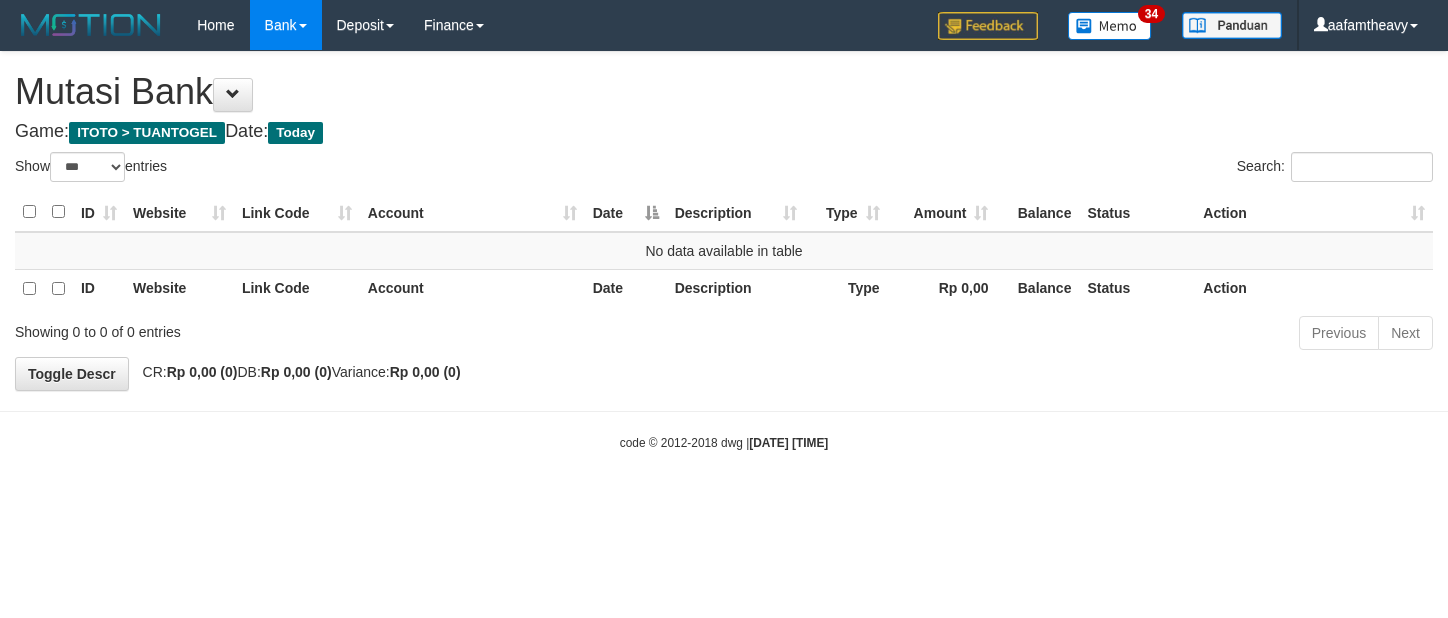 scroll, scrollTop: 0, scrollLeft: 0, axis: both 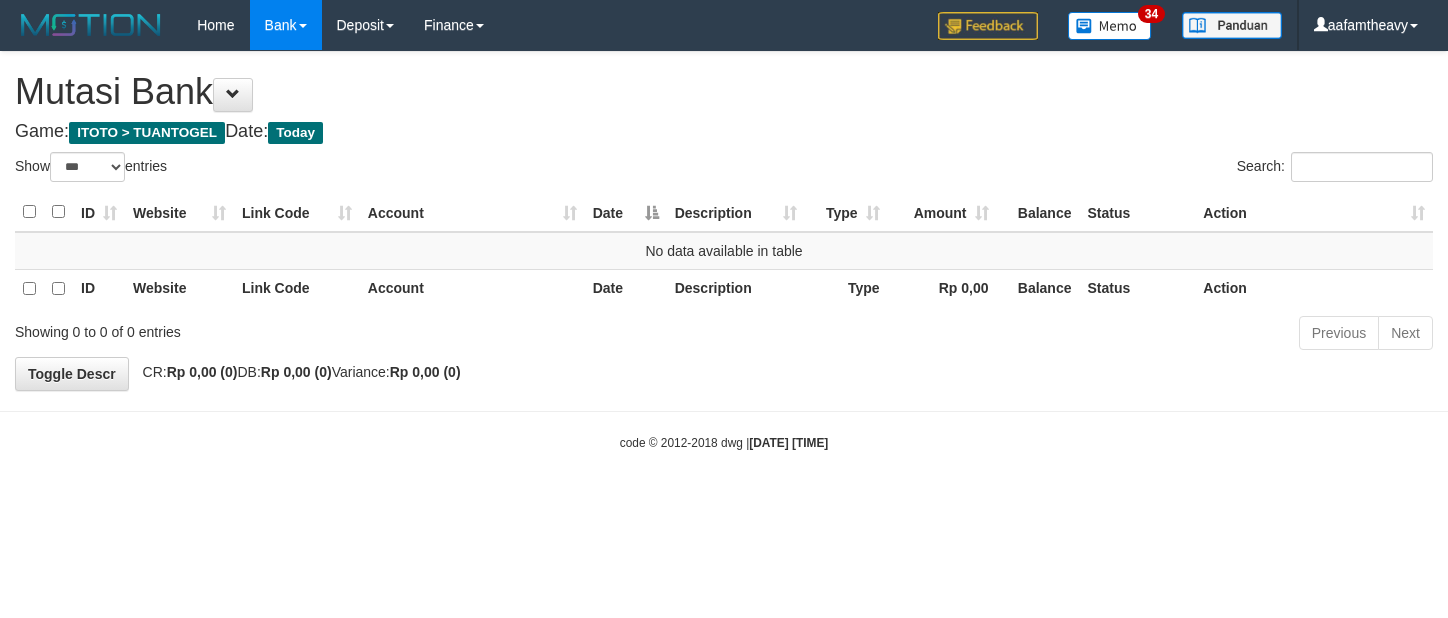 select on "***" 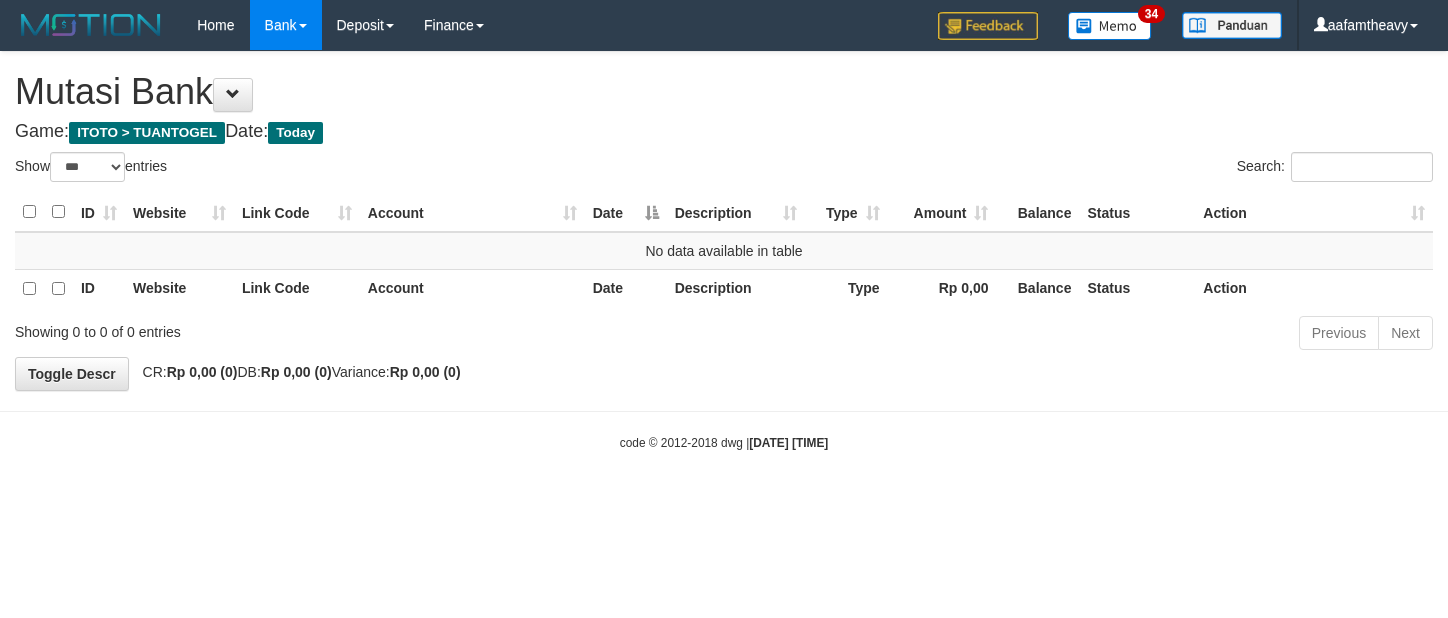 scroll, scrollTop: 0, scrollLeft: 0, axis: both 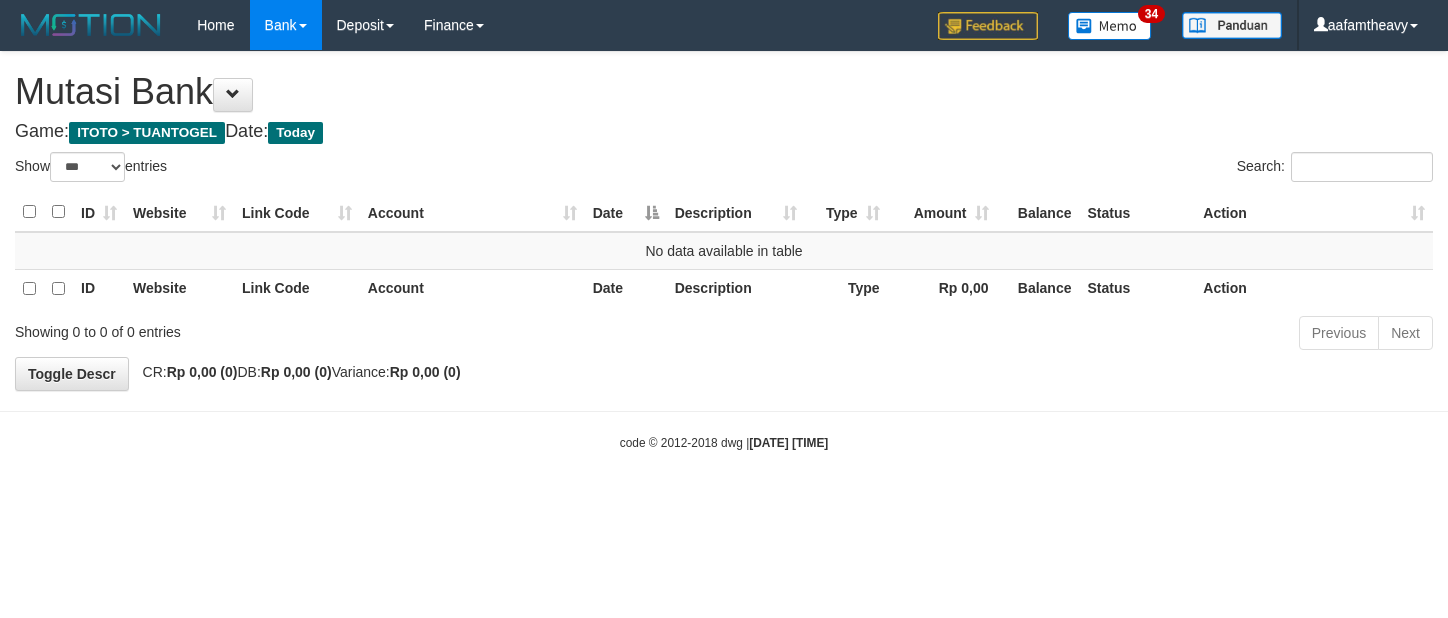 select on "***" 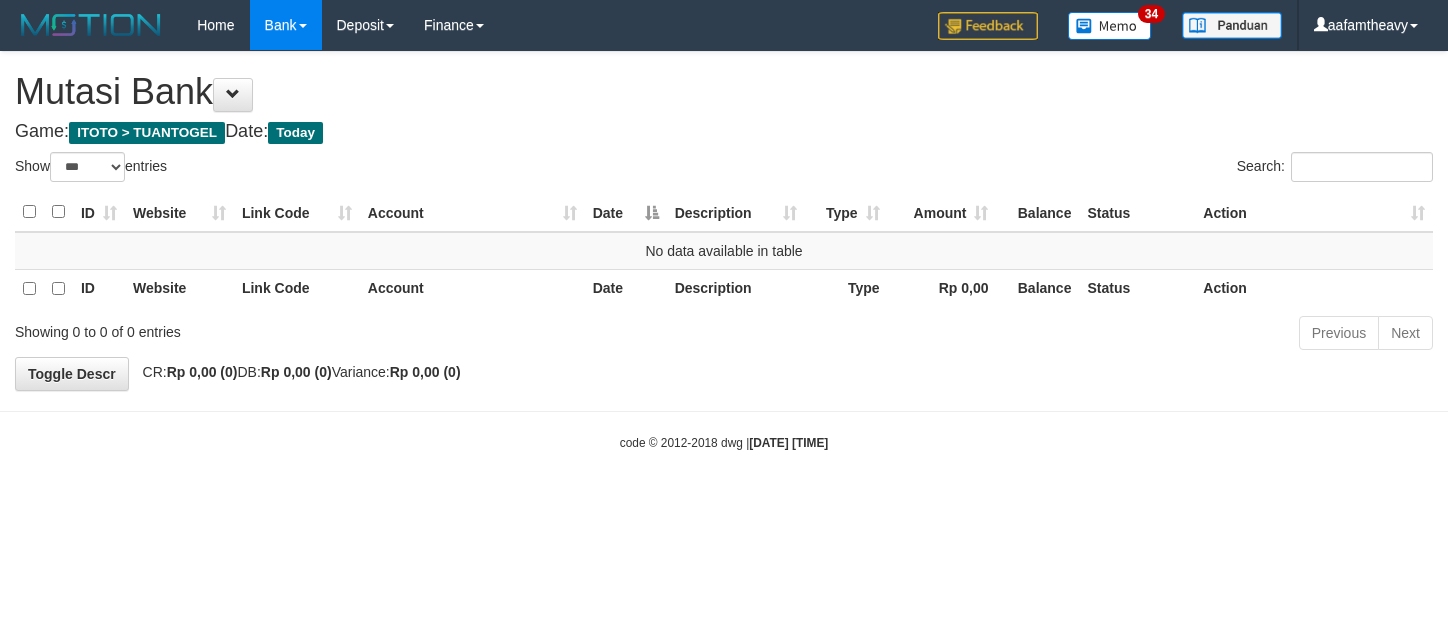 scroll, scrollTop: 0, scrollLeft: 0, axis: both 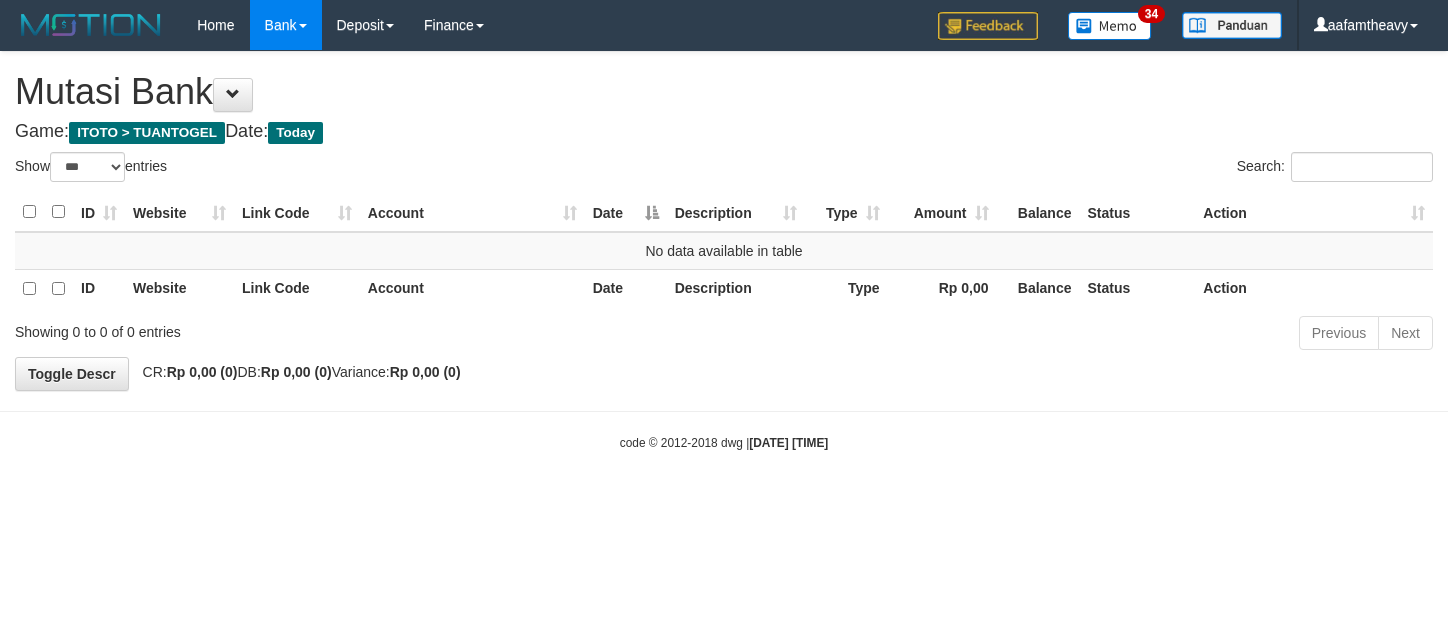 select on "***" 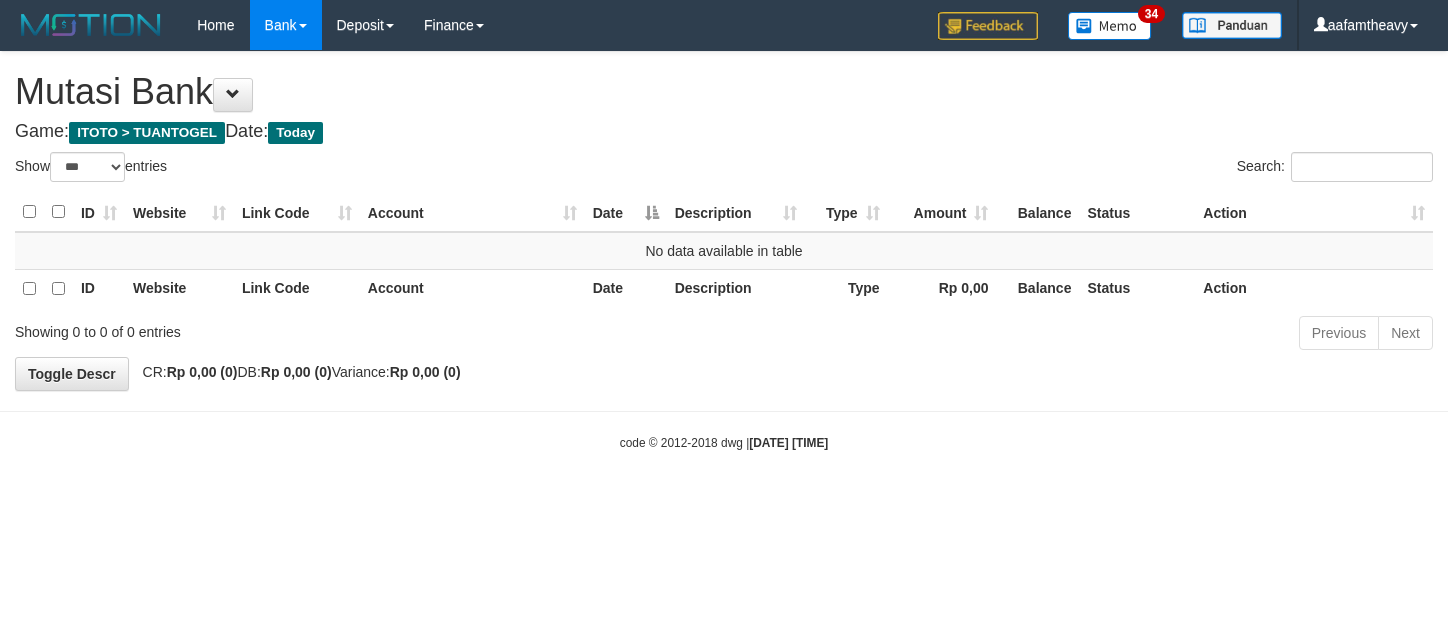 scroll, scrollTop: 0, scrollLeft: 0, axis: both 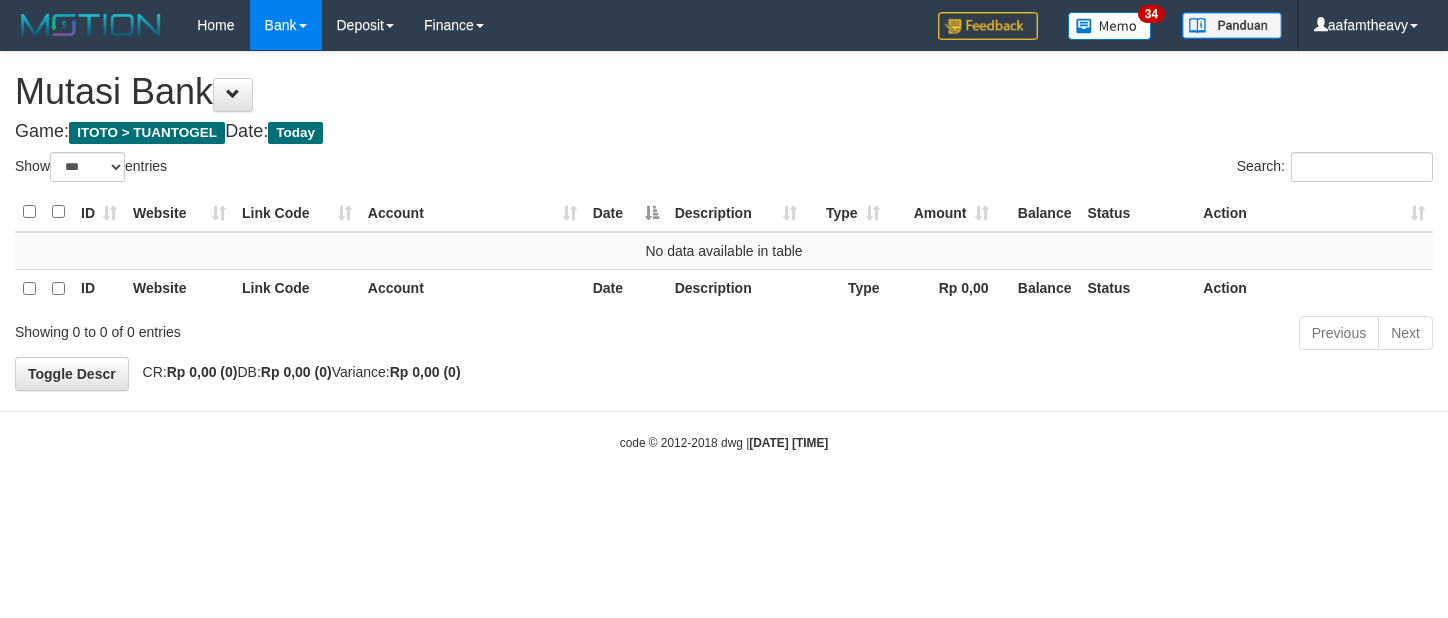 select on "***" 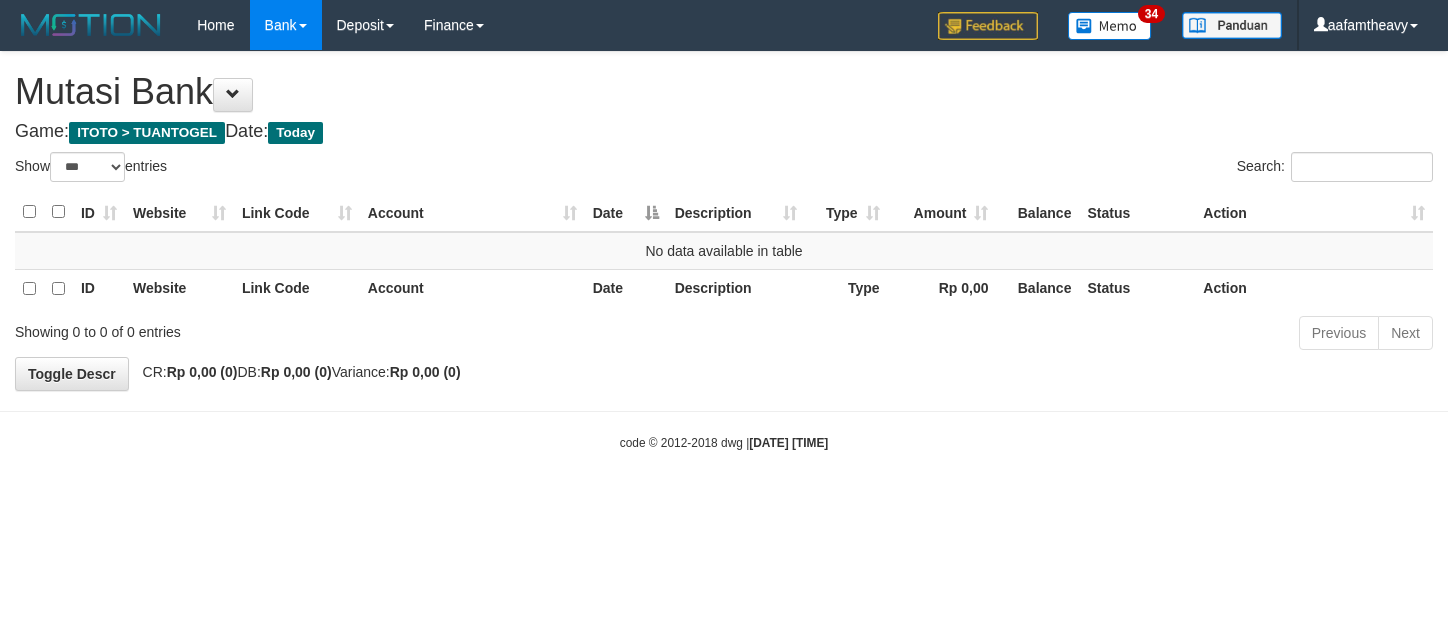 scroll, scrollTop: 0, scrollLeft: 0, axis: both 